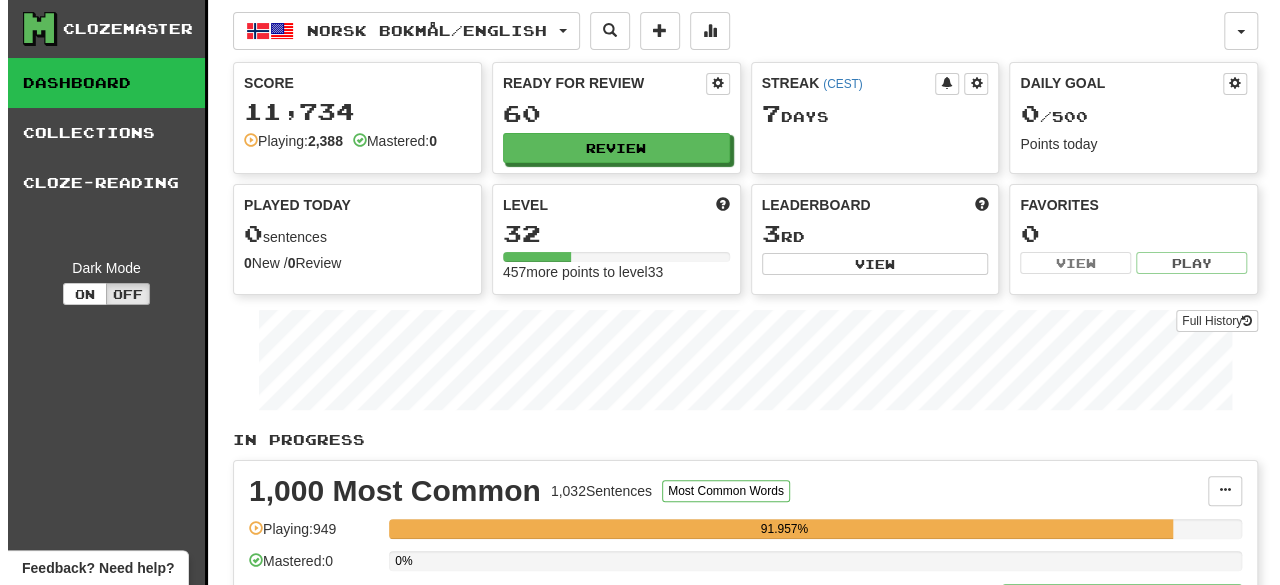 scroll, scrollTop: 0, scrollLeft: 0, axis: both 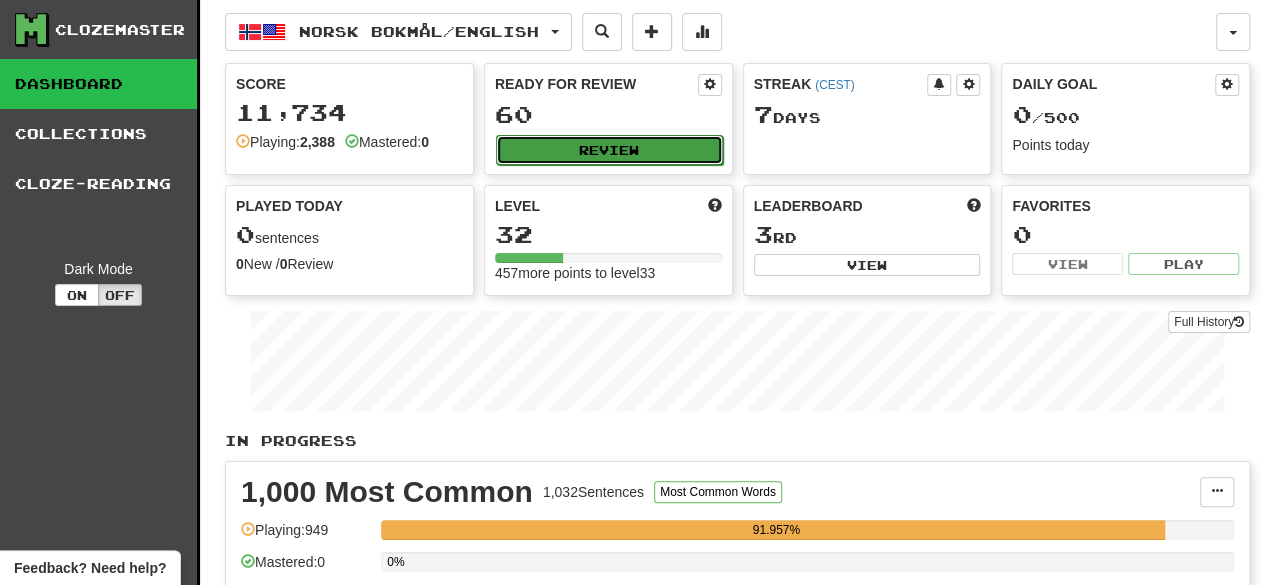 click on "Review" at bounding box center (609, 150) 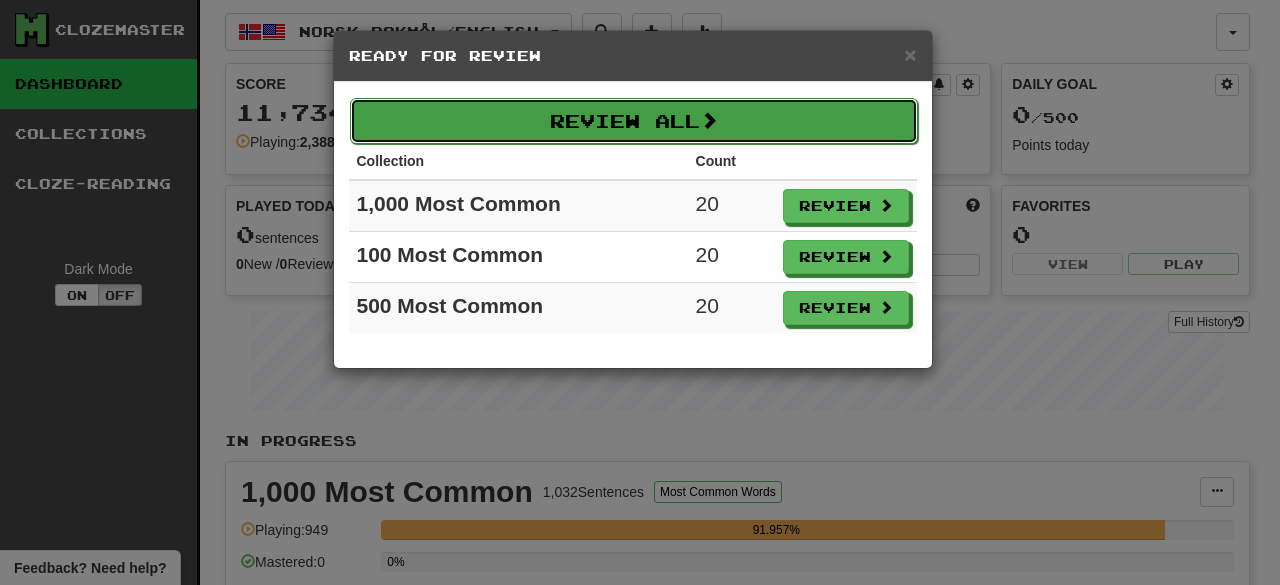 click on "Review All" at bounding box center (634, 121) 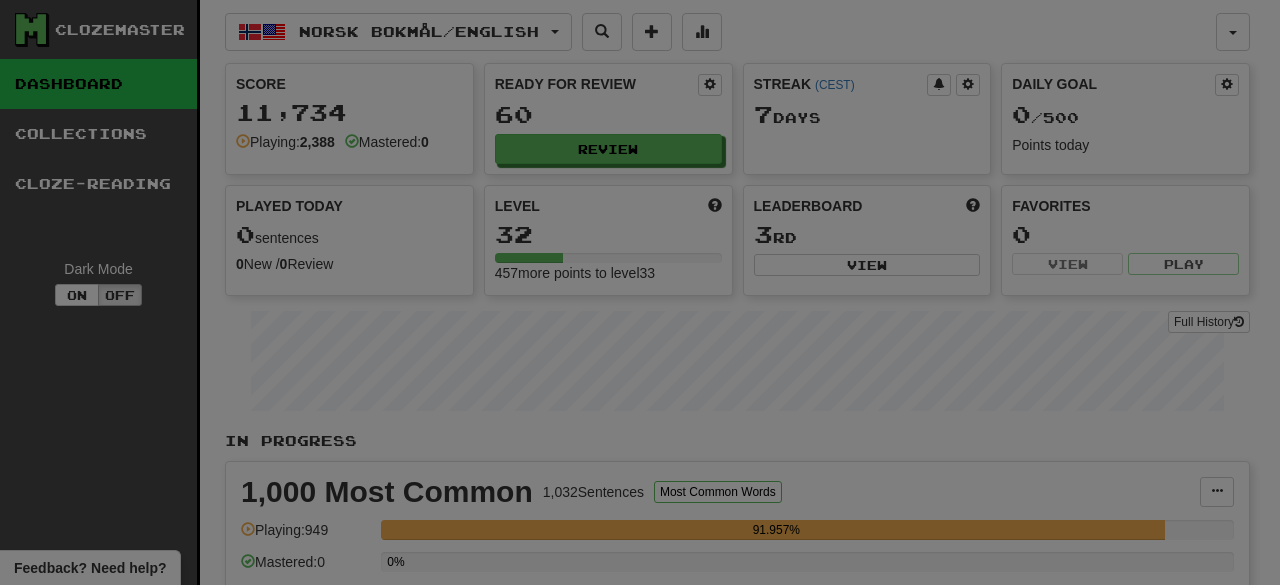 select on "********" 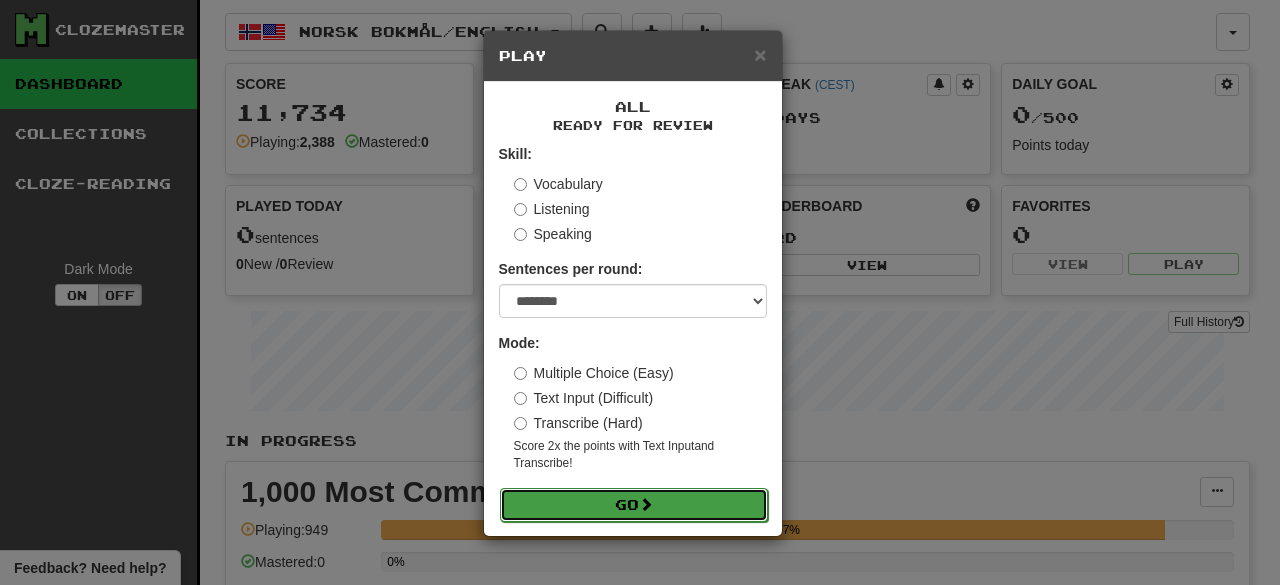 click on "Go" at bounding box center (634, 505) 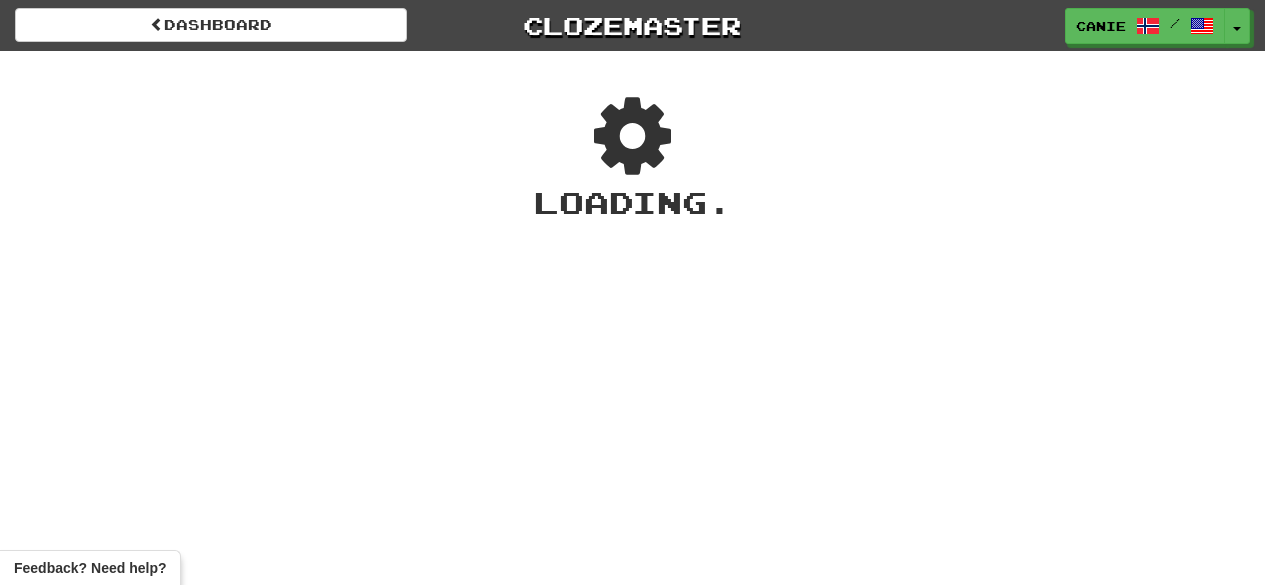 scroll, scrollTop: 0, scrollLeft: 0, axis: both 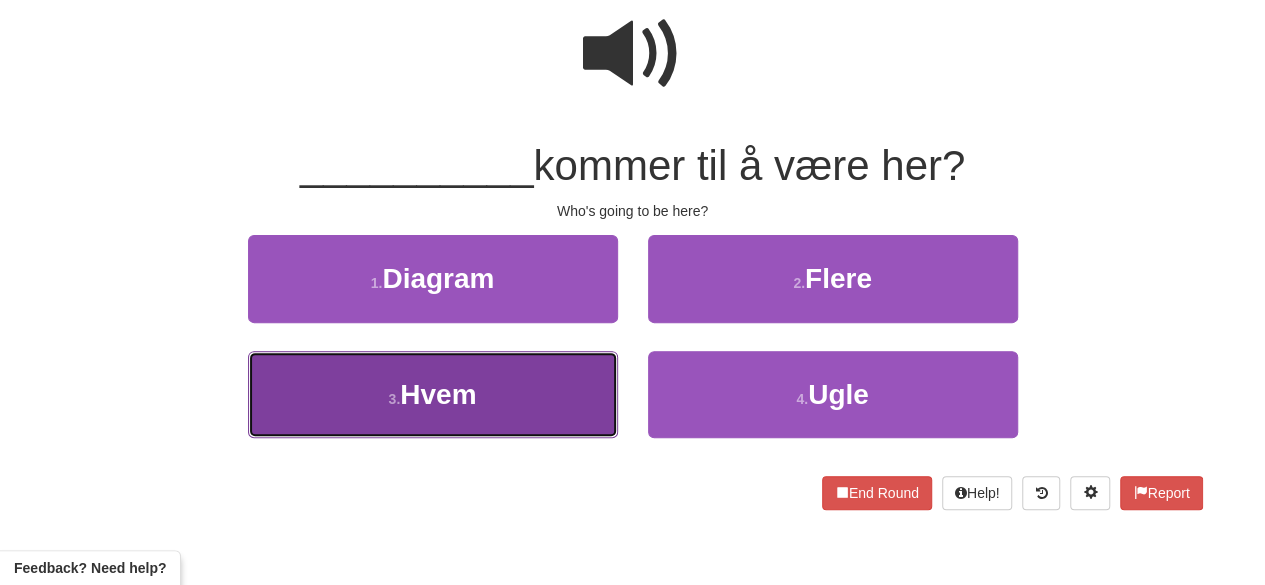 click on "Hvem" at bounding box center (438, 394) 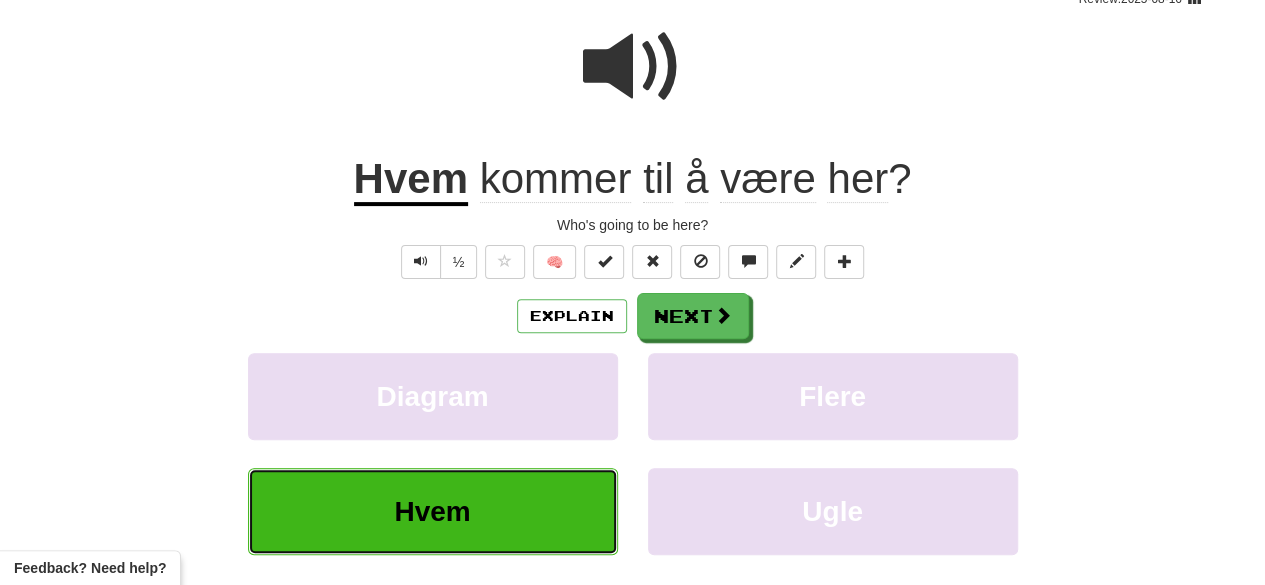 scroll, scrollTop: 192, scrollLeft: 0, axis: vertical 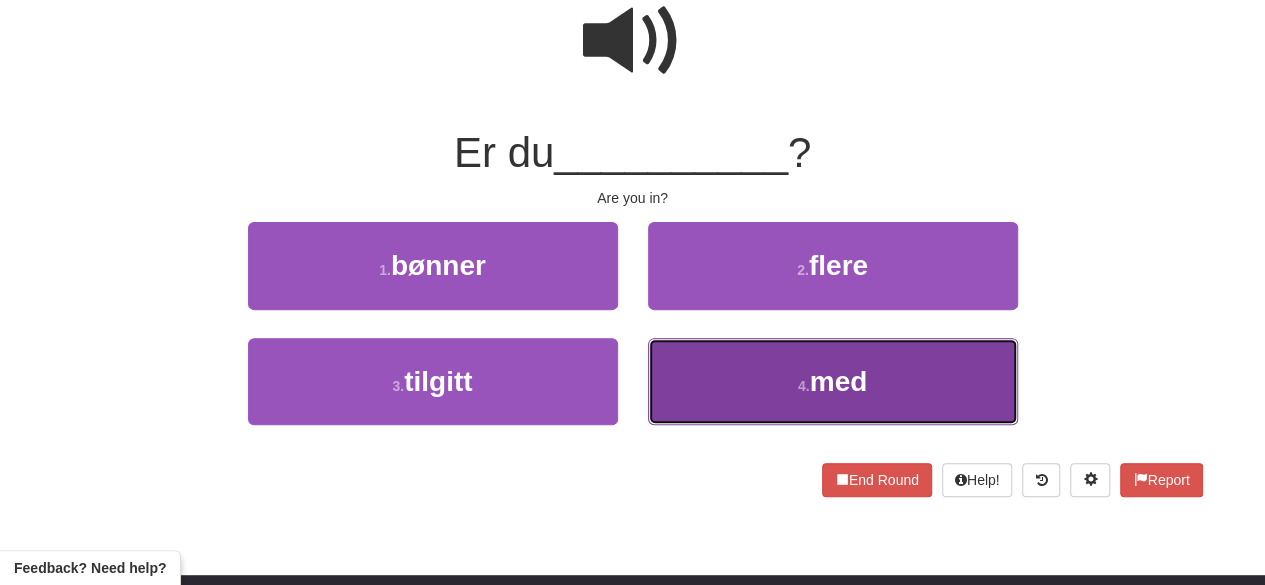 click on "4 .  med" at bounding box center [833, 381] 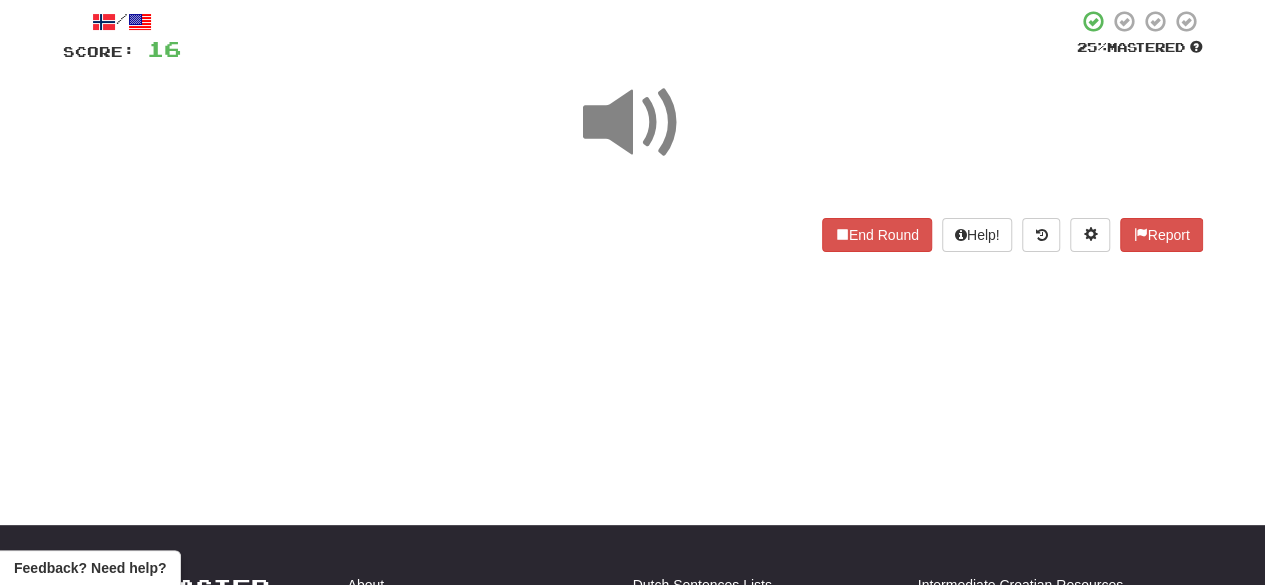 scroll, scrollTop: 100, scrollLeft: 0, axis: vertical 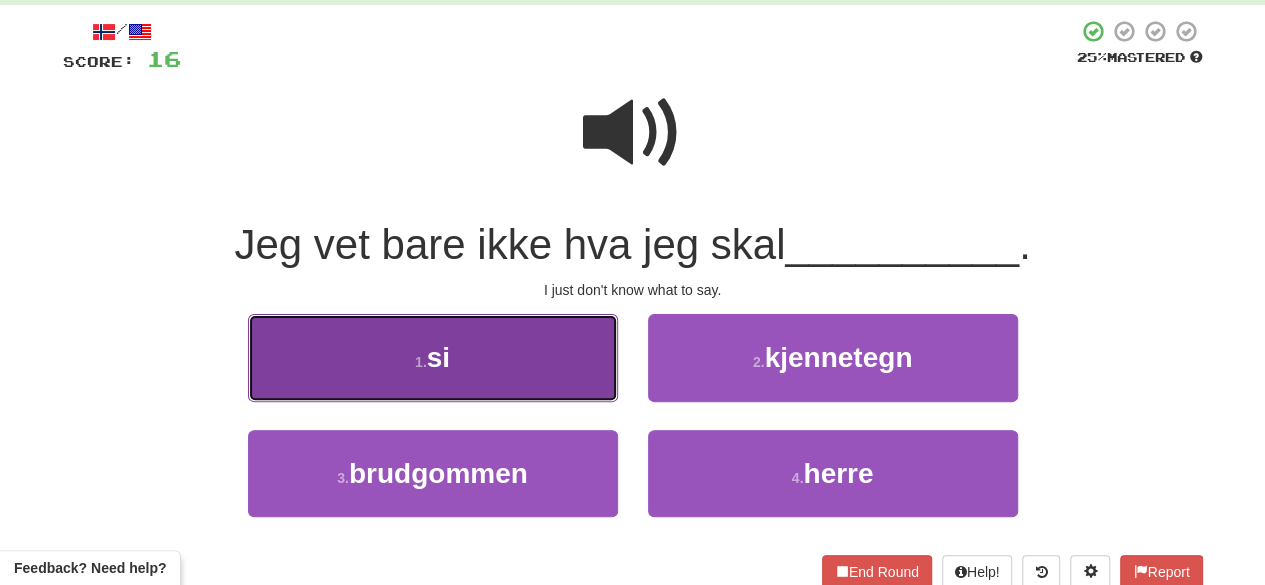 click on "si" at bounding box center [438, 357] 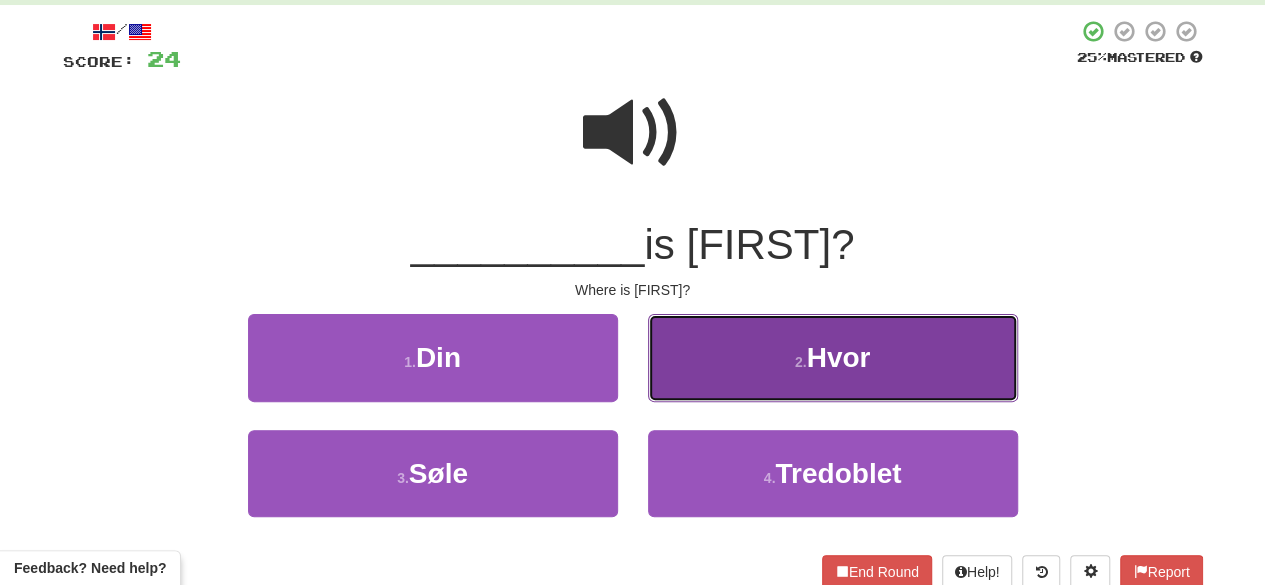 click on "2 .  Hvor" at bounding box center (833, 357) 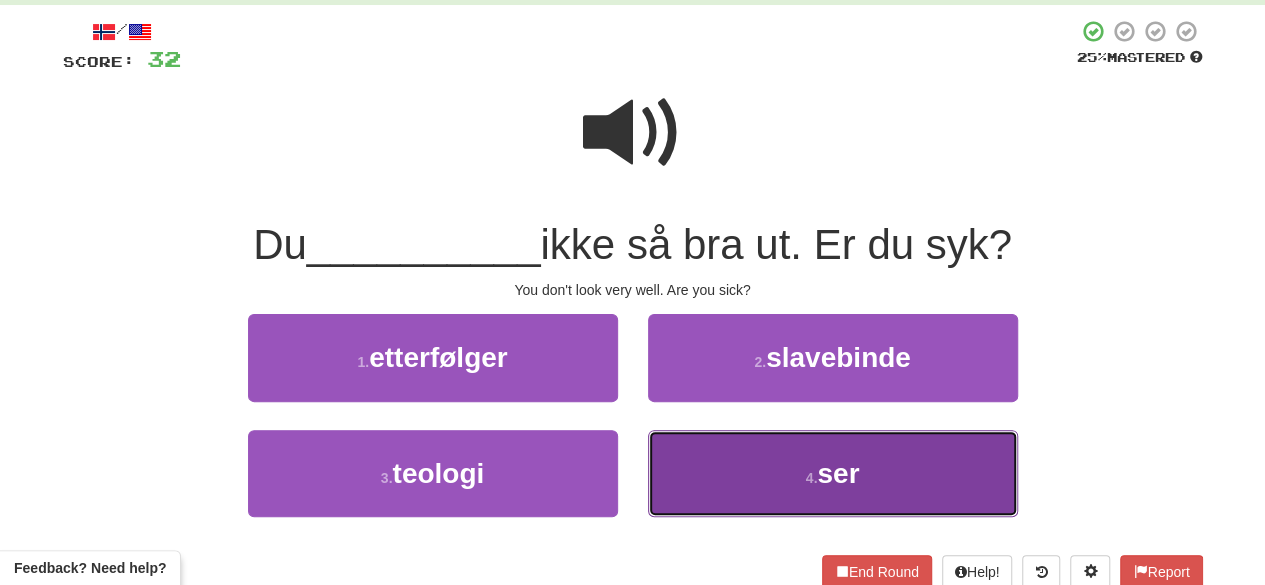 click on "4 .  ser" at bounding box center (833, 473) 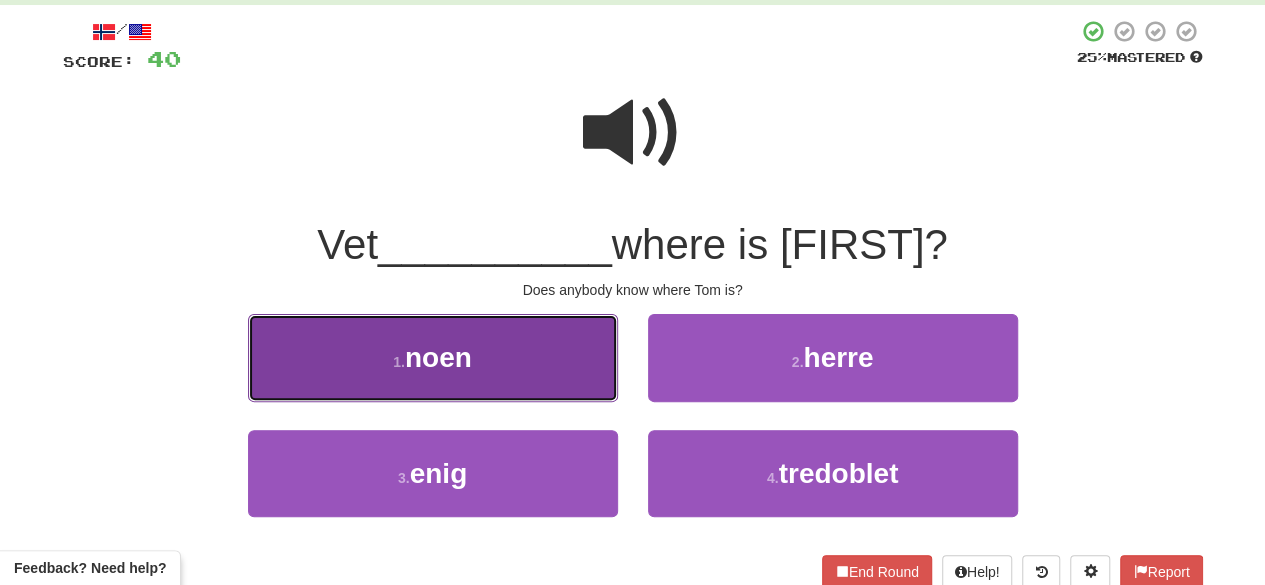 click on "1 .  noen" at bounding box center [433, 357] 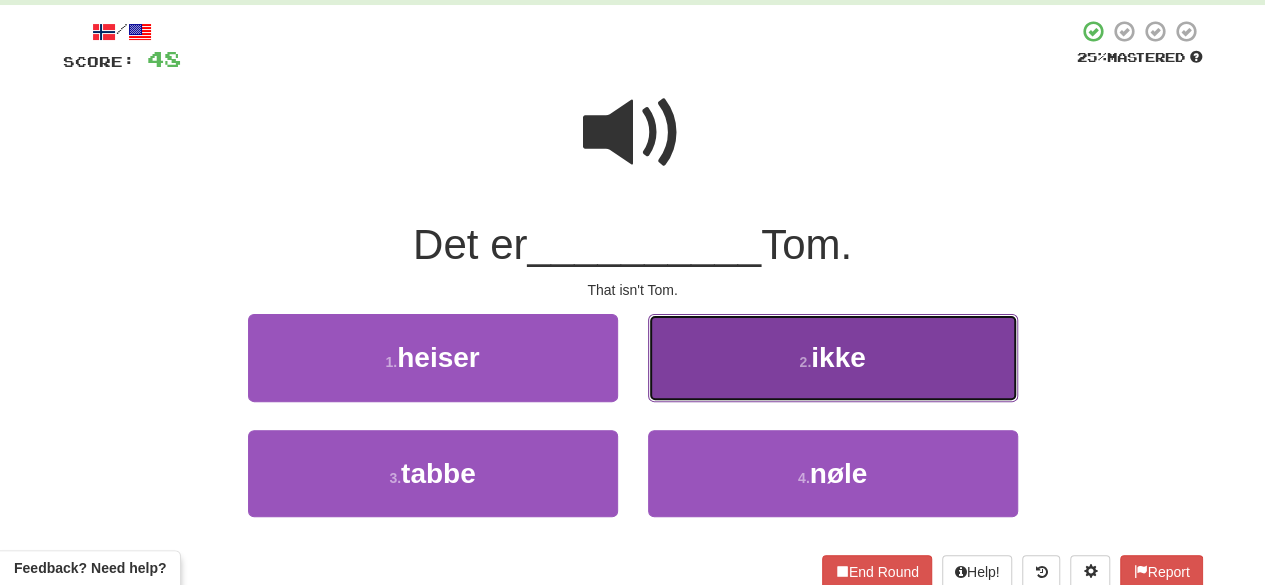 click on "2 .  ikke" at bounding box center (833, 357) 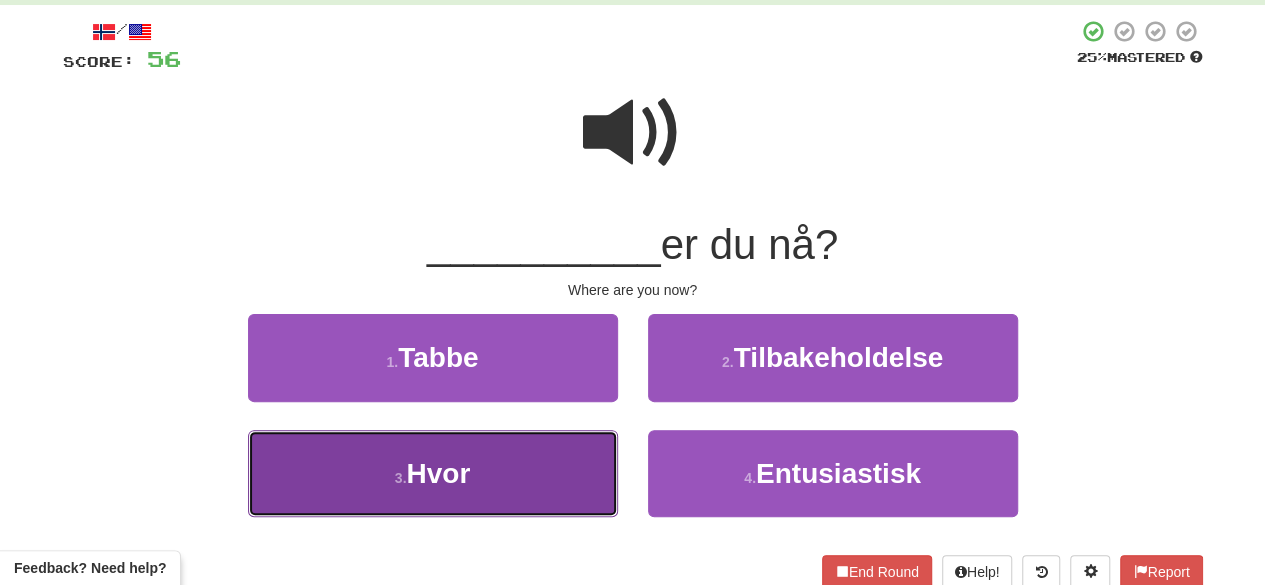 click on "3 .  Hvor" at bounding box center (433, 473) 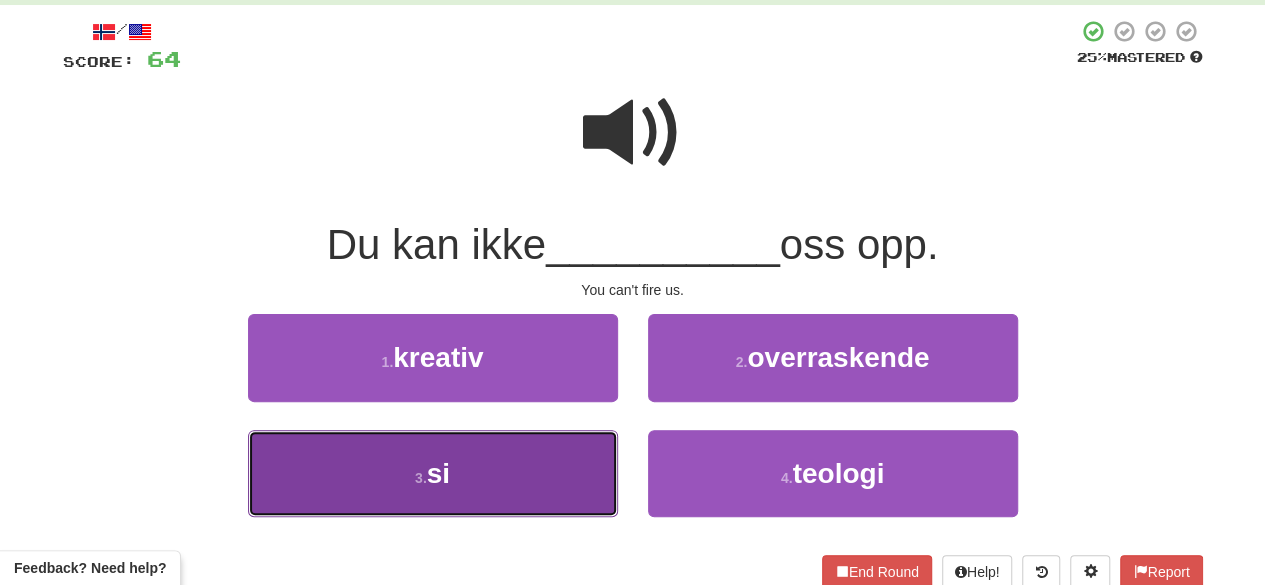 click on "3 .  si" at bounding box center (433, 473) 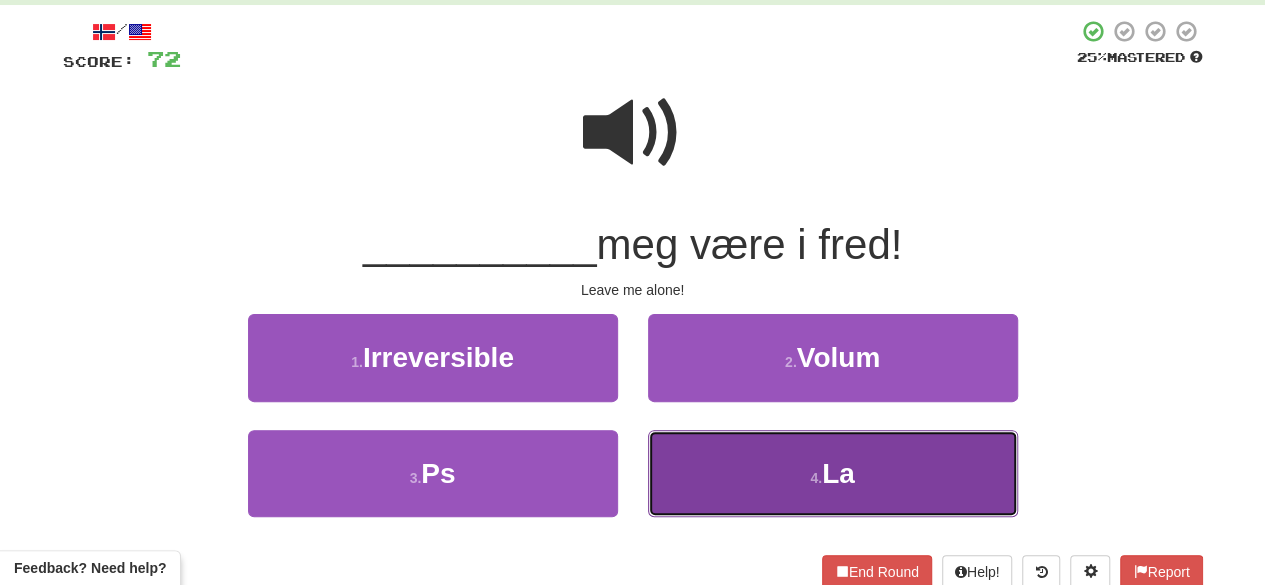 click on "4 .  La" at bounding box center [833, 473] 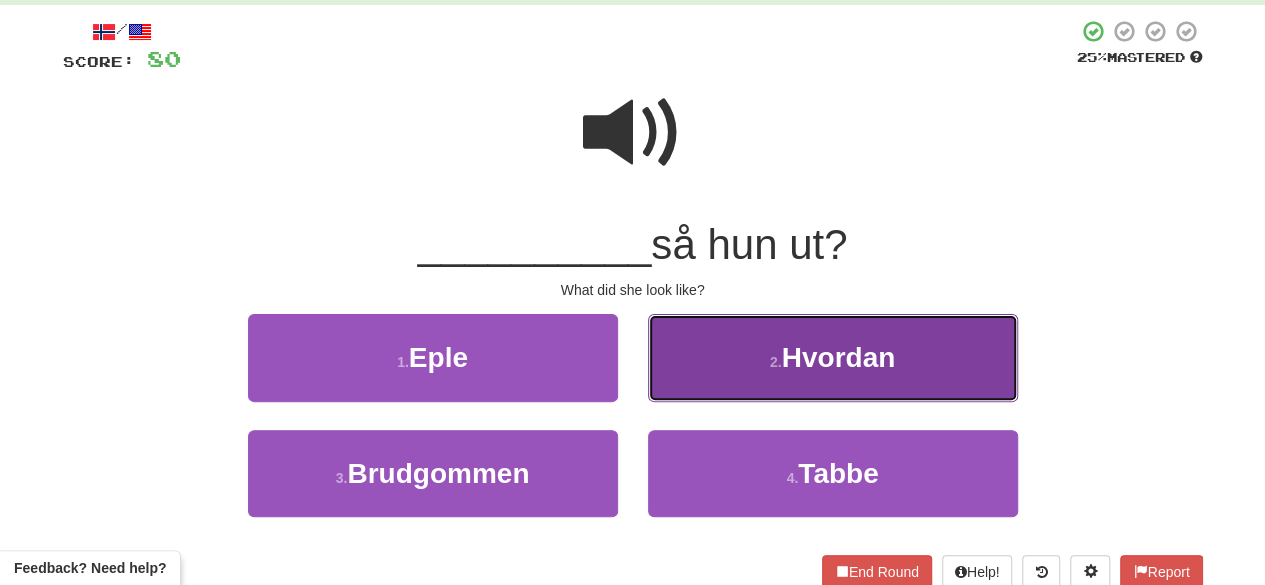 click on "2 .  Hvordan" at bounding box center (833, 357) 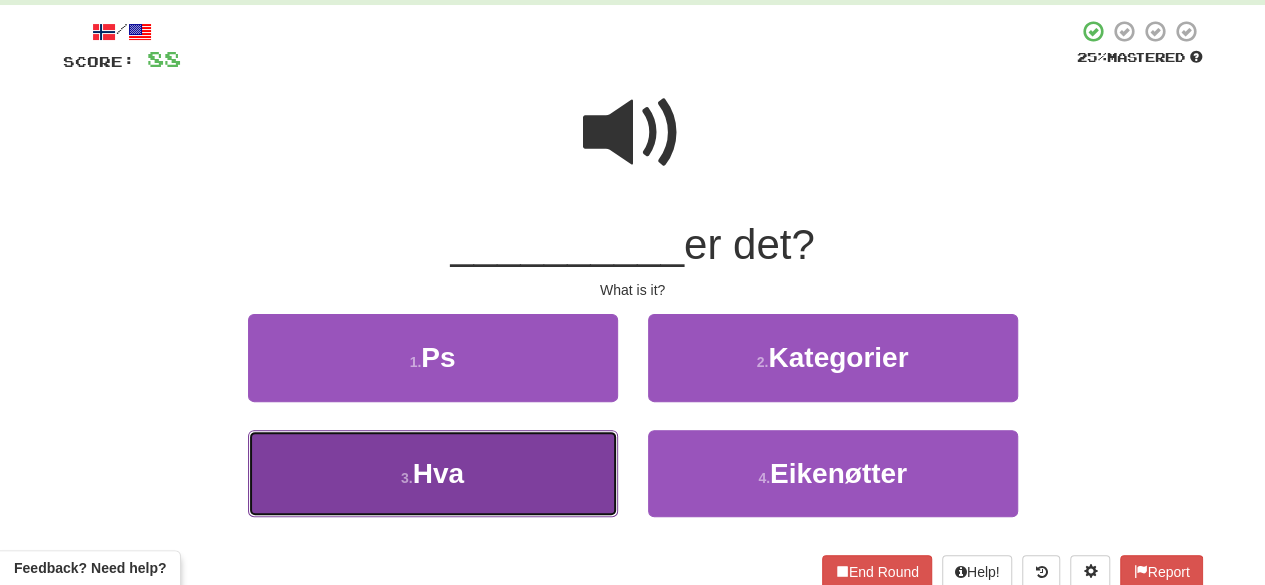 click on "3 .  Hva" at bounding box center [433, 473] 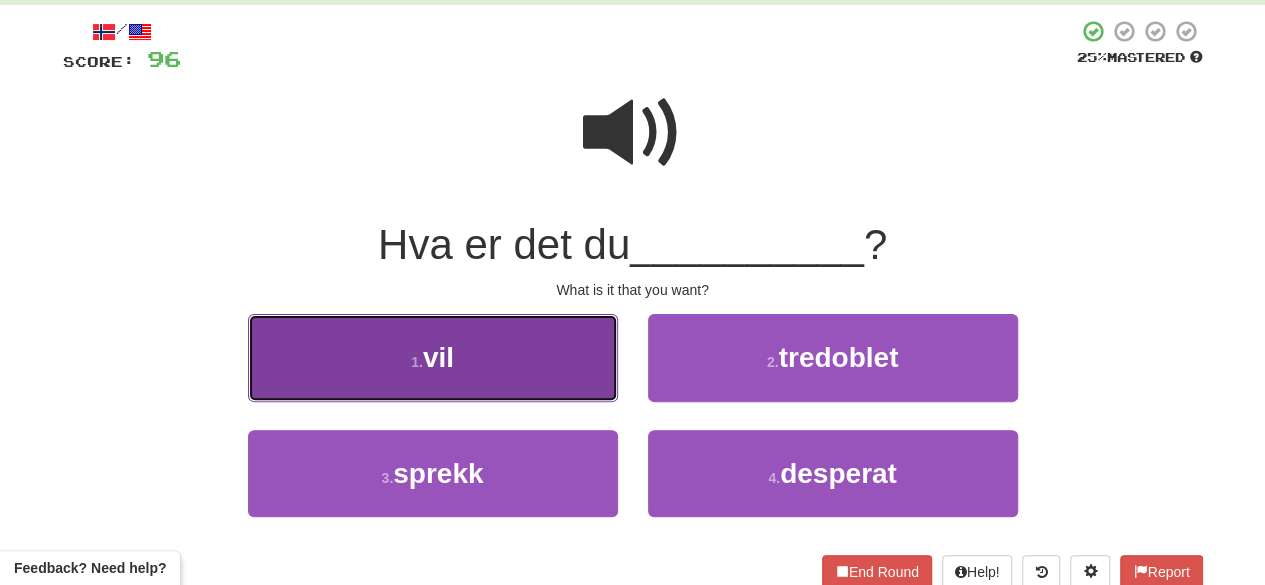 click on "1 .  vil" at bounding box center (433, 357) 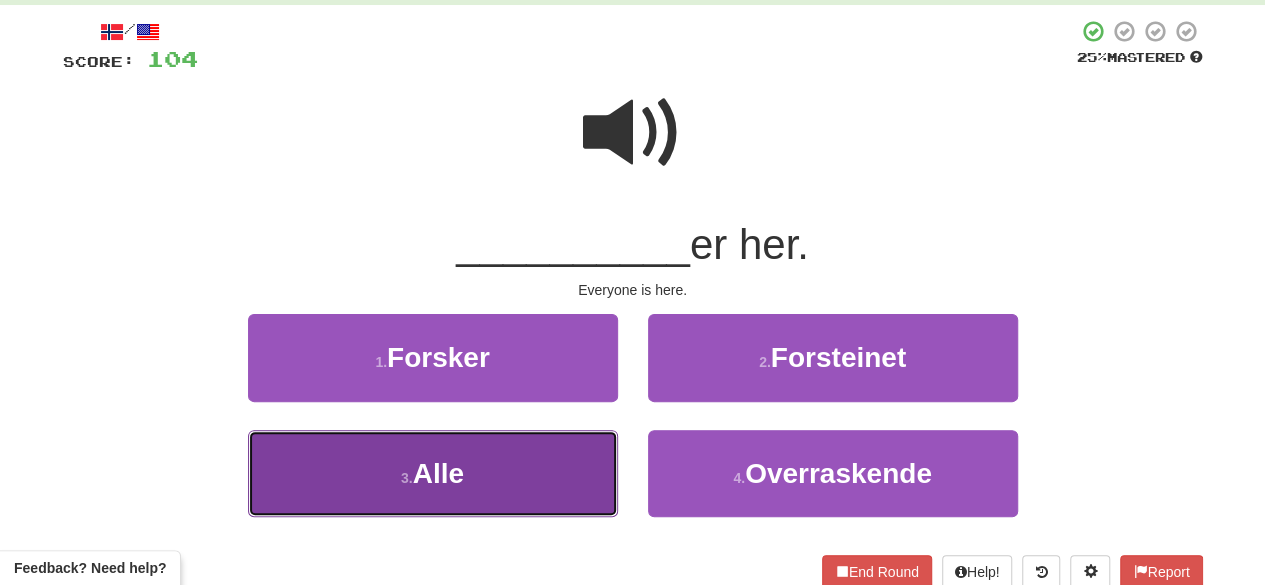 click on "3 .  Alle" at bounding box center (433, 473) 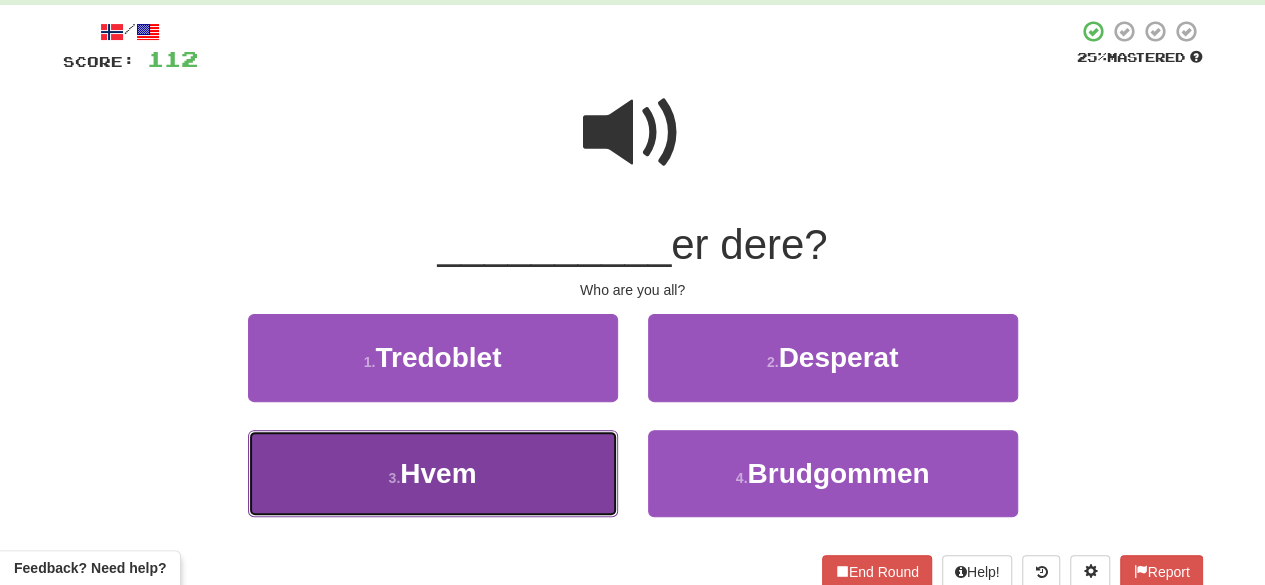 click on "3 .  Hvem" at bounding box center [433, 473] 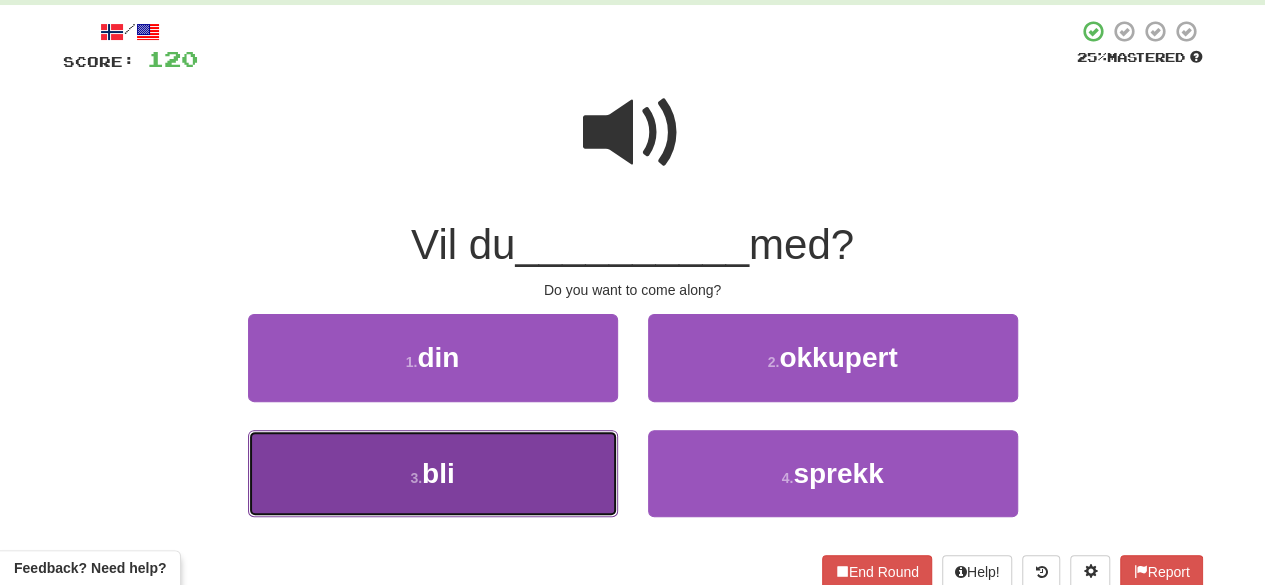 click on "3 .  bli" at bounding box center [433, 473] 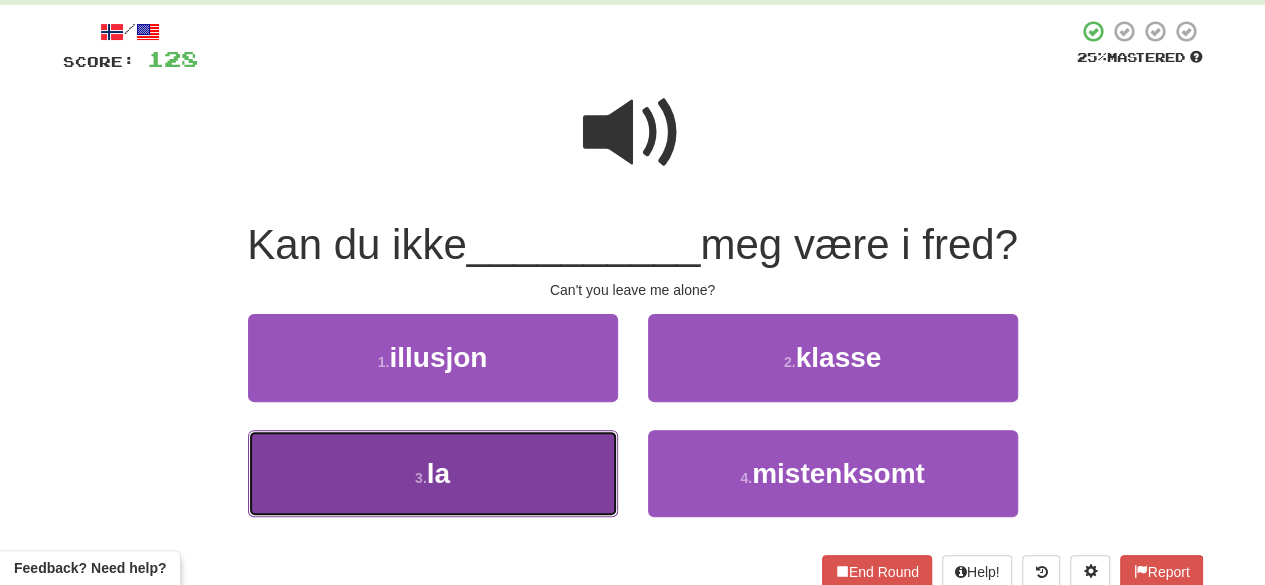 click on "3 .  la" at bounding box center [433, 473] 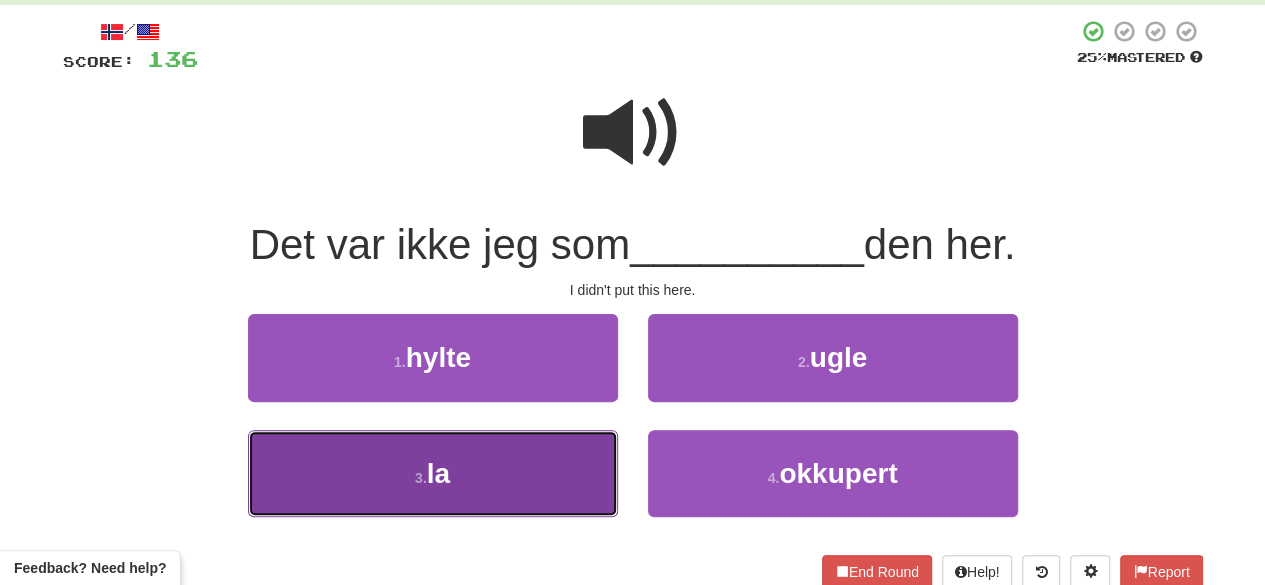 click on "3 .  la" at bounding box center (433, 473) 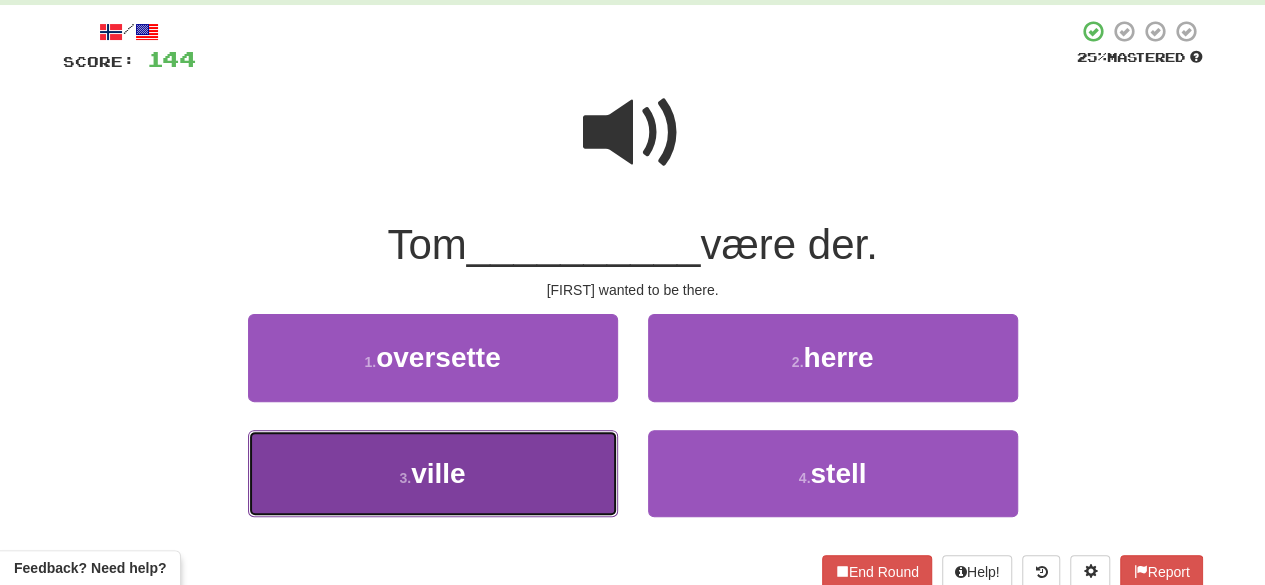click on "3 .  ville" at bounding box center (433, 473) 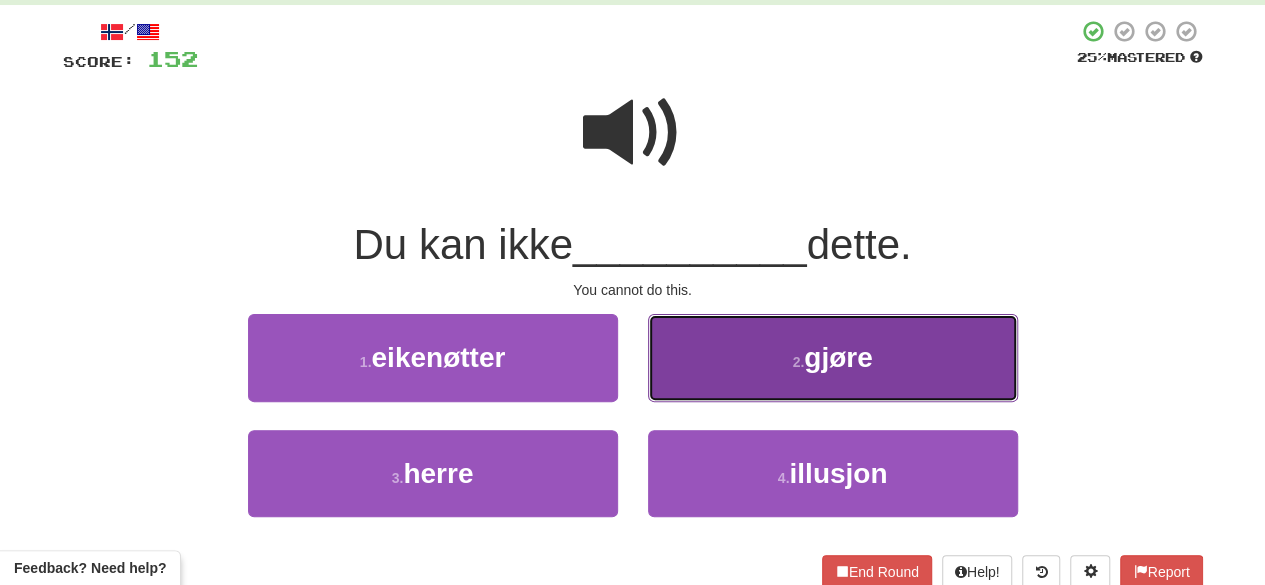 click on "2 .  gjøre" at bounding box center [833, 357] 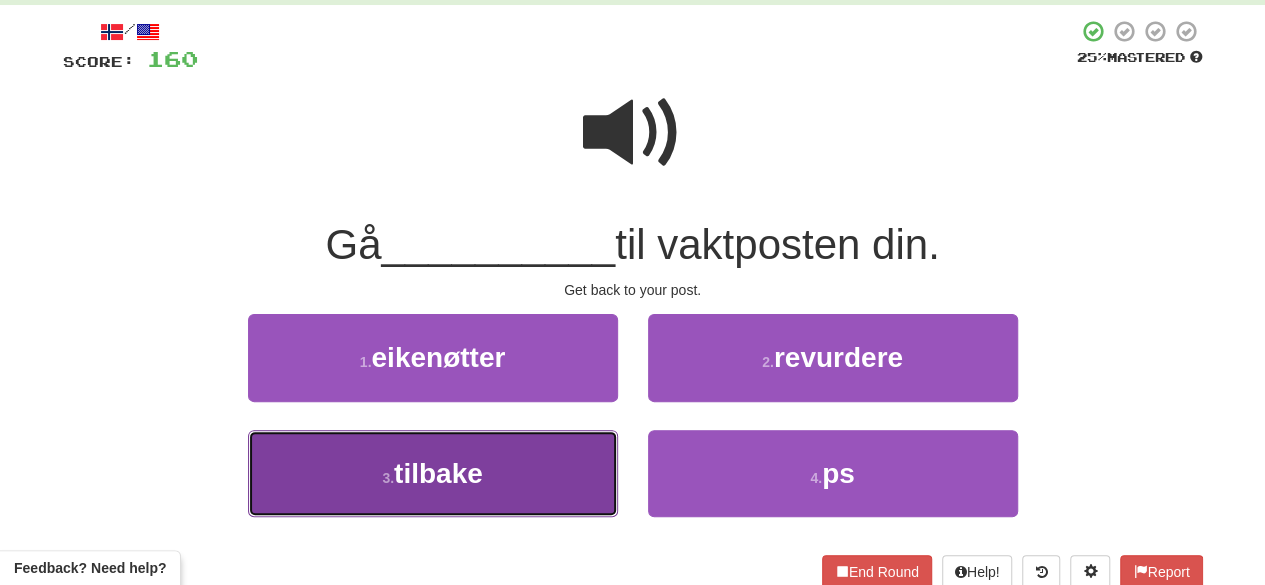 click on "3 .  tilbake" at bounding box center [433, 473] 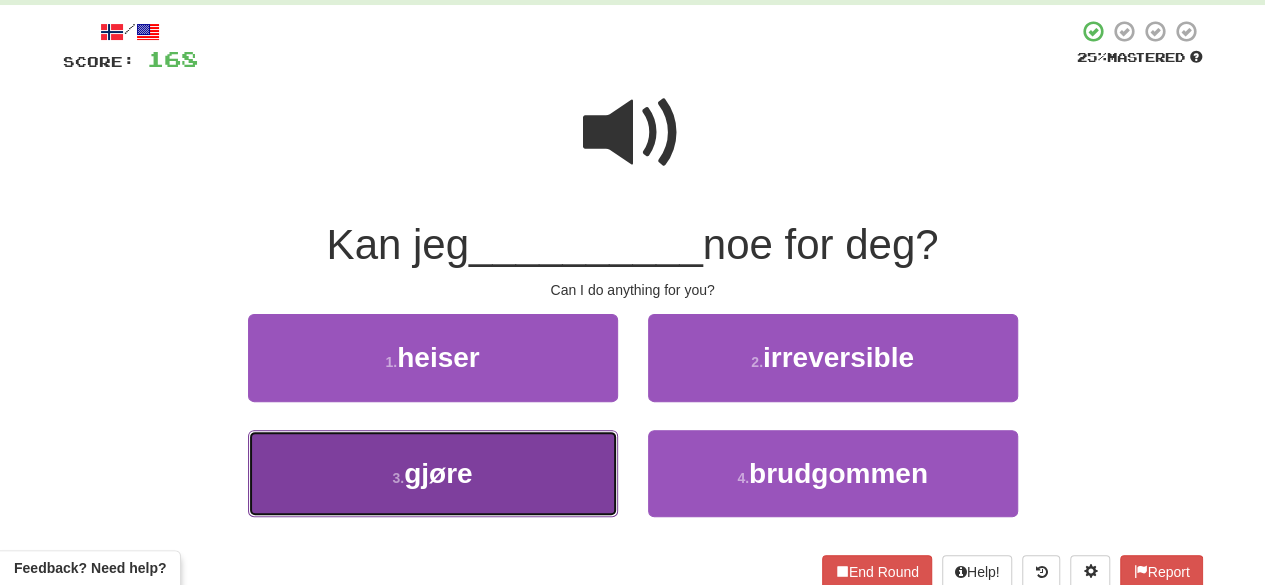 click on "3 .  gjøre" at bounding box center [433, 473] 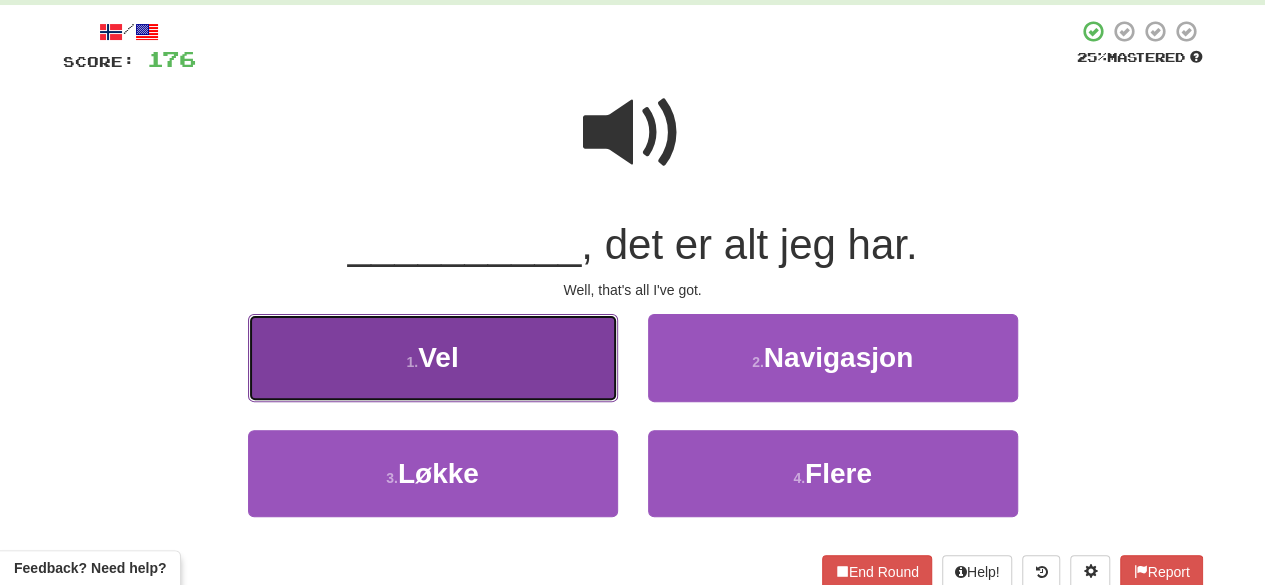click on "1 .  Vel" at bounding box center [433, 357] 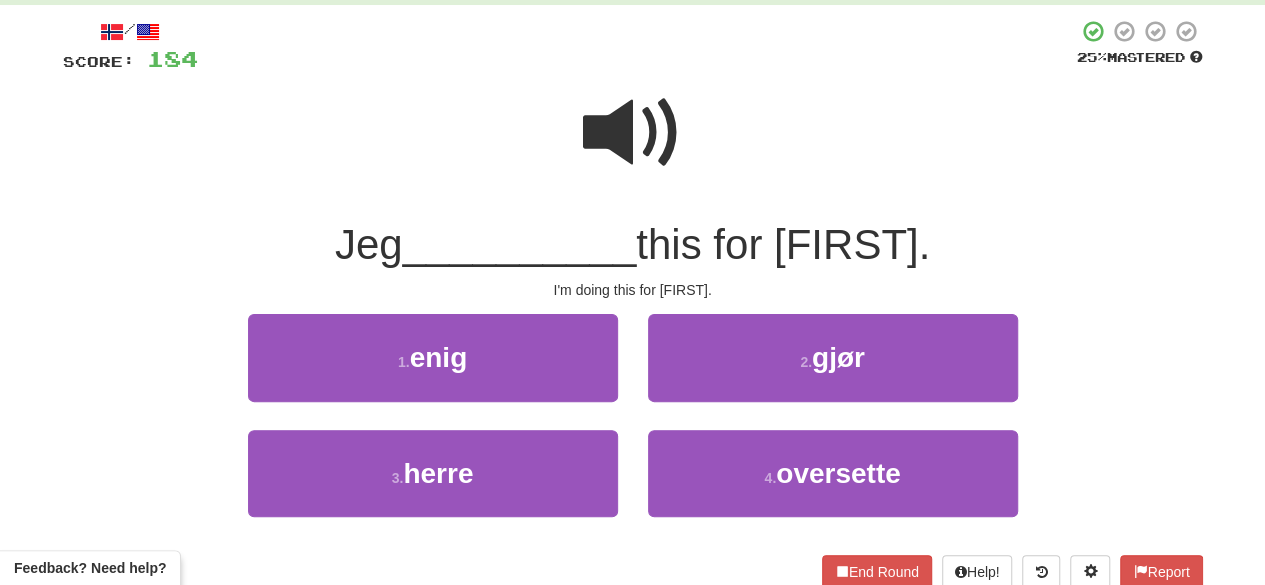click on "2 .  gjør" at bounding box center [833, 371] 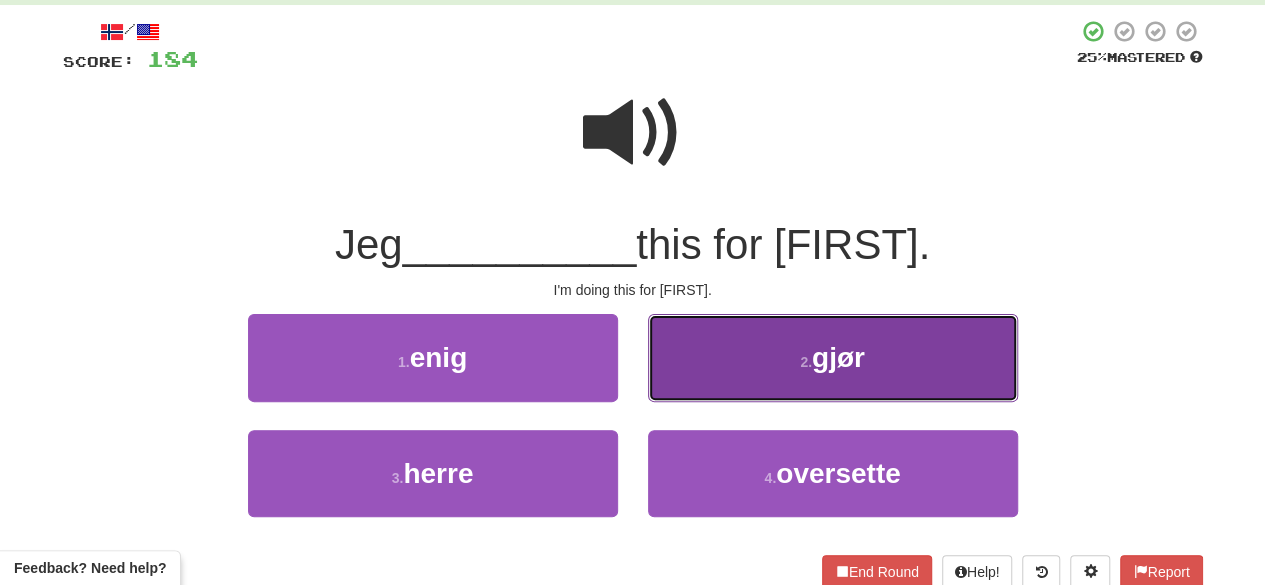 click on "2 .  gjør" at bounding box center (833, 357) 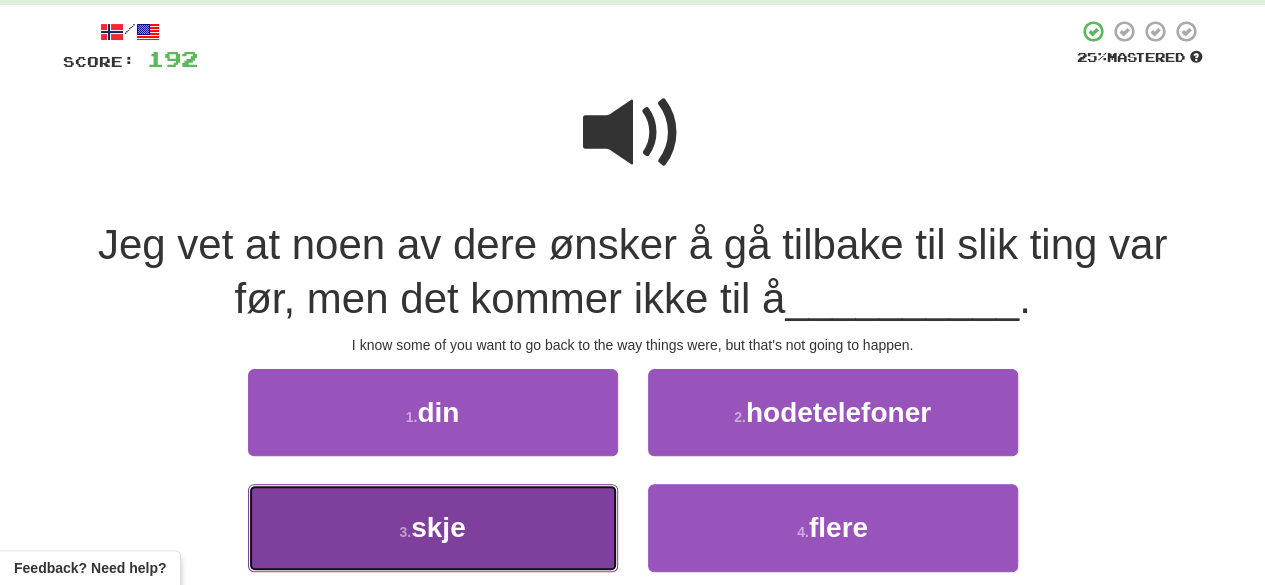 click on "3 .  skje" at bounding box center [433, 527] 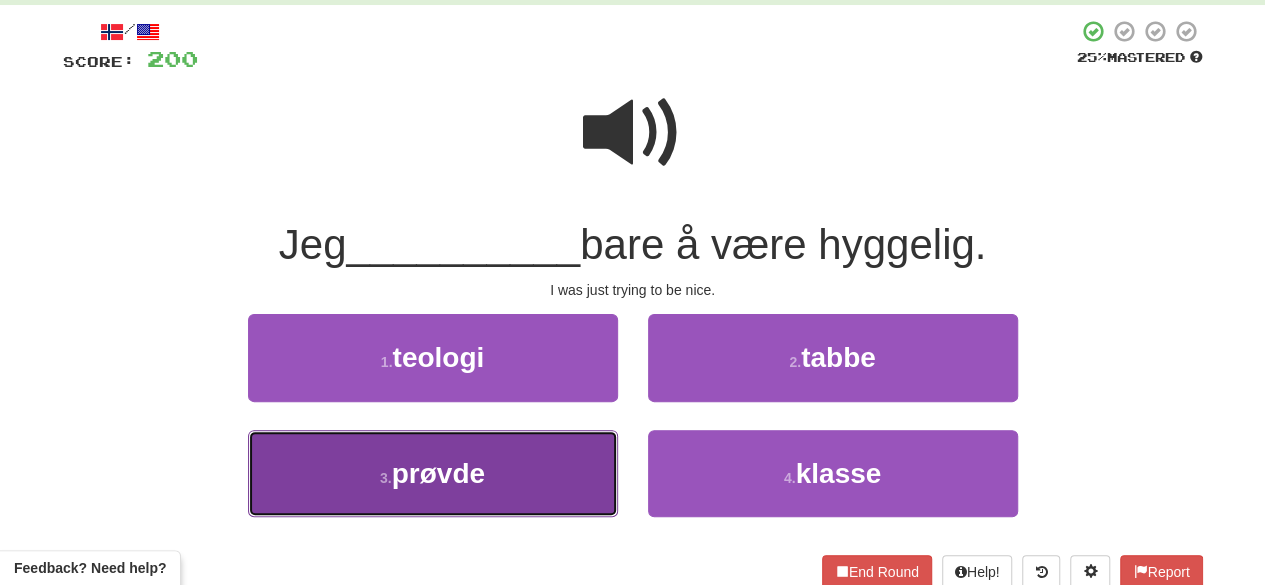 click on "3 .  prøvde" at bounding box center (433, 473) 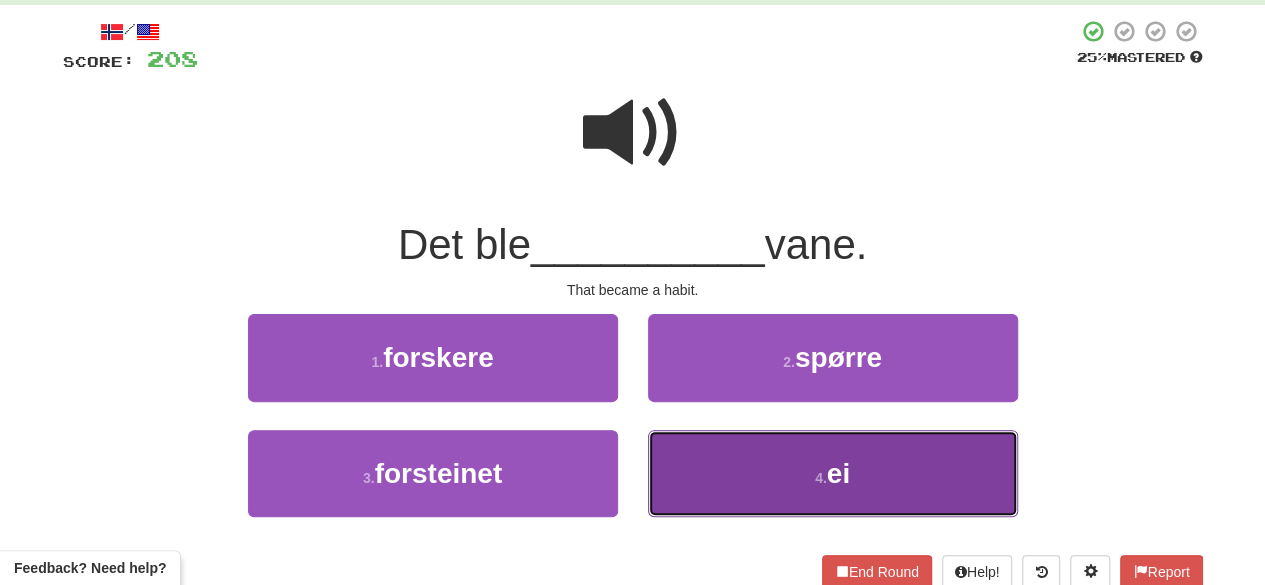 click on "4 .  ei" at bounding box center (833, 473) 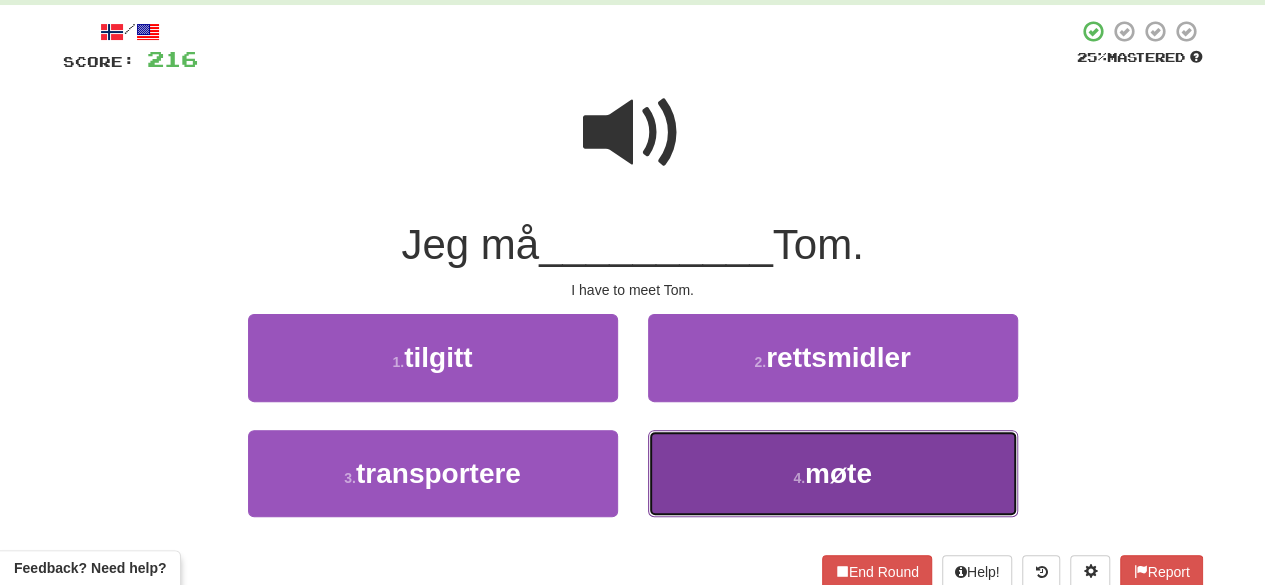 click on "4 .  møte" at bounding box center (833, 473) 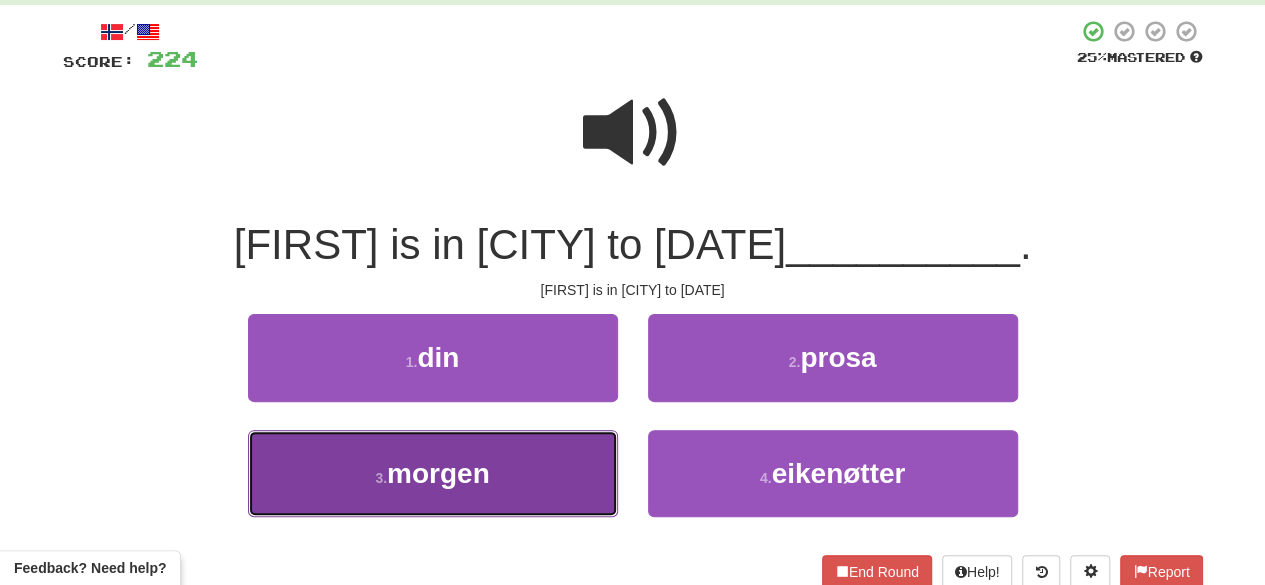 click on "3 .  morgen" at bounding box center [433, 473] 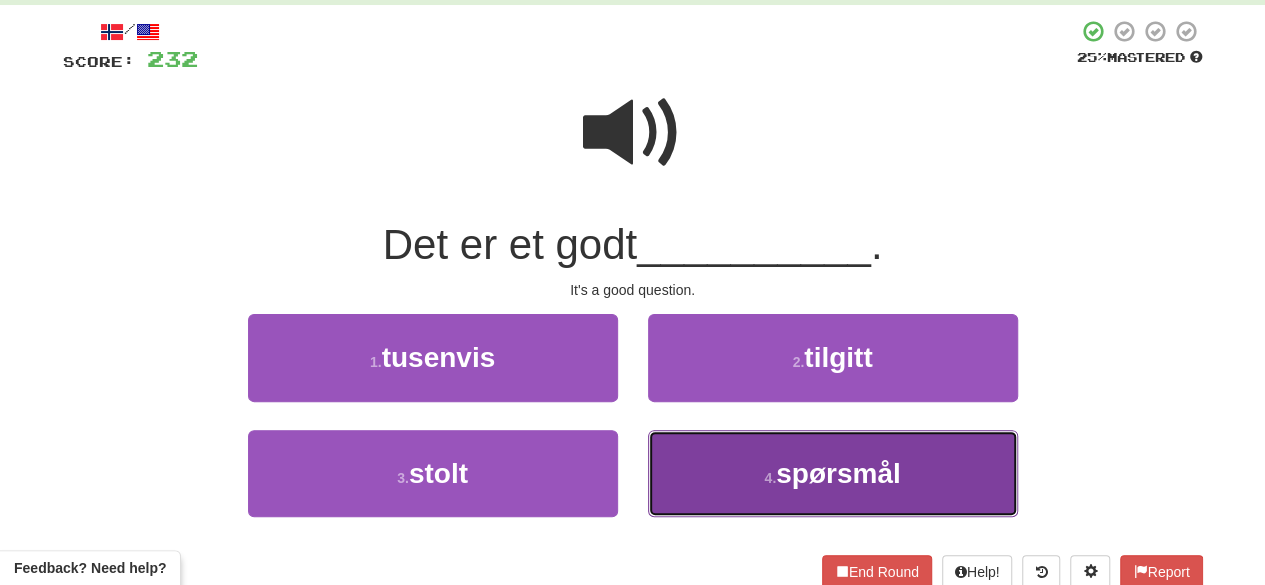 click on "4 .  spørsmål" at bounding box center (833, 473) 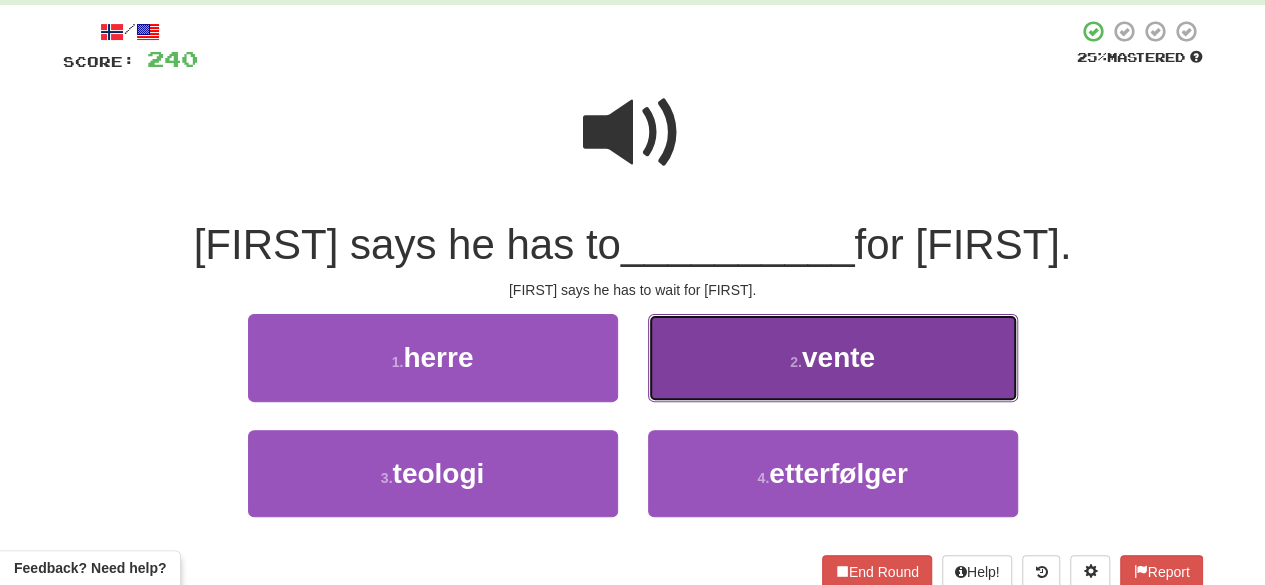 click on "2 .  vente" at bounding box center (833, 357) 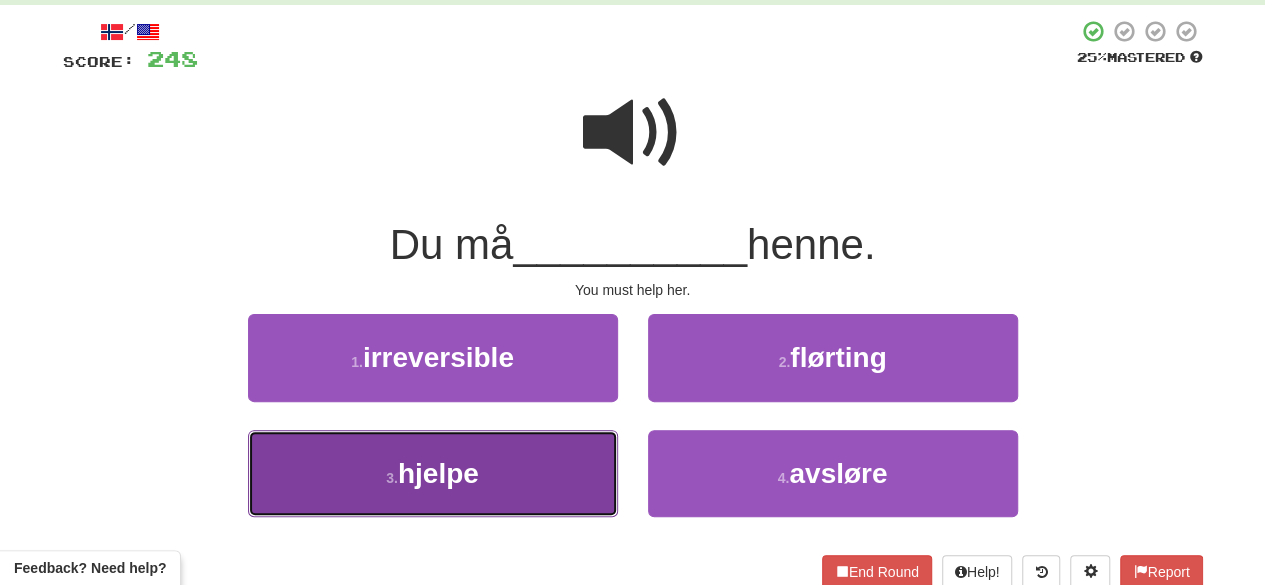click on "3 .  hjelpe" at bounding box center [433, 473] 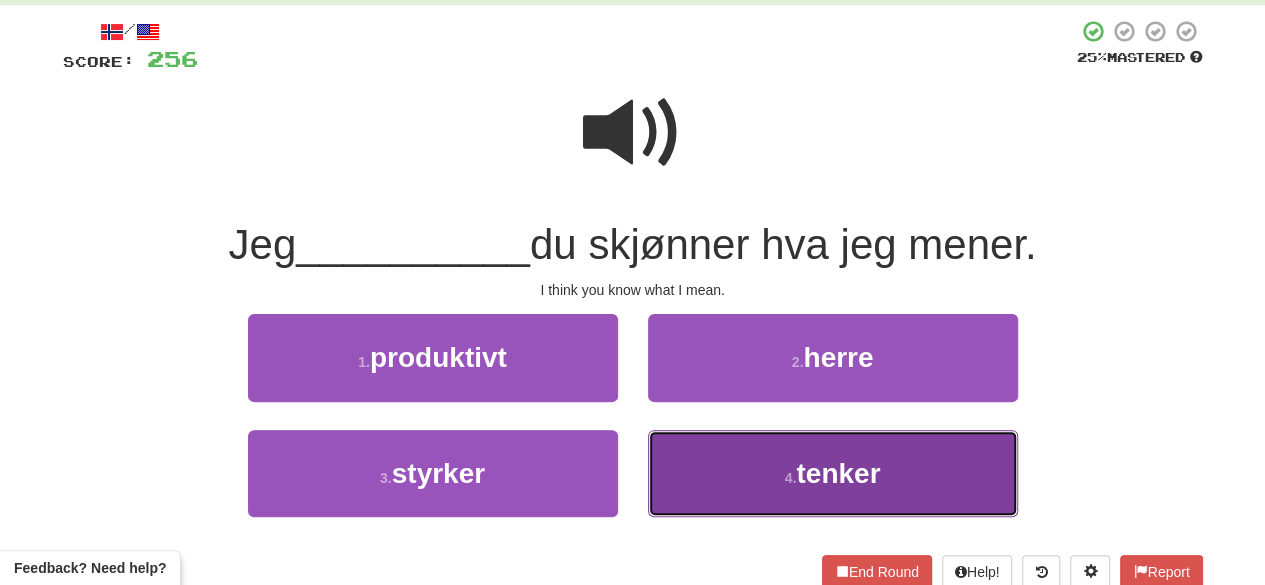 click on "4 .  tenker" at bounding box center [833, 473] 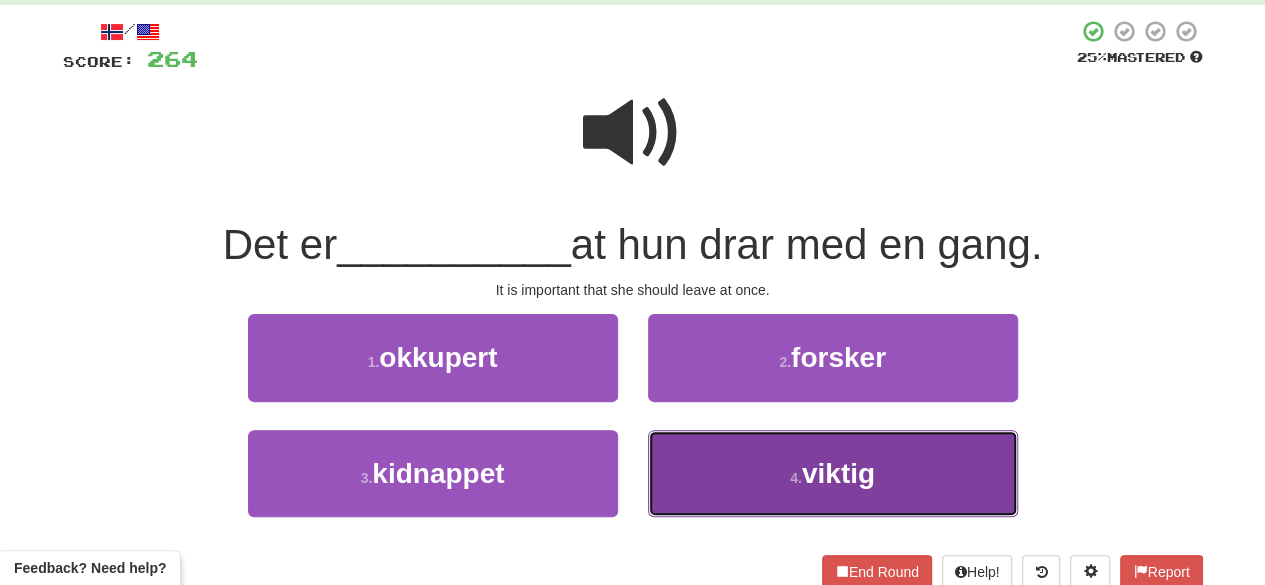 click on "4 .  viktig" at bounding box center (833, 473) 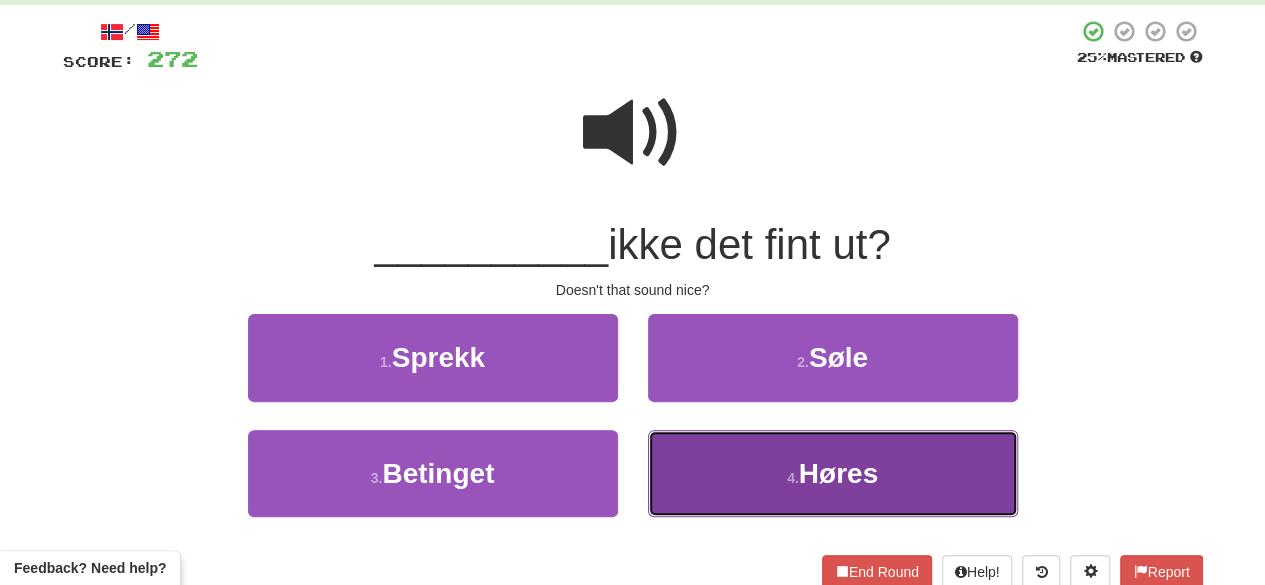 click on "4 .  Høres" at bounding box center (833, 473) 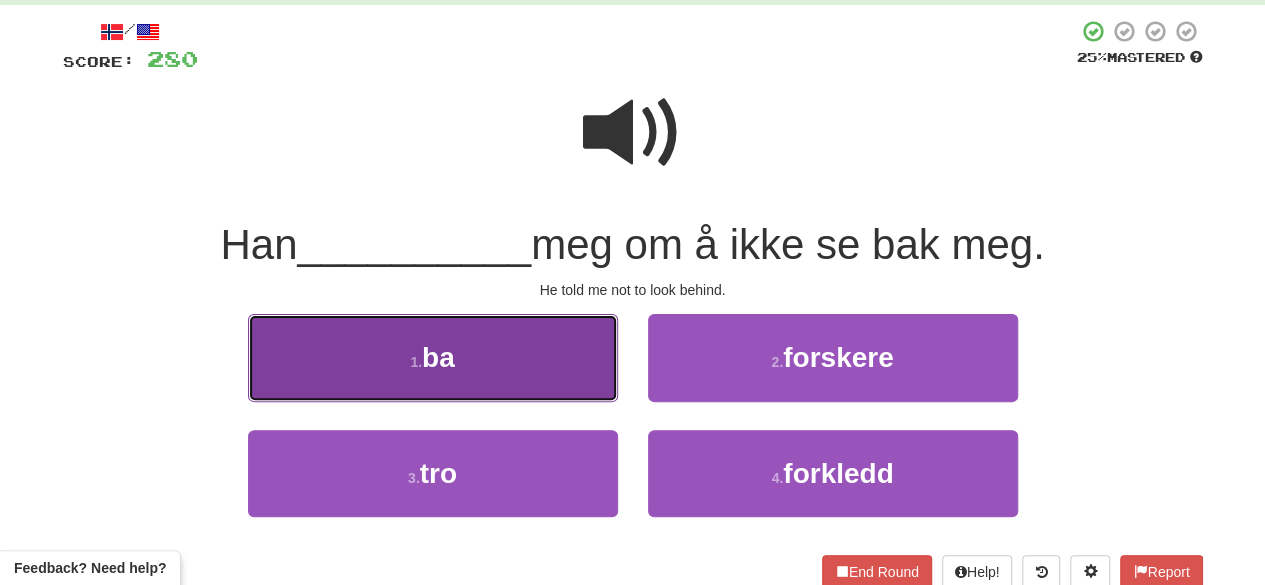 click on "1 .  ba" at bounding box center [433, 357] 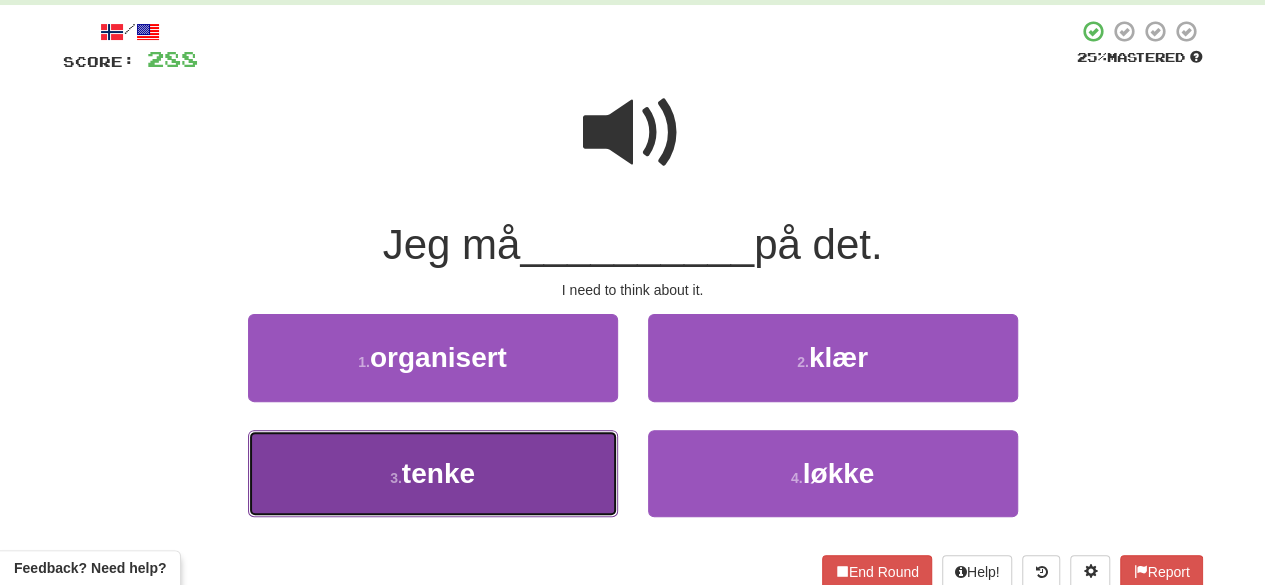 click on "3 .  tenke" at bounding box center [433, 473] 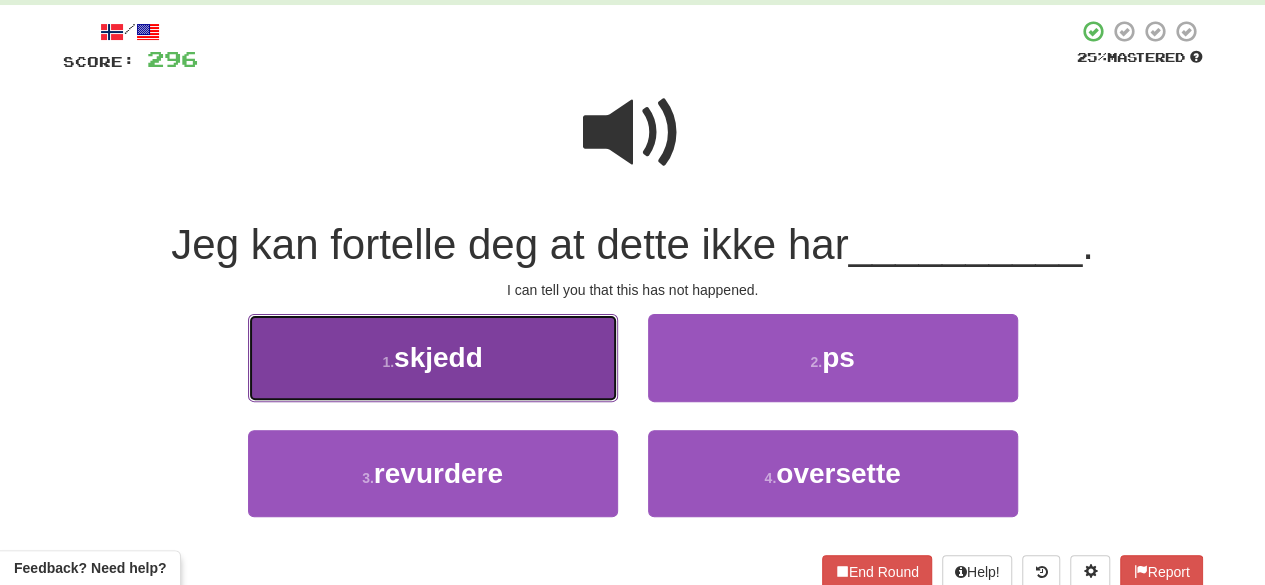 click on "1 .  skjedd" at bounding box center (433, 357) 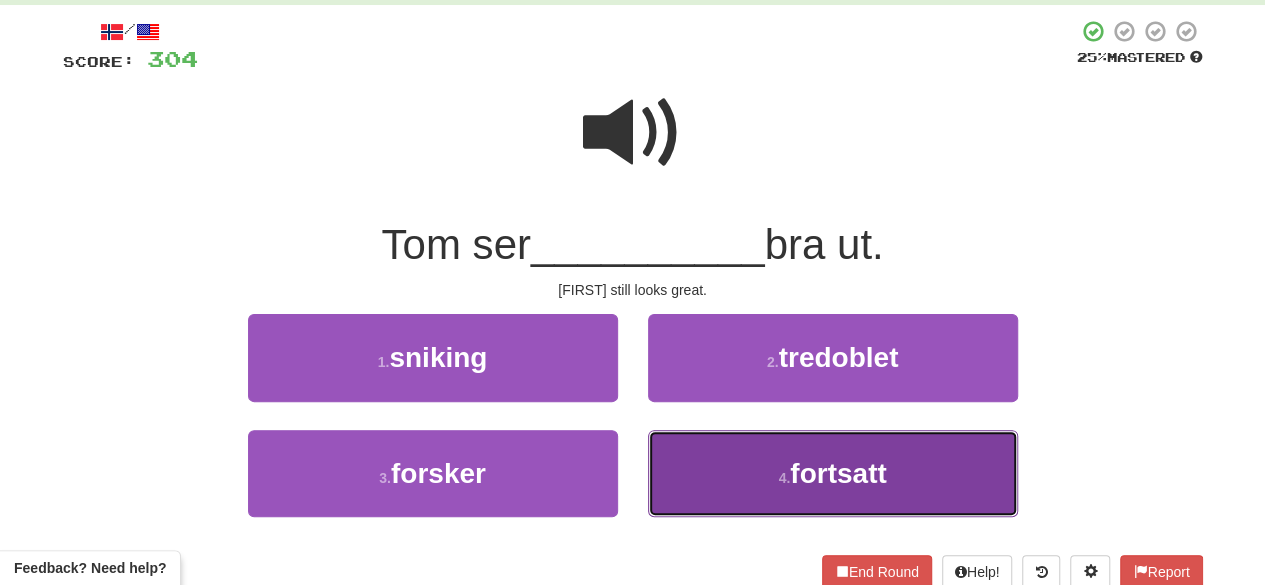 click on "4 .  fortsatt" at bounding box center [833, 473] 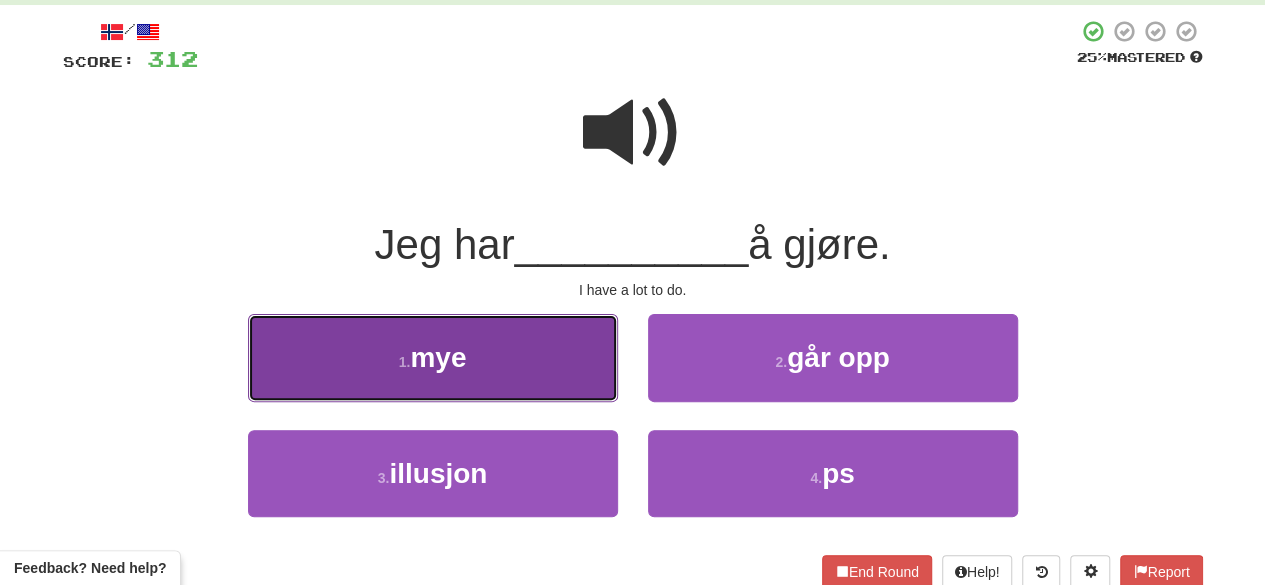 click on "1 .  mye" at bounding box center [433, 357] 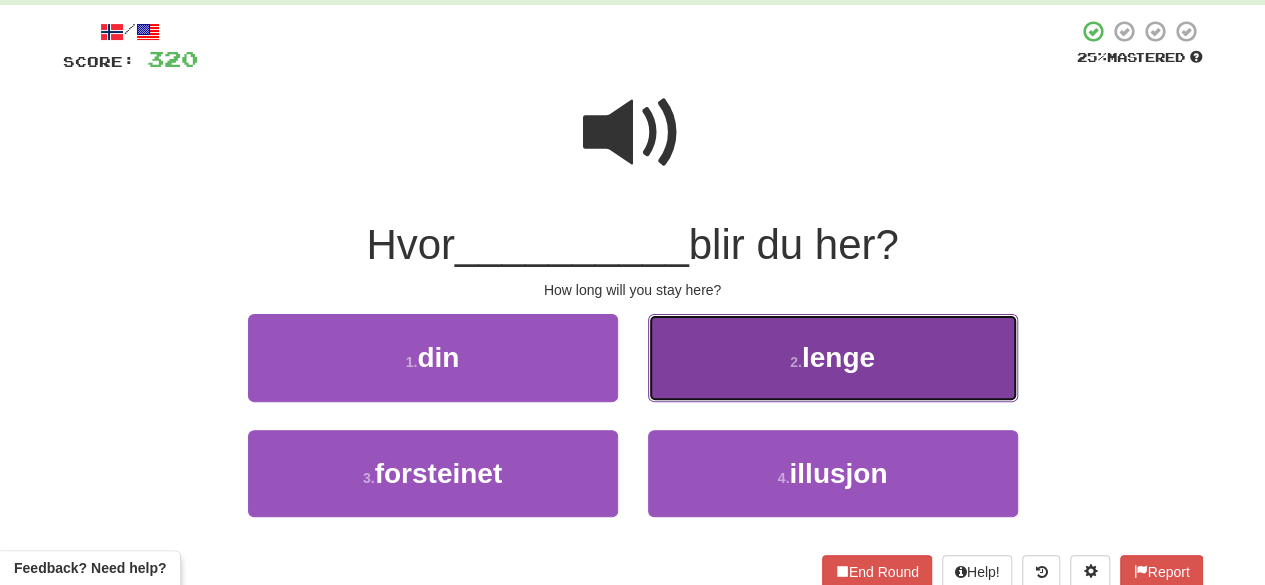 click on "2 .  lenge" at bounding box center [833, 357] 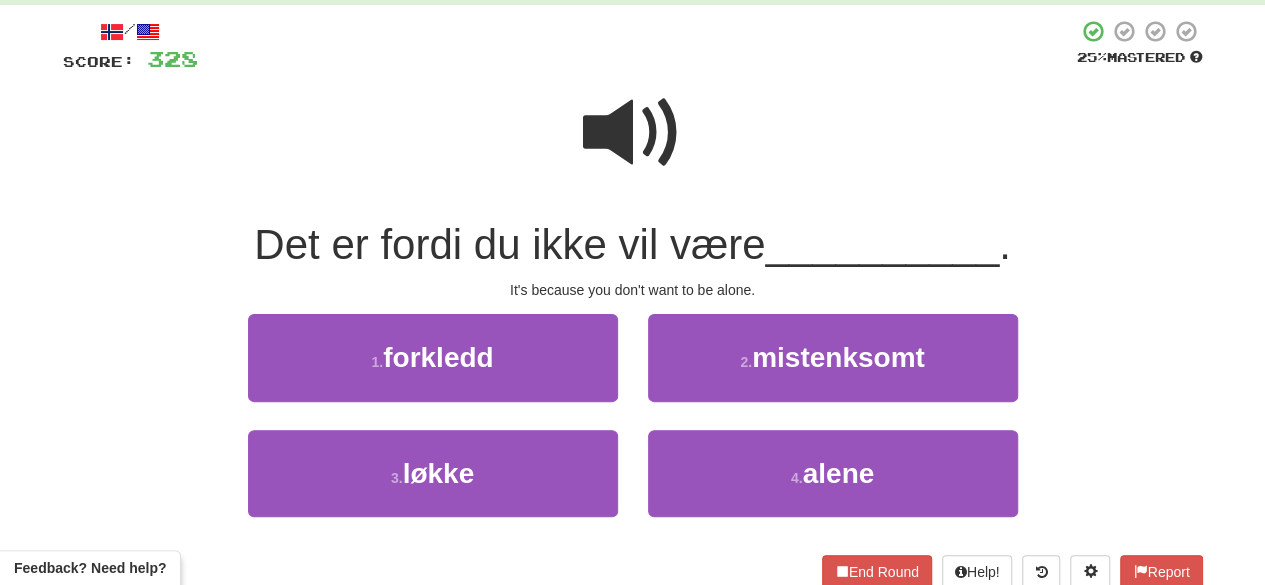 click at bounding box center [633, 133] 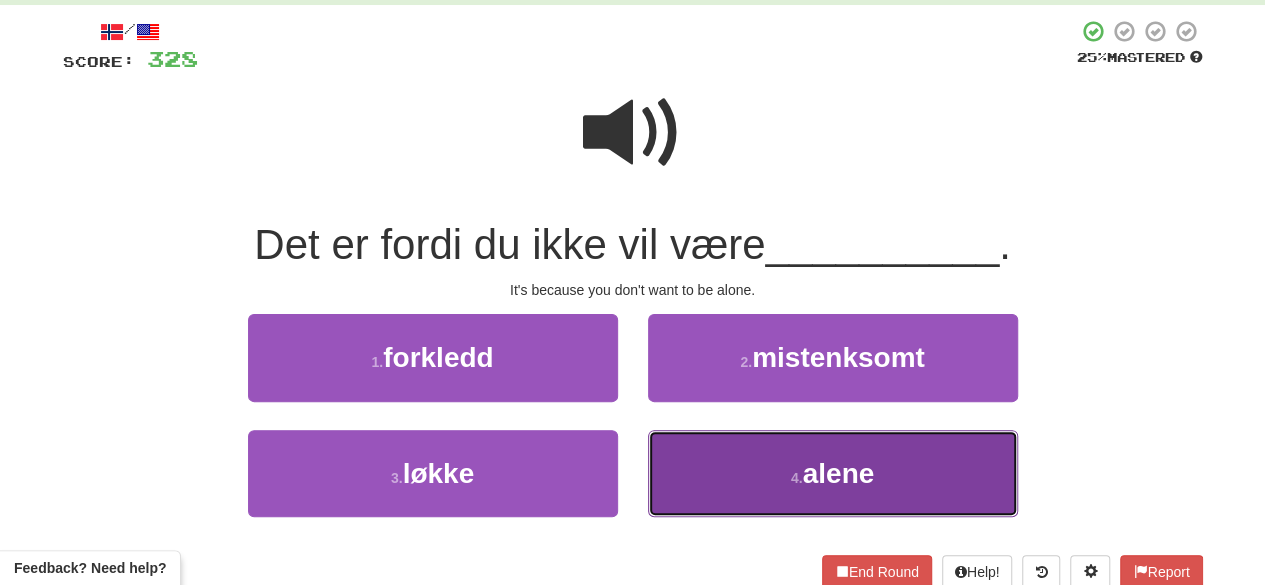 click on "4 .  alene" at bounding box center (833, 473) 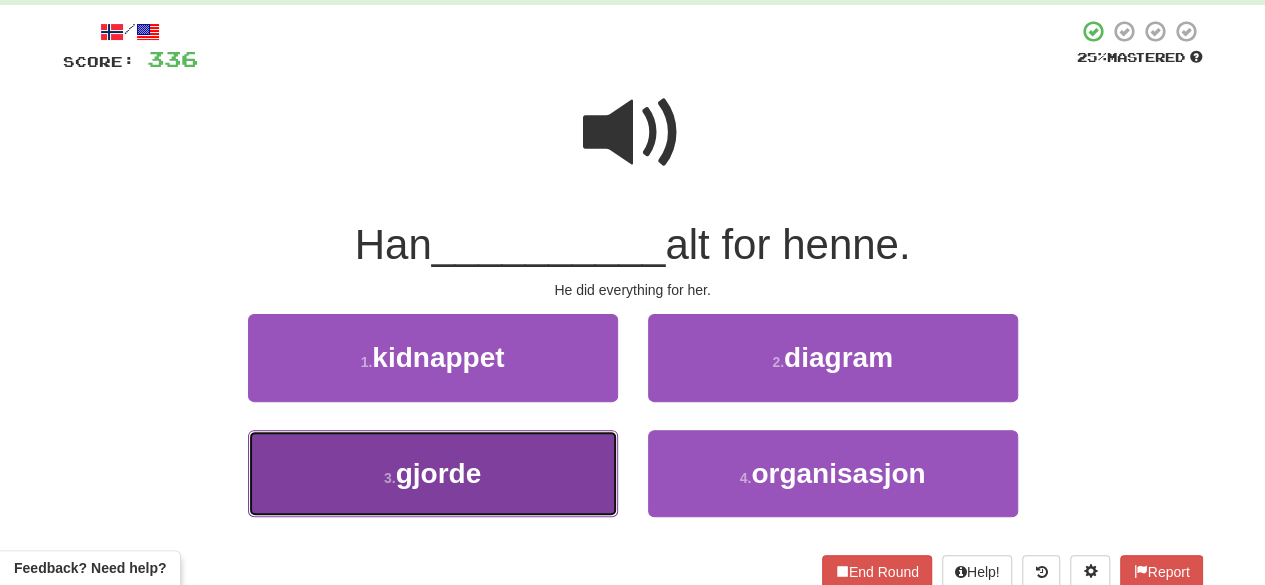 click on "3 .  gjorde" at bounding box center [433, 473] 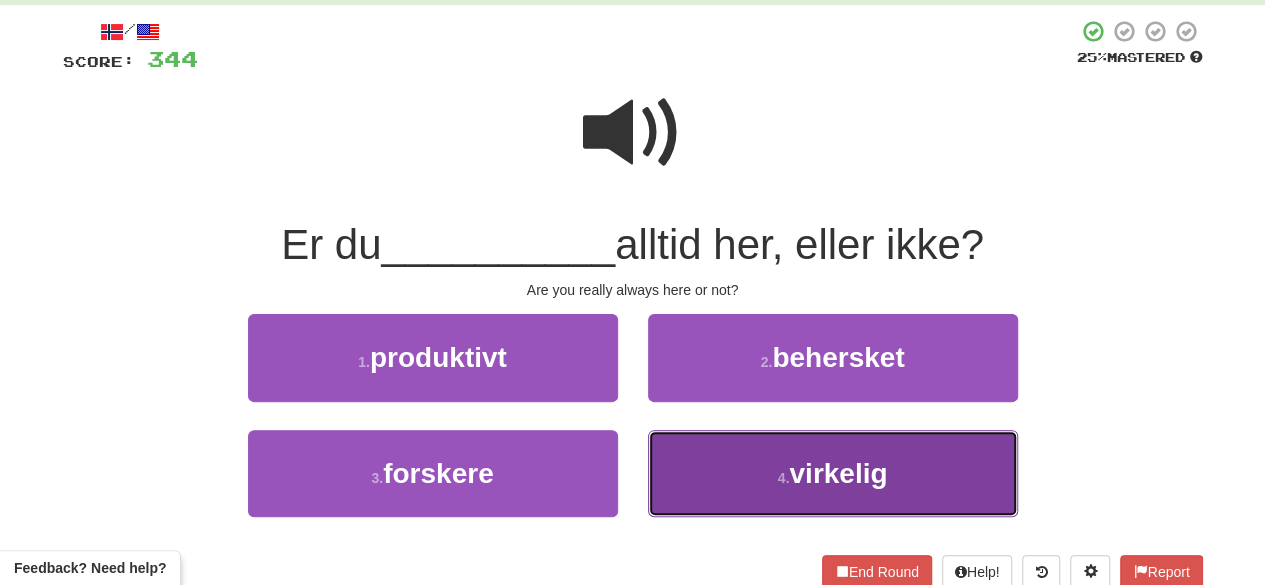 click on "4 .  virkelig" at bounding box center (833, 473) 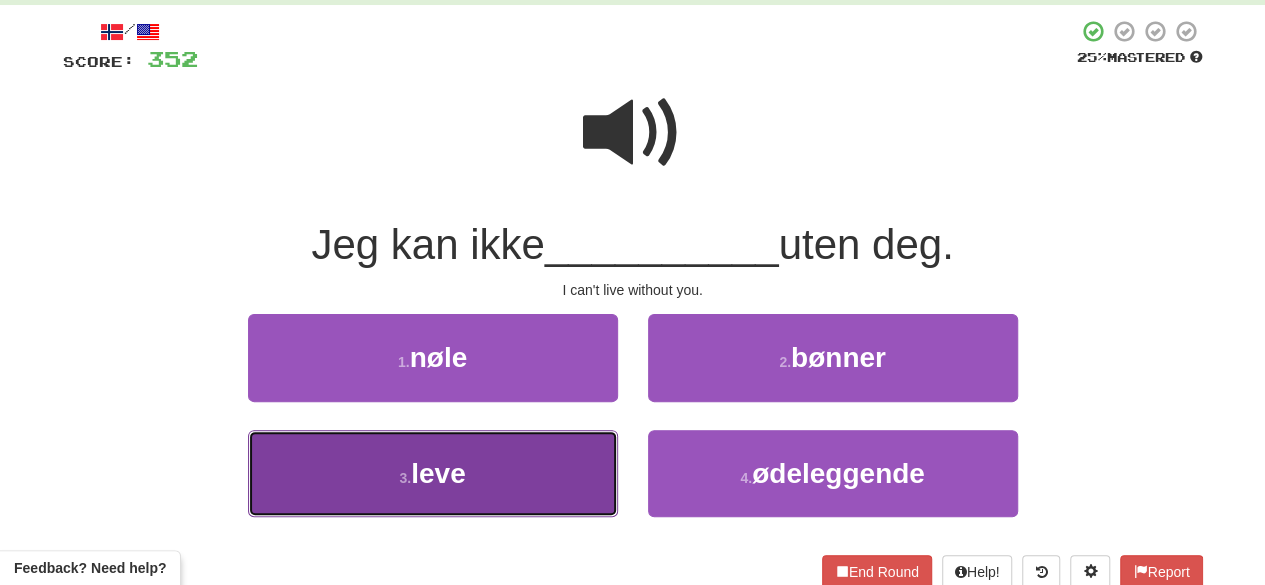 click on "3 .  leve" at bounding box center [433, 473] 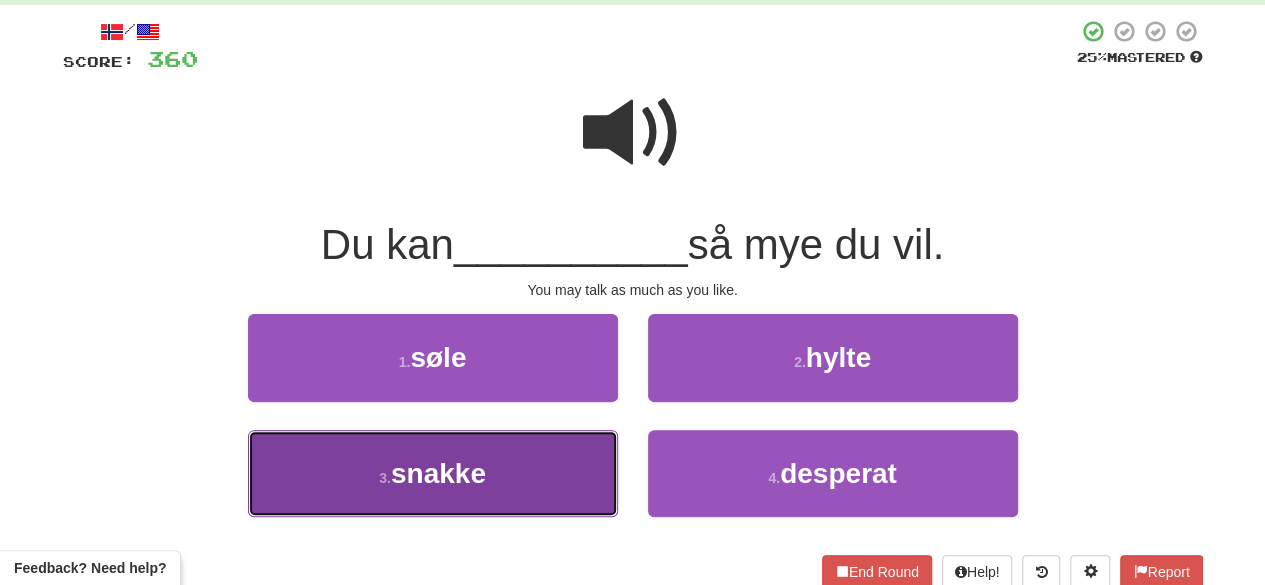 click on "snakke" at bounding box center [438, 473] 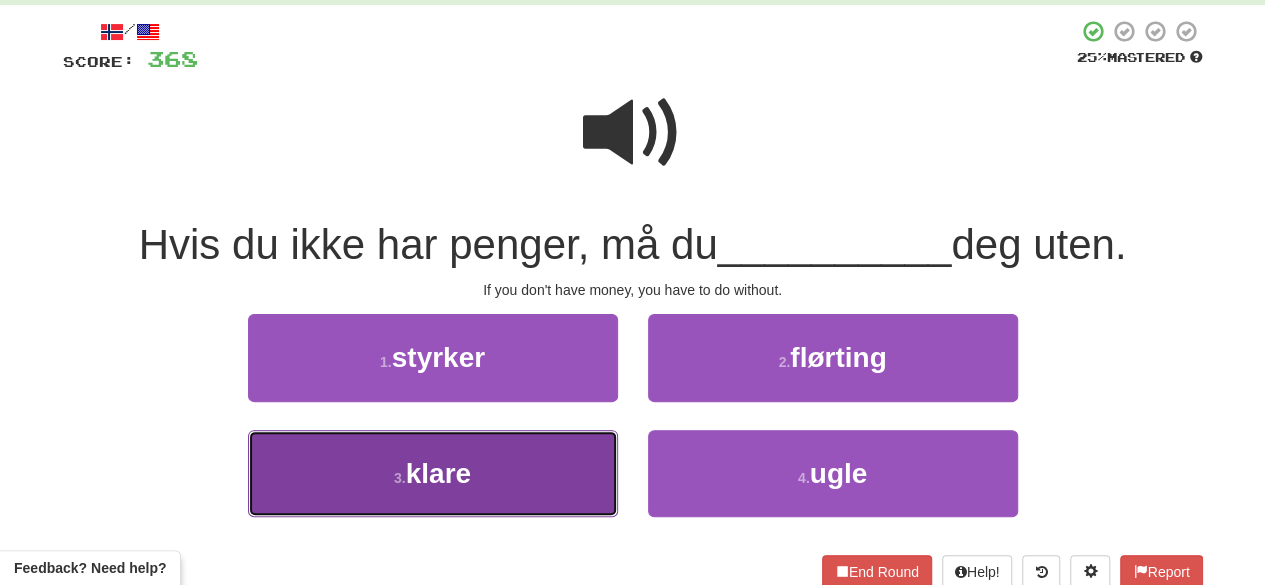click on "3 .  klare" at bounding box center (433, 473) 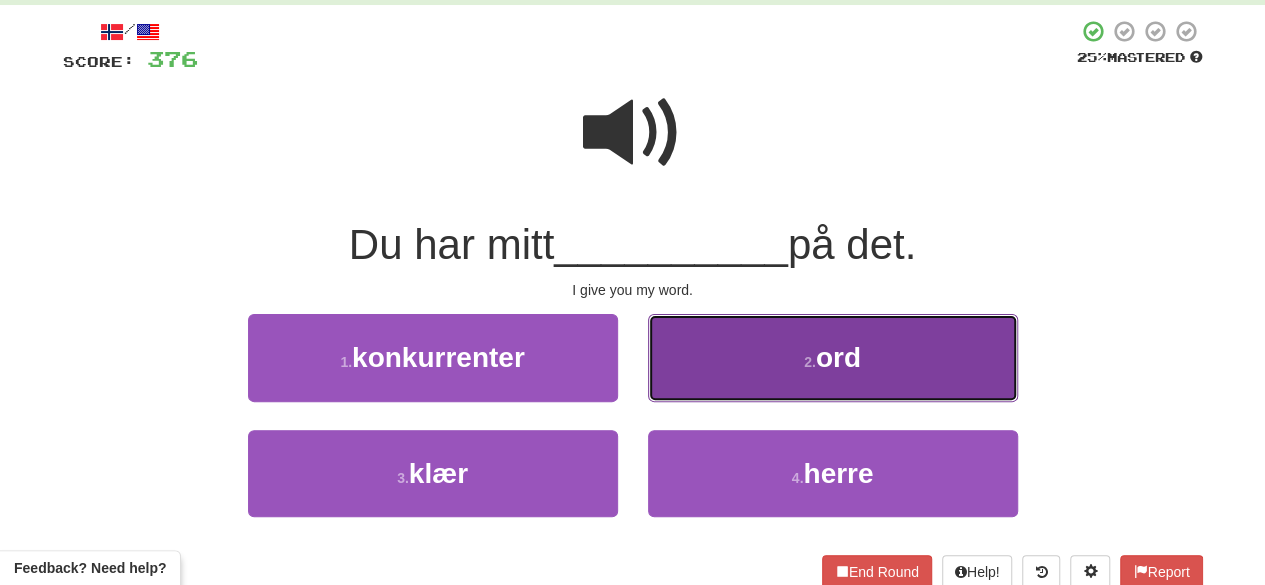 click on "2 .  ord" at bounding box center (833, 357) 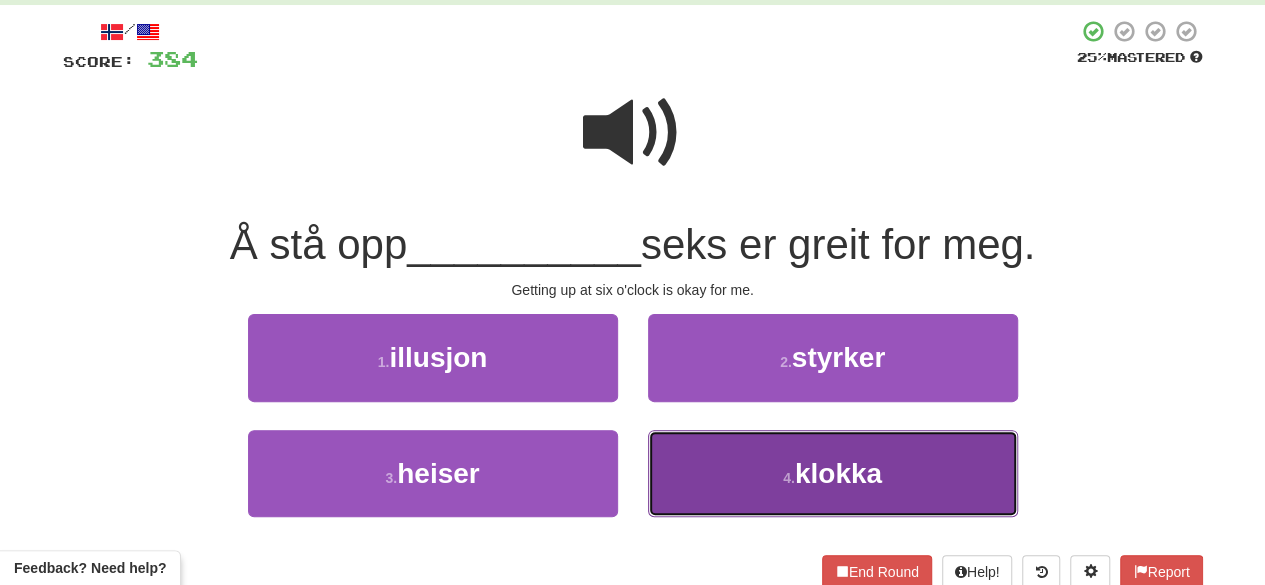 click on "4 .  klokka" at bounding box center (833, 473) 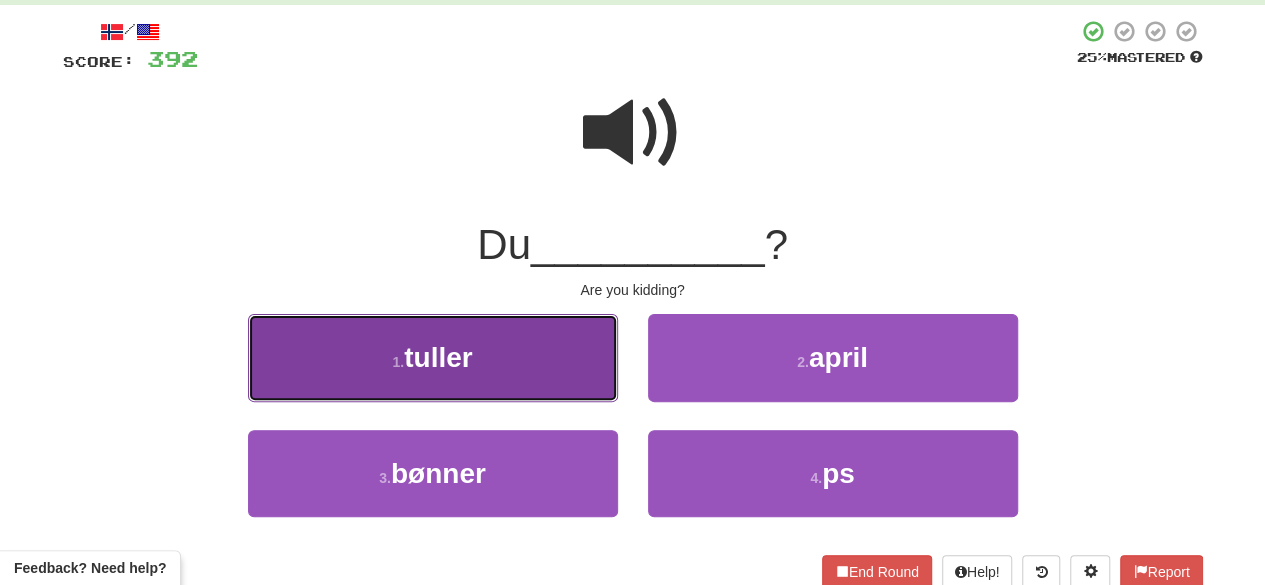 click on "tuller" at bounding box center (438, 357) 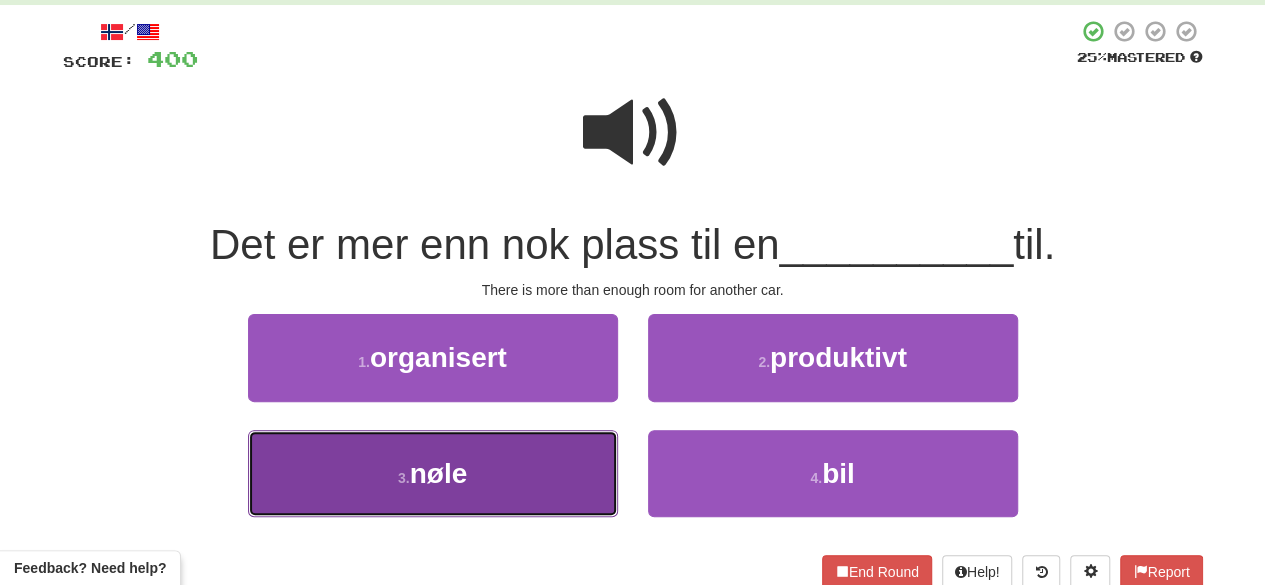 click on "3 .  nøle" at bounding box center [433, 473] 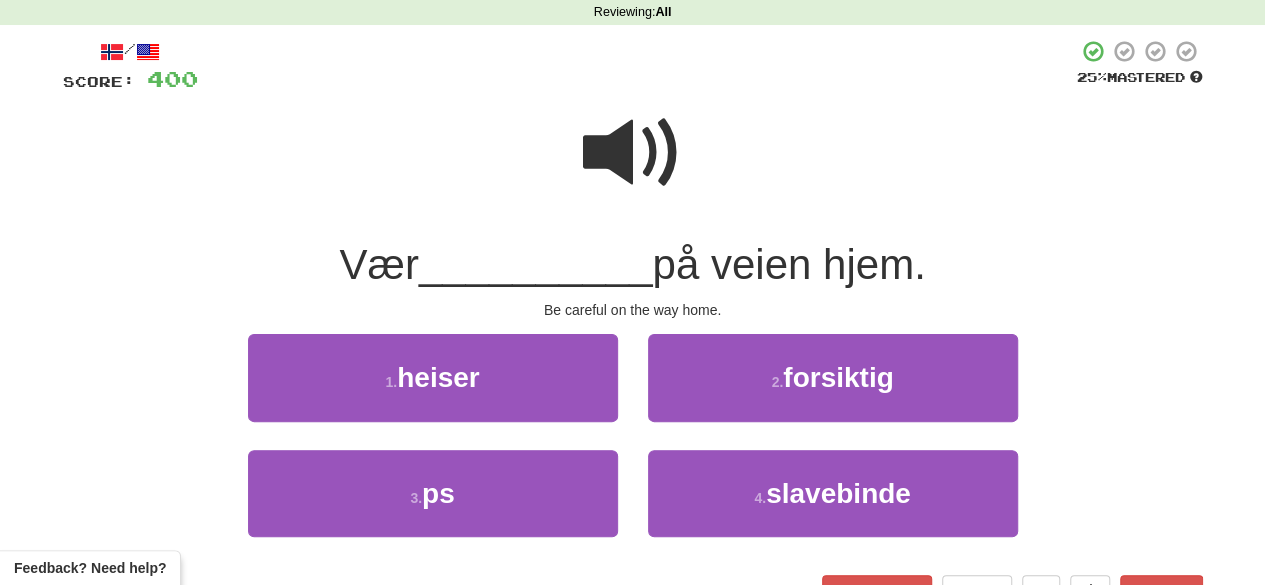 scroll, scrollTop: 81, scrollLeft: 0, axis: vertical 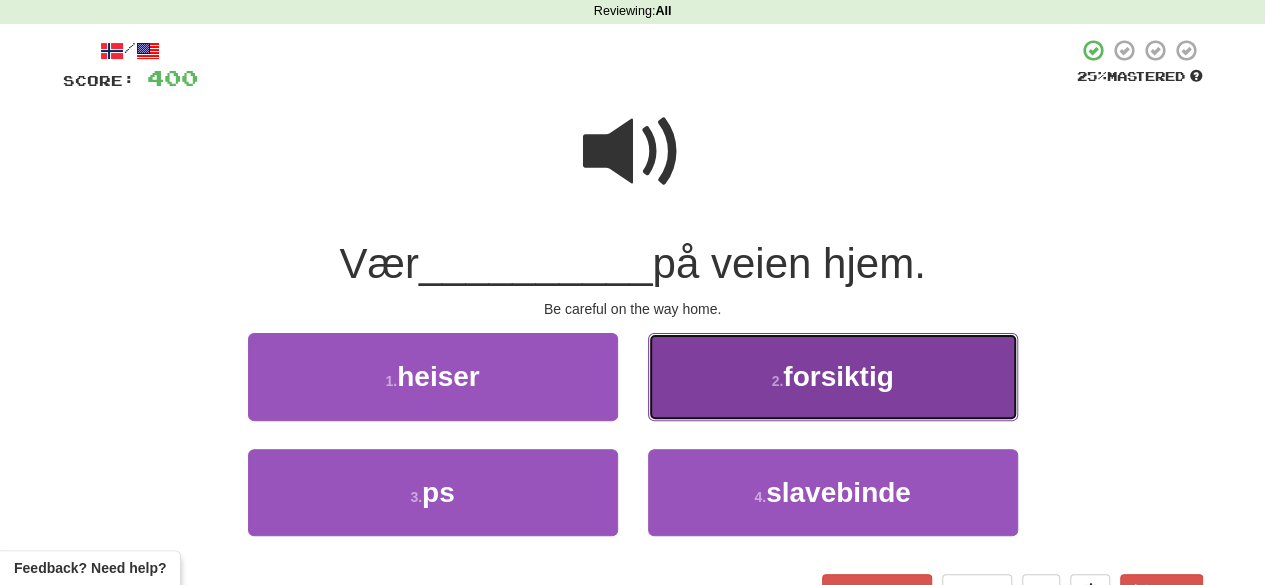 click on "2 .  forsiktig" at bounding box center (833, 376) 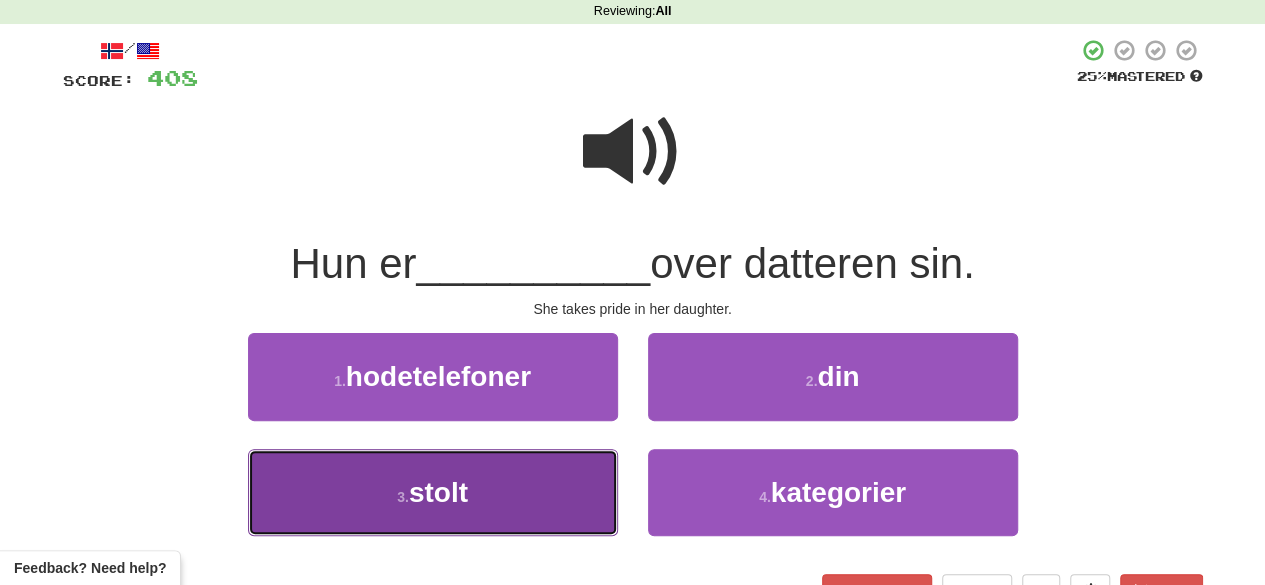 click on "3 .  stolt" at bounding box center [433, 492] 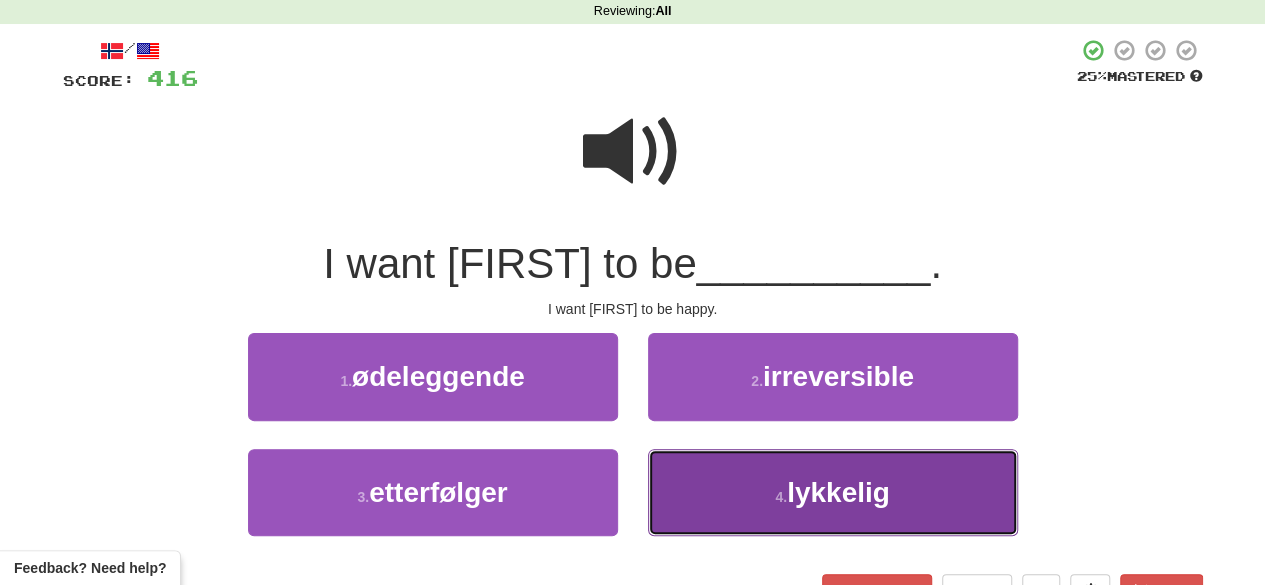 click on "4 .  lykkelig" at bounding box center (833, 492) 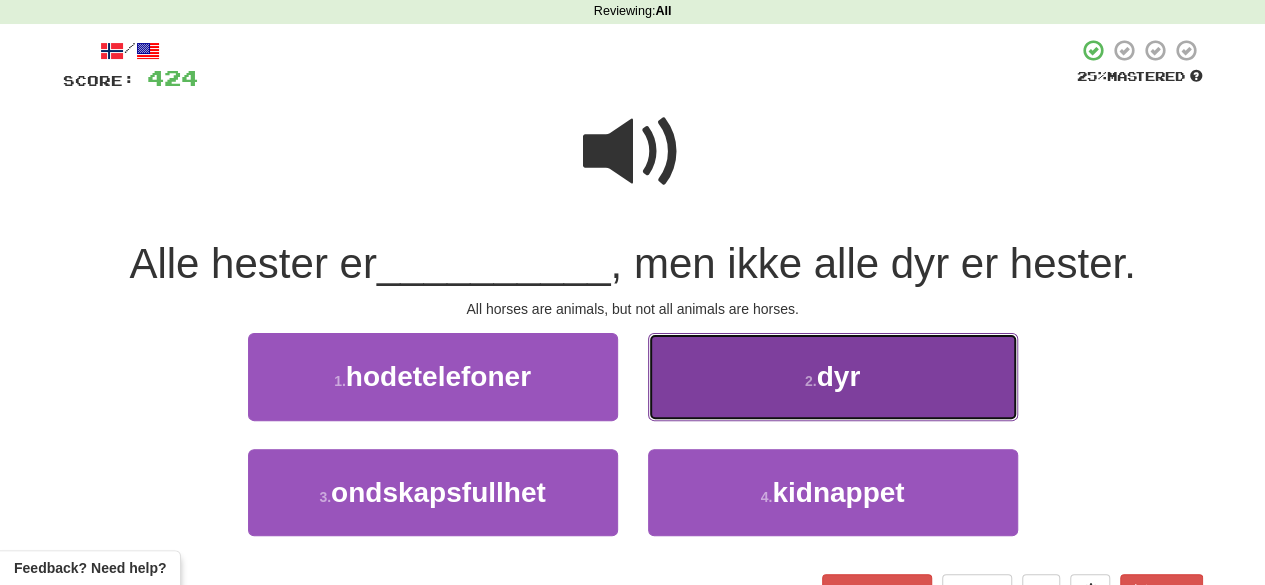 click on "2 .  dyr" at bounding box center [833, 376] 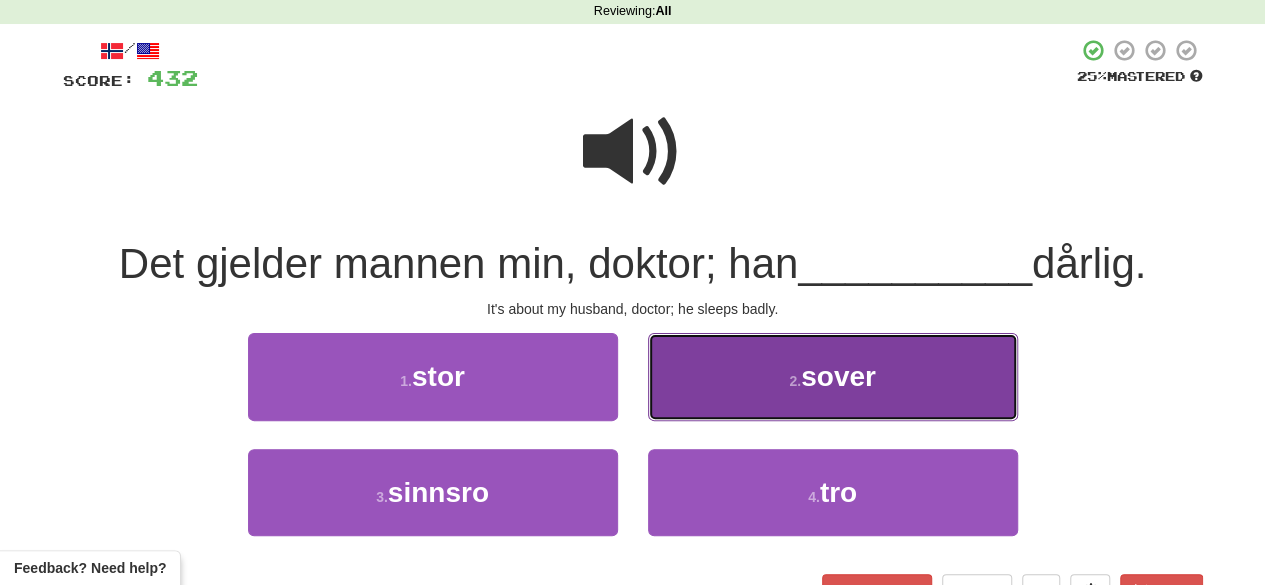 click on "sover" at bounding box center (838, 376) 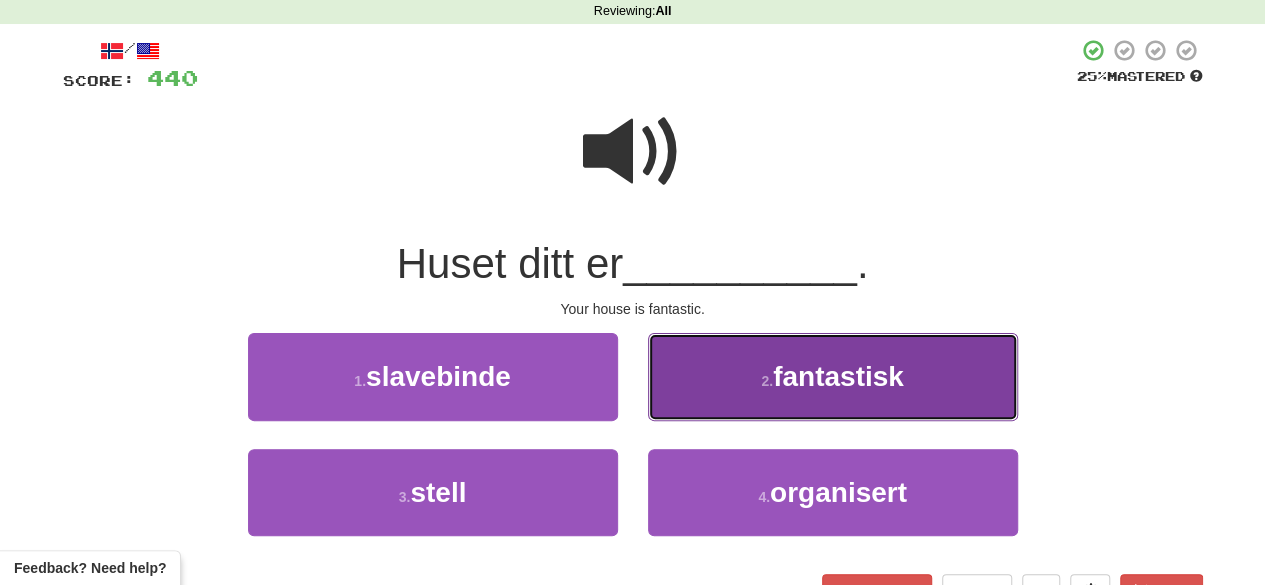 click on "2 .  fantastisk" at bounding box center [833, 376] 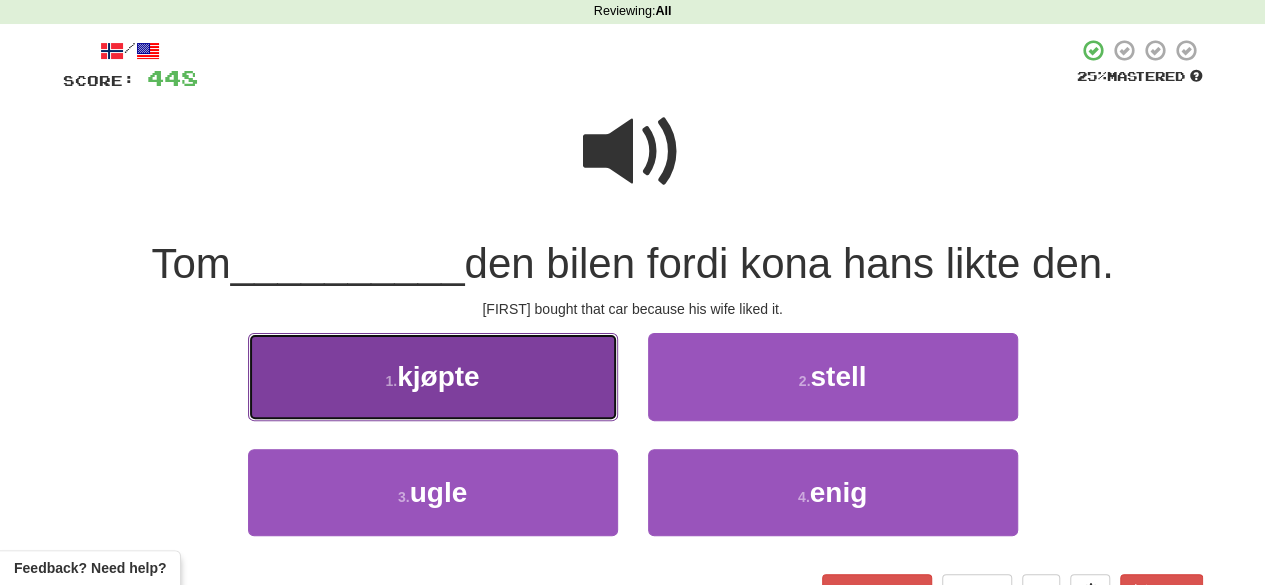 click on "1 .  kjøpte" at bounding box center (433, 376) 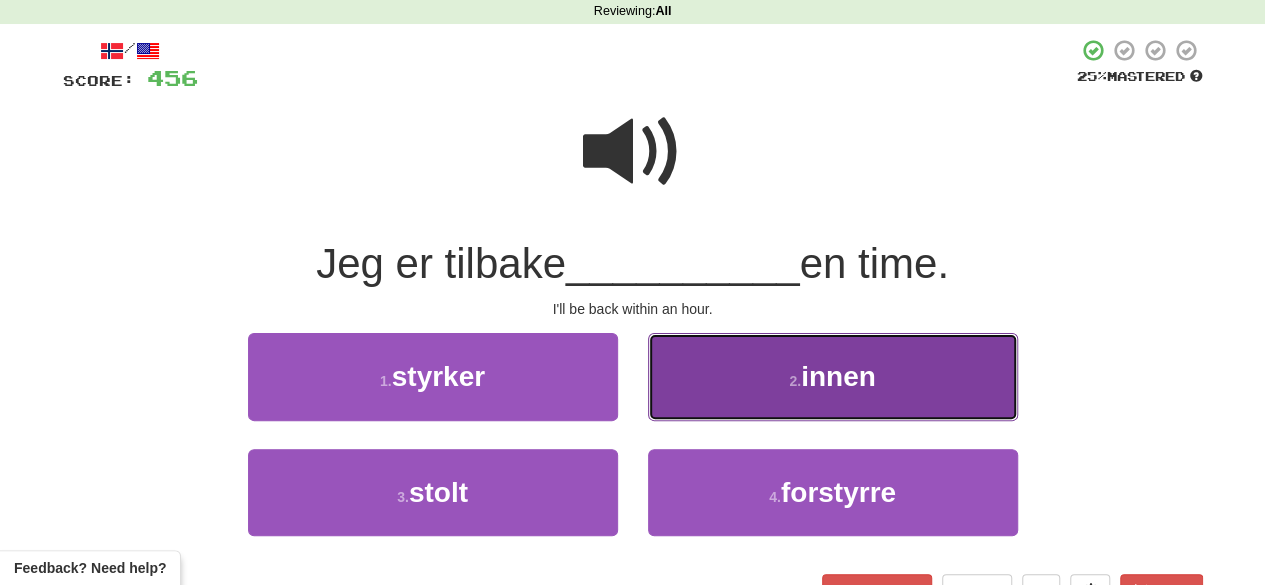 click on "2 .  innen" at bounding box center [833, 376] 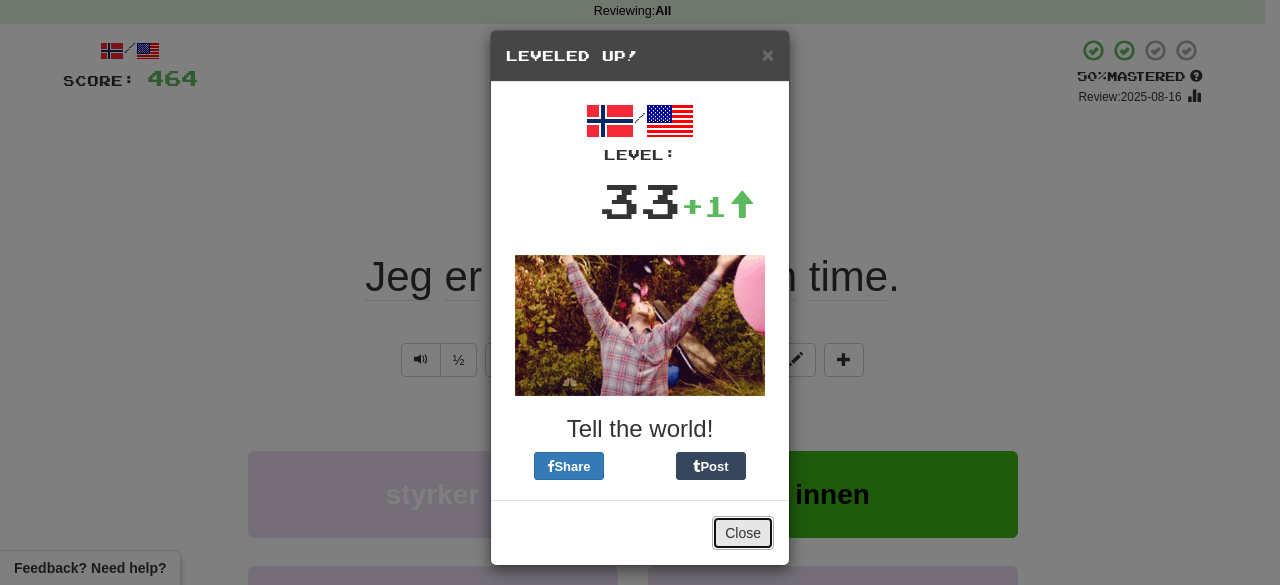 click on "Close" at bounding box center [743, 533] 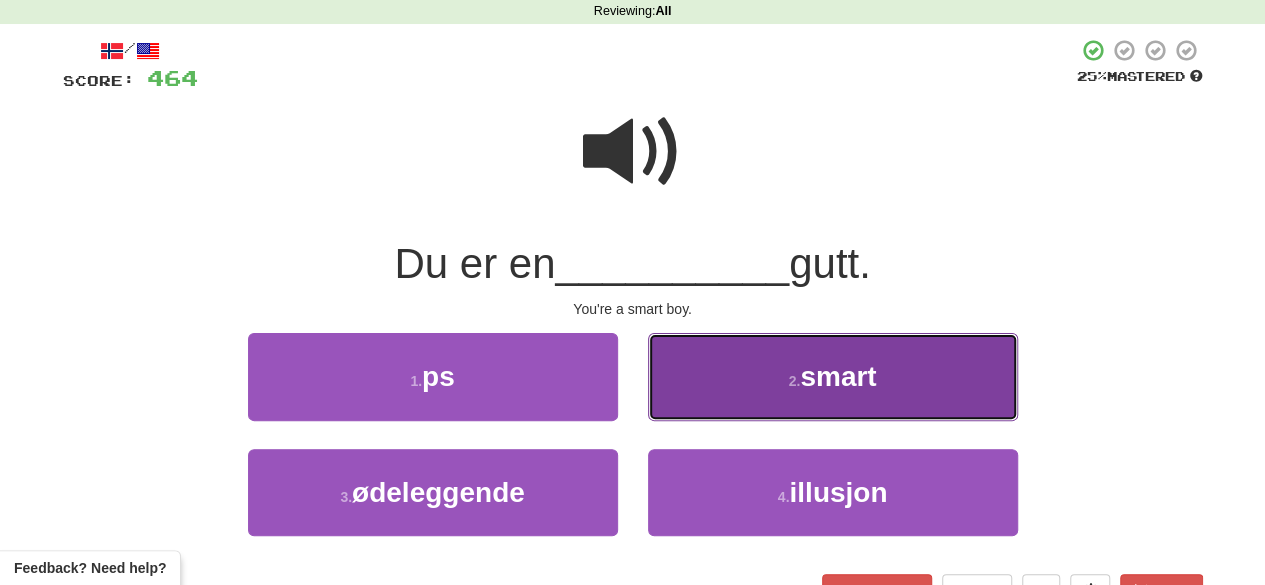 click on "2 ." at bounding box center (795, 381) 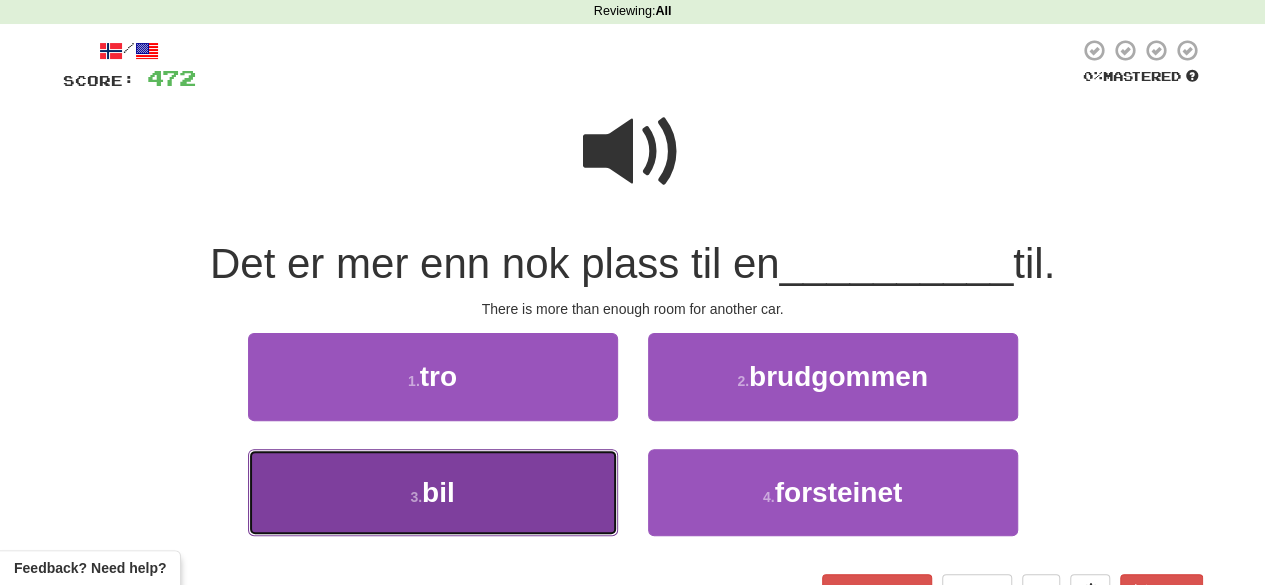 click on "3 .  bil" at bounding box center (433, 492) 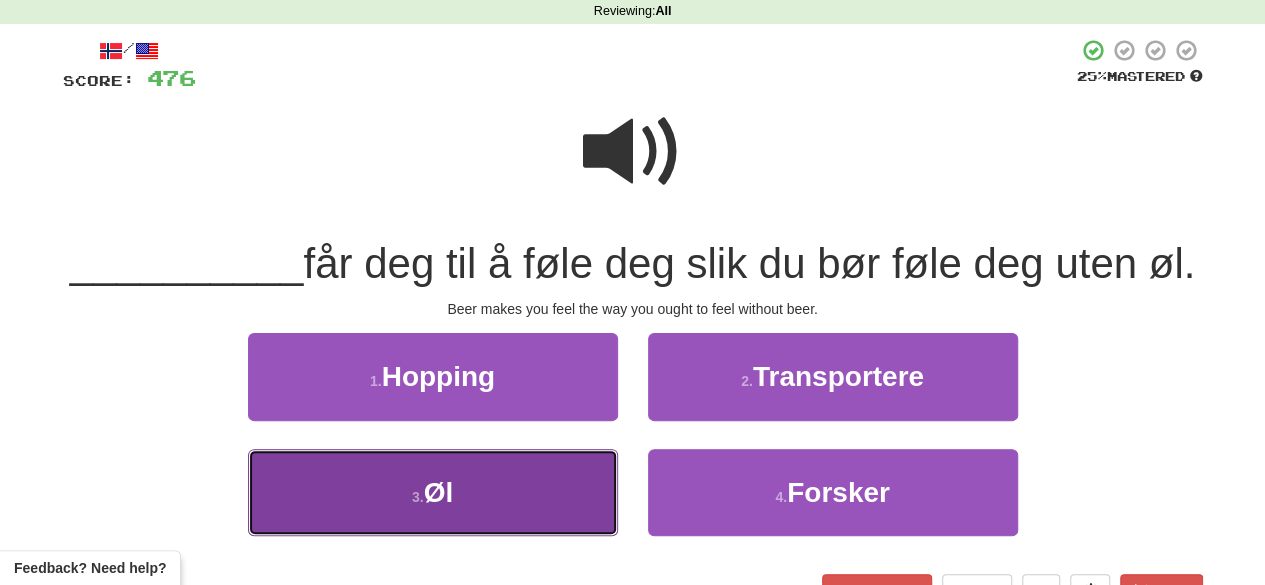 click on "3 .  Øl" at bounding box center (433, 492) 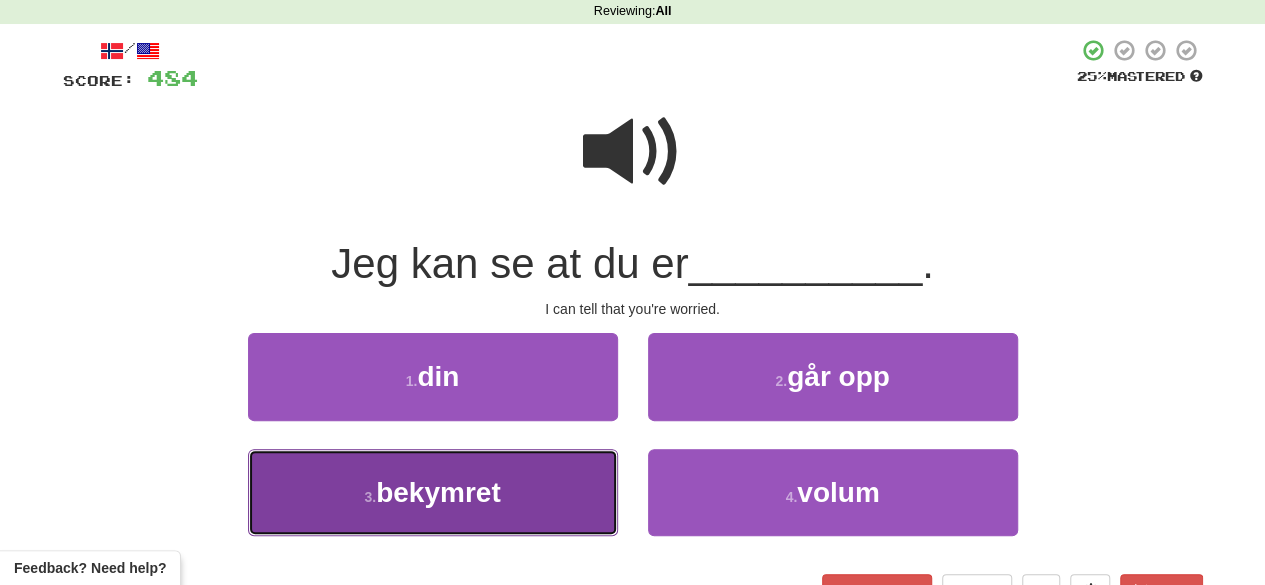 click on "bekymret" at bounding box center [438, 492] 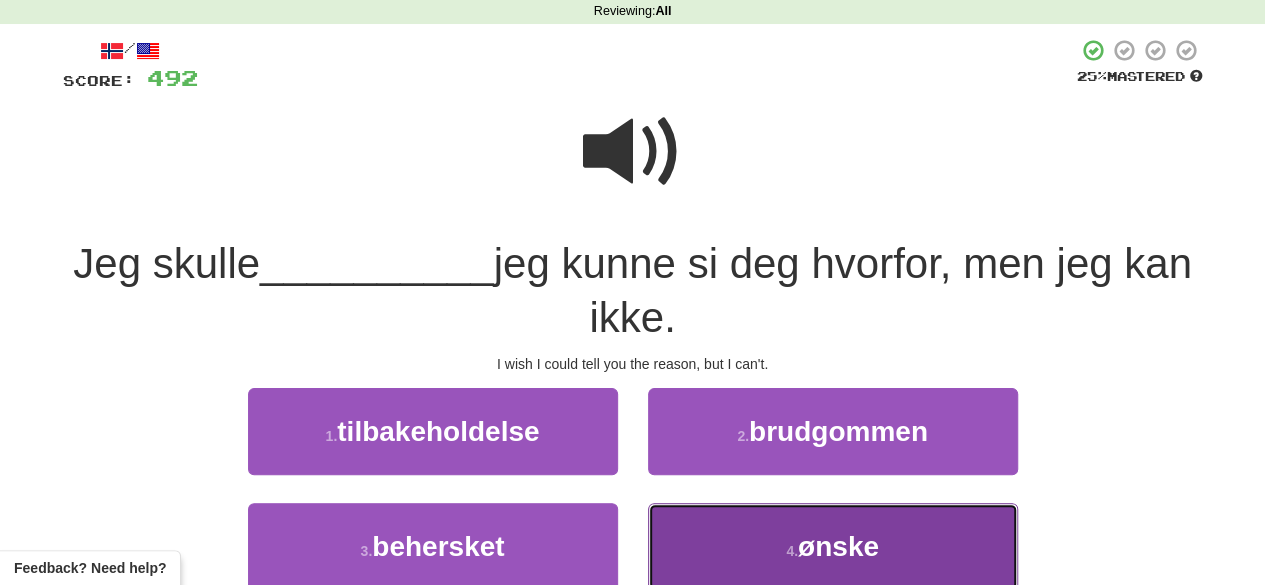 click on "4 .  ønske" at bounding box center (833, 546) 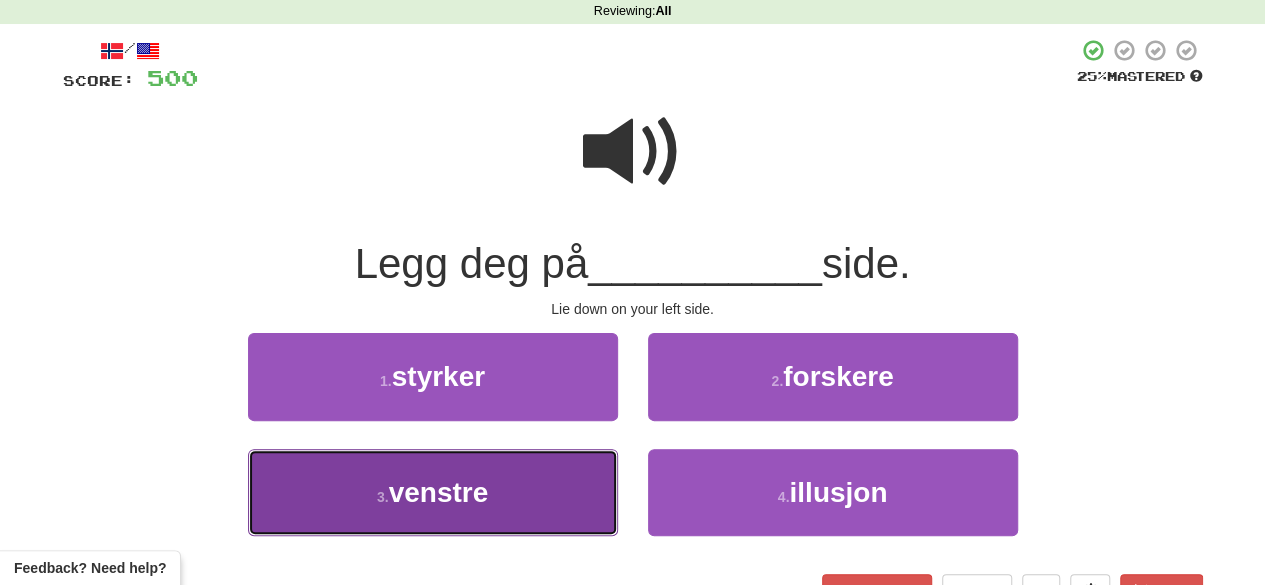 click on "venstre" at bounding box center (439, 492) 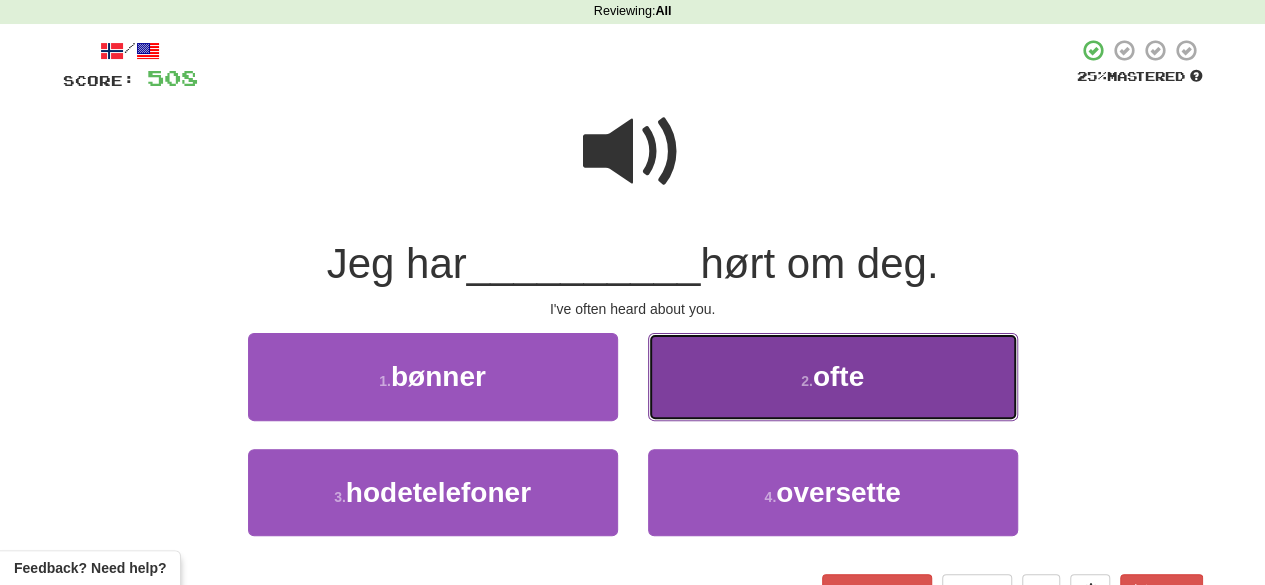 click on "2 .  ofte" at bounding box center (833, 376) 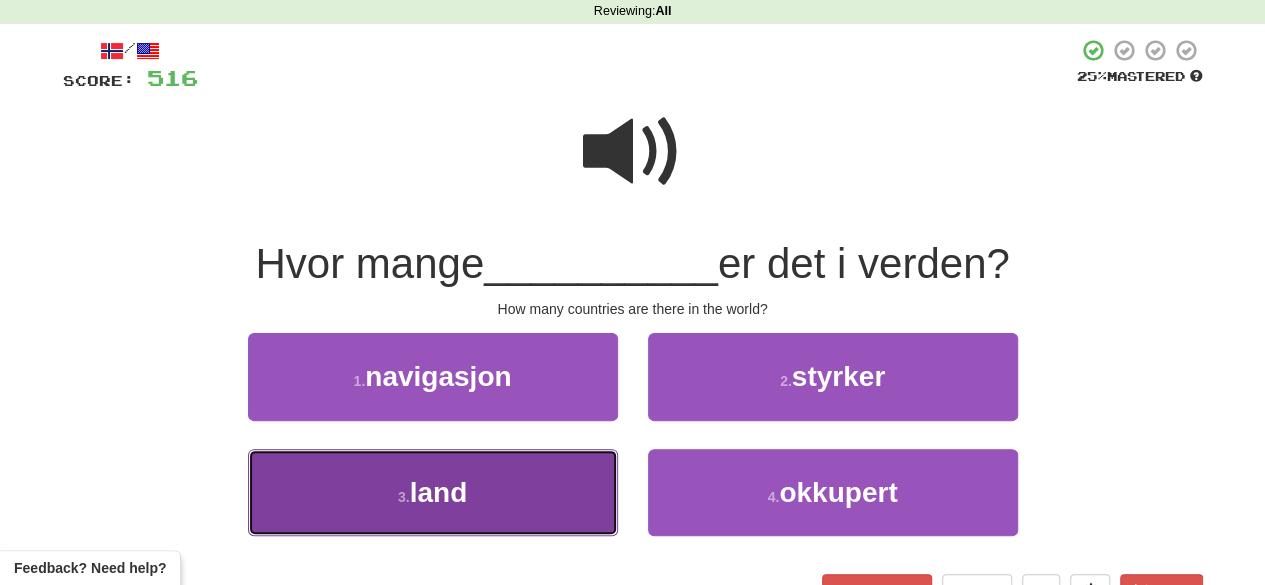 click on "3 .  land" at bounding box center (433, 492) 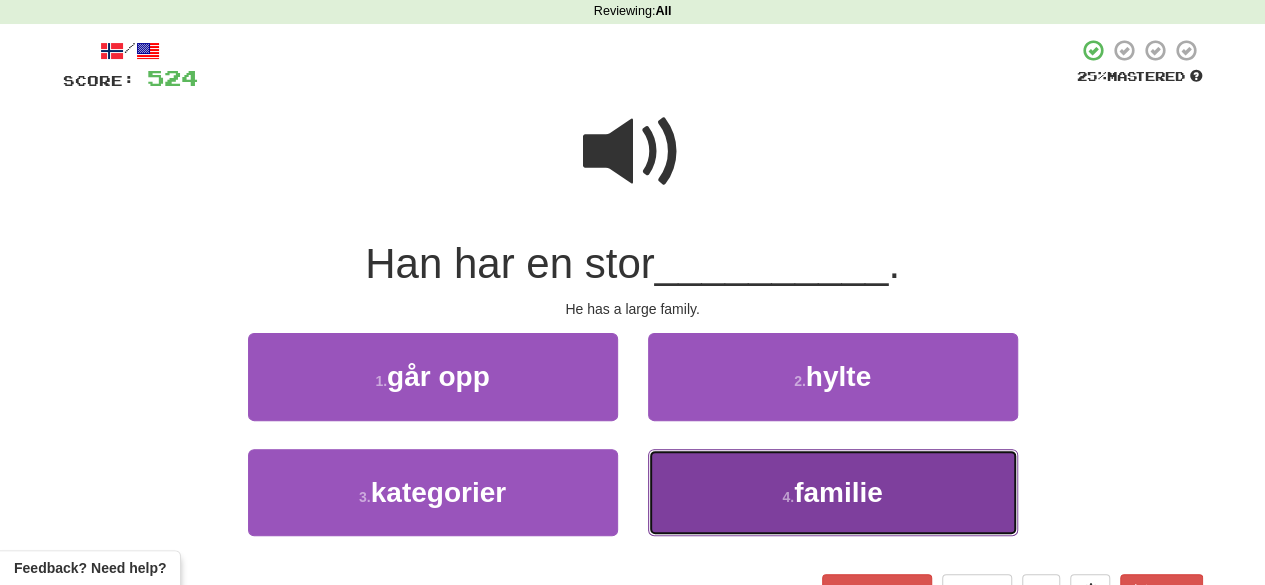 click on "4 .  familie" at bounding box center [833, 492] 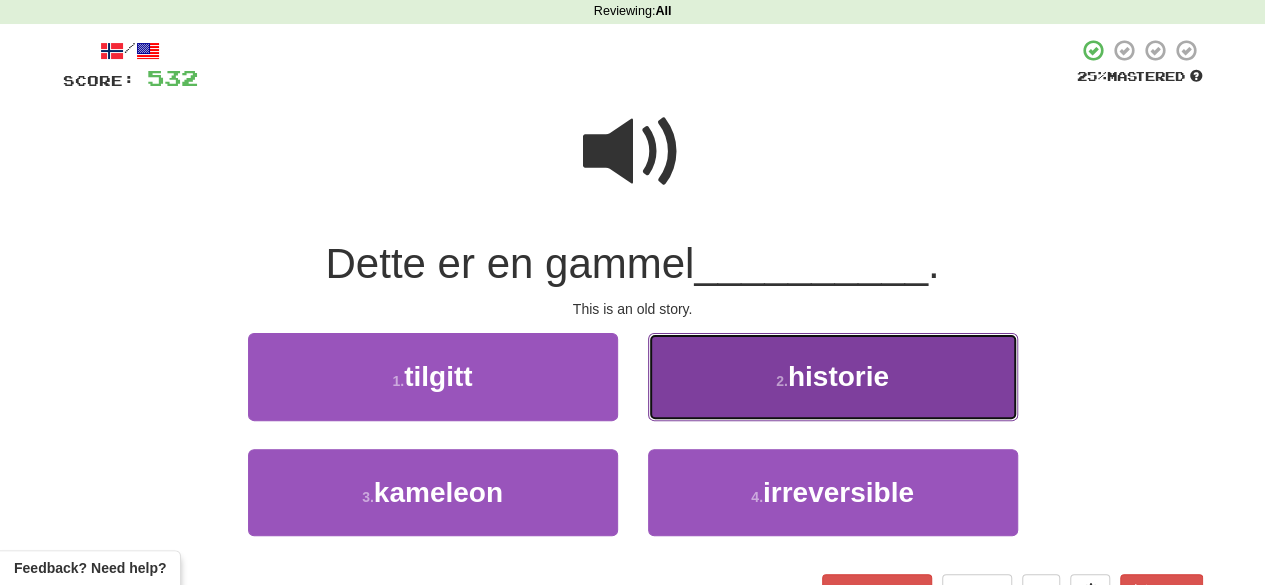 click on "historie" at bounding box center (838, 376) 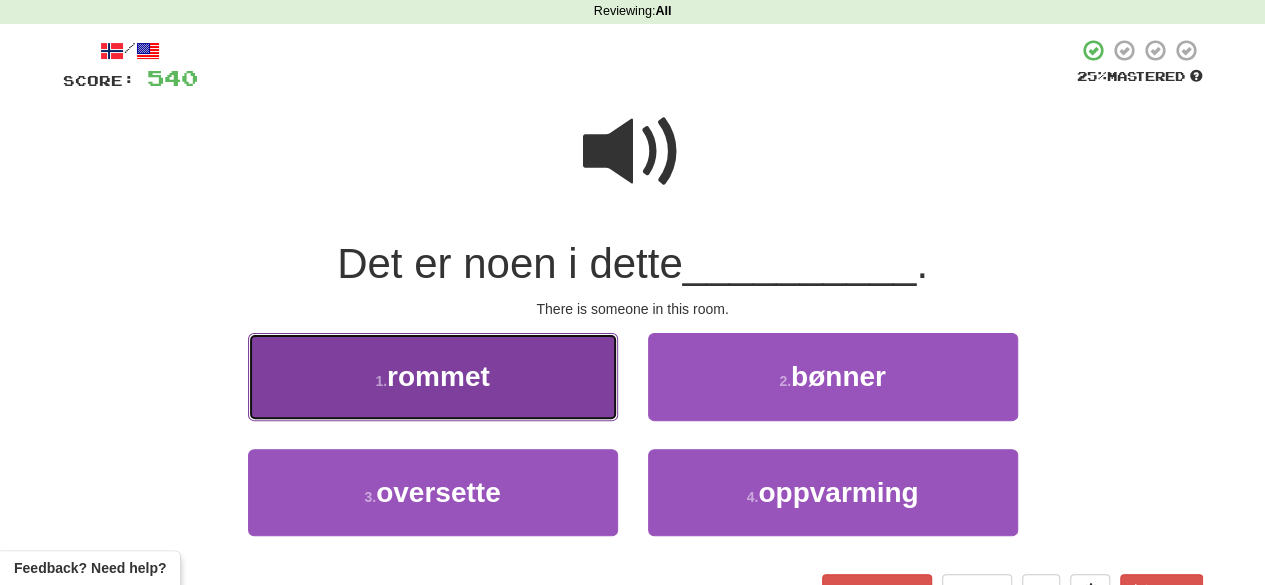 click on "rommet" at bounding box center [438, 376] 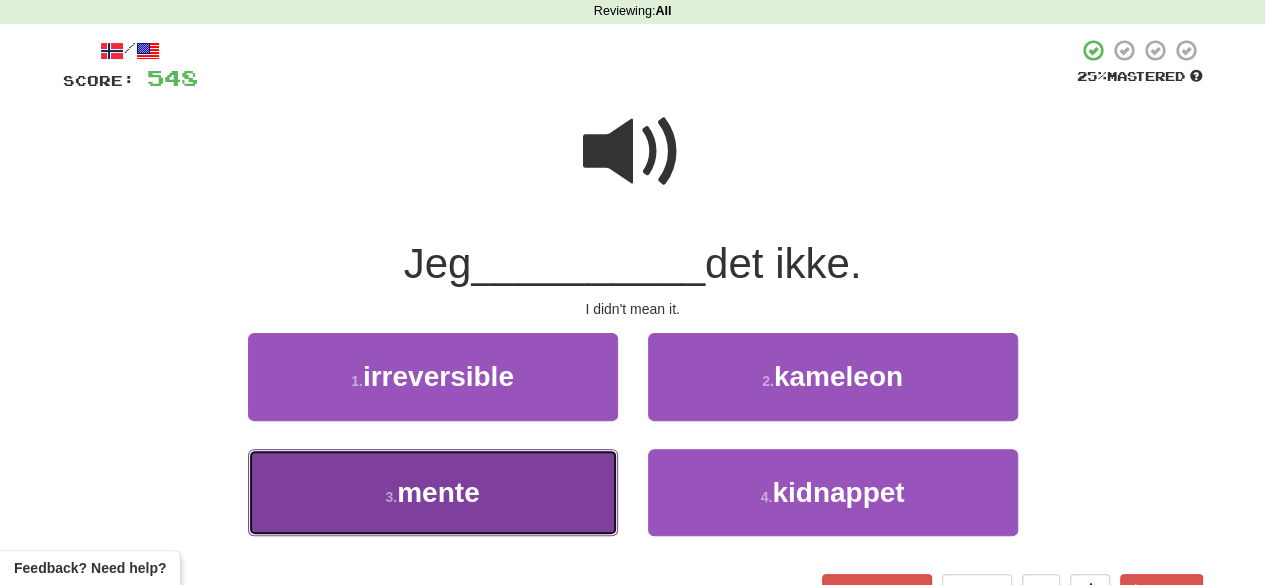 click on "3 .  mente" at bounding box center [433, 492] 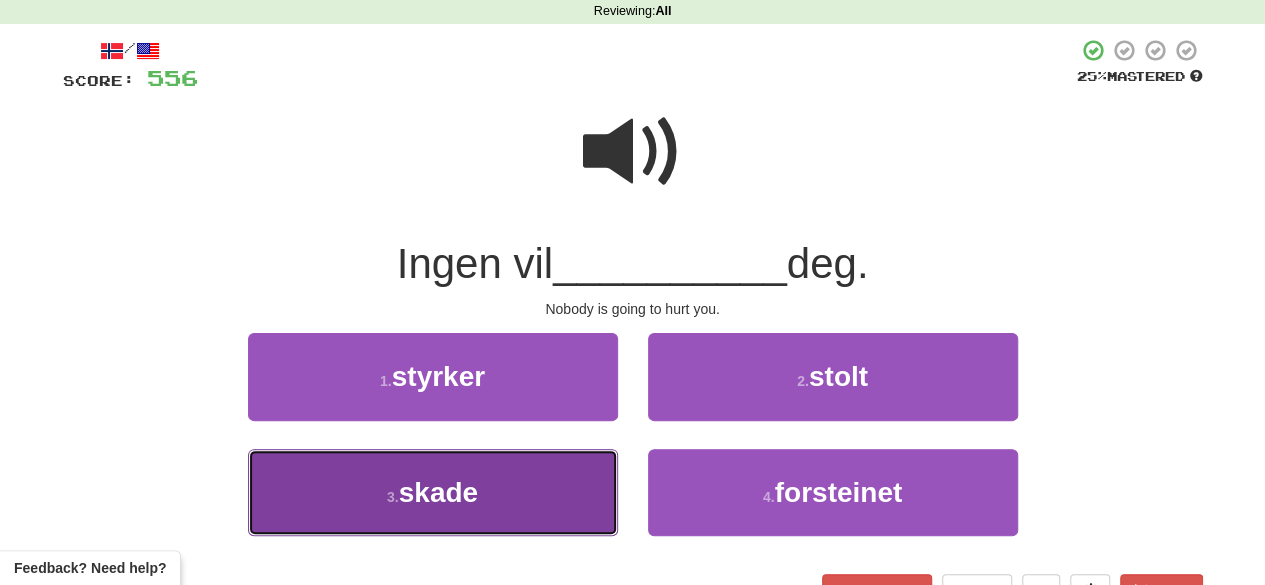 click on "3 .  skade" at bounding box center (433, 492) 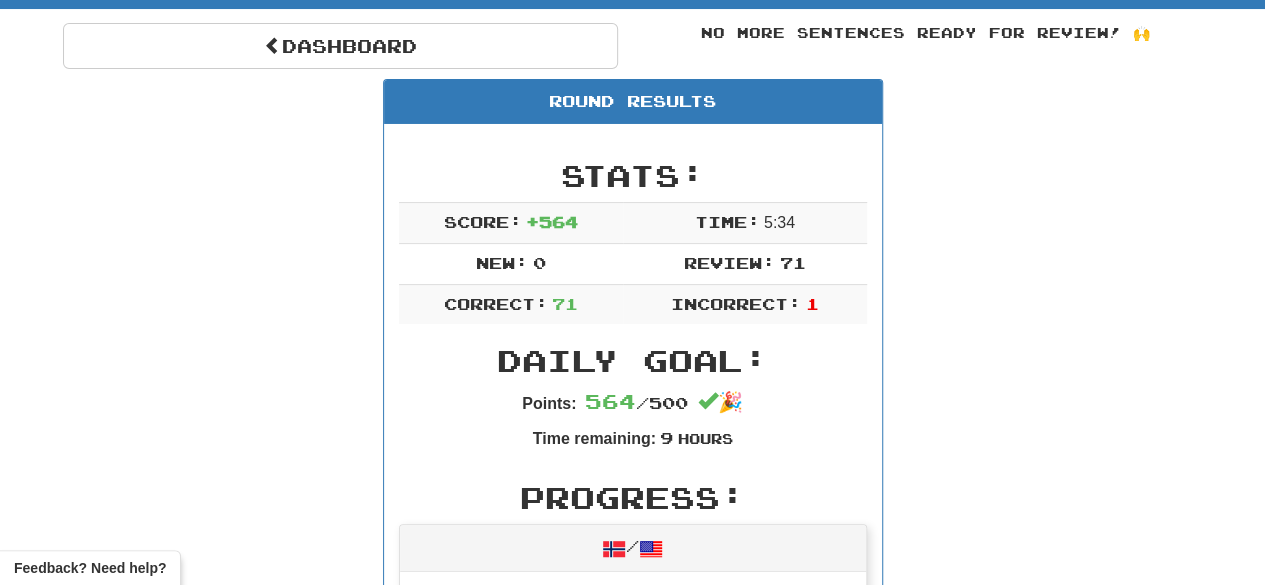 scroll, scrollTop: 0, scrollLeft: 0, axis: both 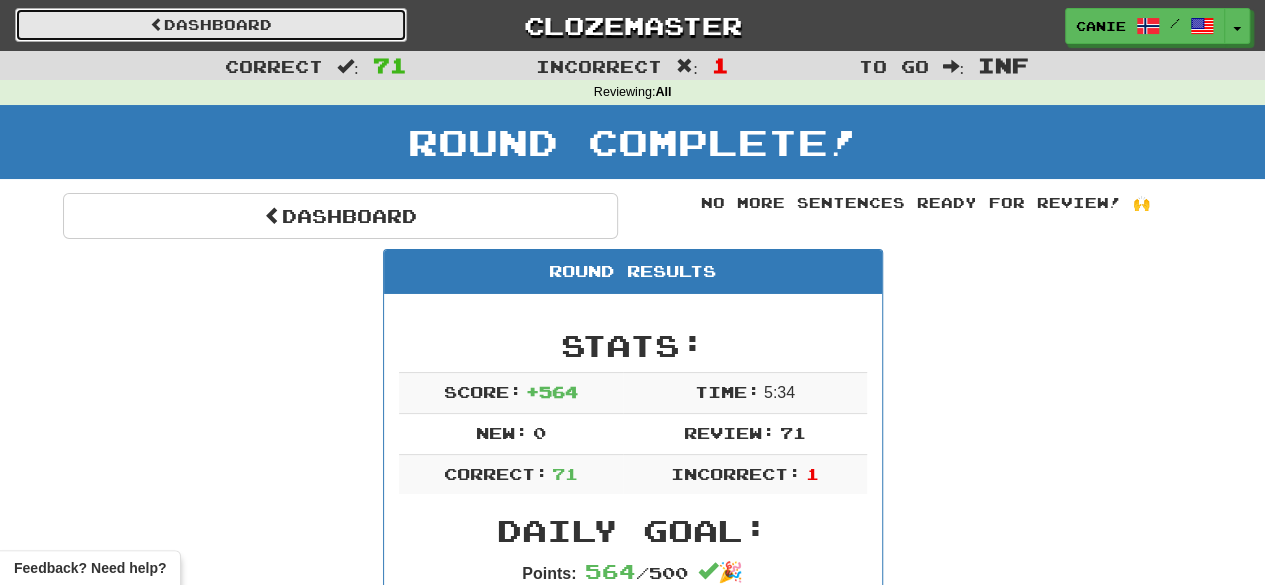 click on "Dashboard" at bounding box center [211, 25] 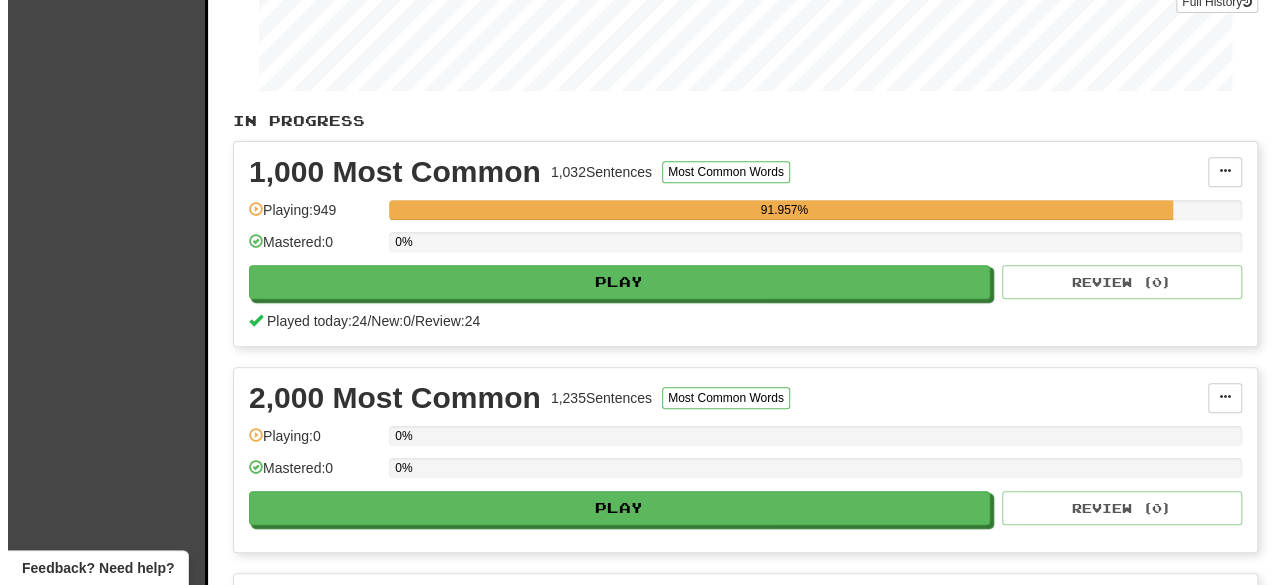 scroll, scrollTop: 309, scrollLeft: 0, axis: vertical 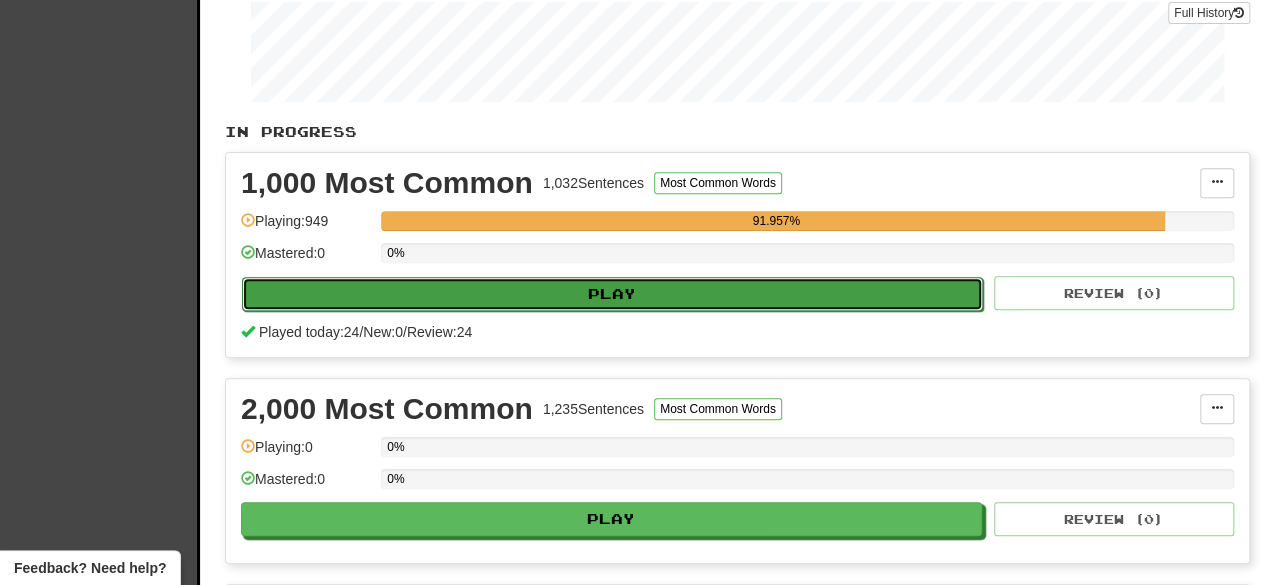click on "Play" at bounding box center (612, 294) 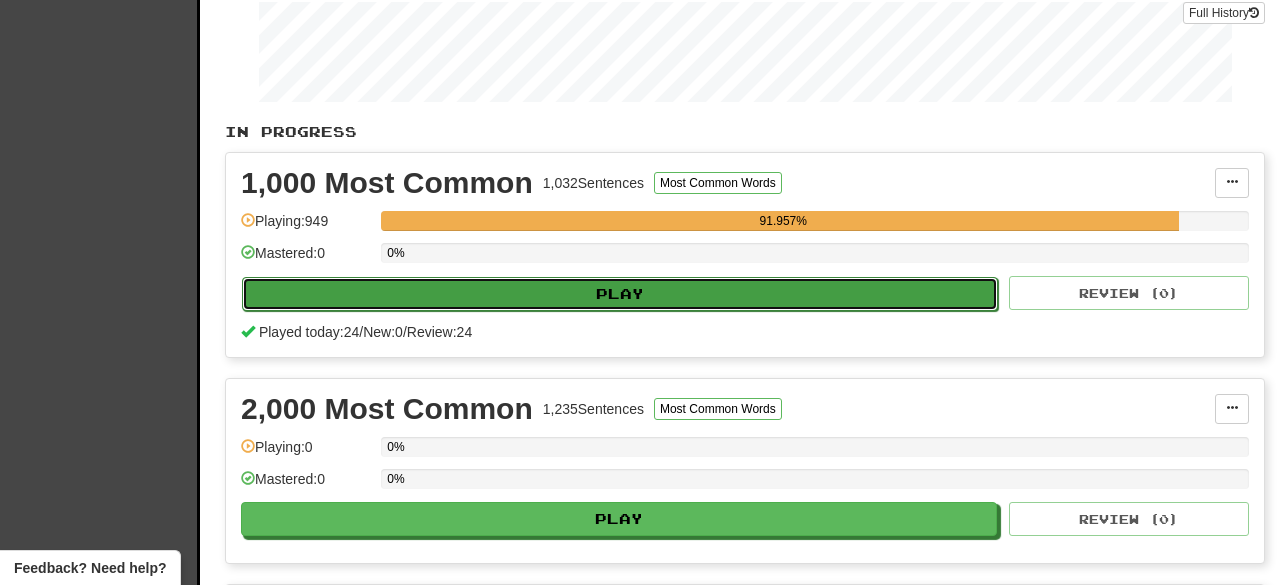 select on "********" 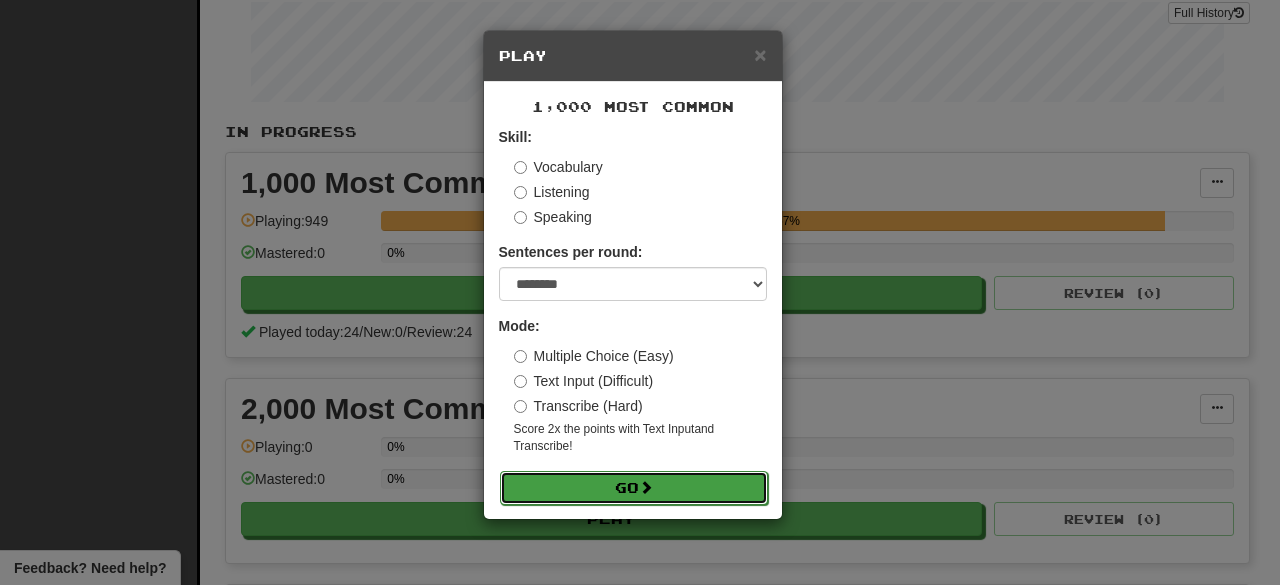 click on "Go" at bounding box center (634, 488) 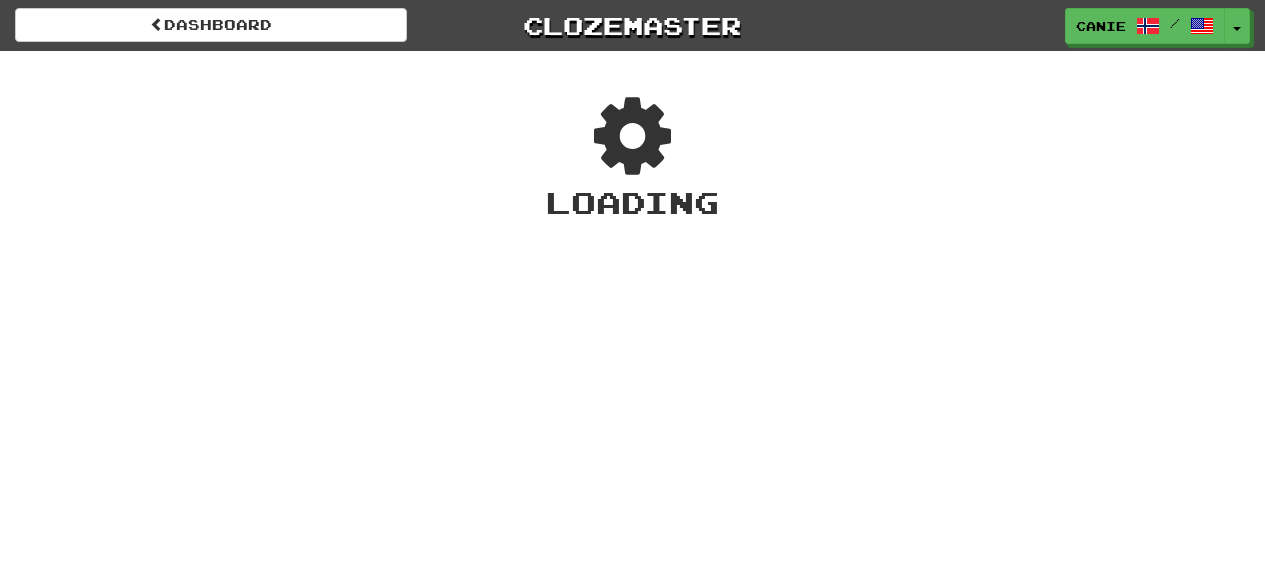 scroll, scrollTop: 0, scrollLeft: 0, axis: both 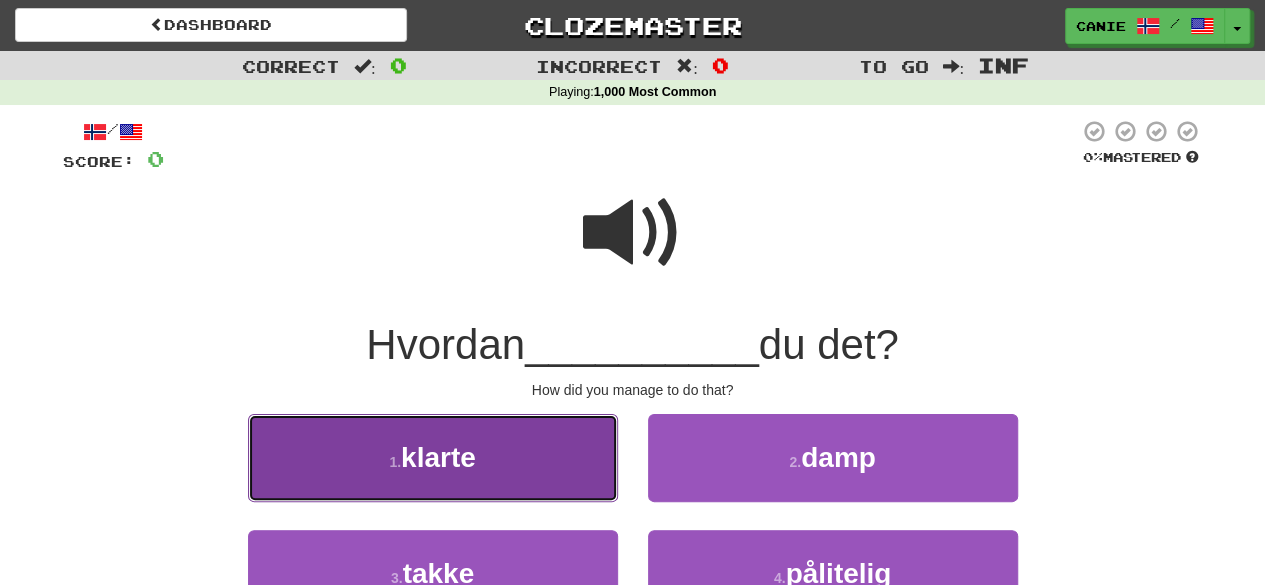 click on "1 .  klarte" at bounding box center (433, 457) 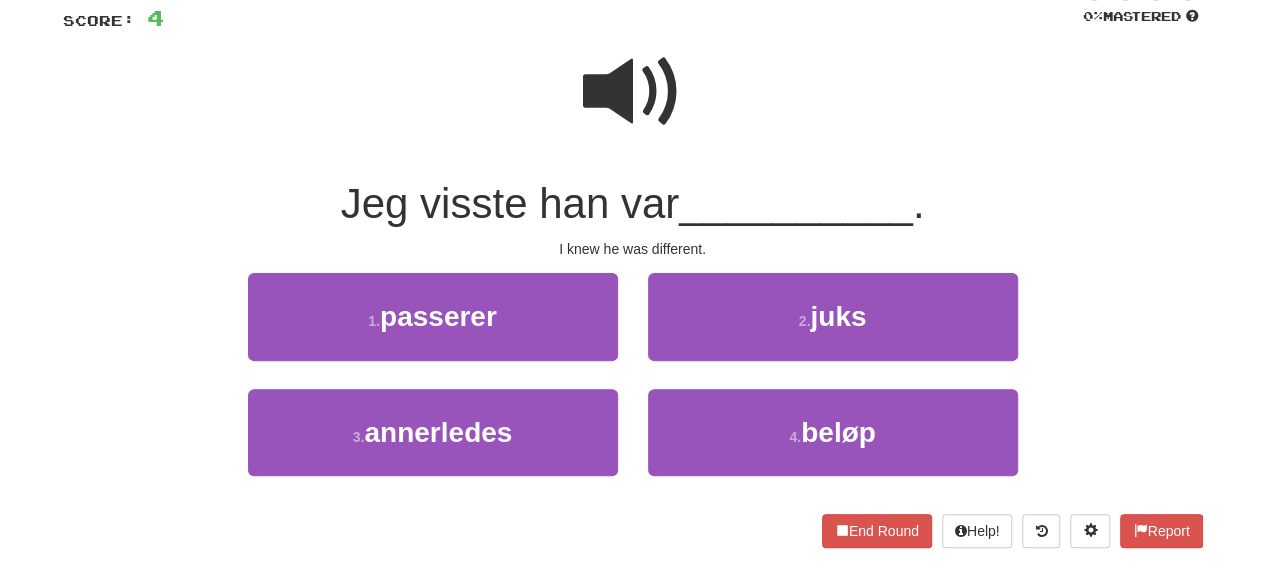 scroll, scrollTop: 142, scrollLeft: 0, axis: vertical 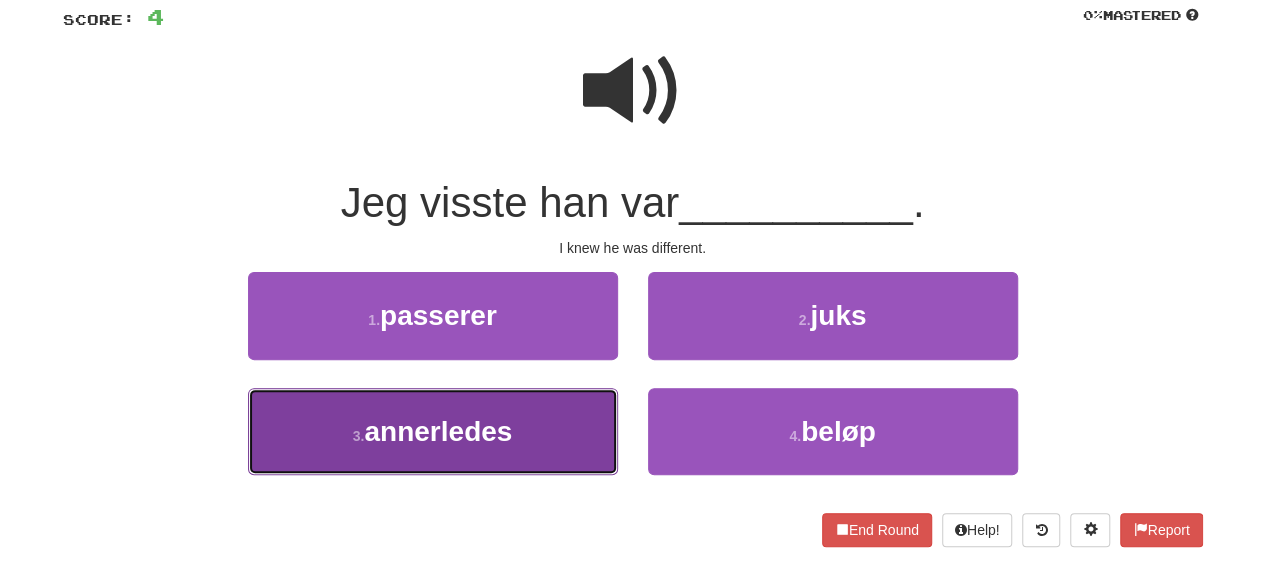 click on "3 .  annerledes" at bounding box center [433, 431] 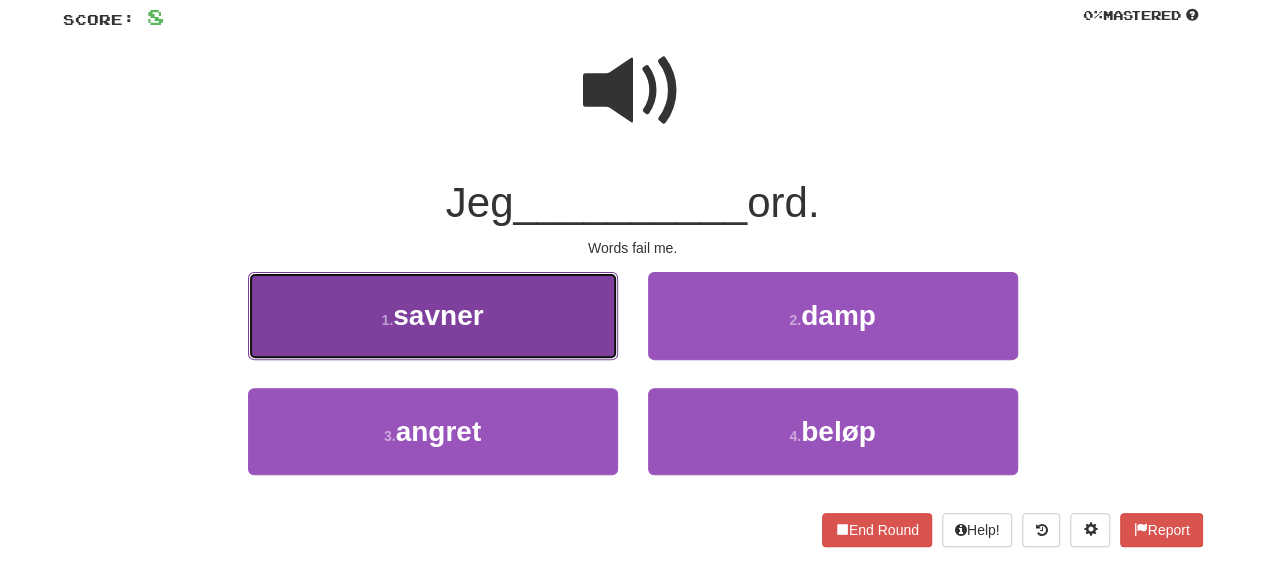 click on "1 .  savner" at bounding box center (433, 315) 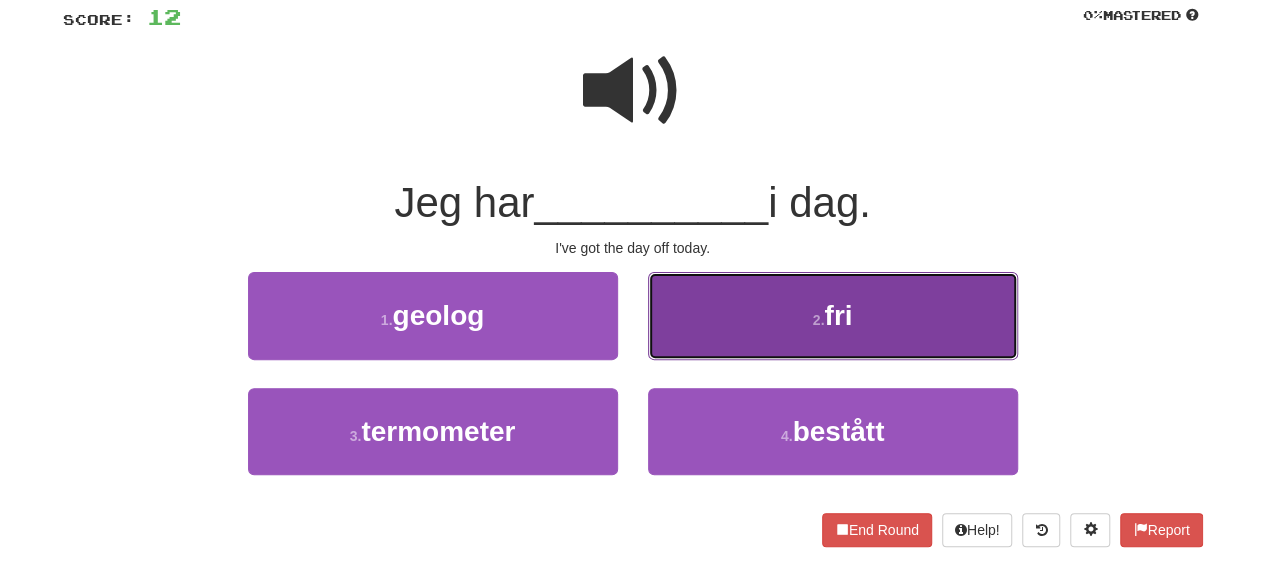 click on "2 .  fri" at bounding box center (833, 315) 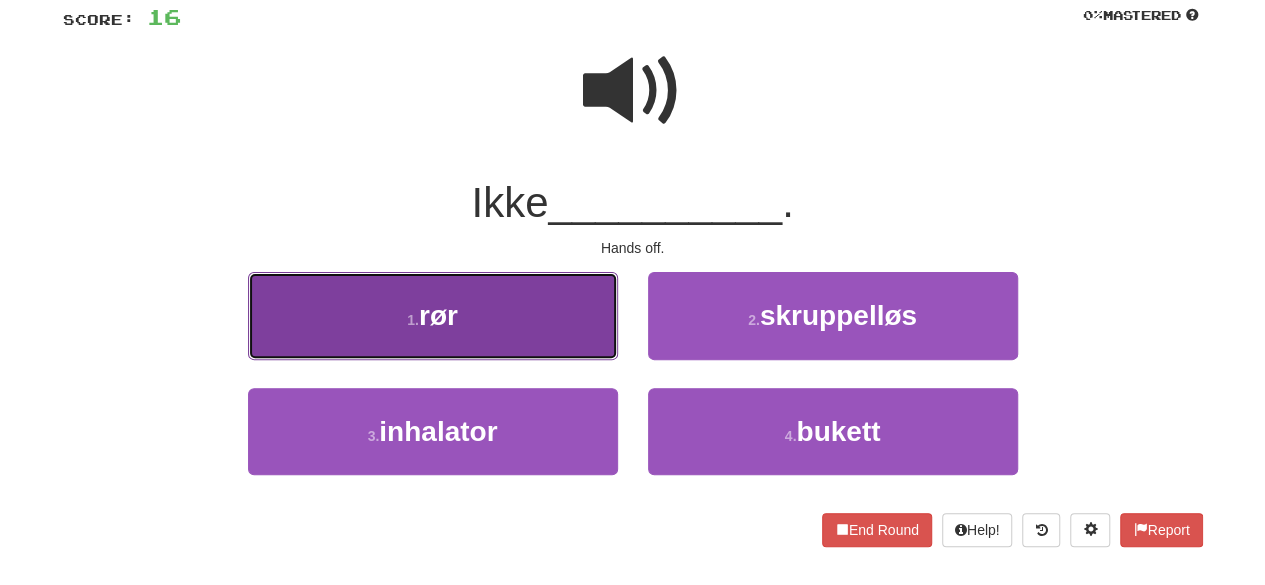 click on "1 .  rør" at bounding box center (433, 315) 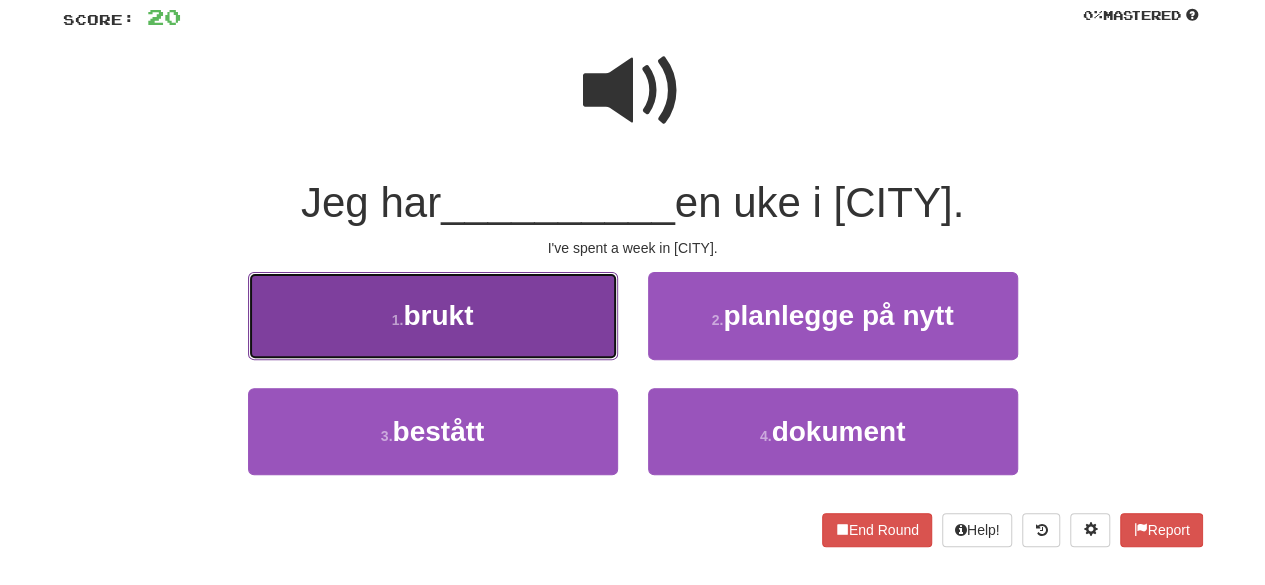 click on "brukt" at bounding box center [438, 315] 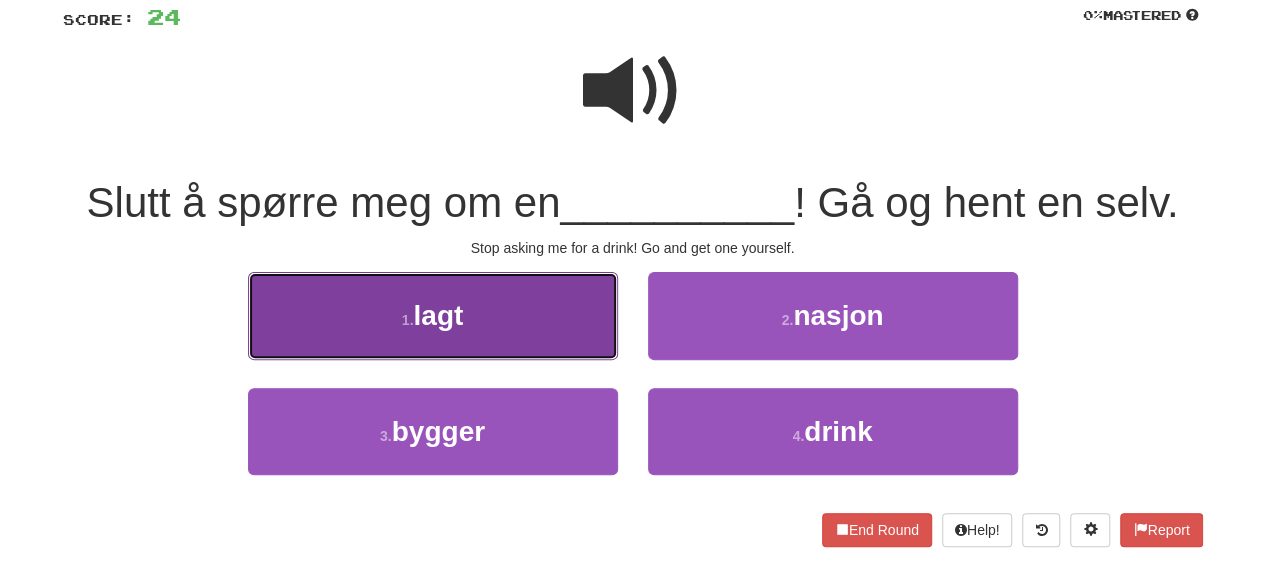 click on "1 .  lagt" at bounding box center [433, 315] 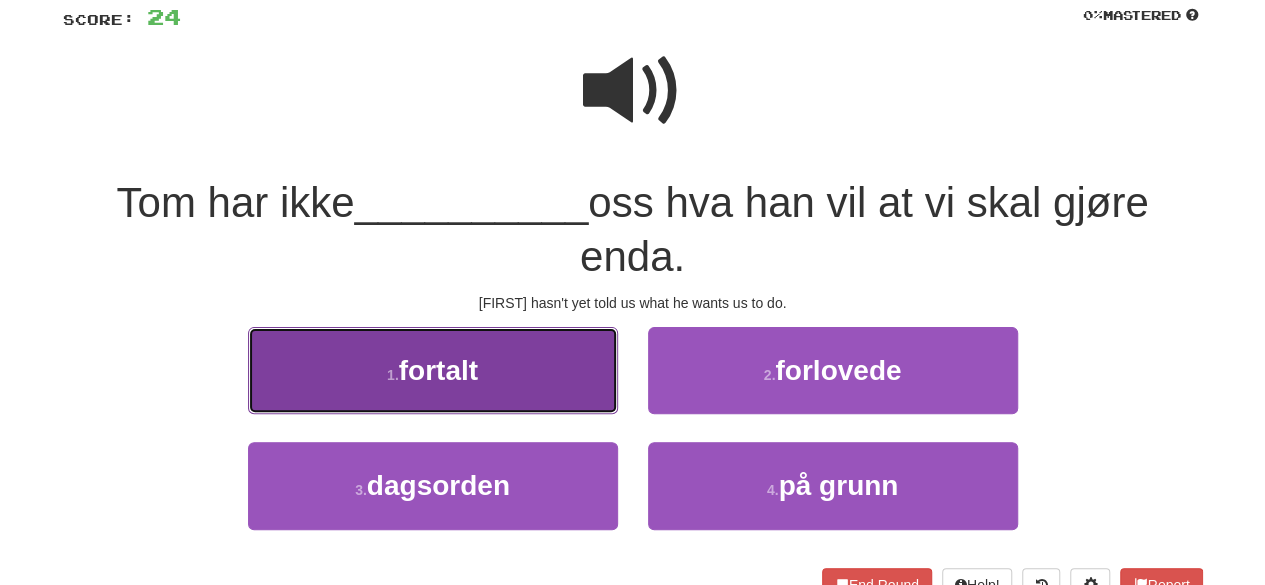 click on "fortalt" at bounding box center (438, 370) 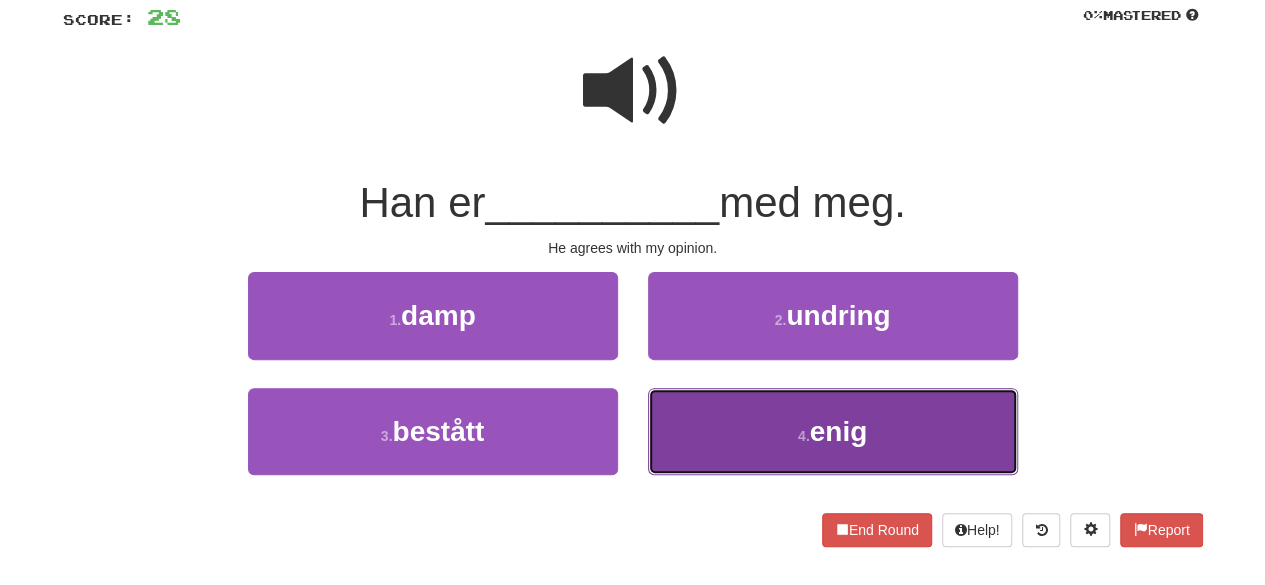 click on "4 .  enig" at bounding box center (833, 431) 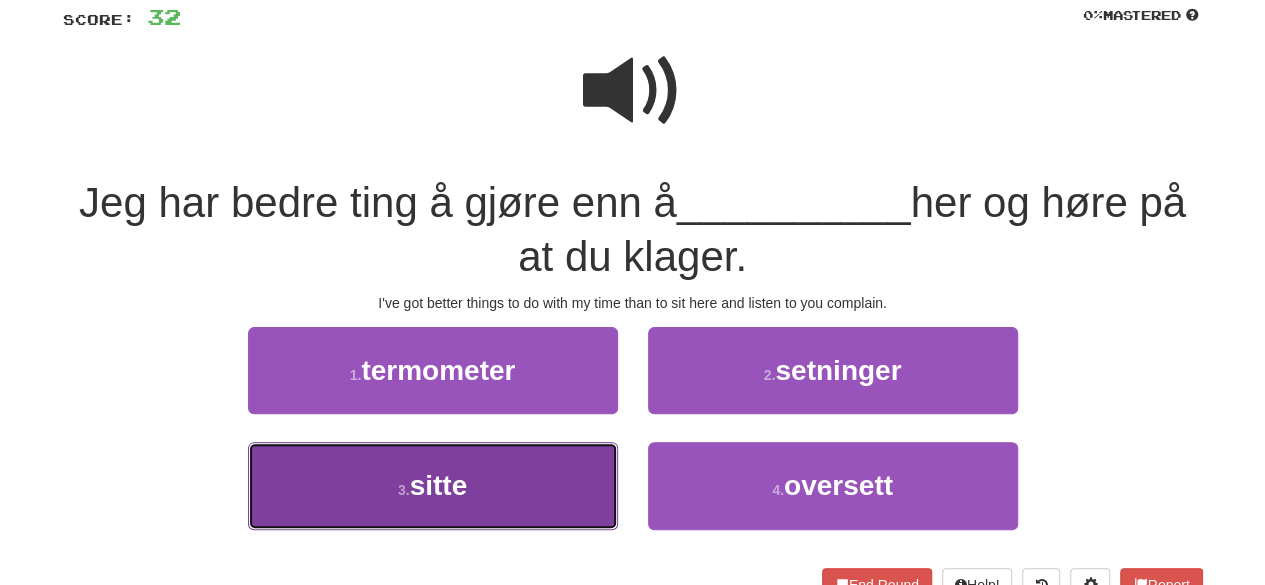 click on "3 .  sitte" at bounding box center (433, 485) 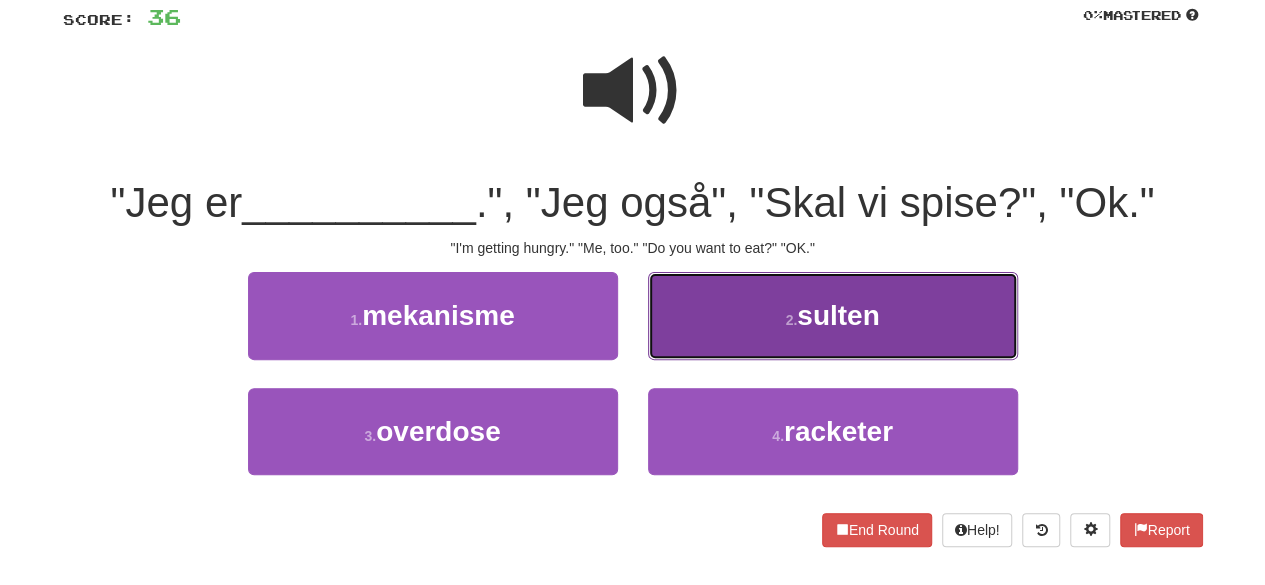 click on "sulten" at bounding box center (838, 315) 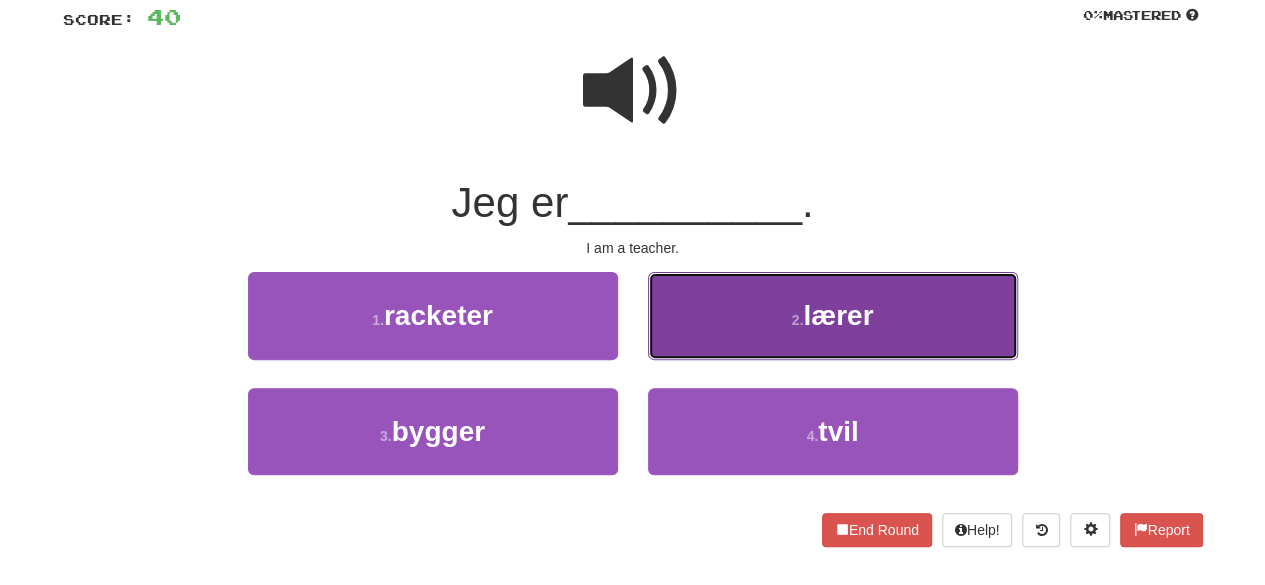 click on "2 .  lærer" at bounding box center [833, 315] 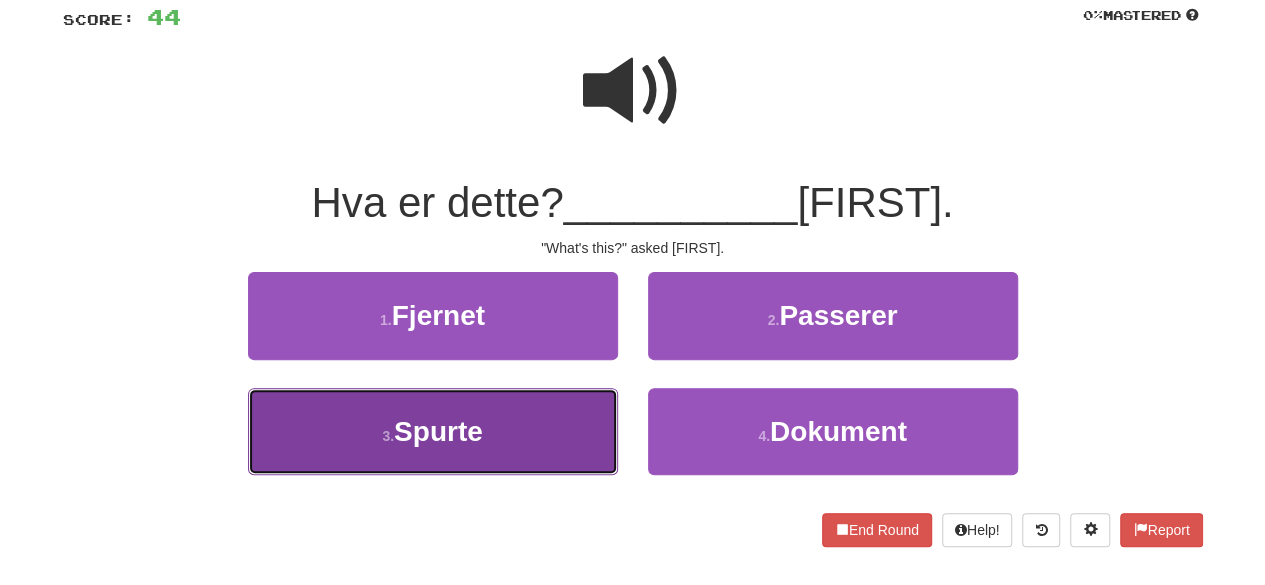 click on "3 .  Spurte" at bounding box center (433, 431) 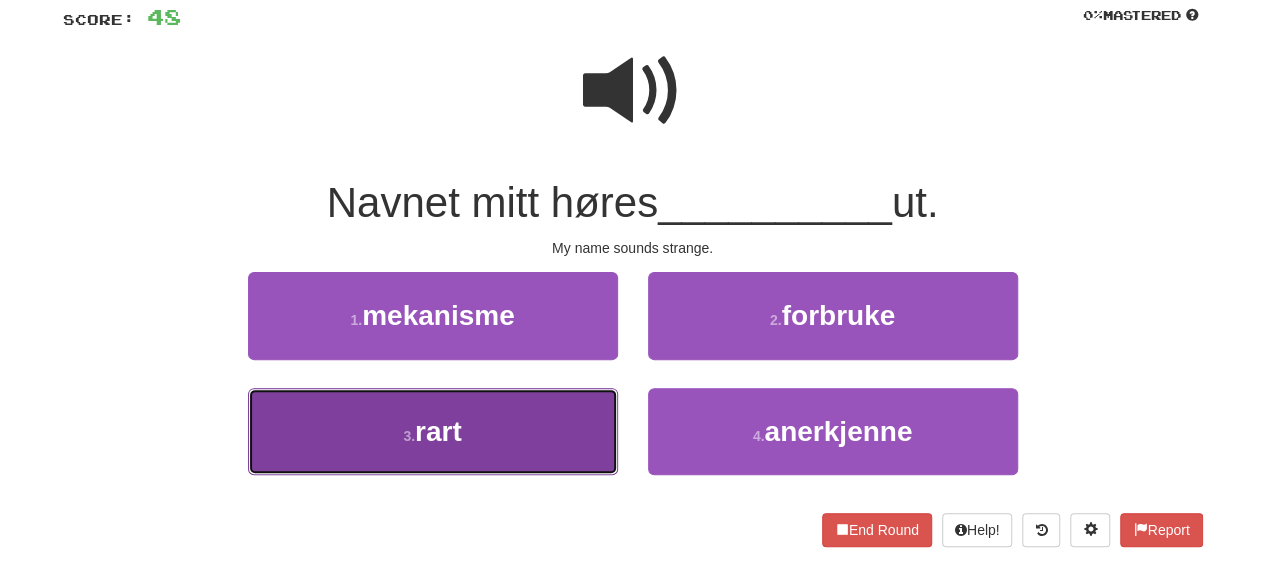 click on "3 .  rart" at bounding box center [433, 431] 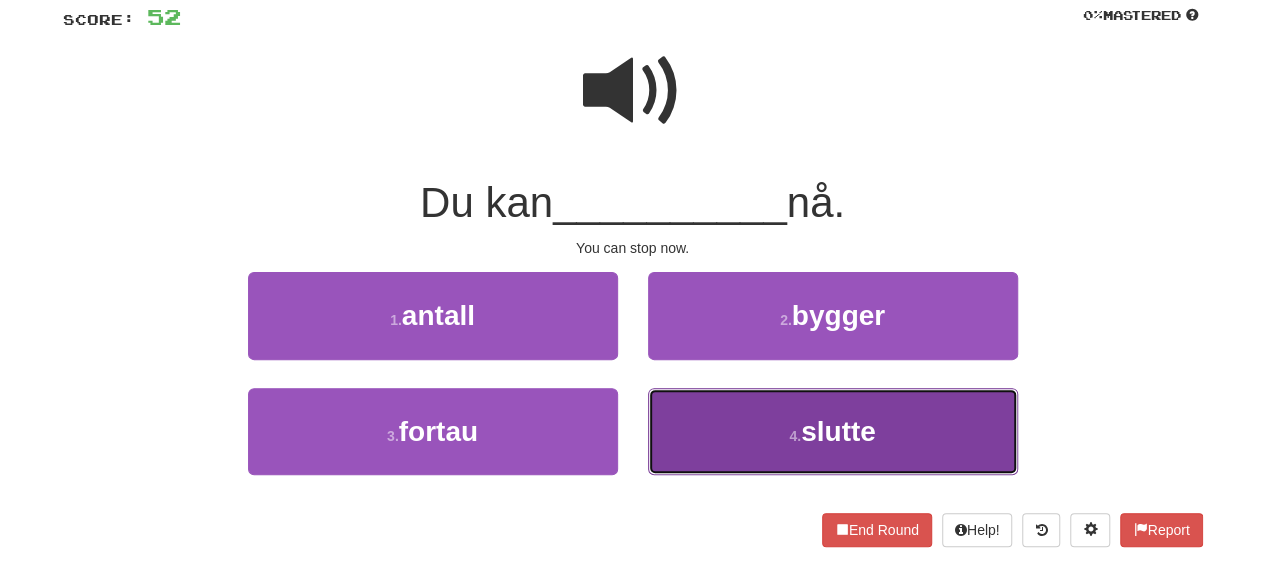 click on "4 .  slutte" at bounding box center [833, 431] 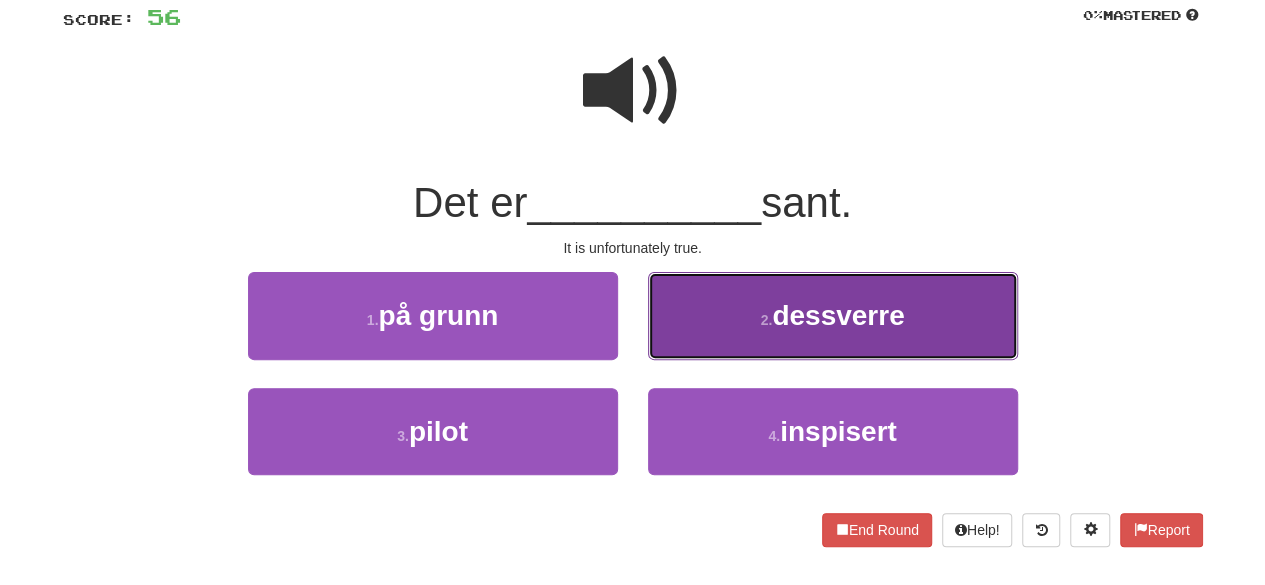 click on "2 .  dessverre" at bounding box center (833, 315) 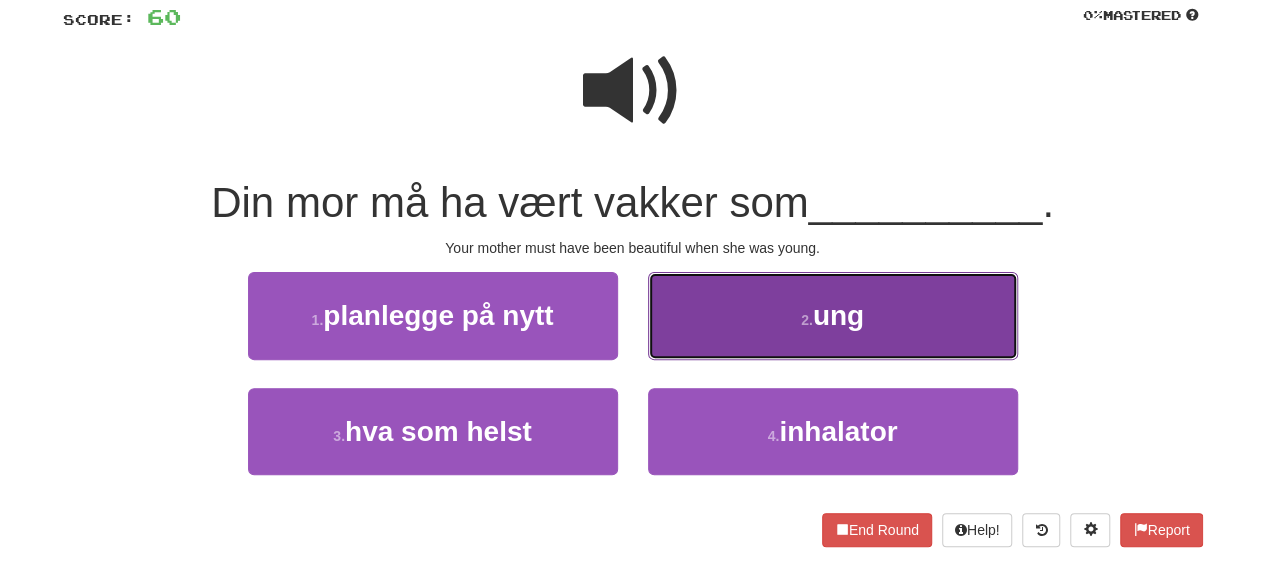 click on "2 .  ung" at bounding box center (833, 315) 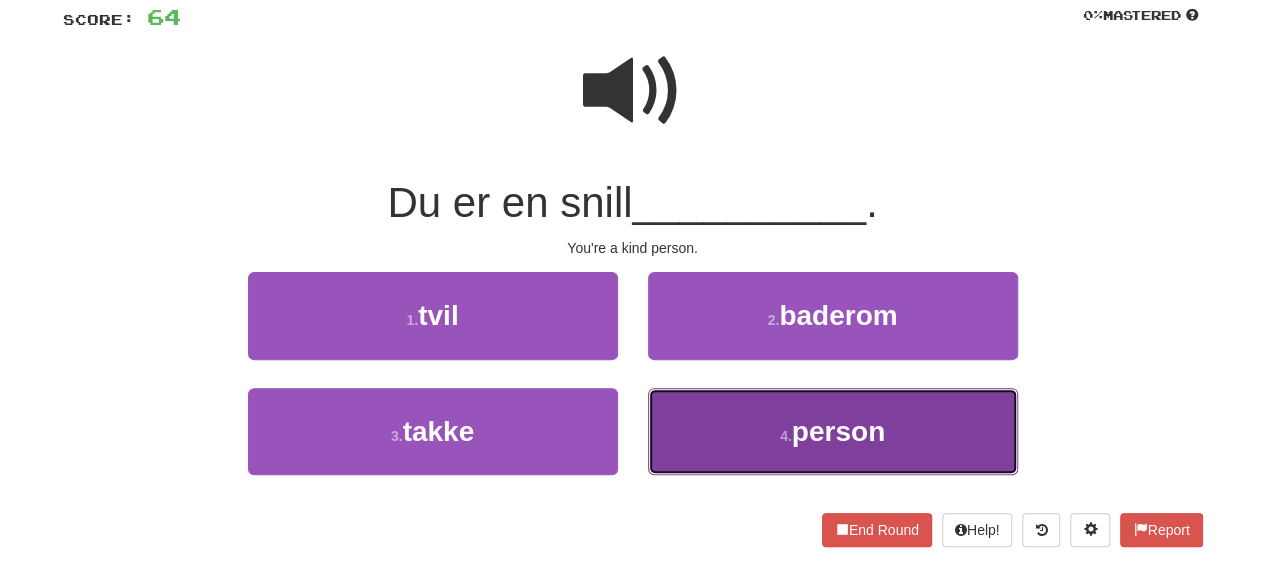 click on "4 .  person" at bounding box center [833, 431] 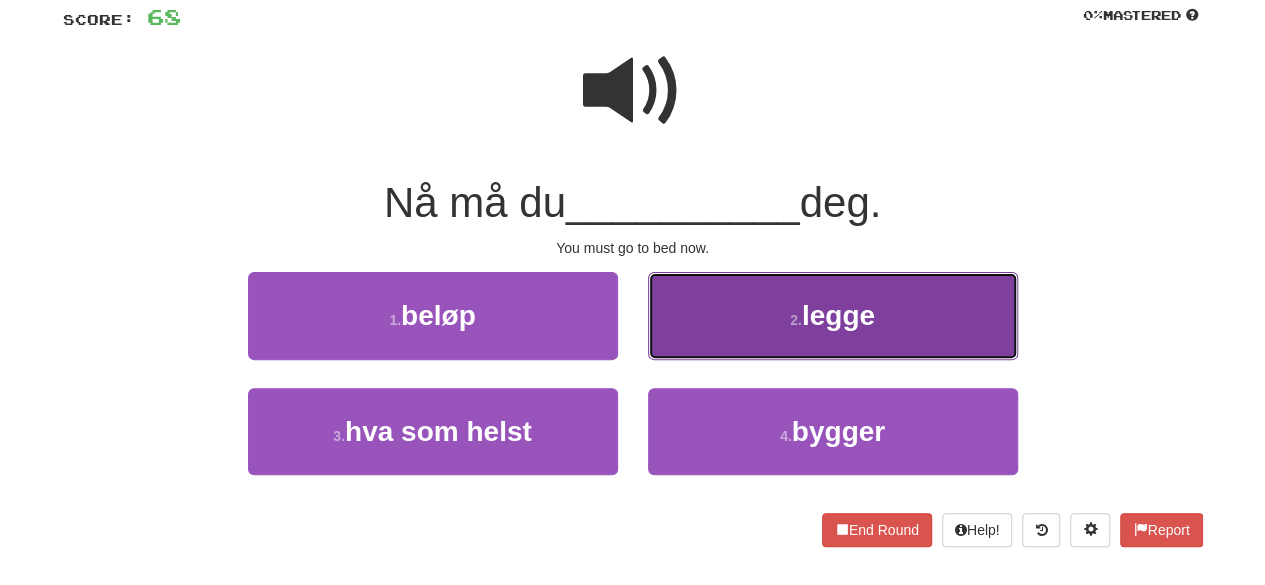 click on "2 .  legge" at bounding box center [833, 315] 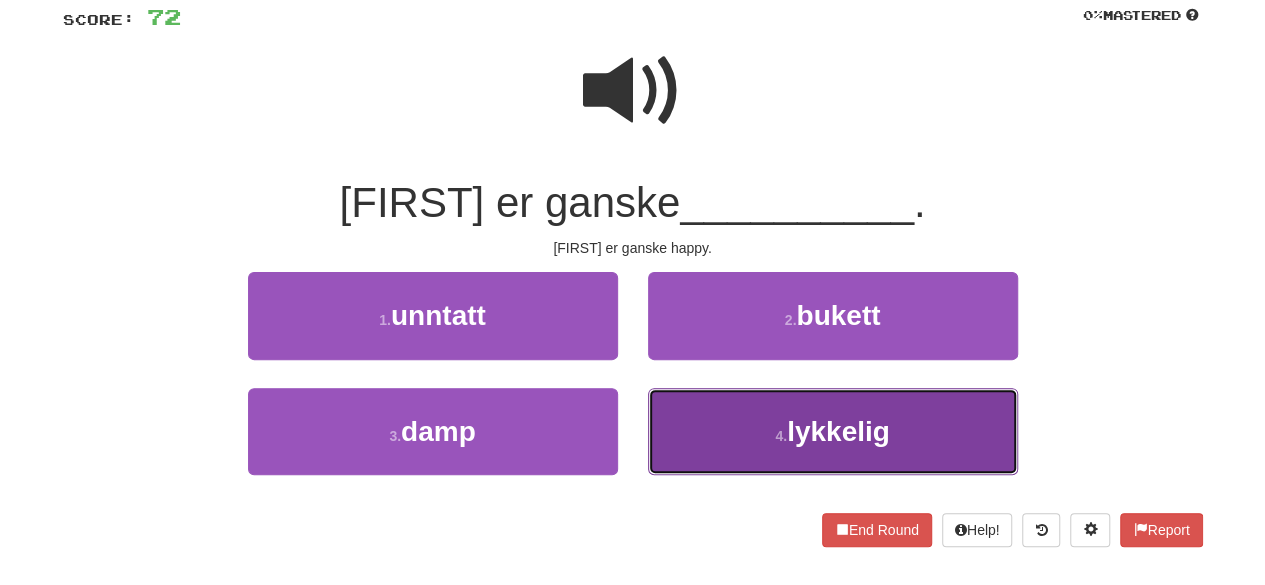 click on "4 .  lykkelig" at bounding box center [833, 431] 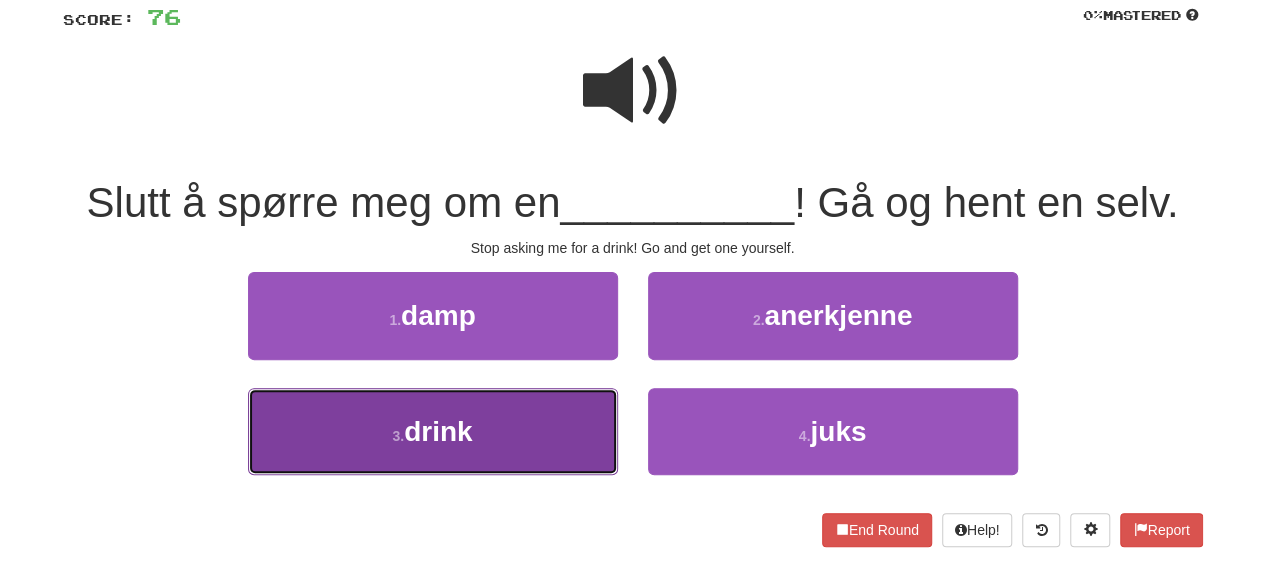 click on "3 .  drink" at bounding box center [433, 431] 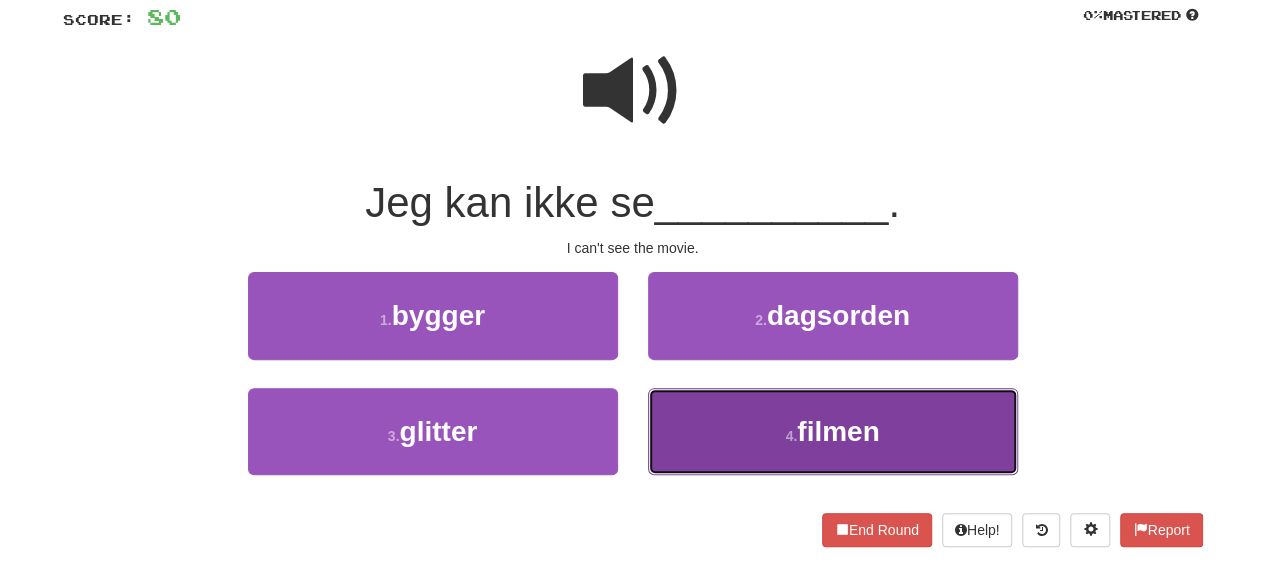 click on "4 .  filmen" at bounding box center [833, 431] 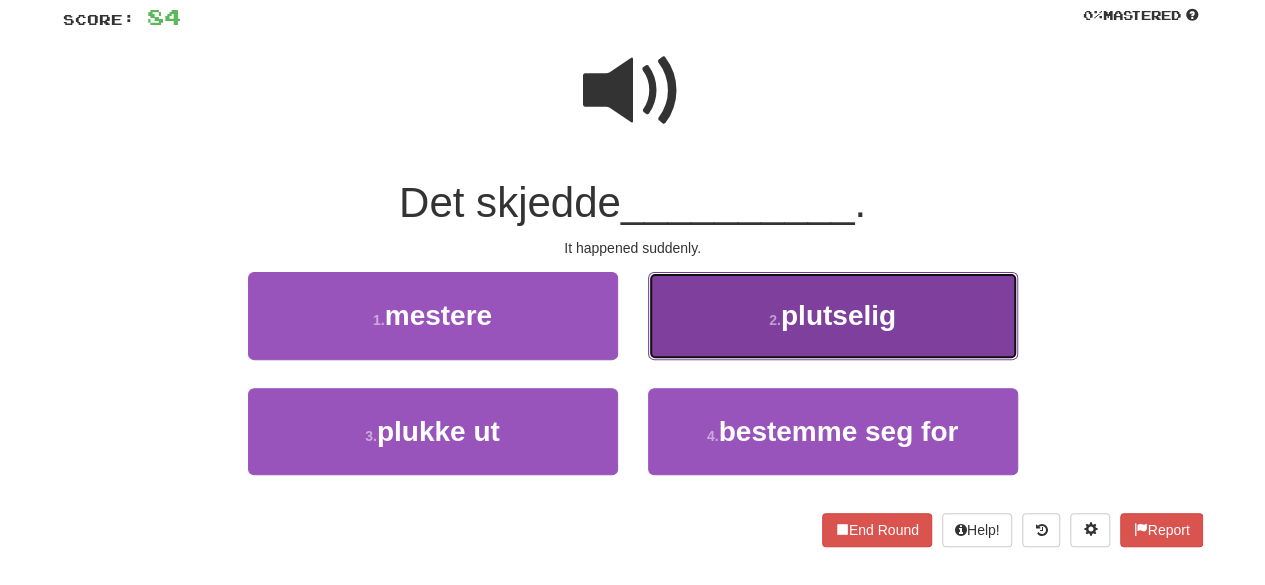 click on "2 .  plutselig" at bounding box center [833, 315] 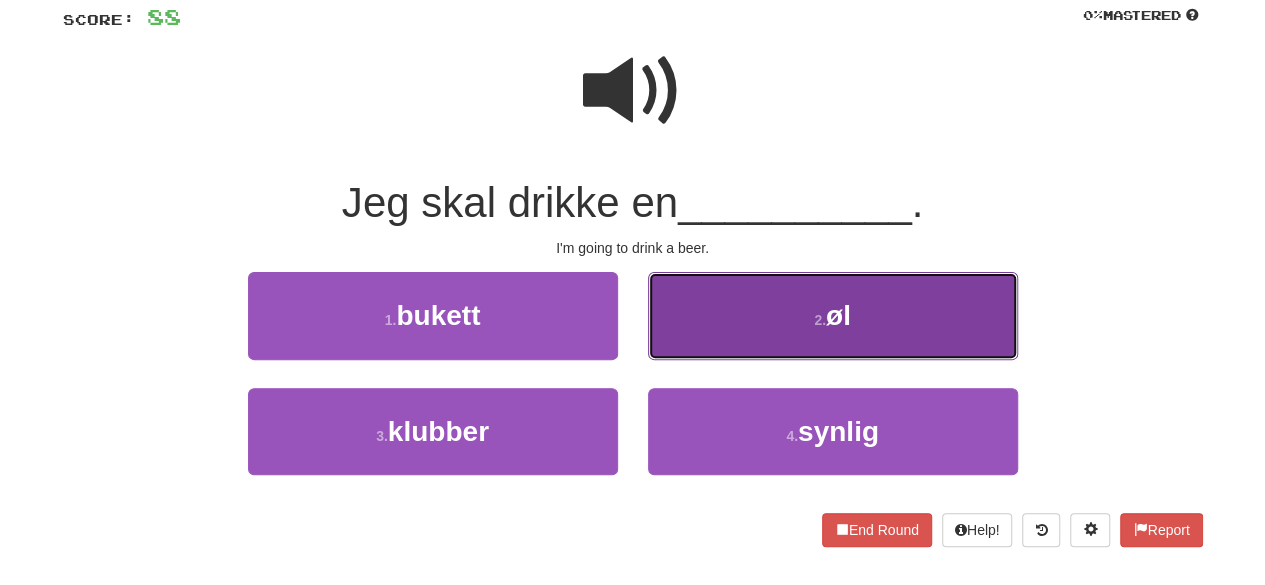 click on "2 .  øl" at bounding box center (833, 315) 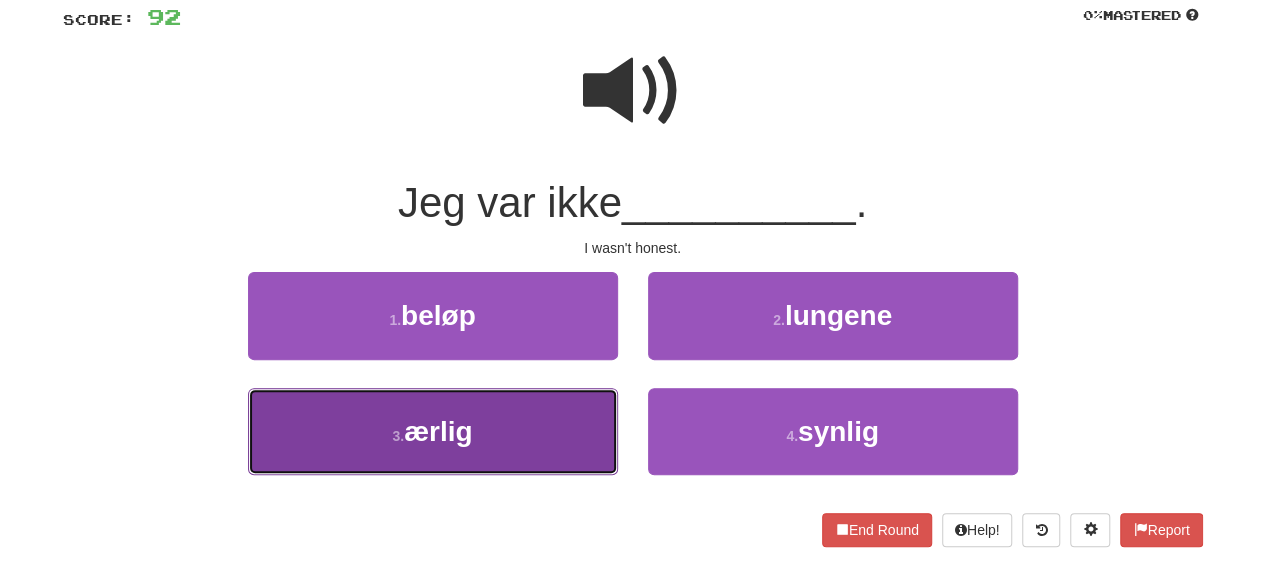 click on "3 .  ærlig" at bounding box center [433, 431] 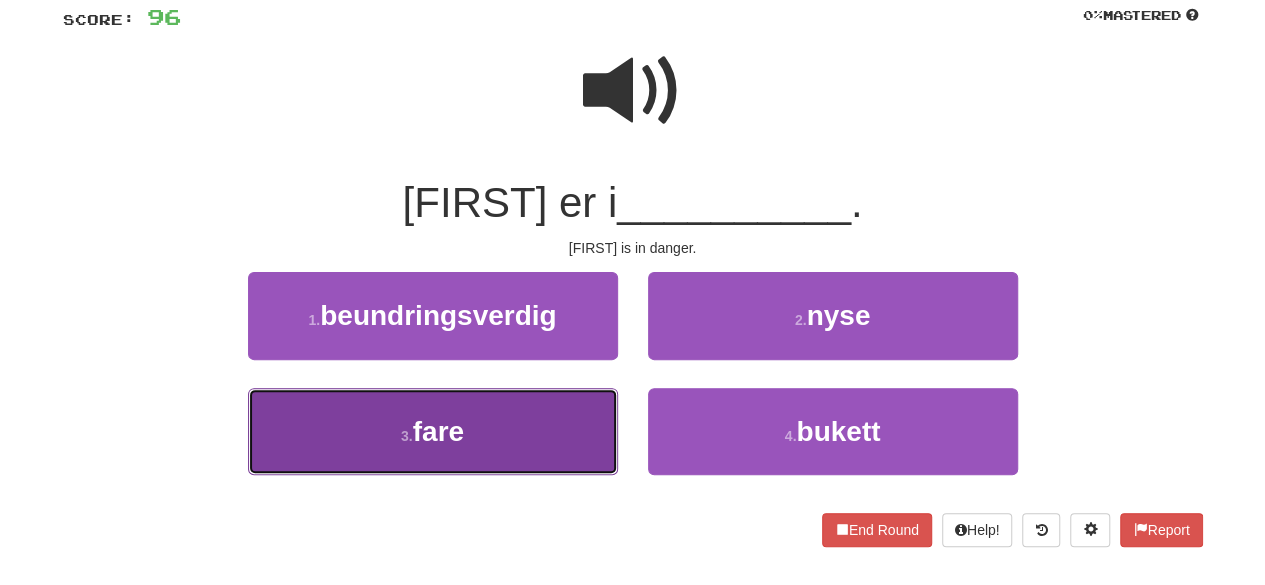 click on "3 .  fare" at bounding box center [433, 431] 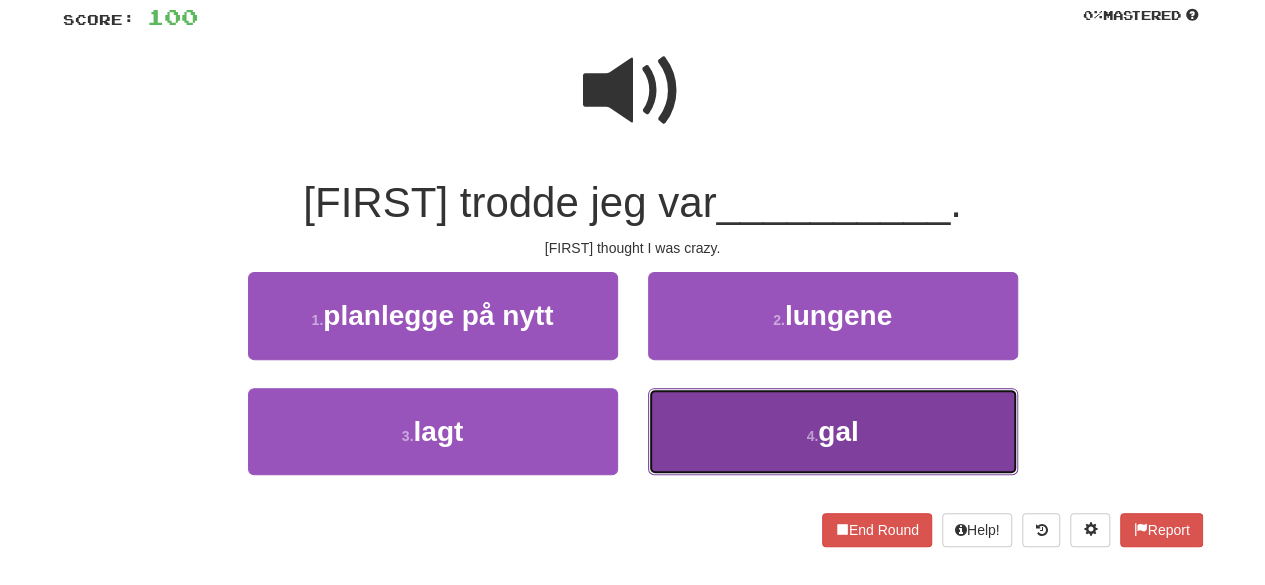 click on "4 .  gal" at bounding box center [833, 431] 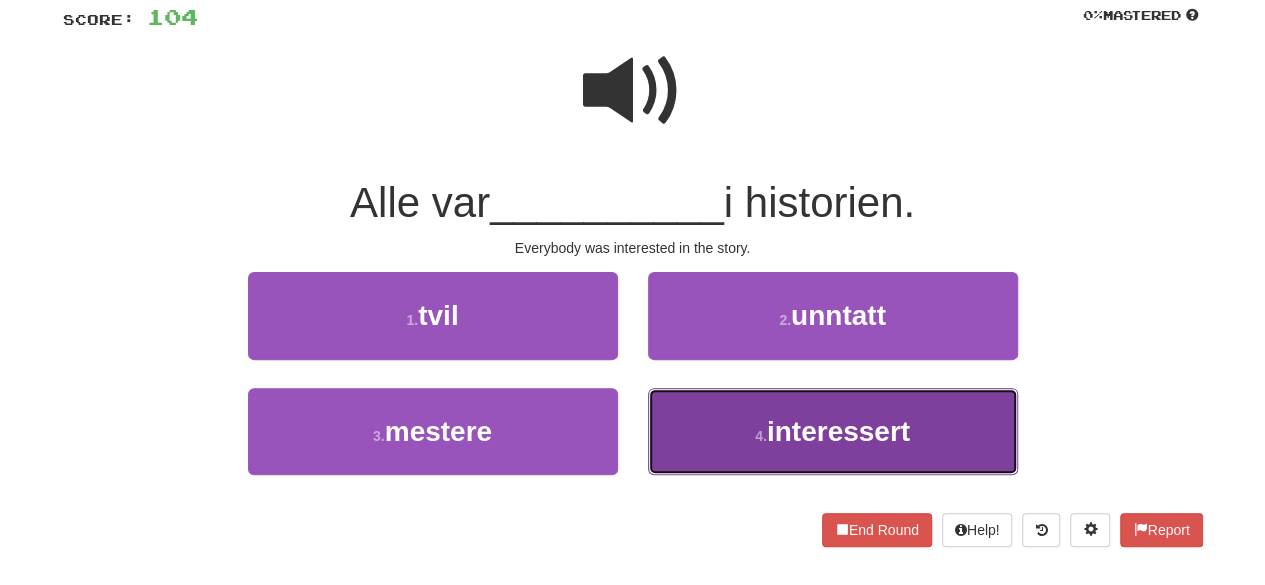 click on "4 .  interessert" at bounding box center [833, 431] 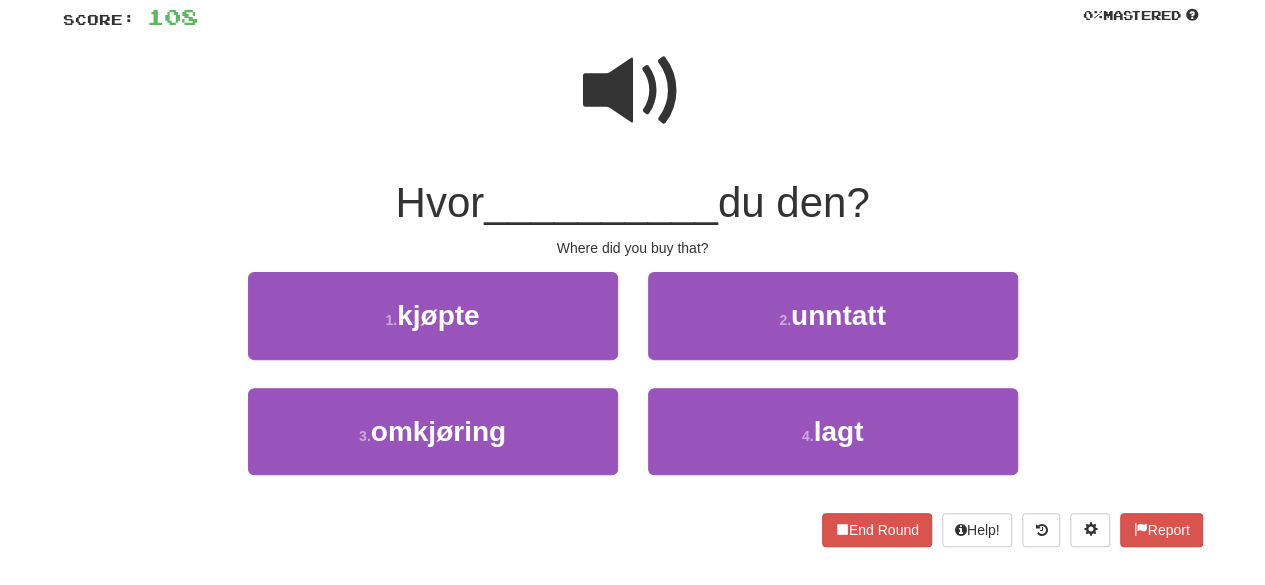 click on "/  Score:   108 0 %  Mastered Hvor  __________  du den? Where did you buy that? 1 .  kjøpte 2 .  unntatt 3 .  omkjøring 4 .  lagt  End Round  Help!  Report" at bounding box center [633, 262] 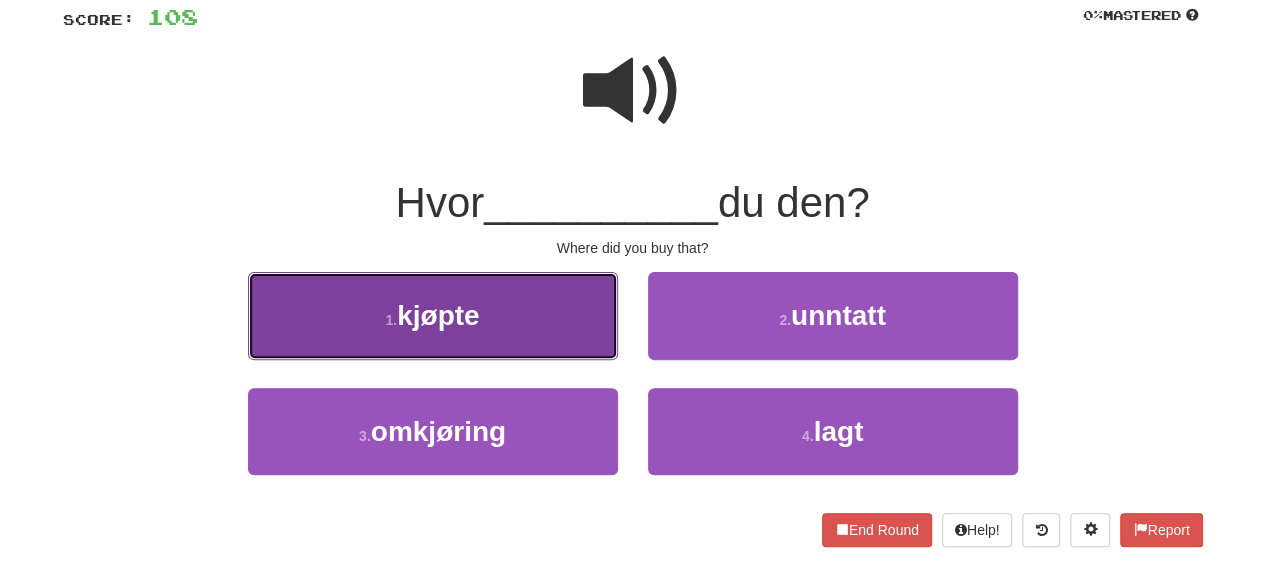 click on "kjøpte" at bounding box center [438, 315] 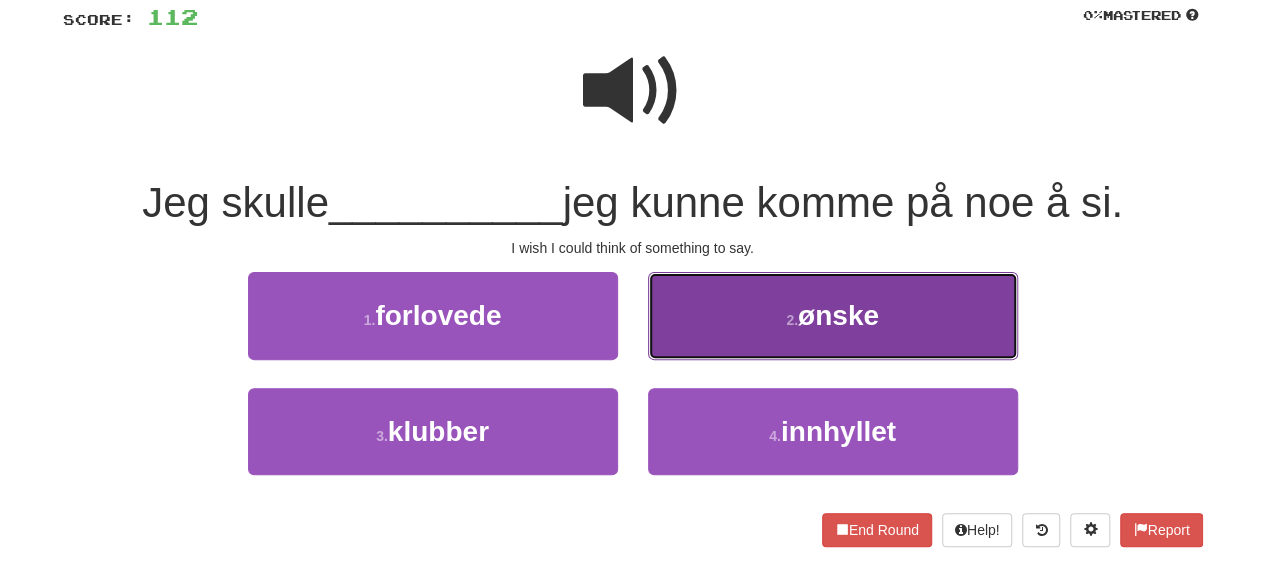 click on "2 .  ønske" at bounding box center [833, 315] 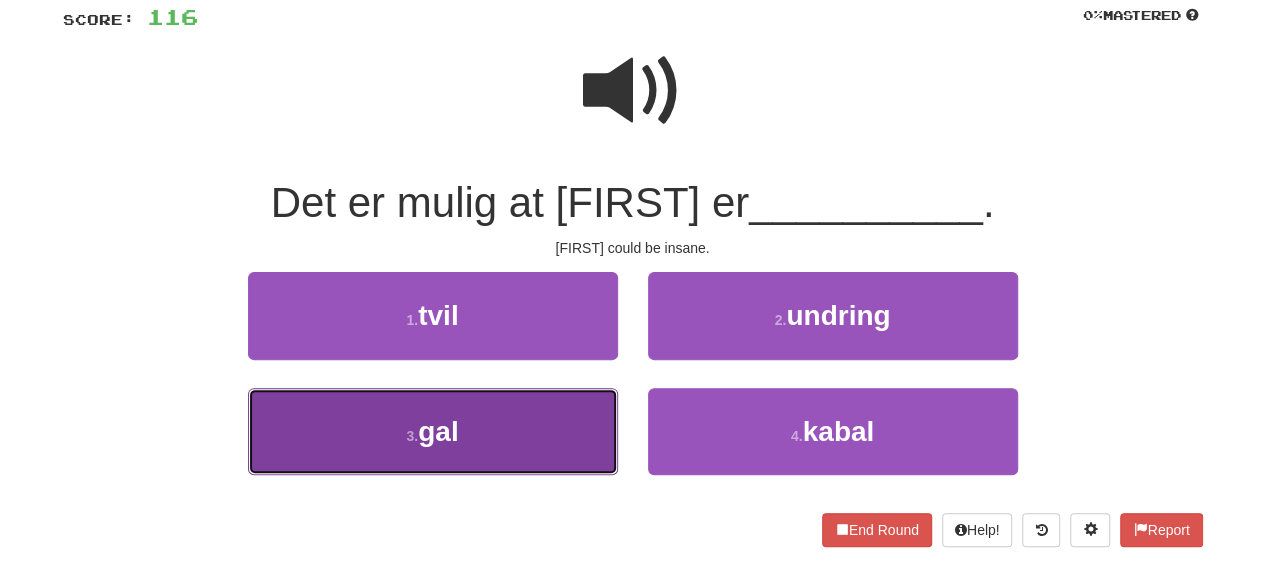 click on "3 .  gal" at bounding box center [433, 431] 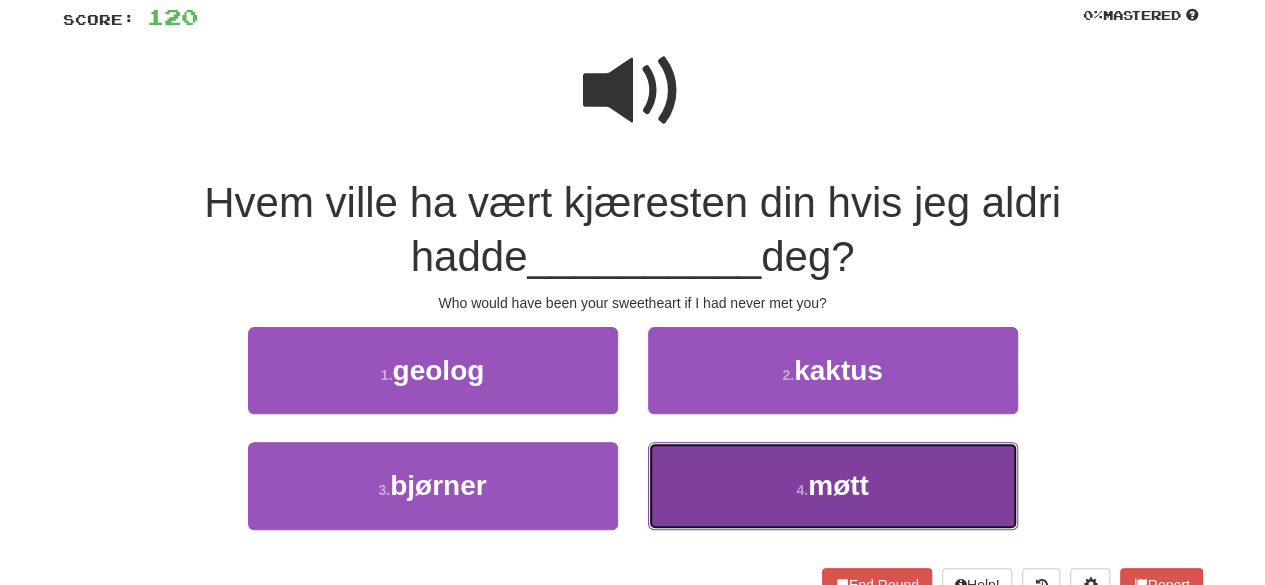 click on "4 .  møtt" at bounding box center (833, 485) 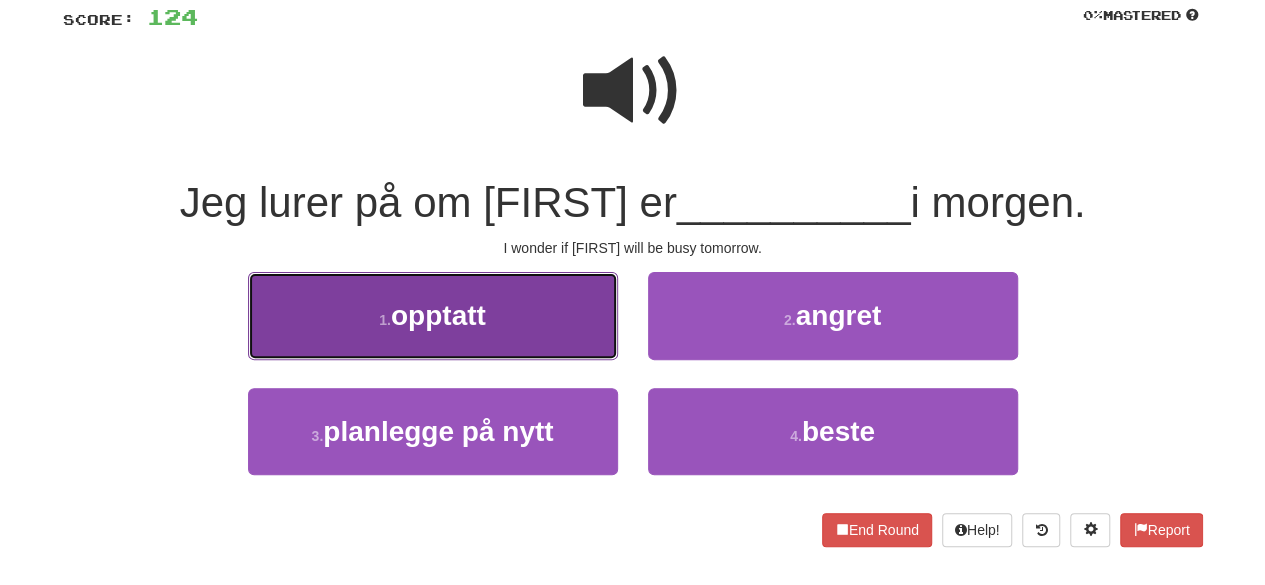 click on "1 .  opptatt" at bounding box center (433, 315) 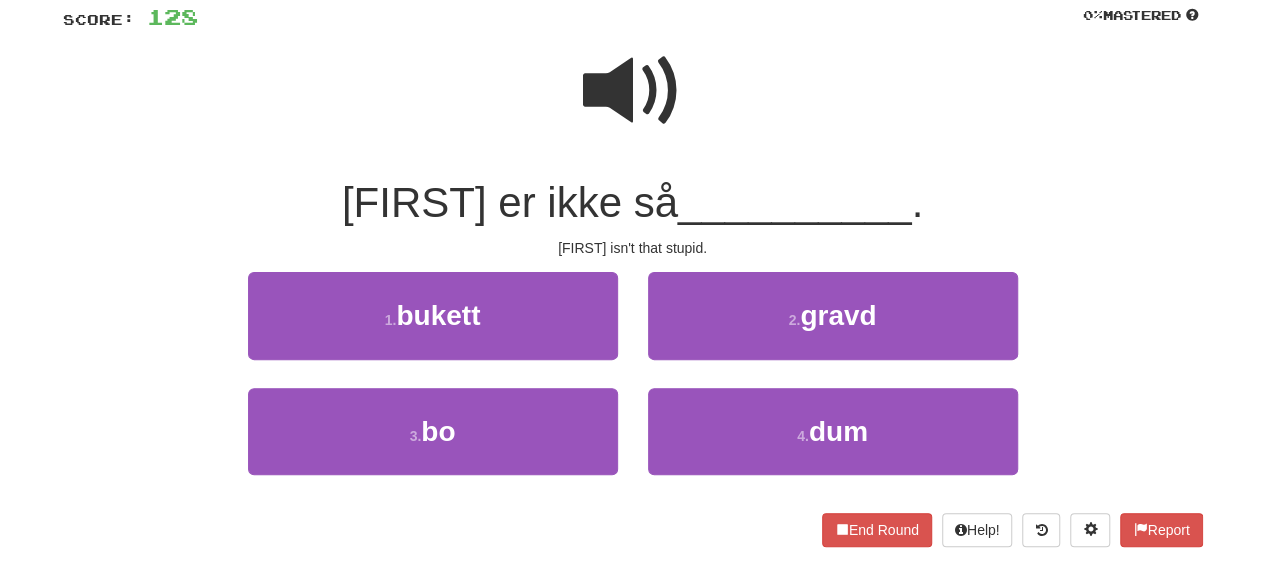 click on "4 .  dum" at bounding box center [833, 445] 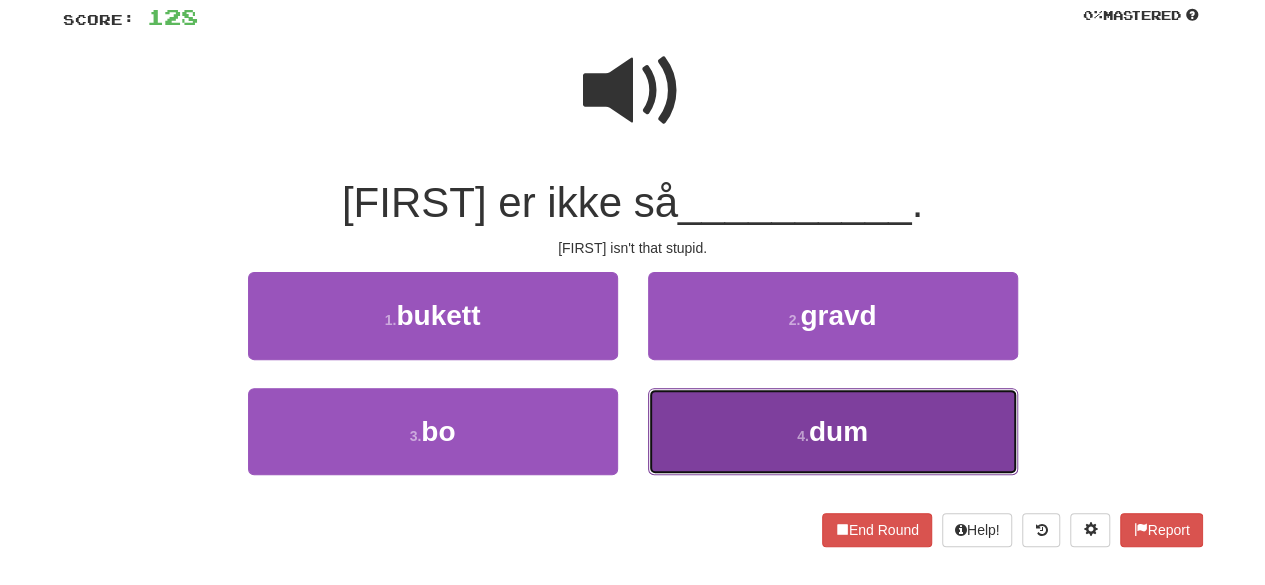 click on "4 .  dum" at bounding box center [833, 431] 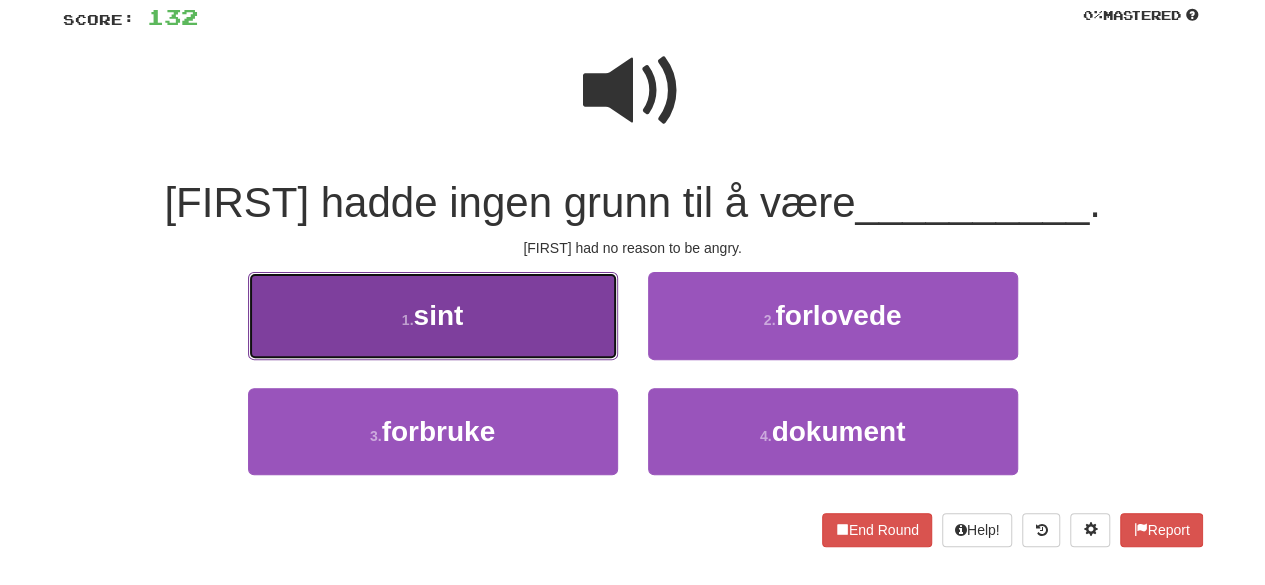 click on "1 .  sint" at bounding box center [433, 315] 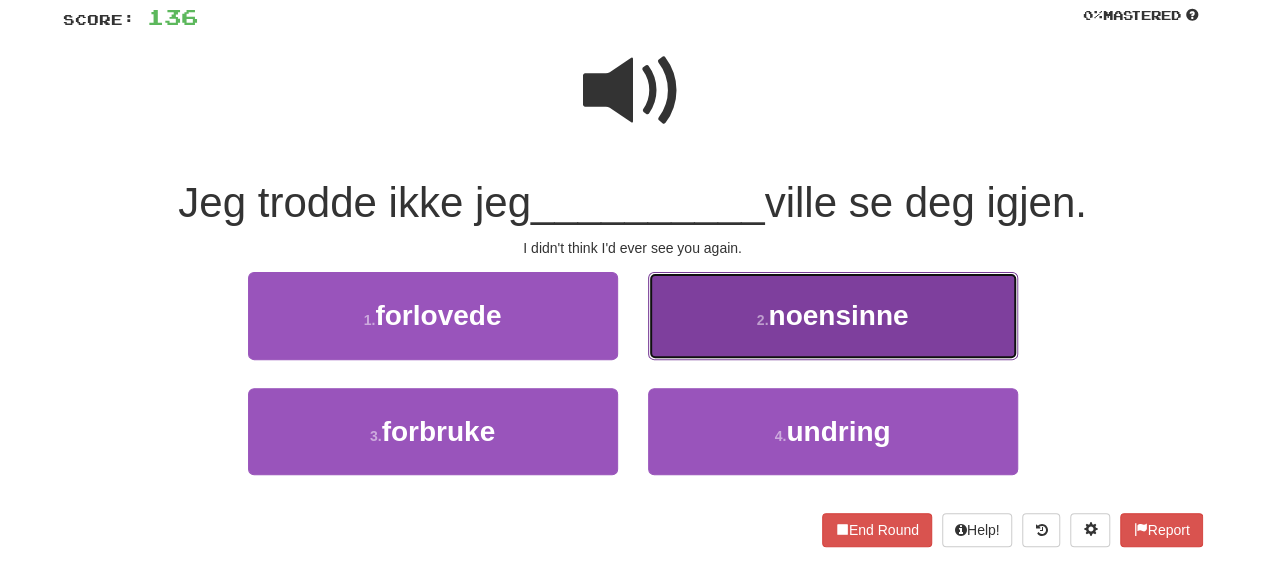 click on "2 .  noensinne" at bounding box center [833, 315] 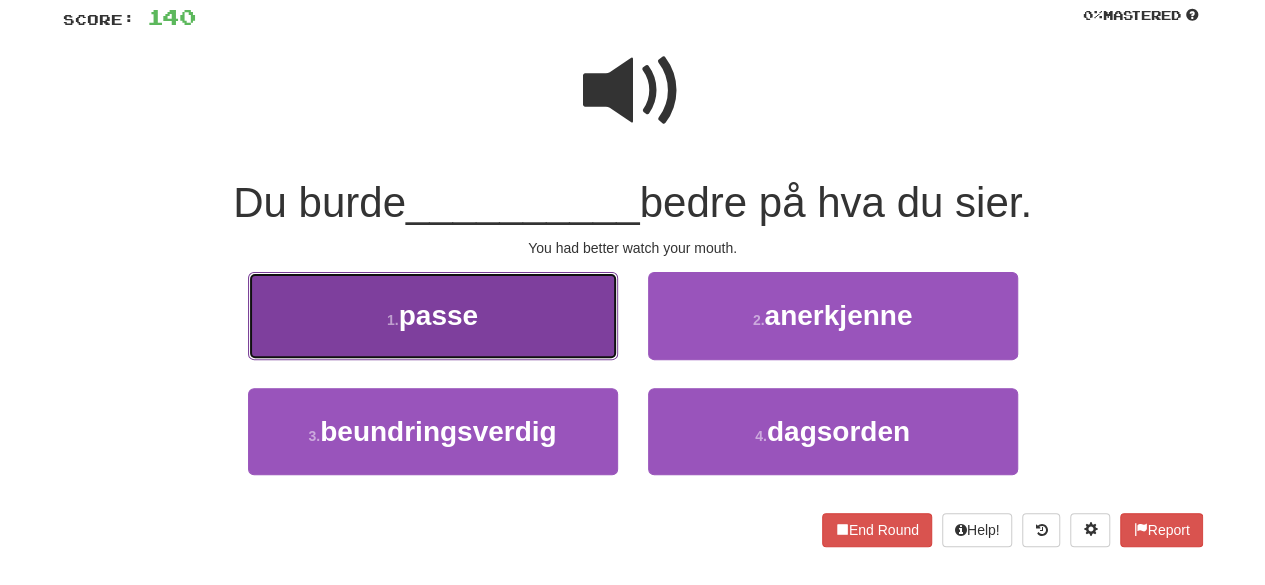click on "1 .  passe" at bounding box center (433, 315) 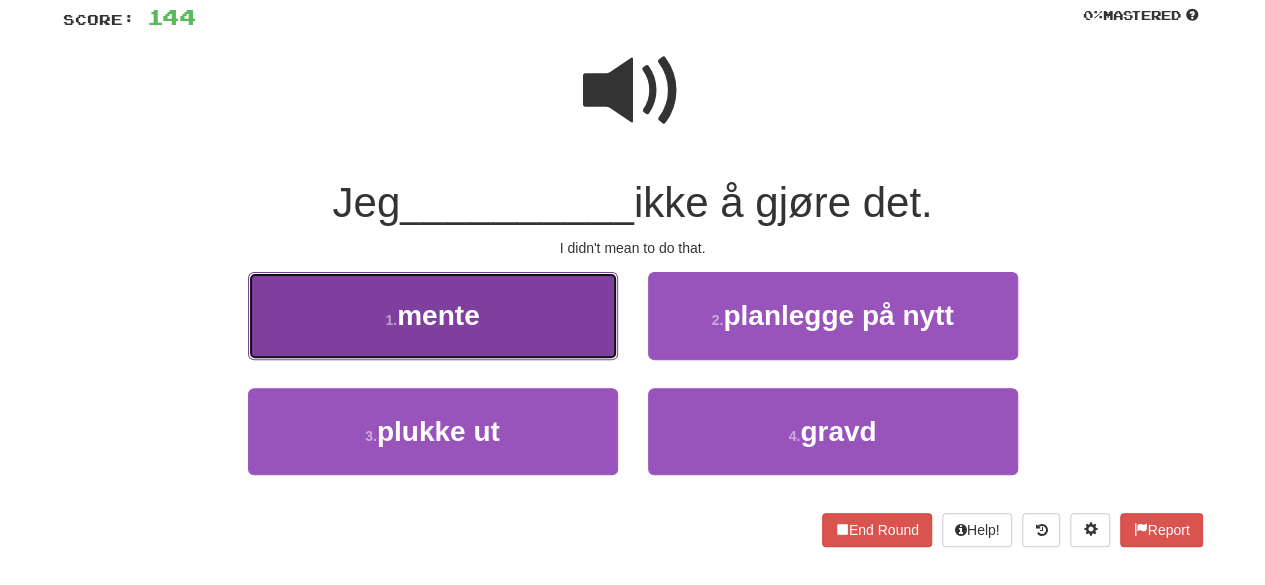 click on "1 .  mente" at bounding box center [433, 315] 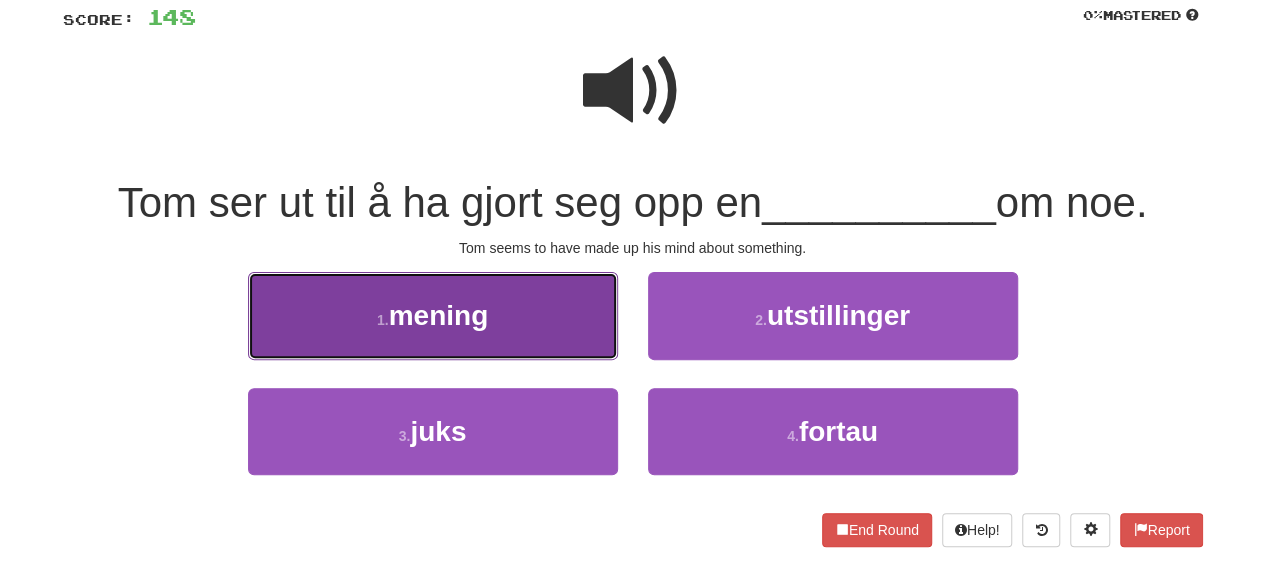 click on "1 .  mening" at bounding box center (433, 315) 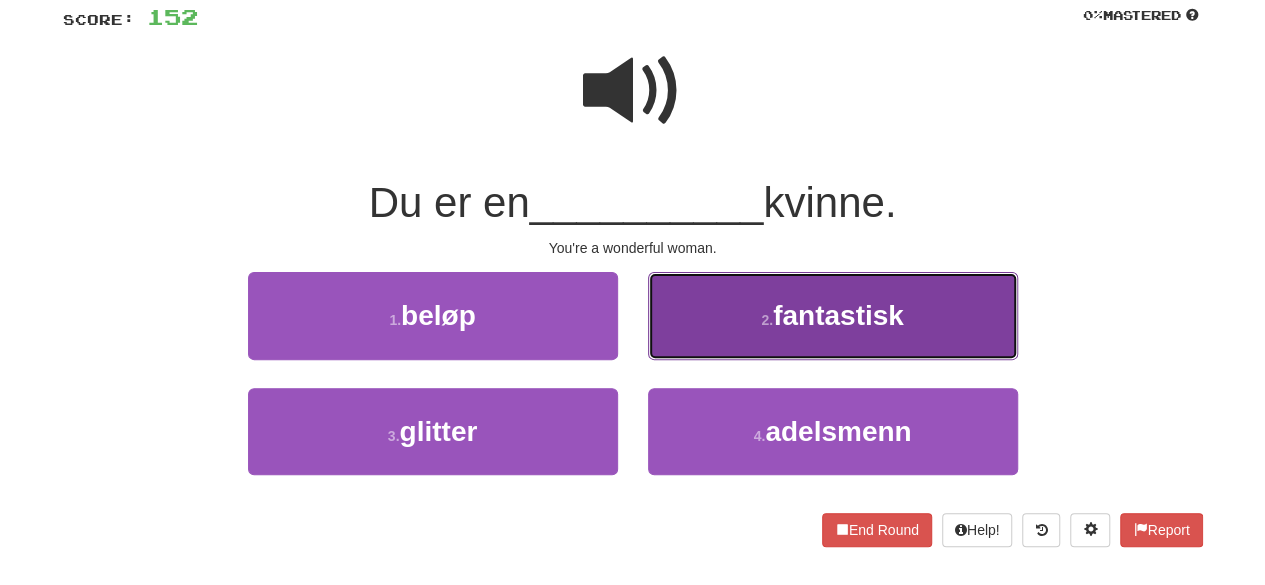 click on "2 .  fantastisk" at bounding box center (833, 315) 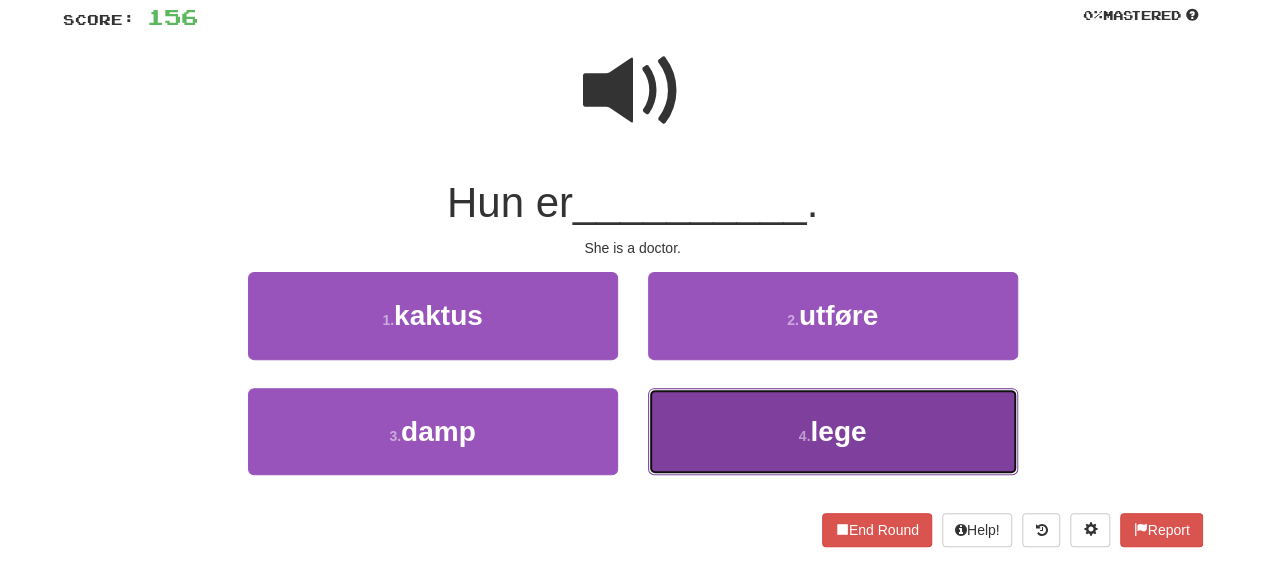 click on "4 .  lege" at bounding box center [833, 431] 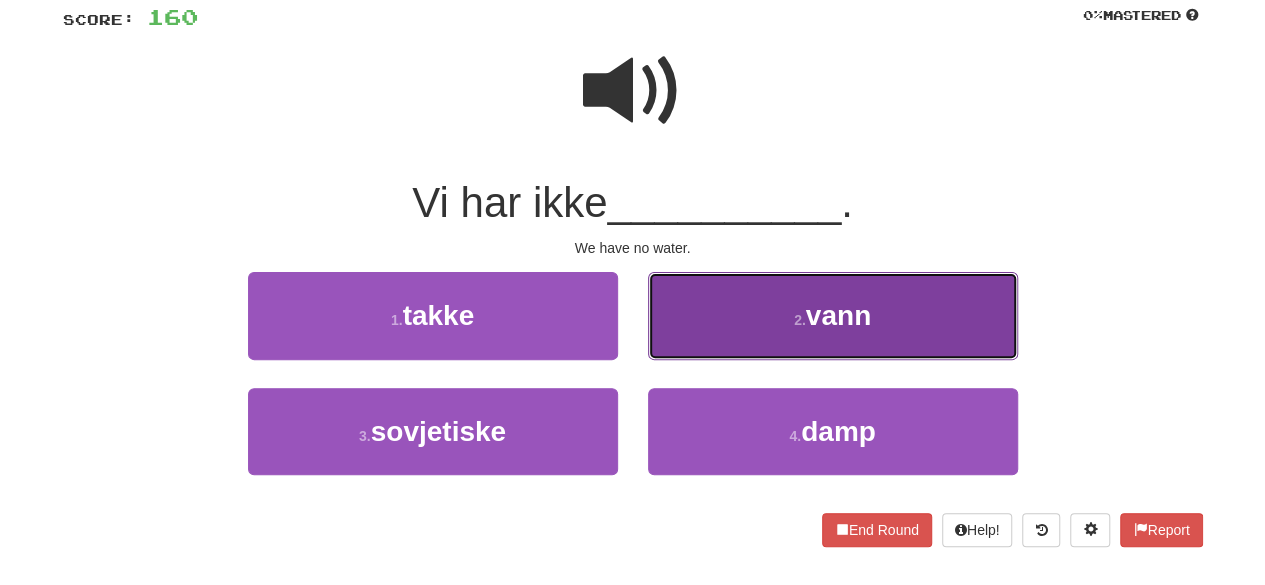 click on "2 .  vann" at bounding box center [833, 315] 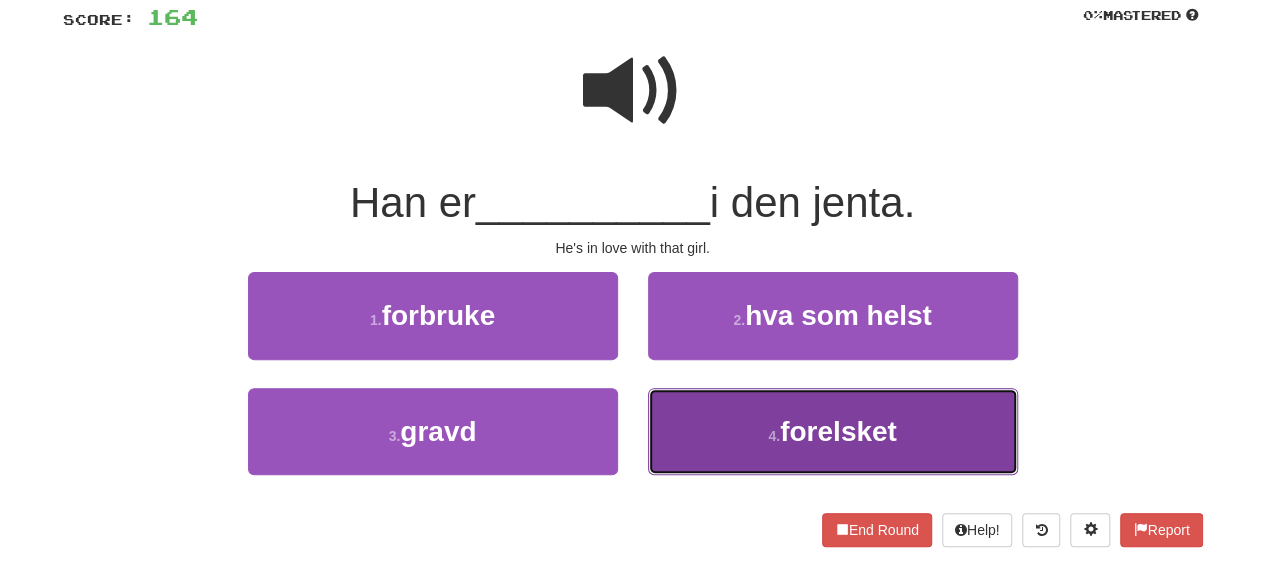 click on "4 .  forelsket" at bounding box center [833, 431] 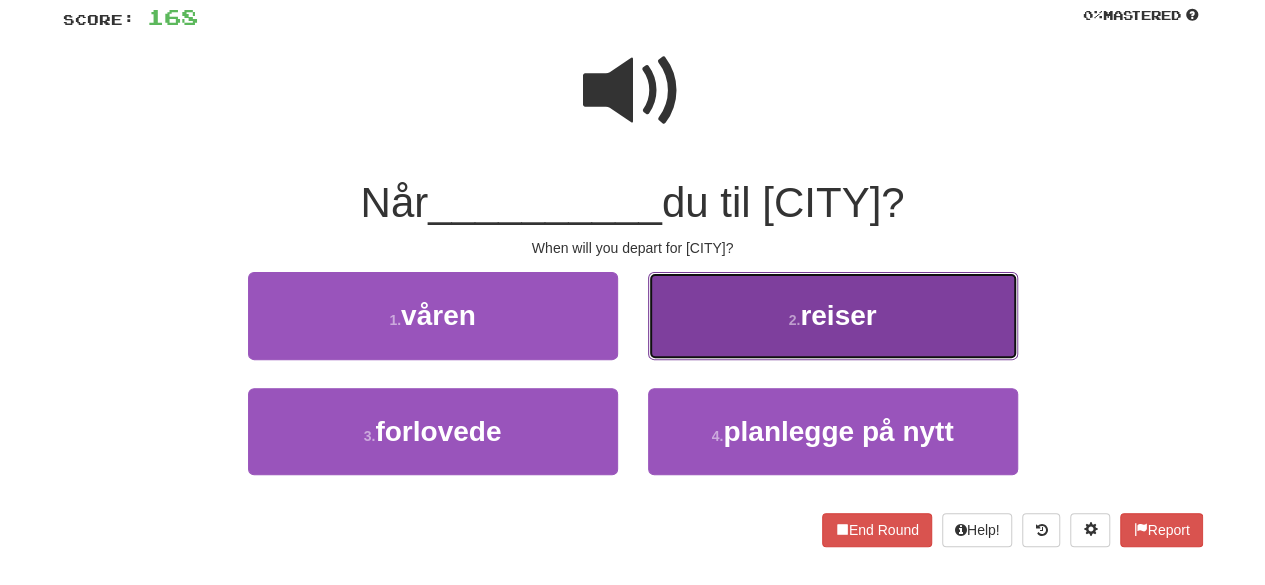 click on "2 .  reiser" at bounding box center (833, 315) 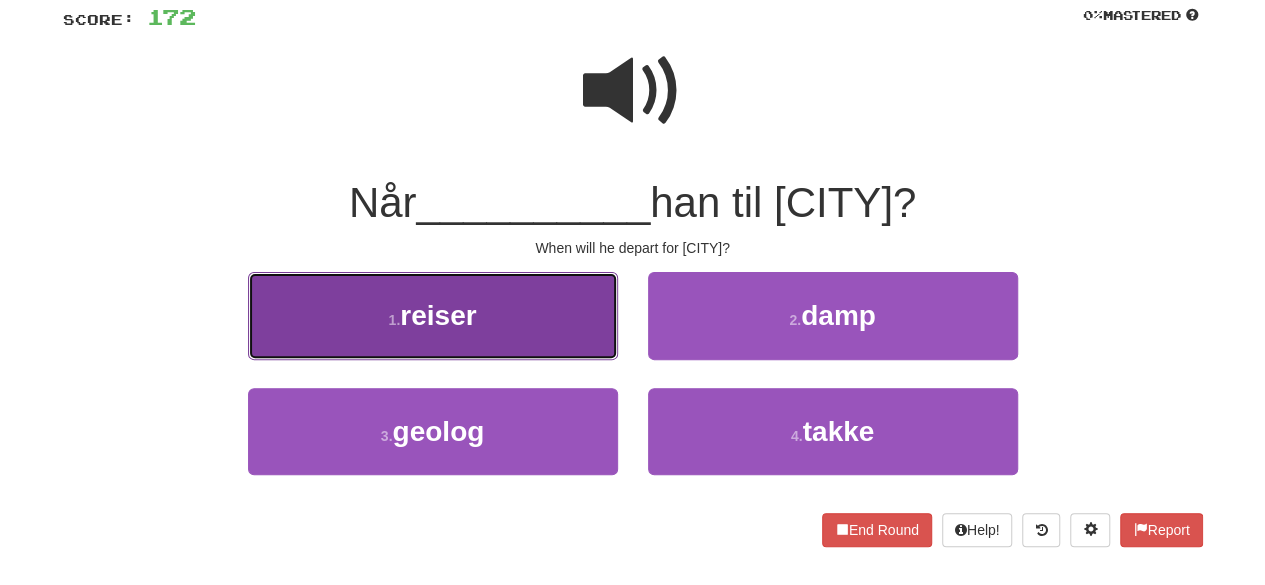 click on "1 .  reiser" at bounding box center [433, 315] 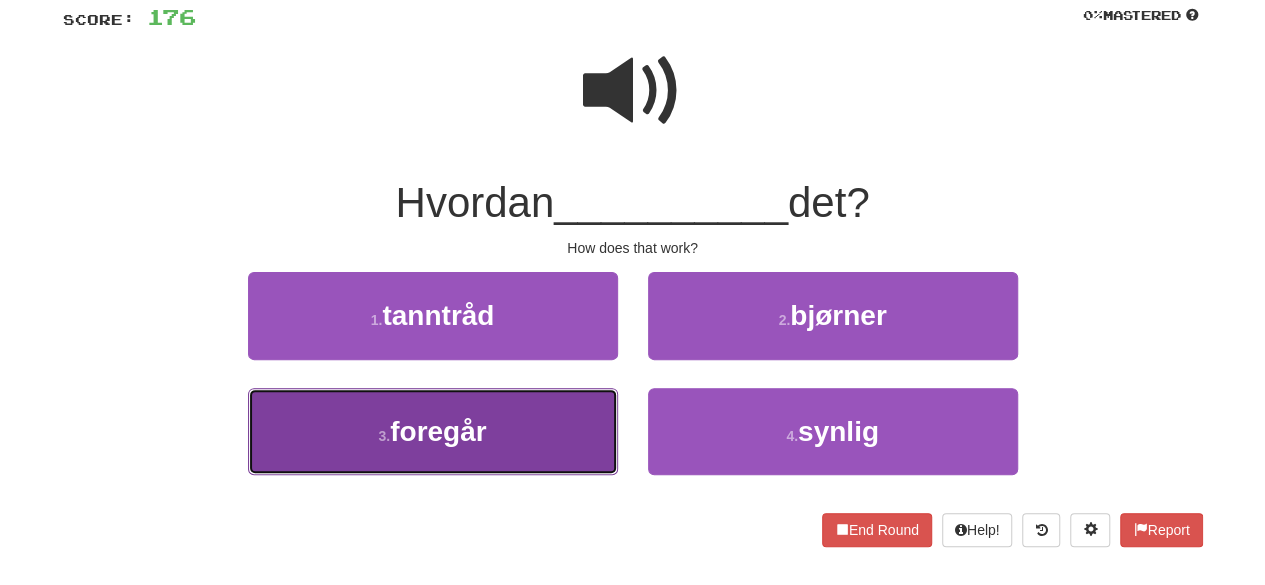 click on "3 .  foregår" at bounding box center [433, 431] 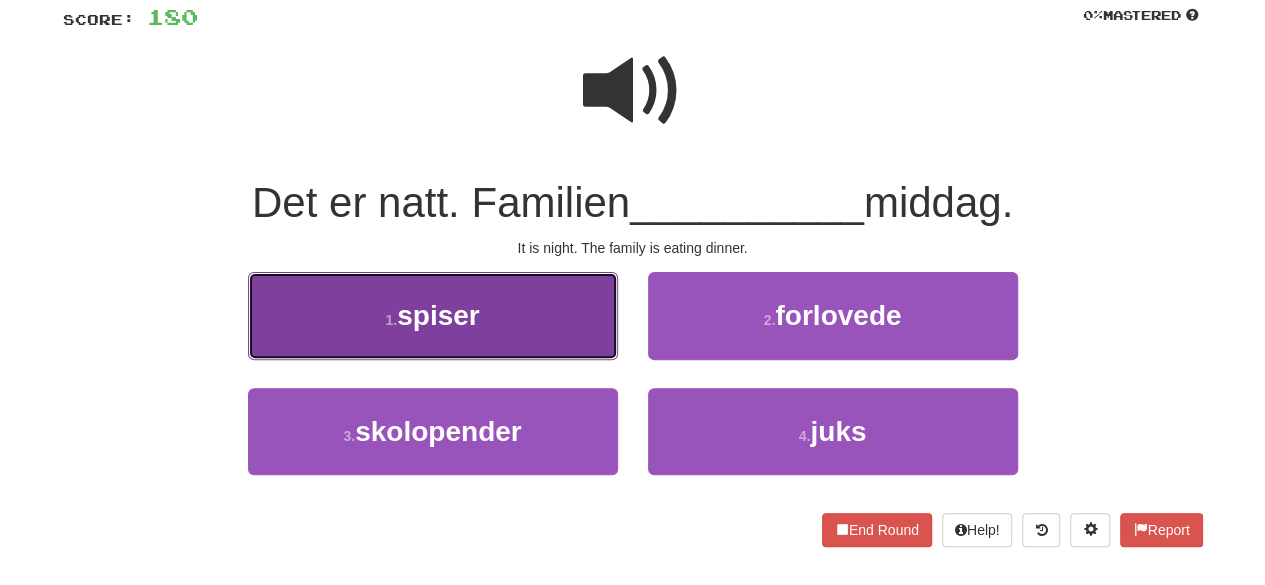 click on "1 .  spiser" at bounding box center (433, 315) 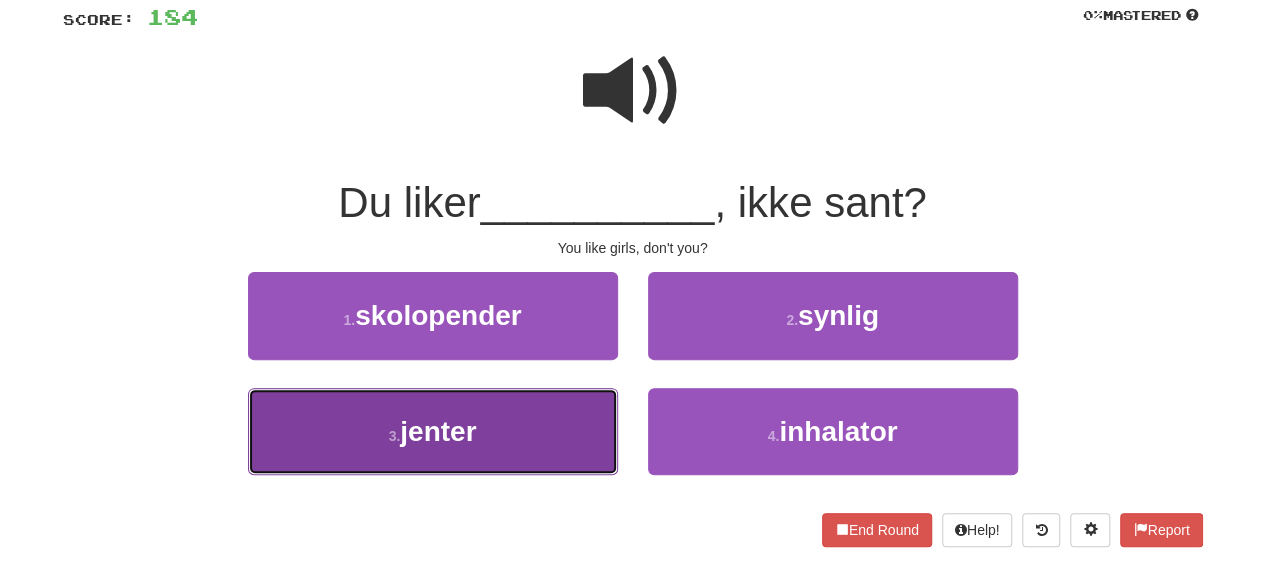 click on "3 .  jenter" at bounding box center (433, 431) 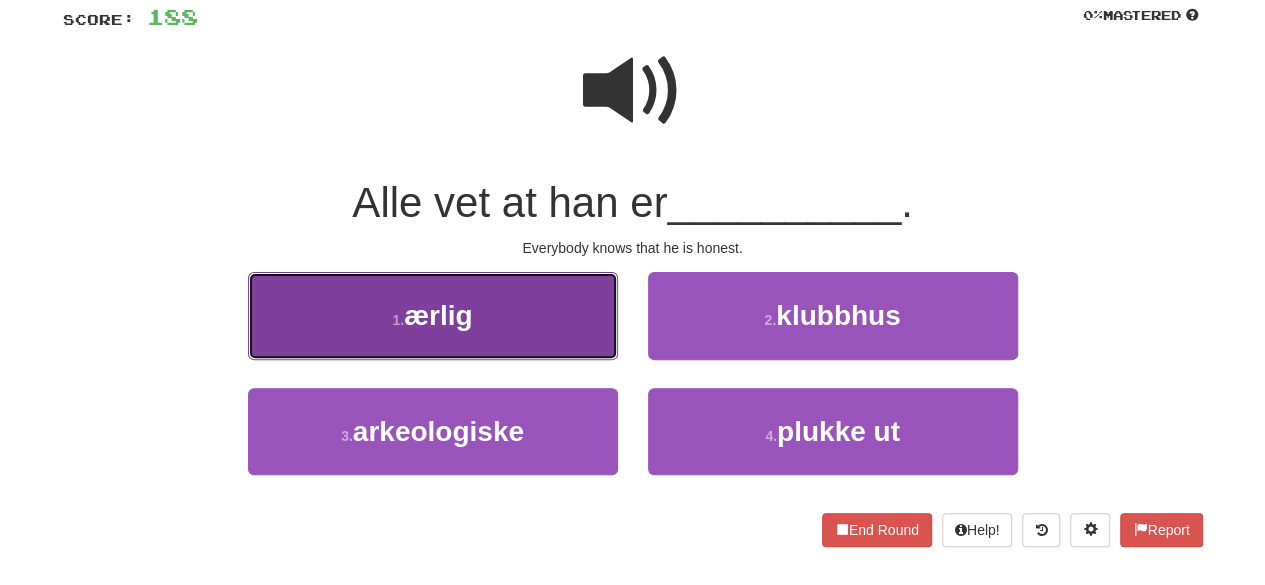 click on "1 .  ærlig" at bounding box center [433, 315] 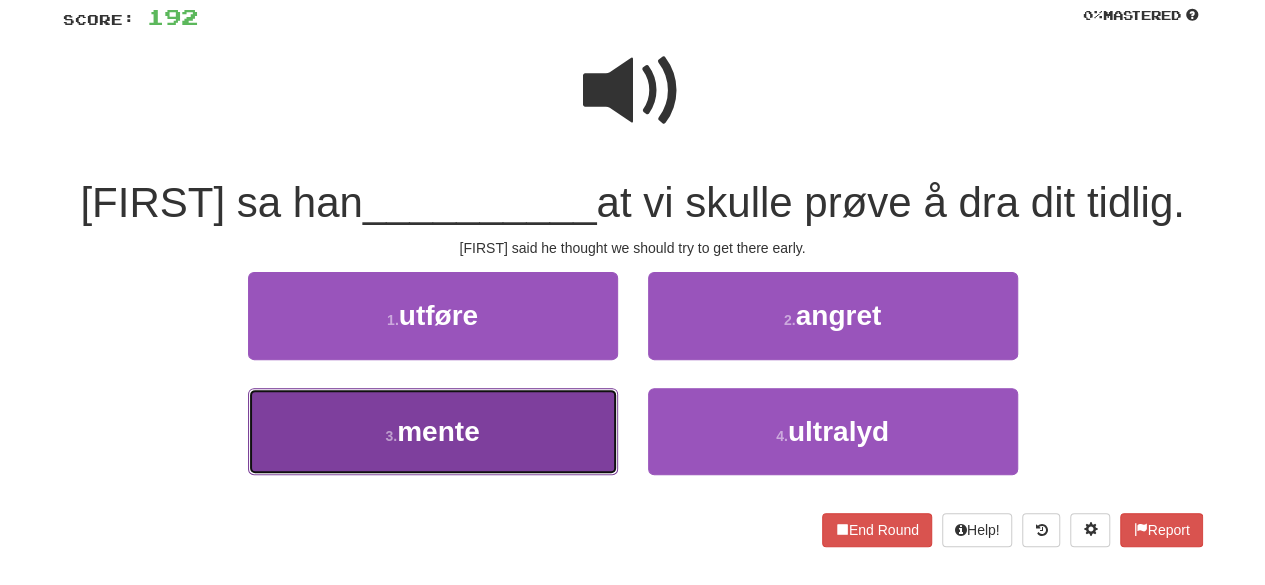 click on "3 .  mente" at bounding box center (433, 431) 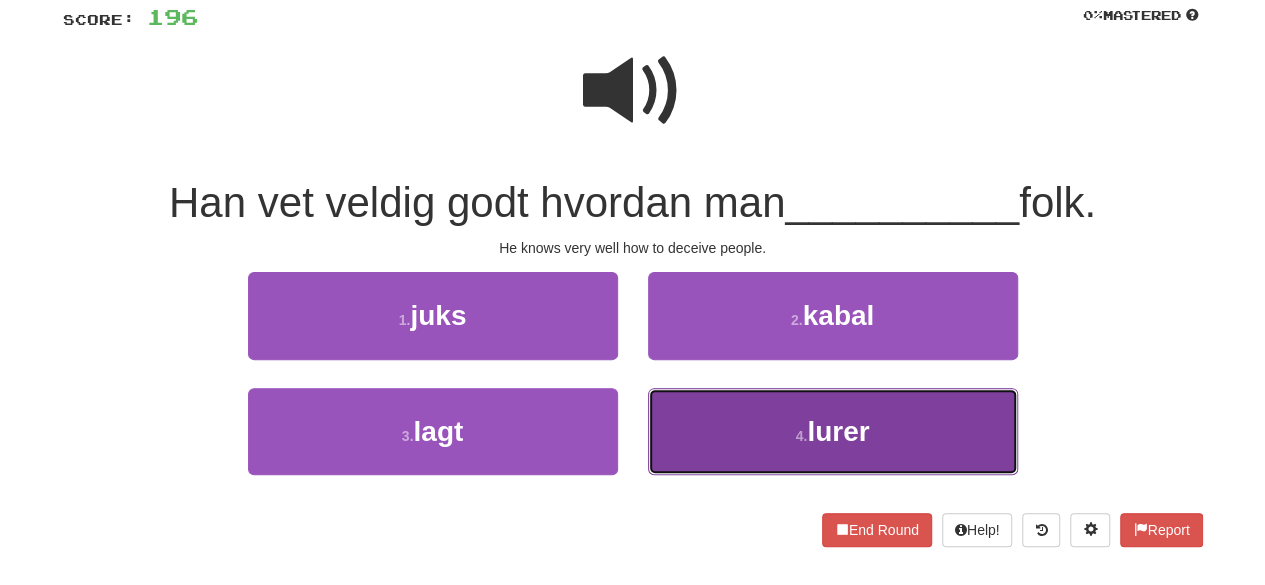 click on "4 .  lurer" at bounding box center (833, 431) 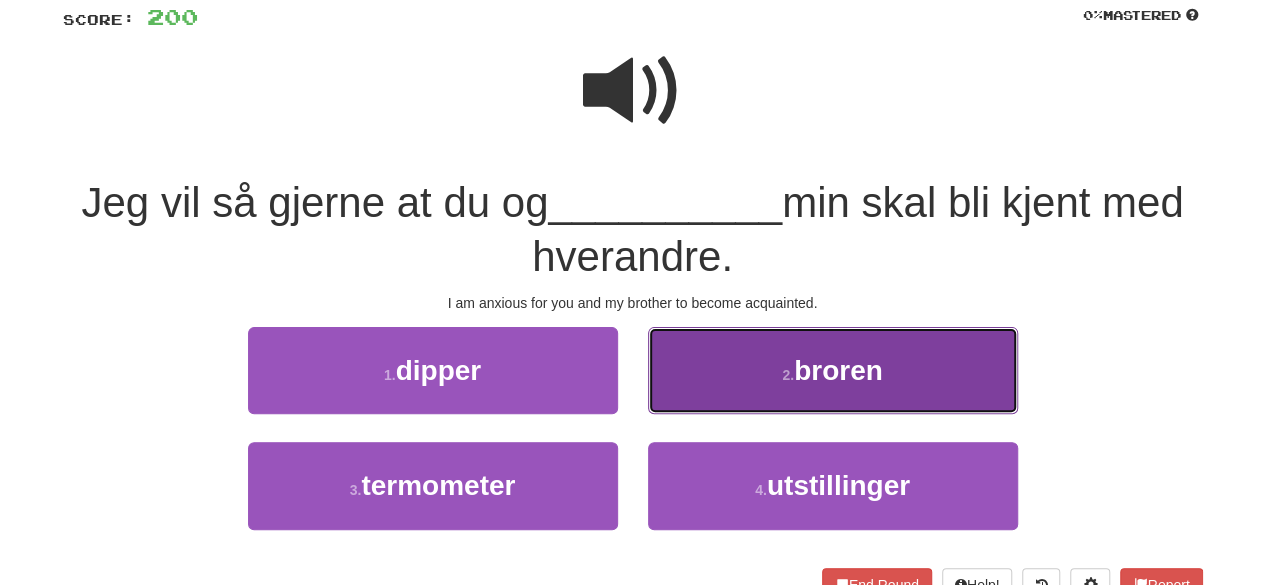 click on "2 .  broren" at bounding box center (833, 370) 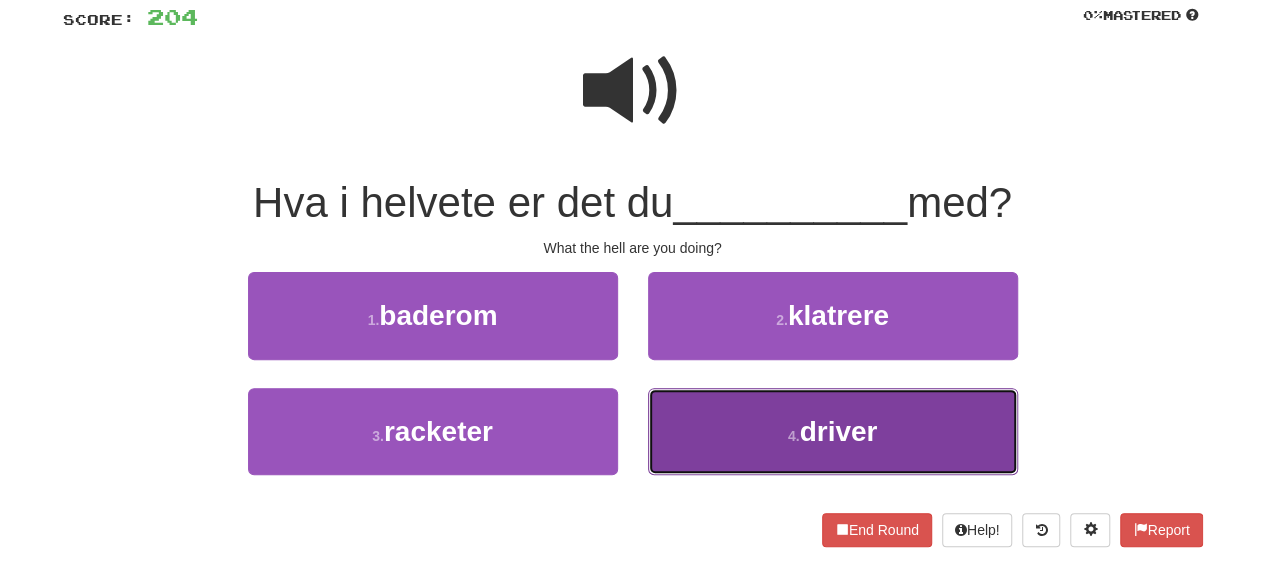 click on "4 .  driver" at bounding box center [833, 431] 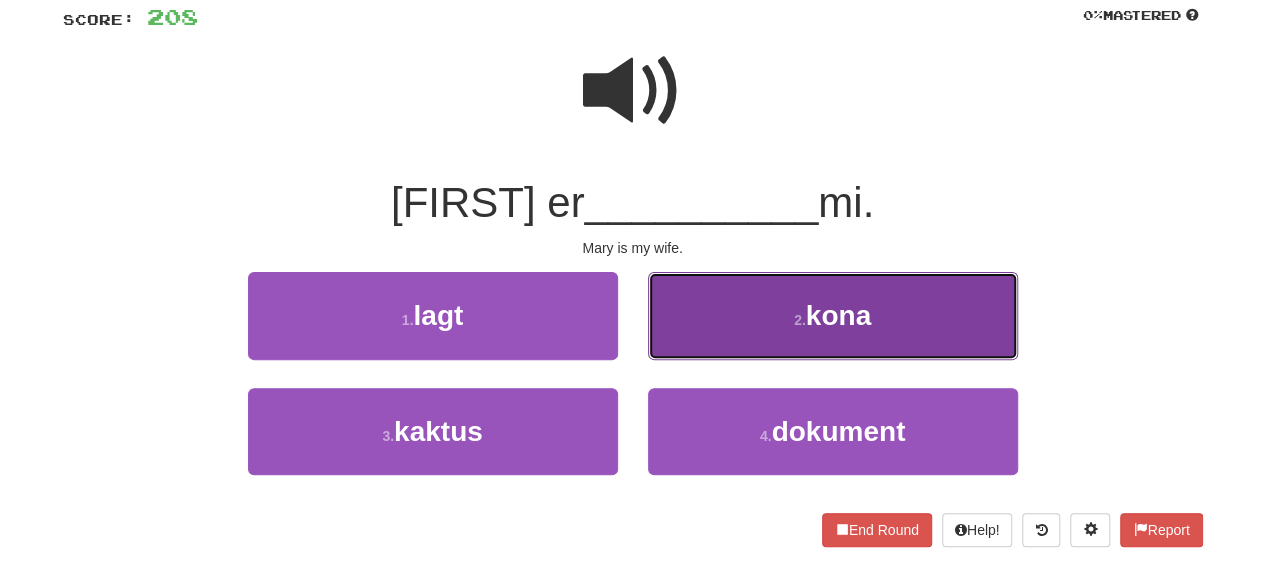 click on "kona" at bounding box center [838, 315] 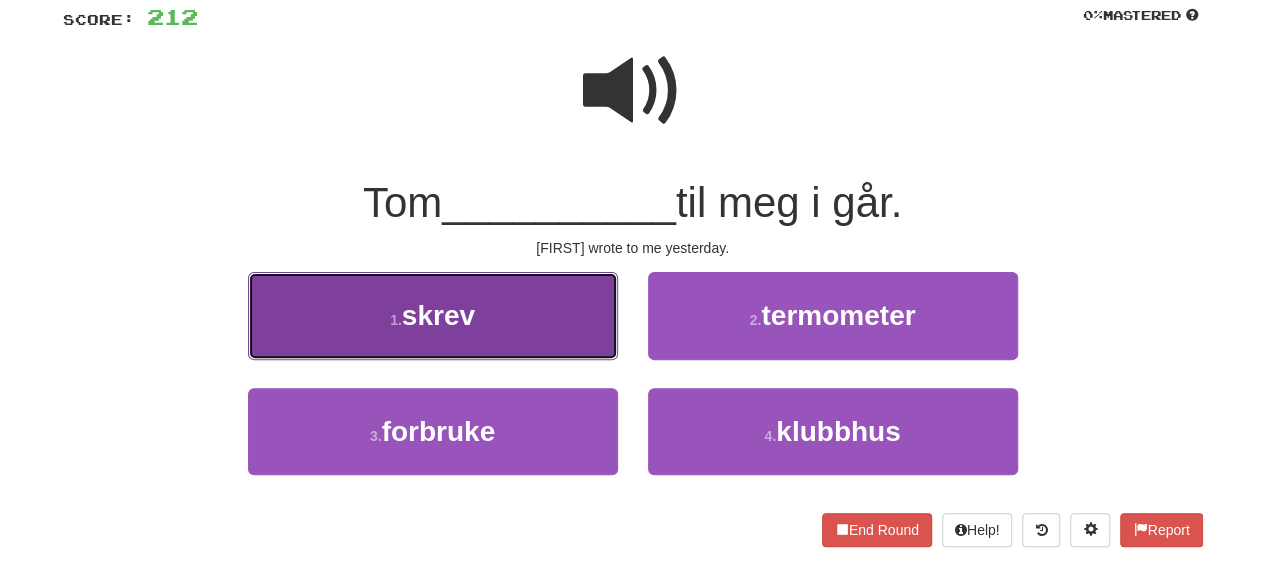 click on "1 .  skrev" at bounding box center (433, 315) 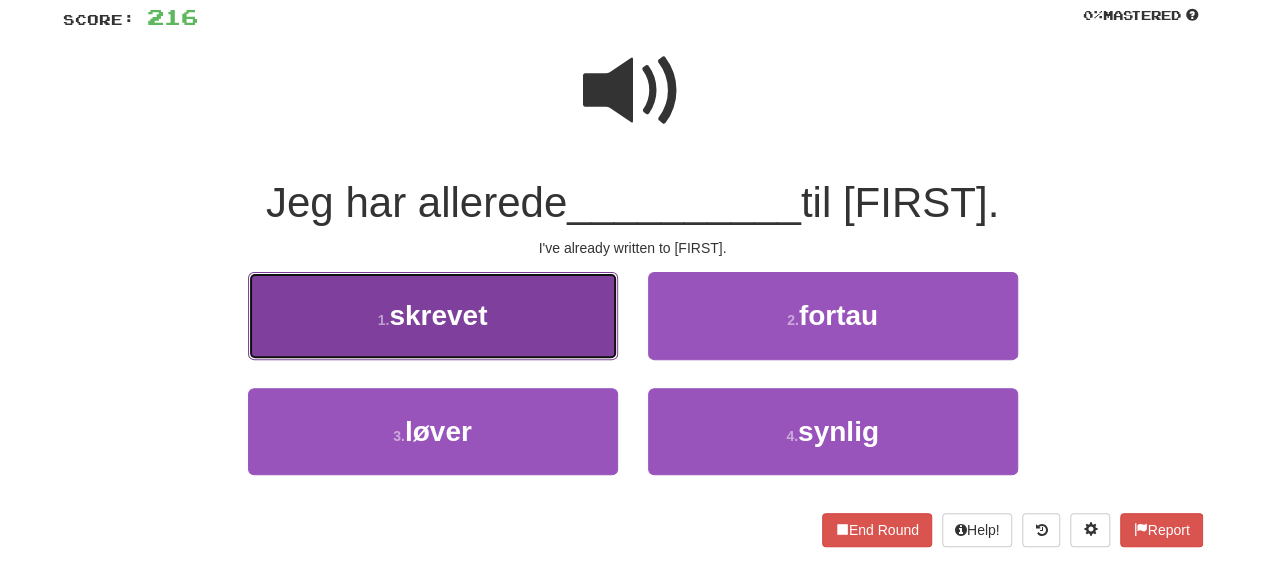 click on "skrevet" at bounding box center (438, 315) 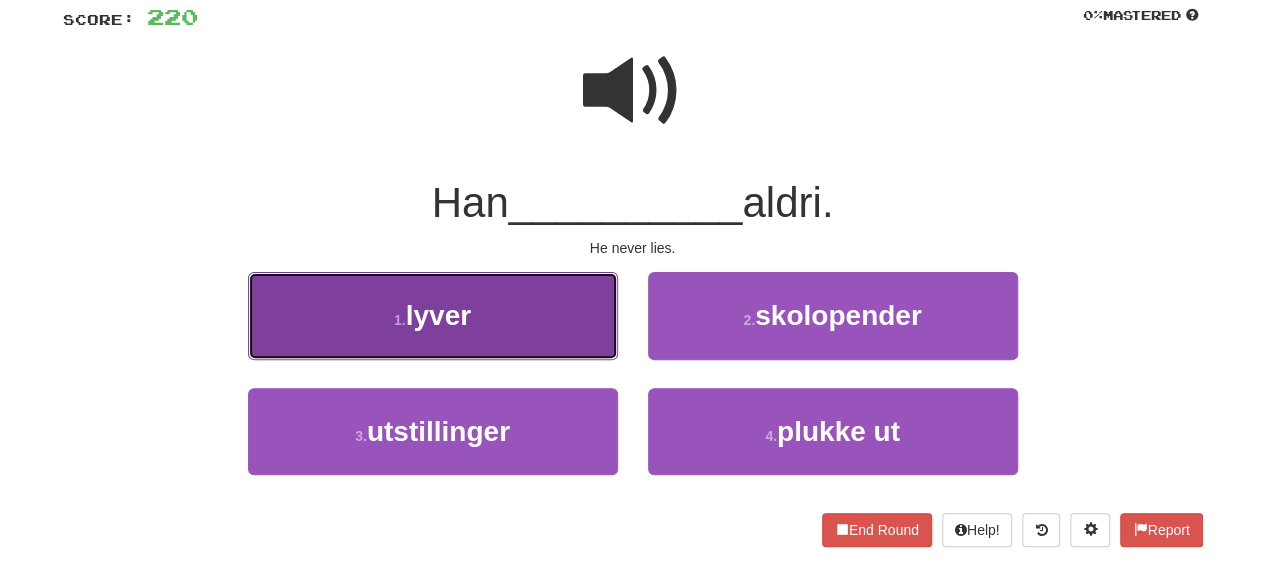 click on "lyver" at bounding box center [438, 315] 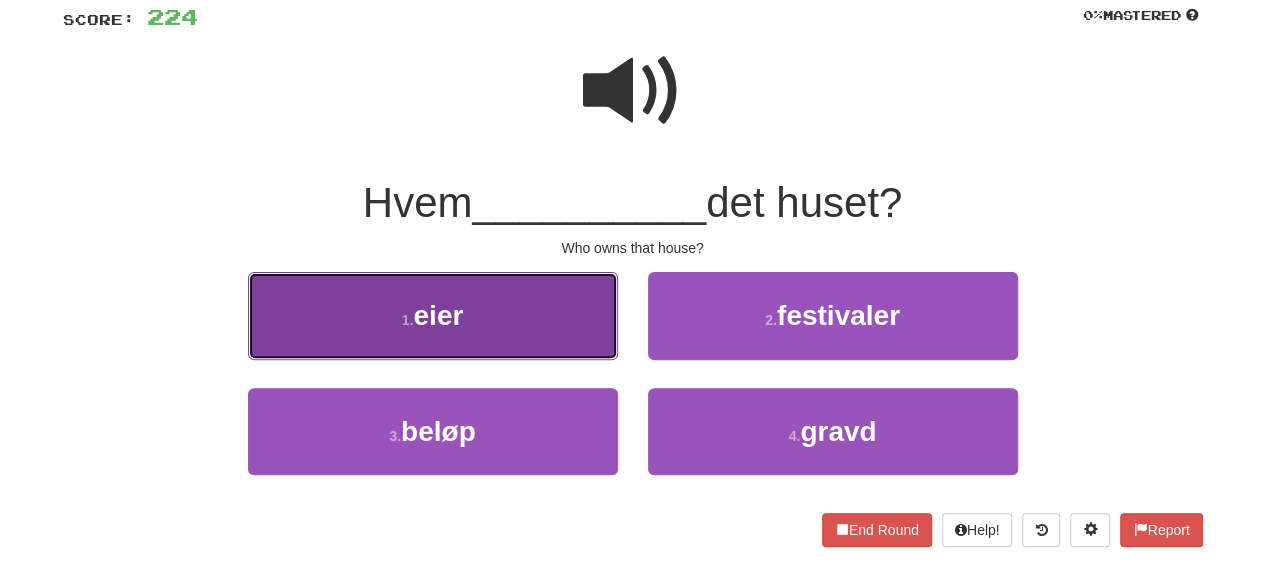 click on "1 .  eier" at bounding box center [433, 315] 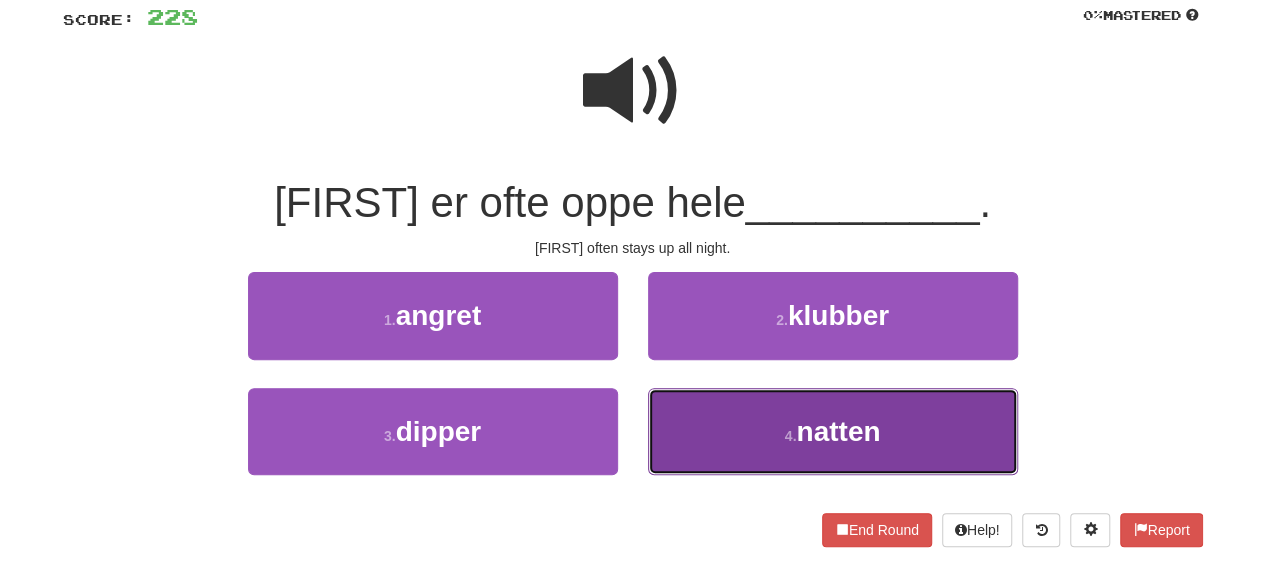 click on "4 .  natten" at bounding box center (833, 431) 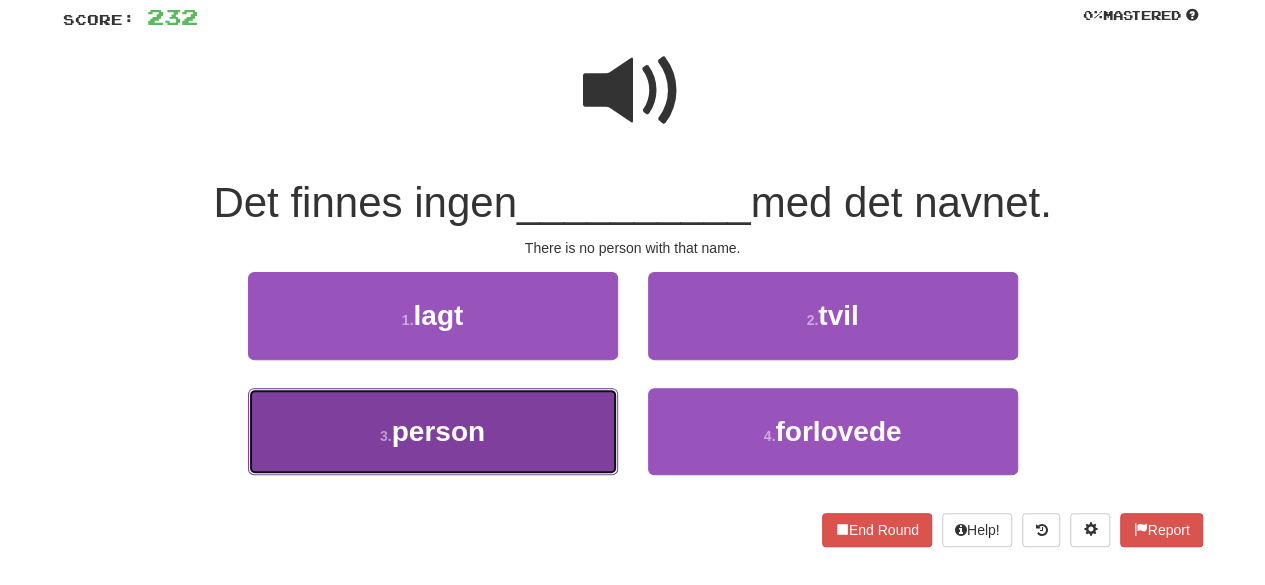 click on "3 .  person" at bounding box center [433, 431] 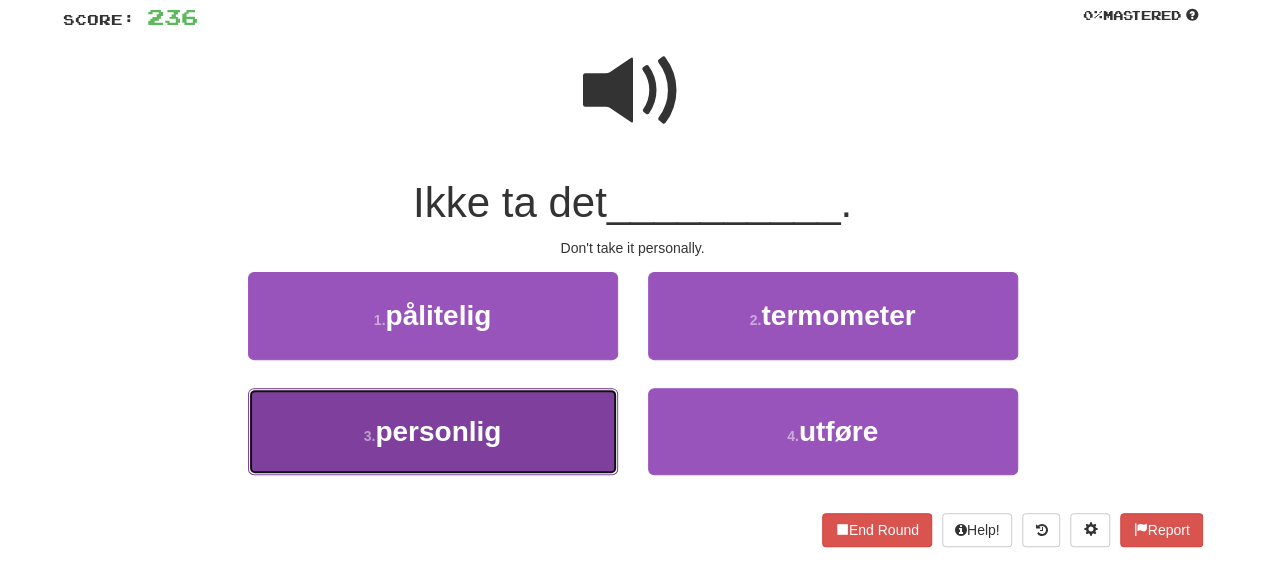 click on "3 .  personlig" at bounding box center (433, 431) 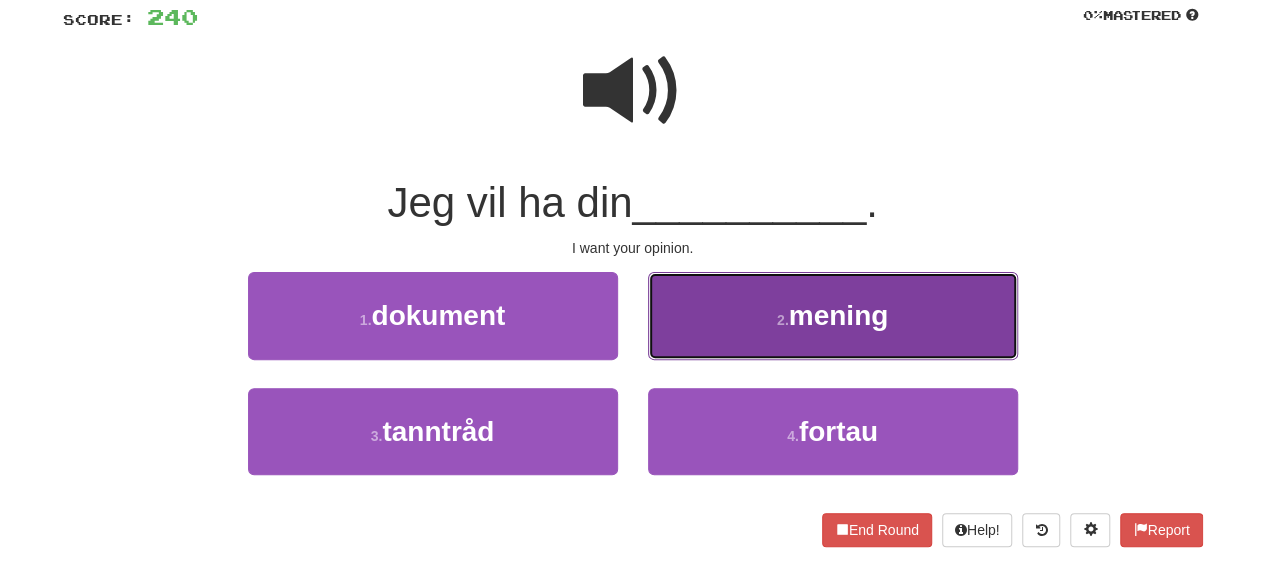 click on "2 .  mening" at bounding box center [833, 315] 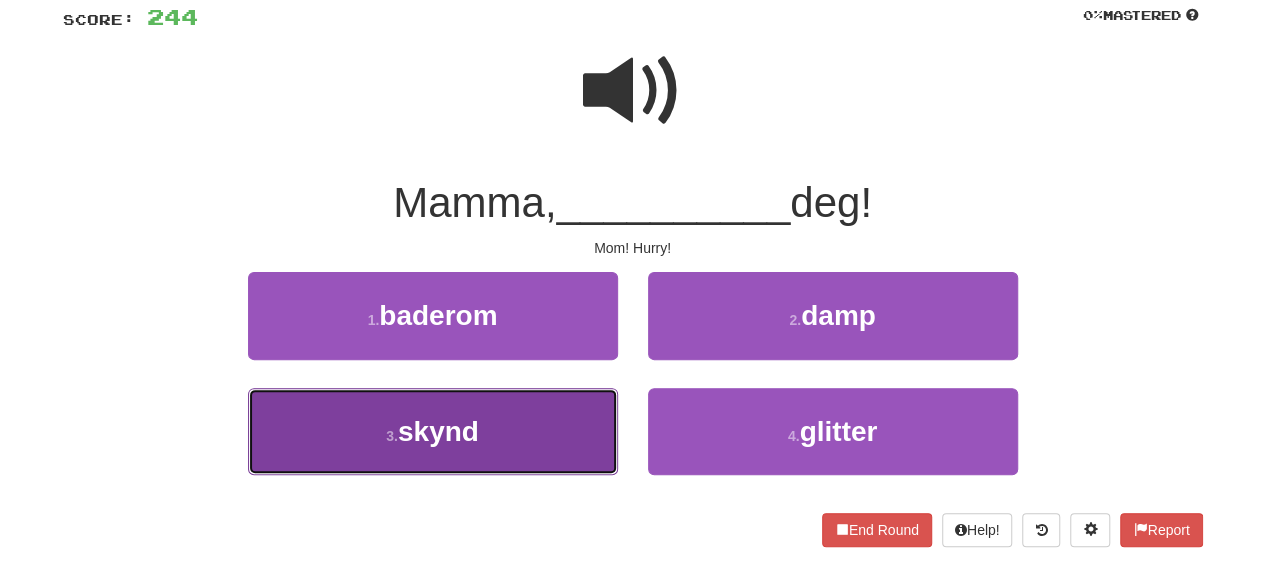 click on "3 .  skynd" at bounding box center [433, 431] 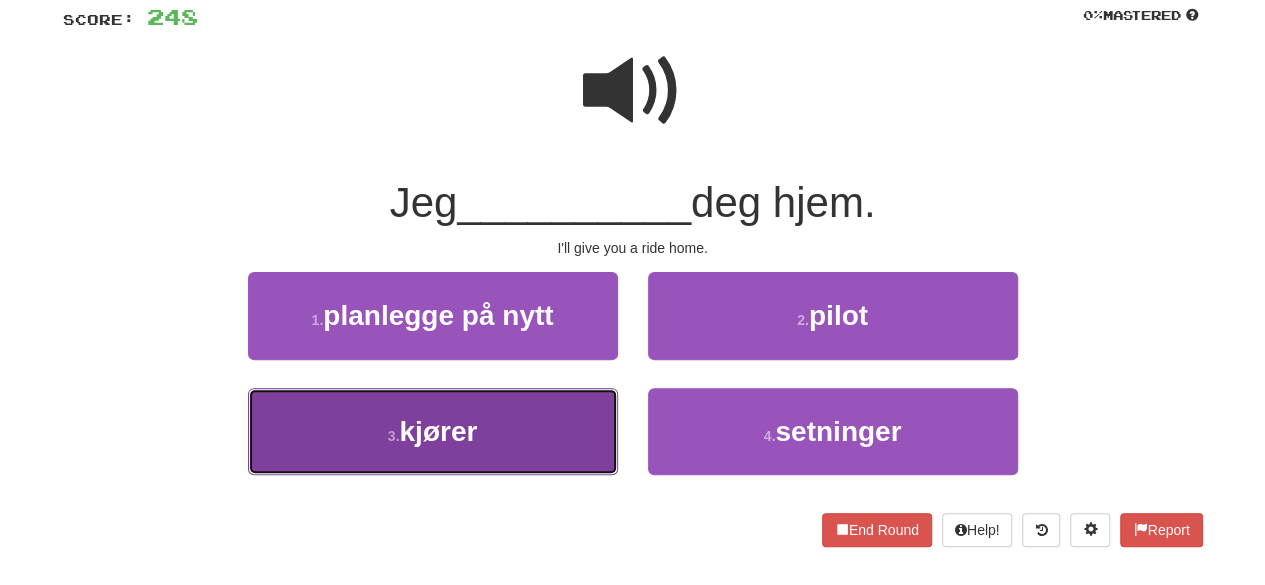 click on "3 .  kjører" at bounding box center (433, 431) 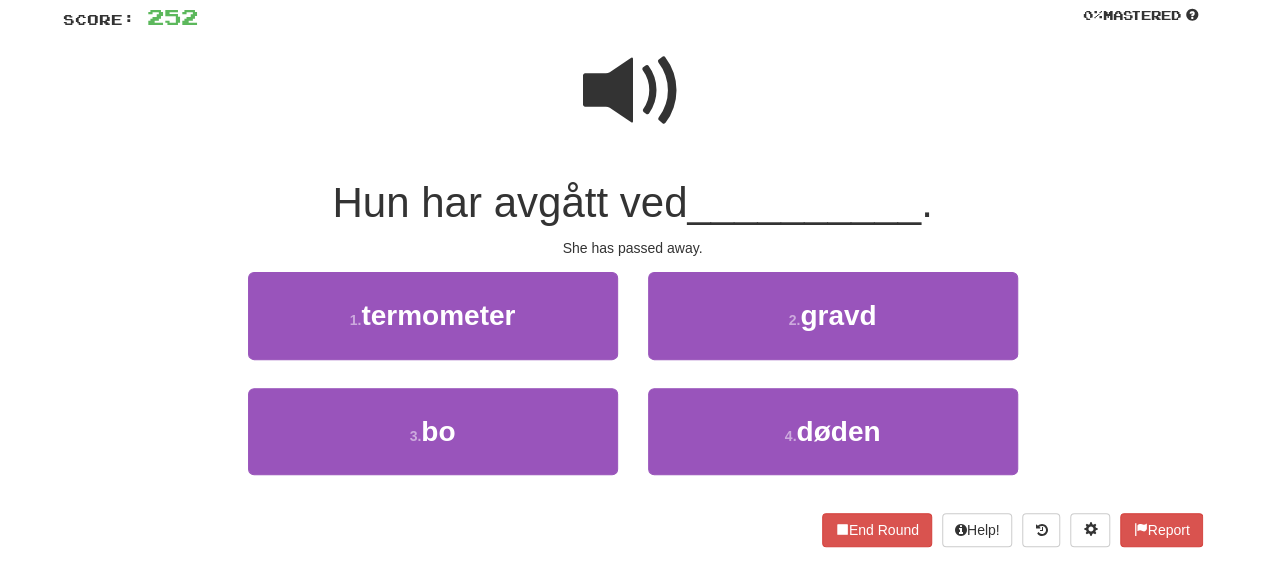 click at bounding box center (633, 91) 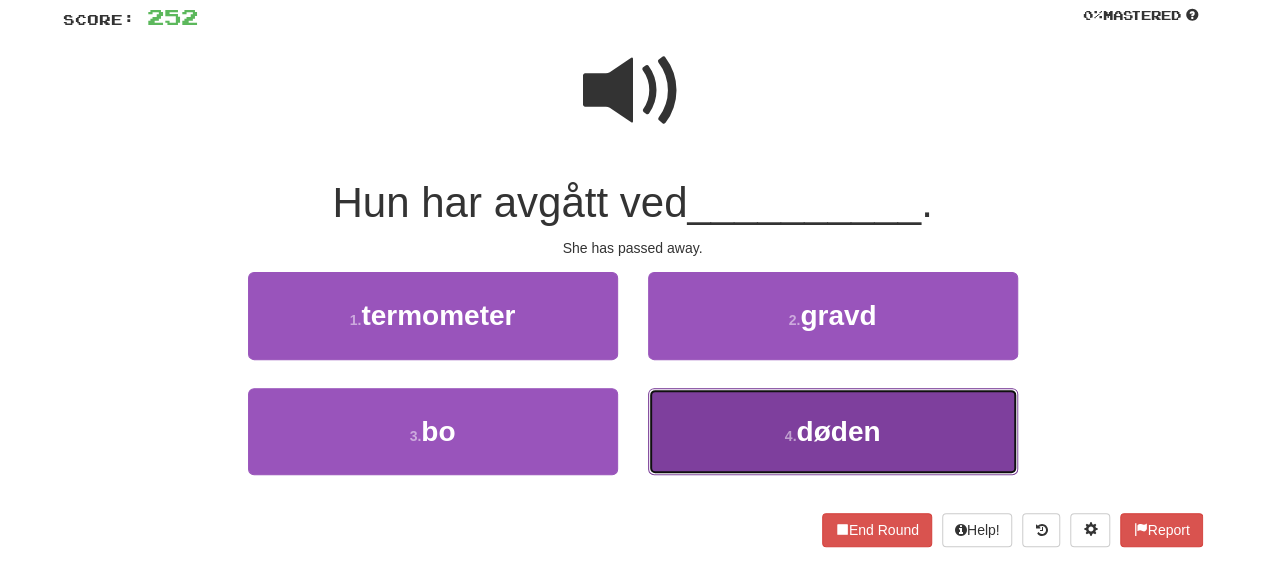 click on "4 .  døden" at bounding box center (833, 431) 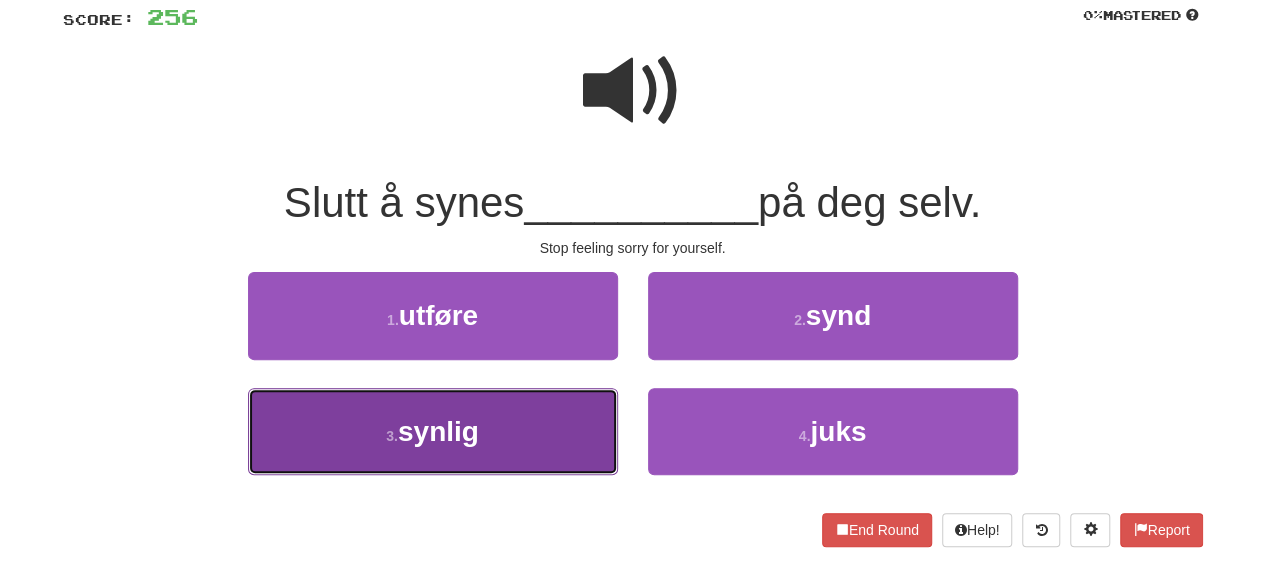 click on "3 .  synlig" at bounding box center (433, 431) 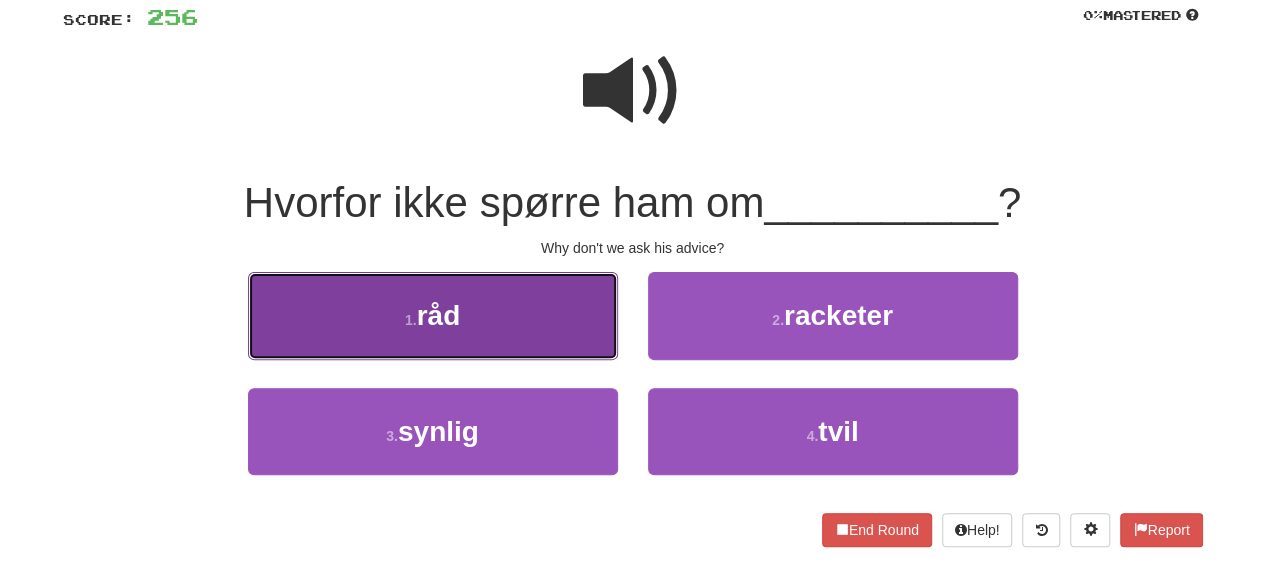click on "1 .  råd" at bounding box center (433, 315) 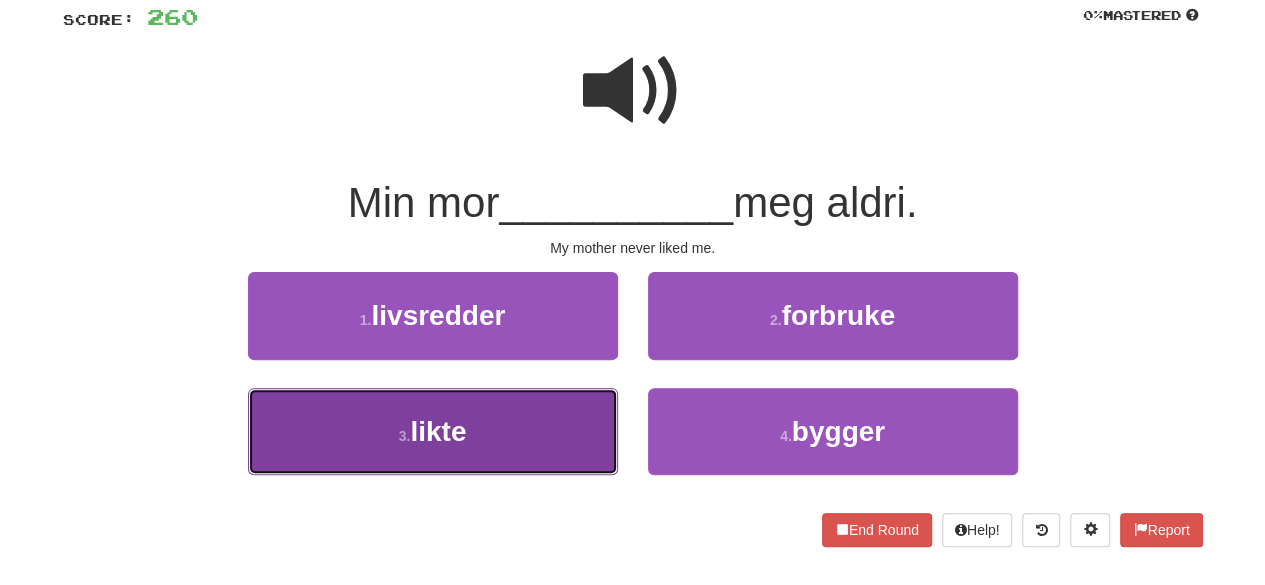 click on "3 .  likte" at bounding box center (433, 431) 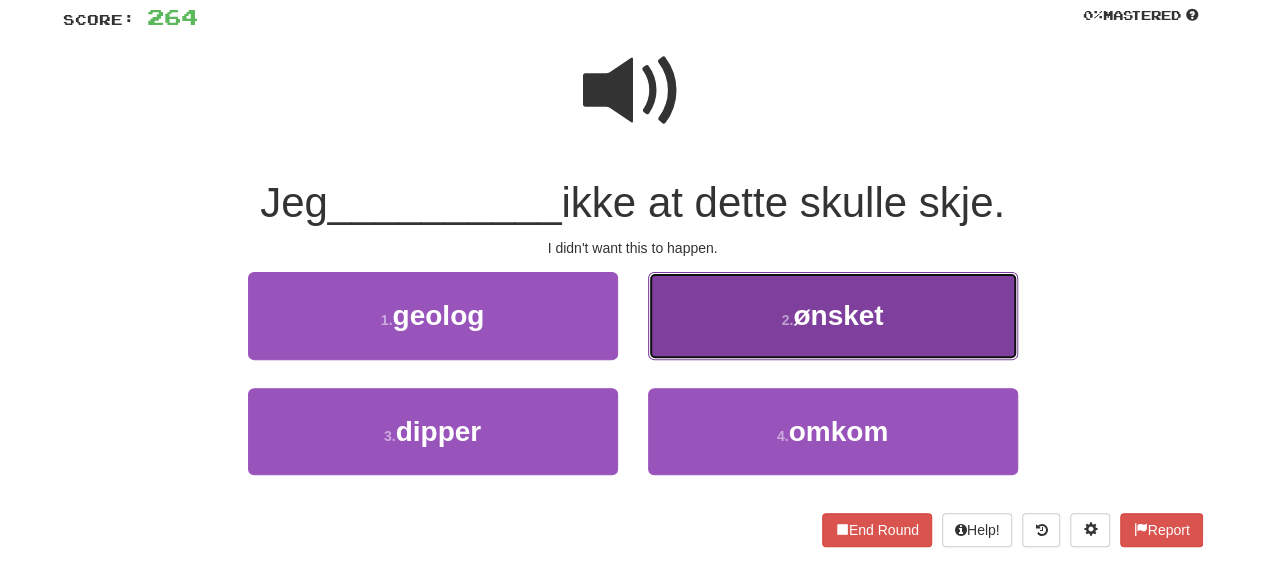 click on "2 .  ønsket" at bounding box center [833, 315] 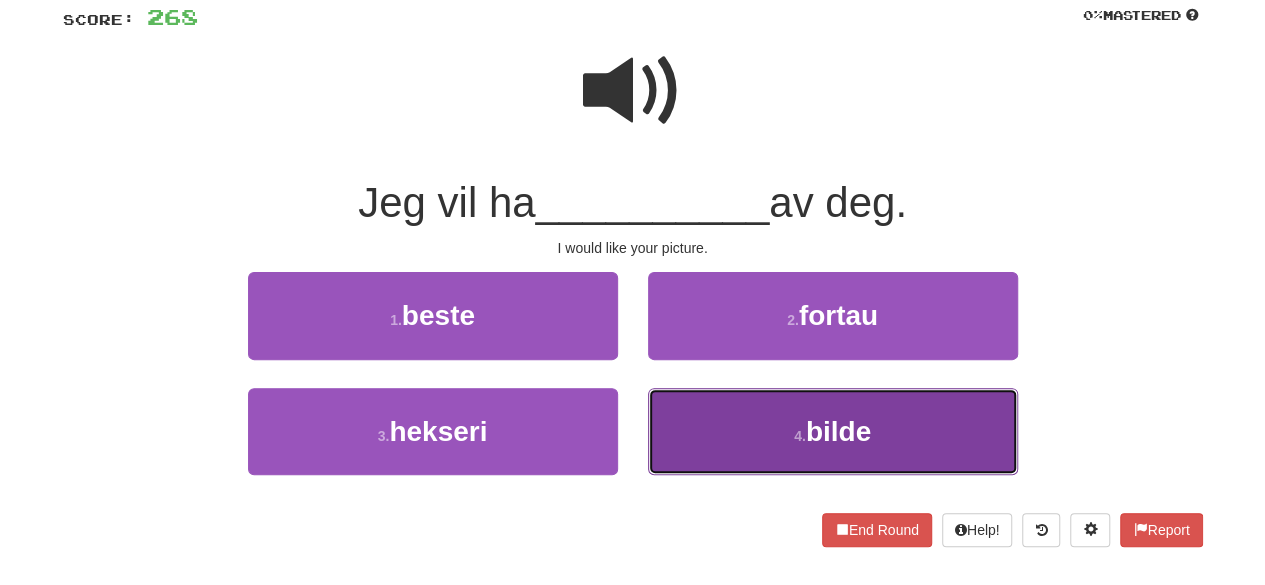 click on "4 .  bilde" at bounding box center (833, 431) 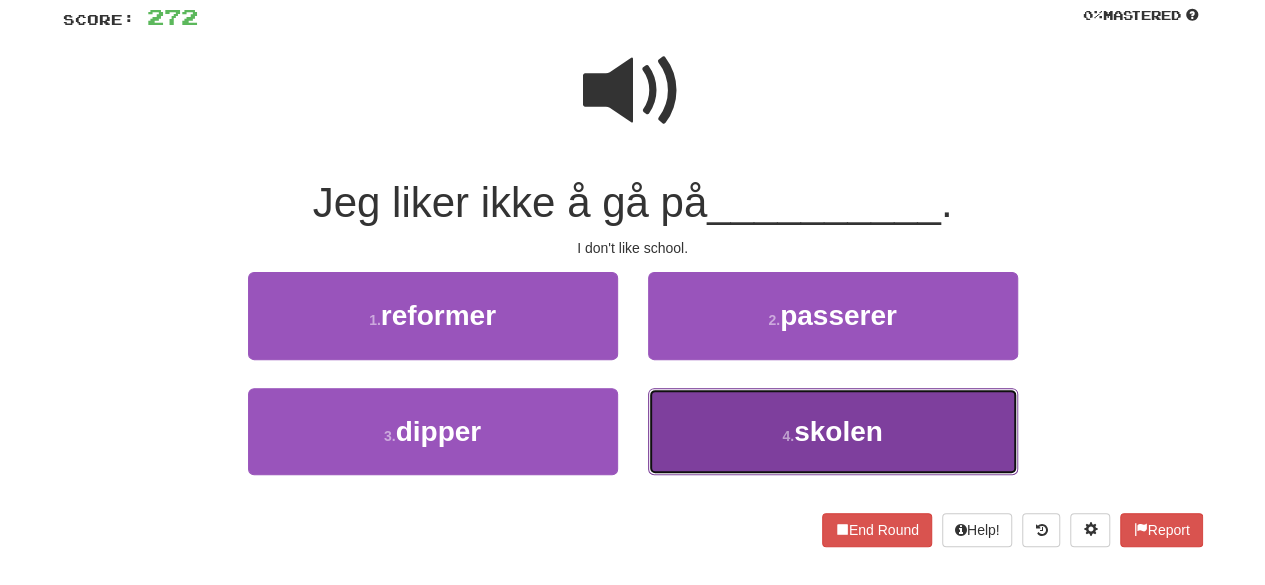 click on "4 .  skolen" at bounding box center (833, 431) 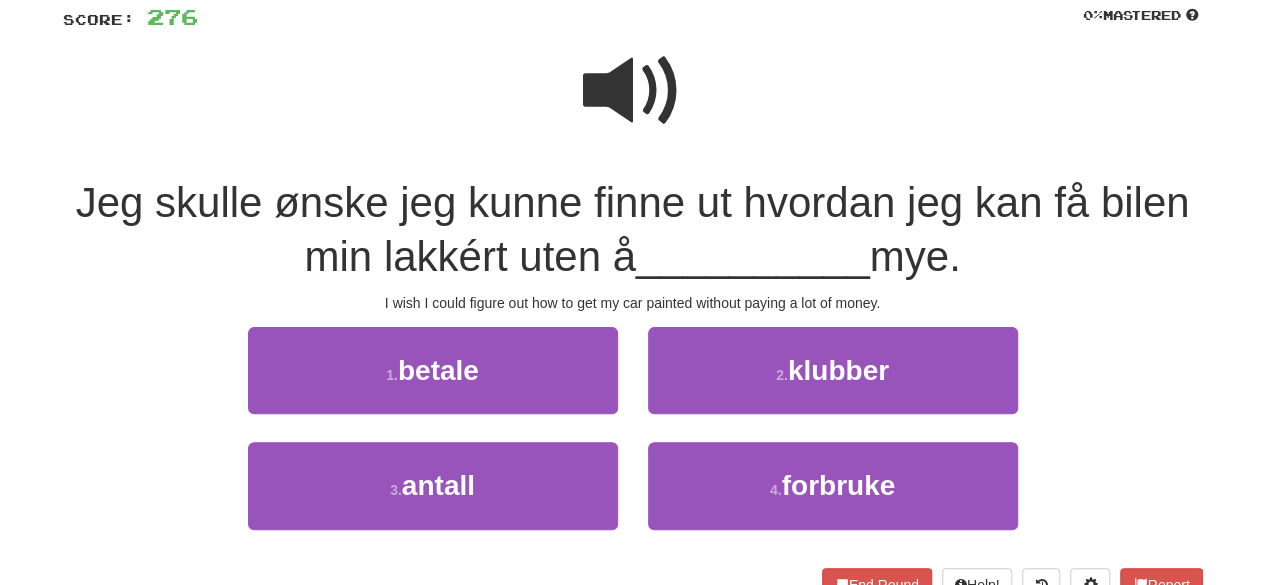 click at bounding box center (633, 91) 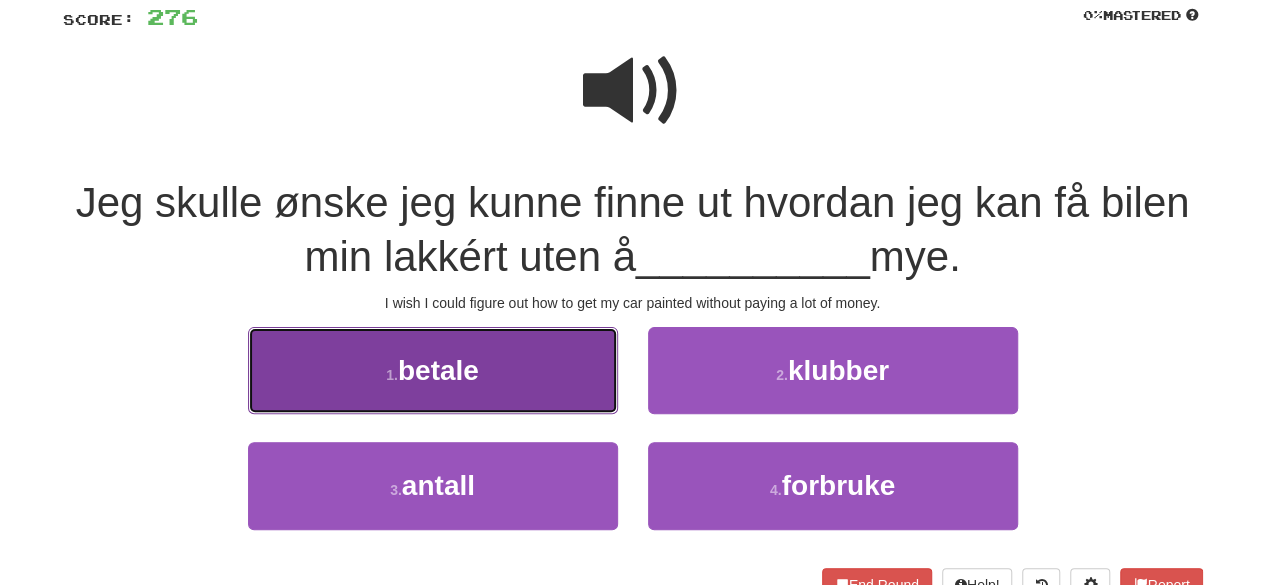 click on "1 .  betale" at bounding box center [433, 370] 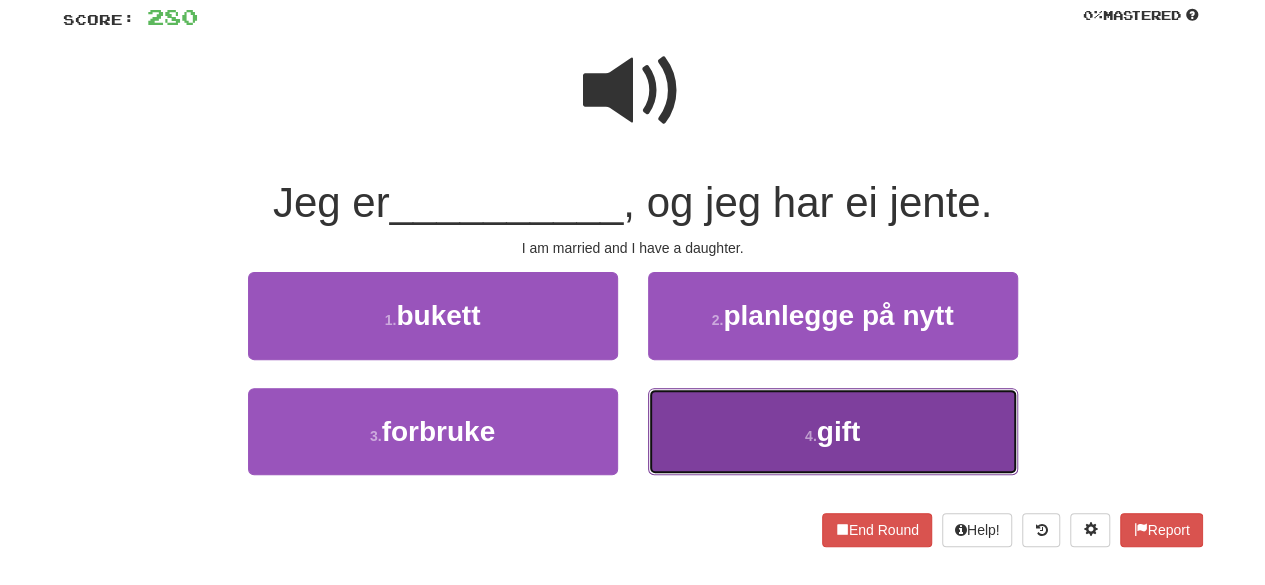 click on "4 .  gift" at bounding box center (833, 431) 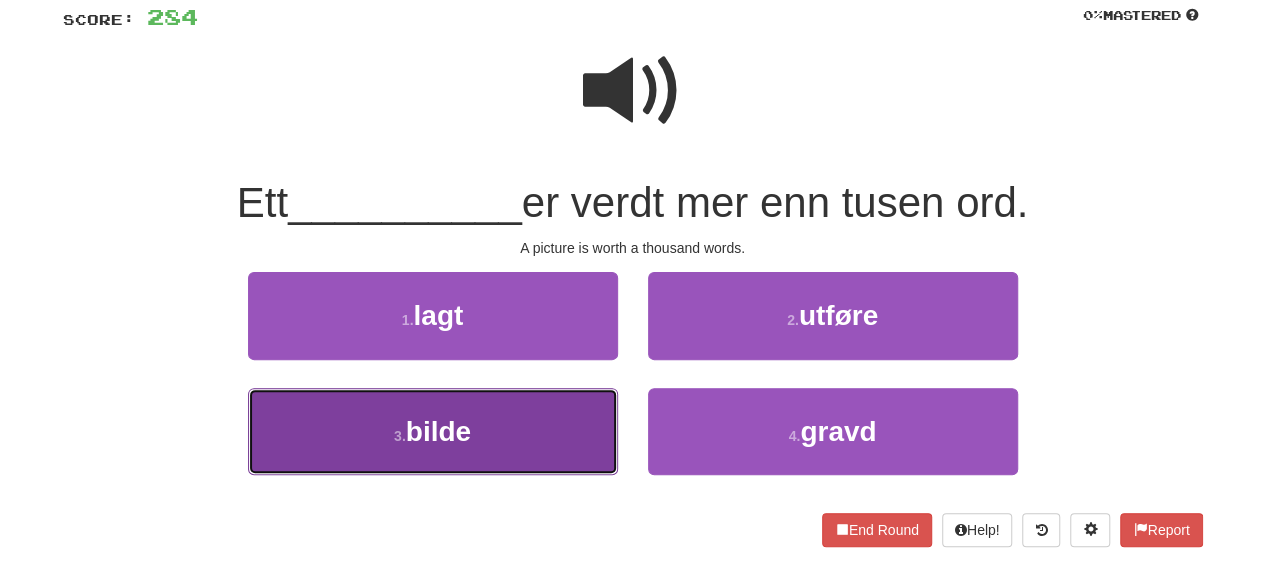 click on "3 .  bilde" at bounding box center (433, 431) 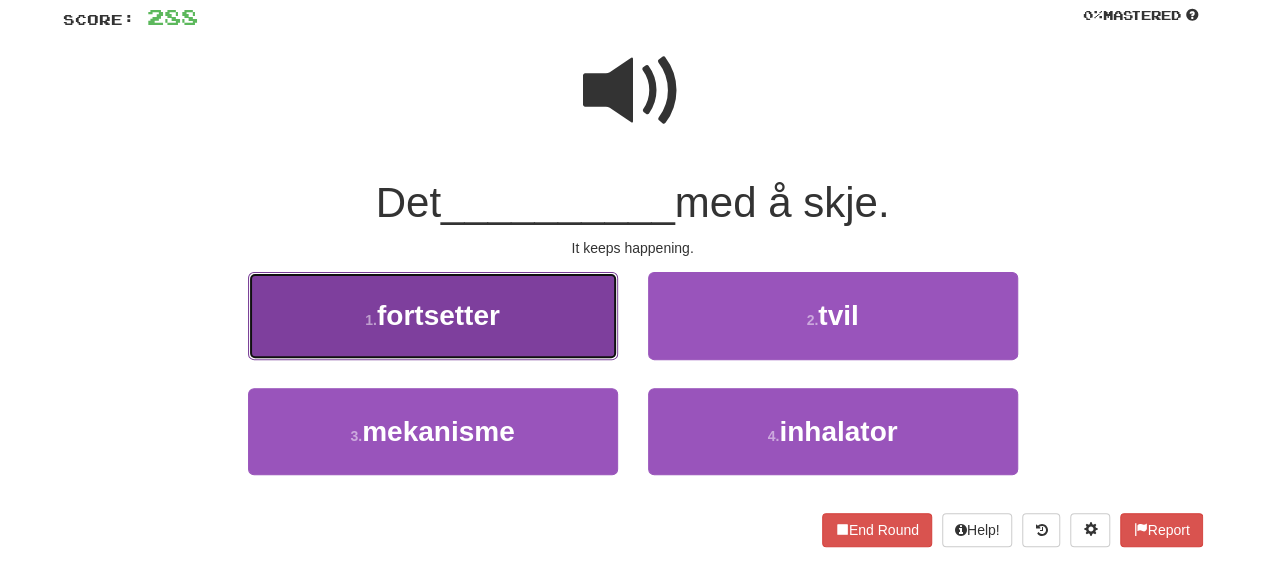 click on "1 .  fortsetter" at bounding box center (433, 315) 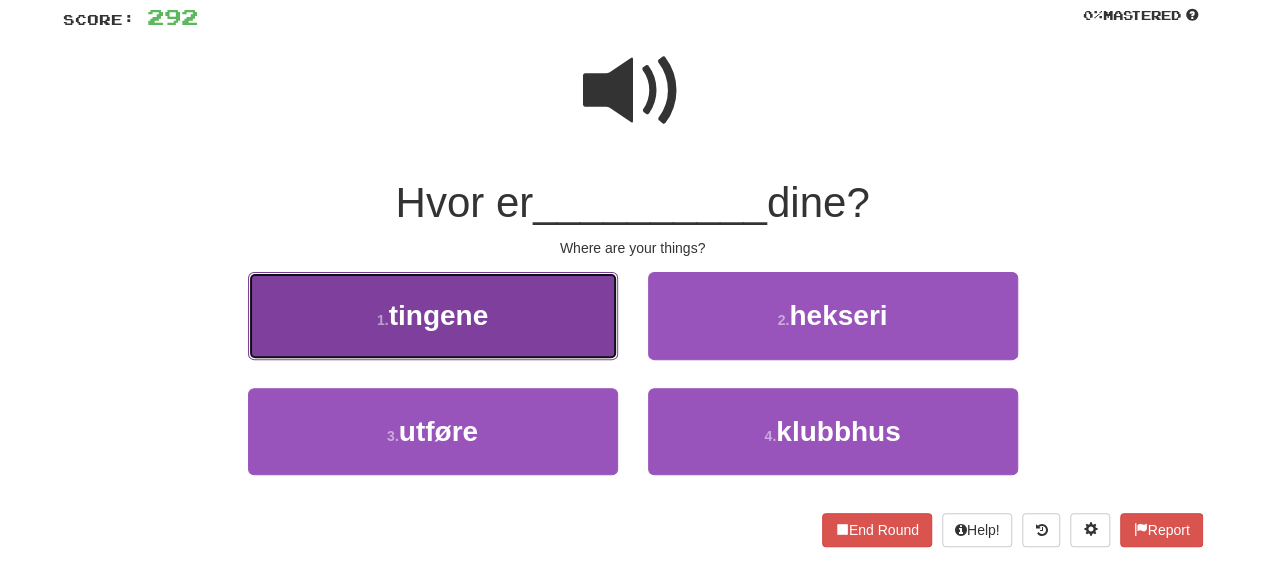 click on "1 .  tingene" at bounding box center (433, 315) 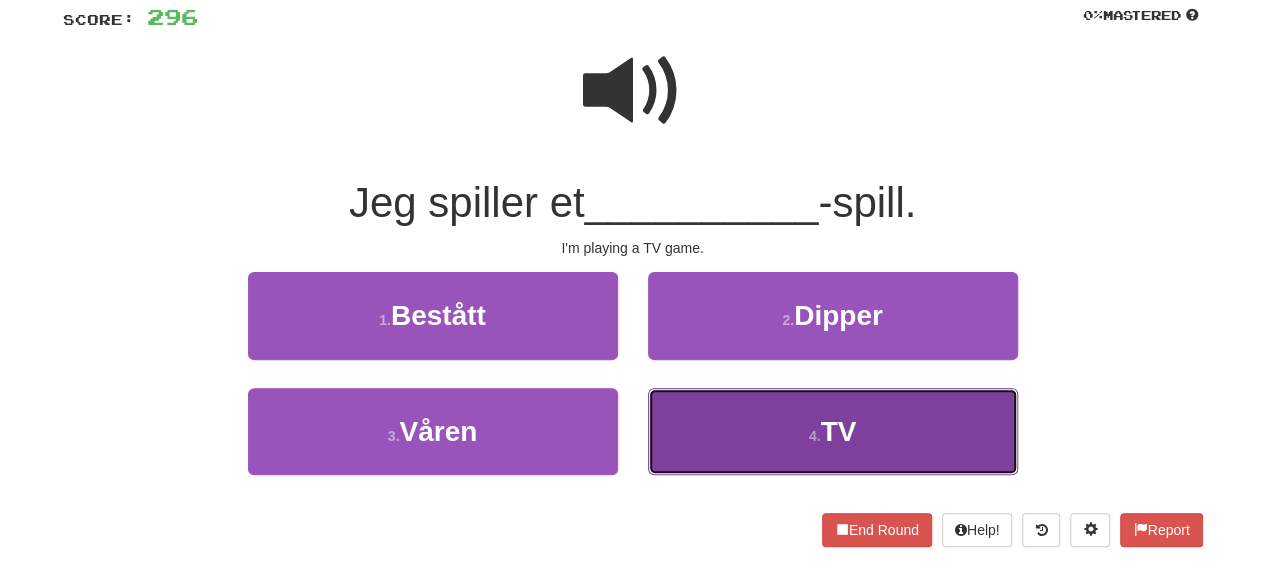 click on "4 .  TV" at bounding box center (833, 431) 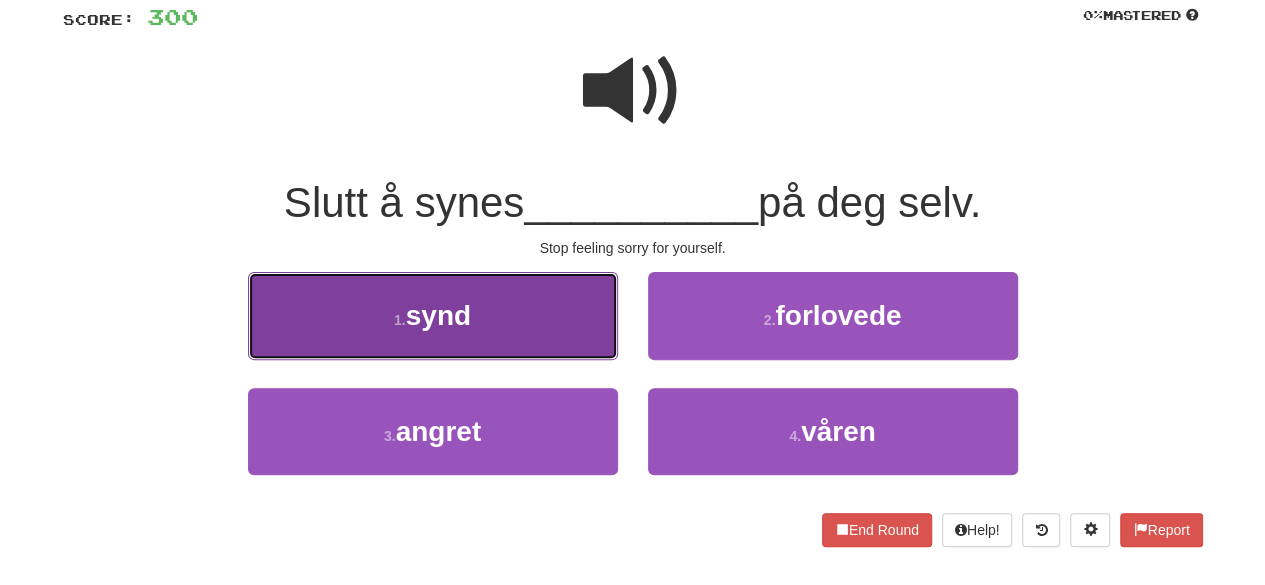 click on "1 .  synd" at bounding box center [433, 315] 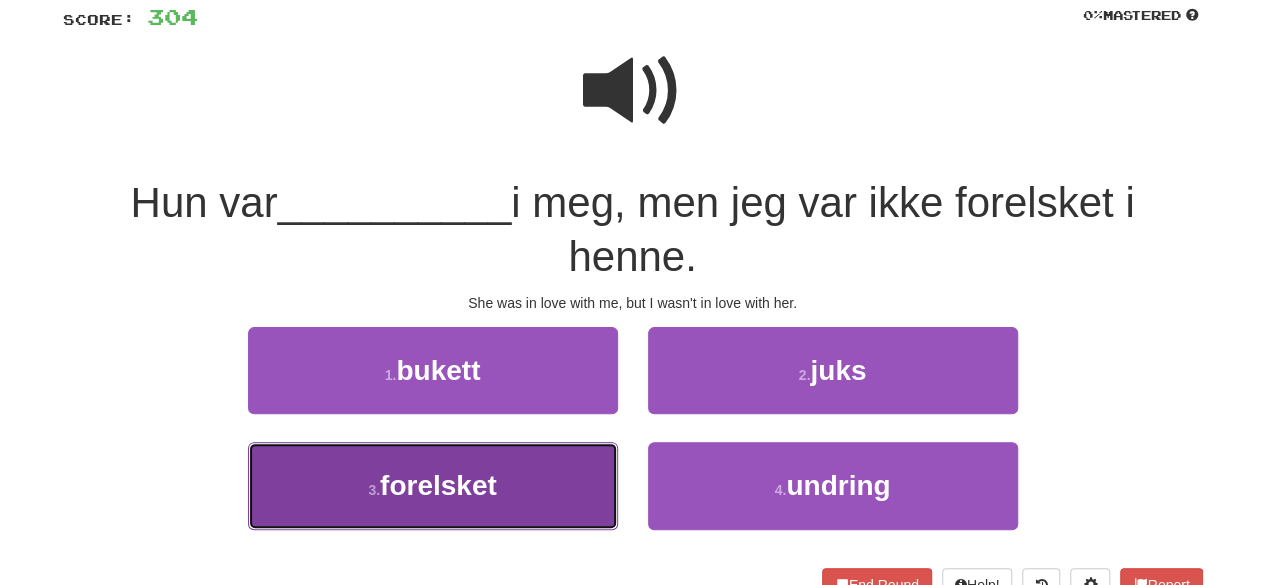 click on "3 .  forelsket" at bounding box center (433, 485) 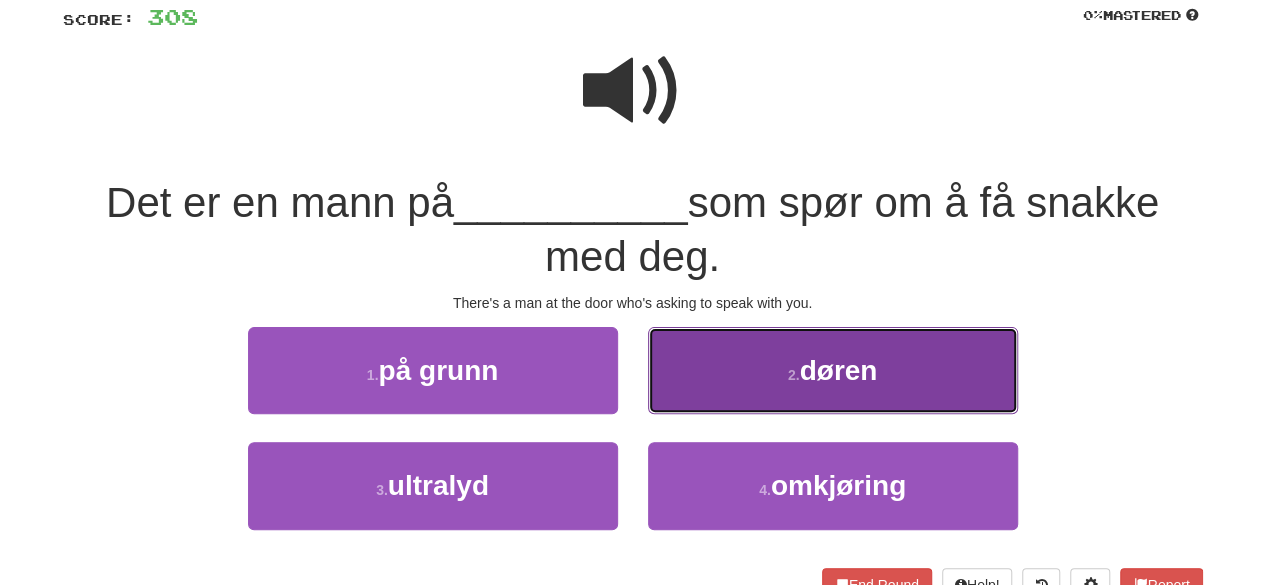 click on "2 .  døren" at bounding box center (833, 370) 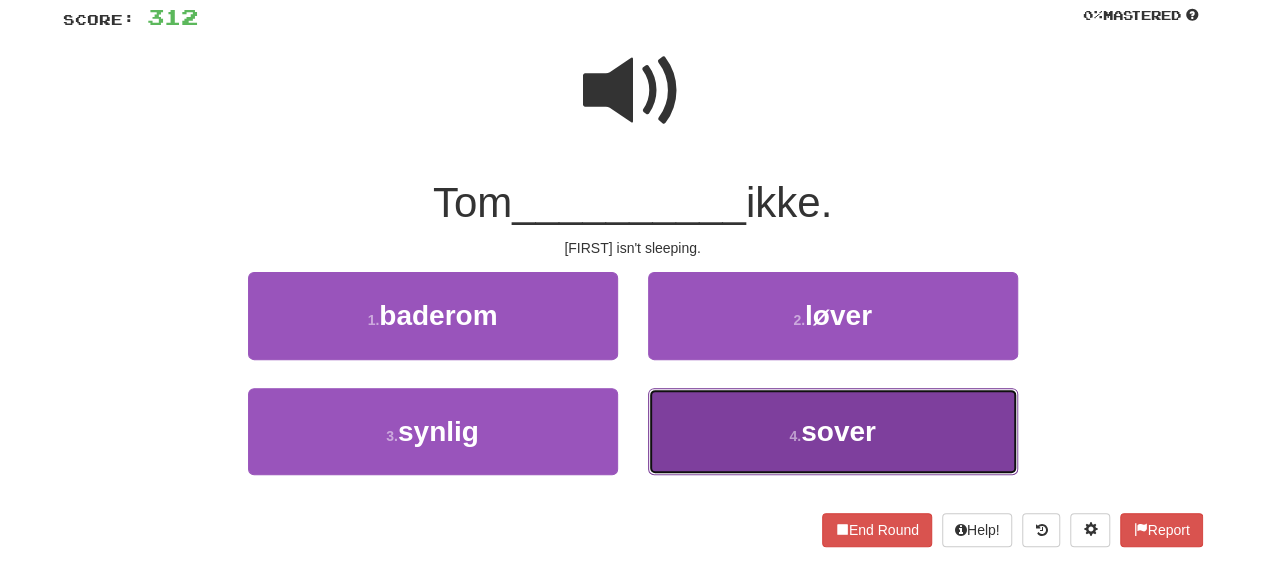 click on "4 .  sover" at bounding box center [833, 431] 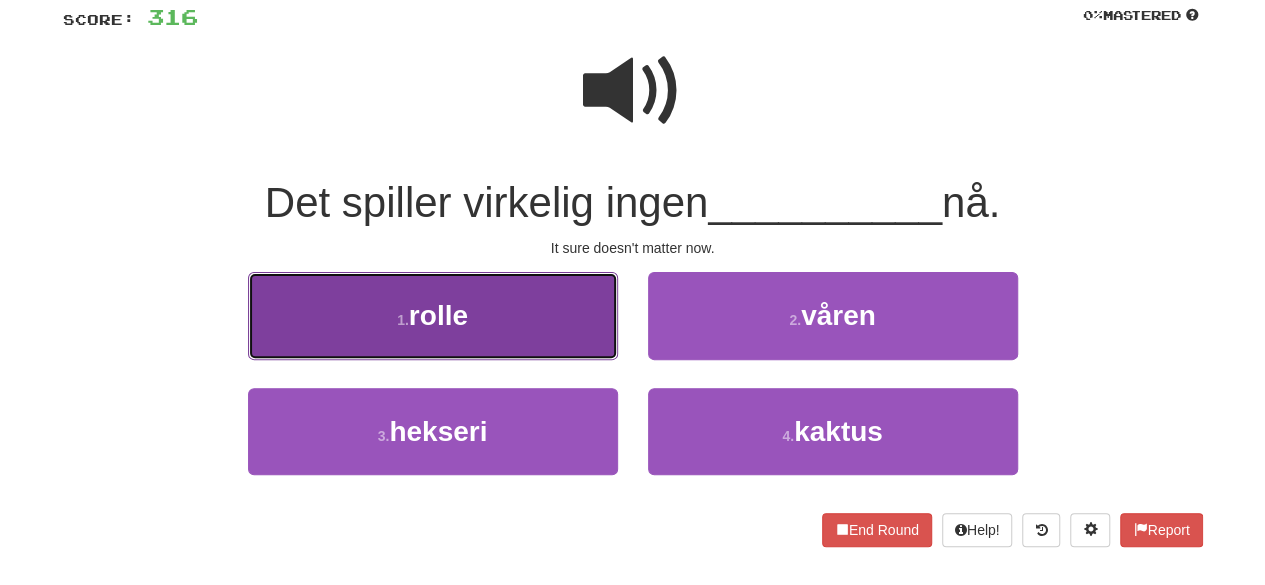 click on "1 .  rolle" at bounding box center (433, 315) 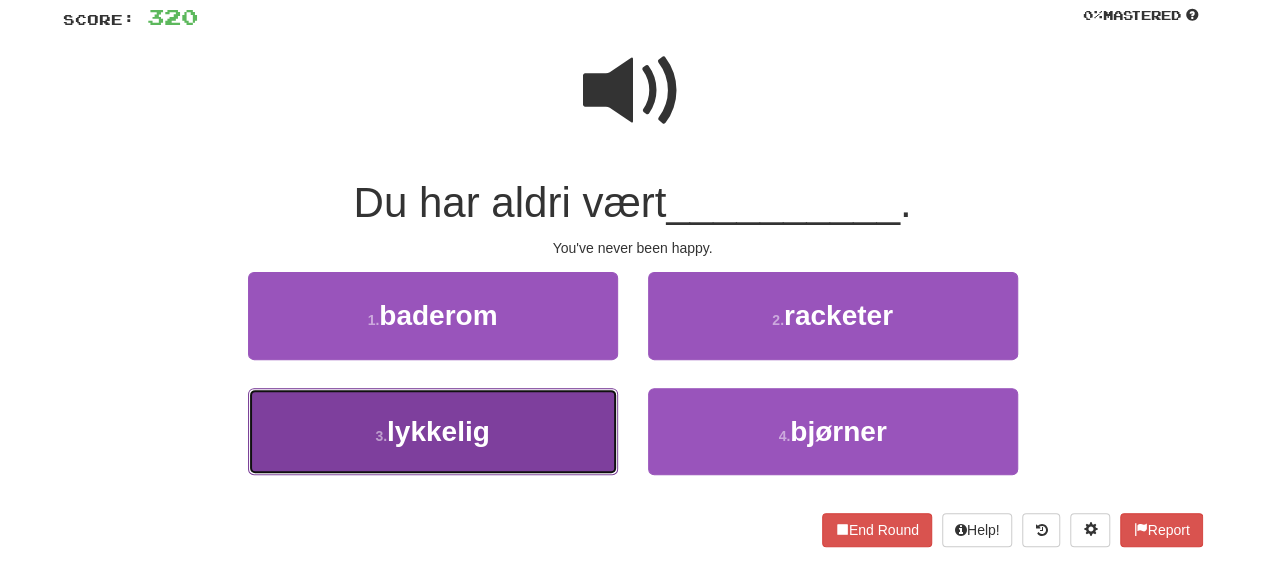click on "3 .  lykkelig" at bounding box center [433, 431] 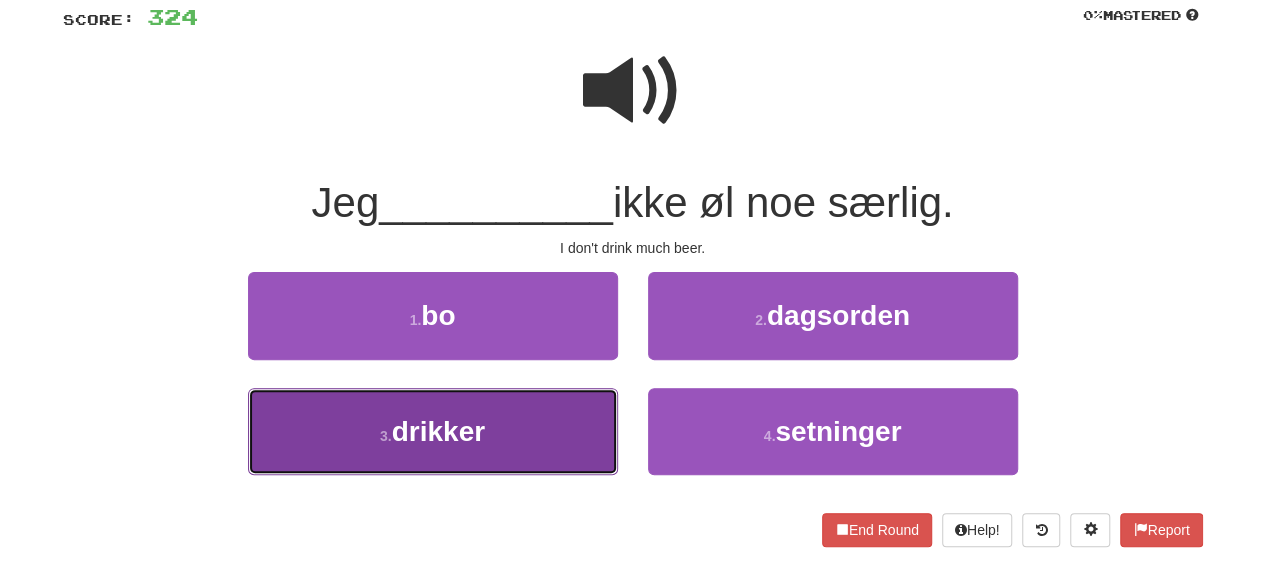 click on "3 .  drikker" at bounding box center [433, 431] 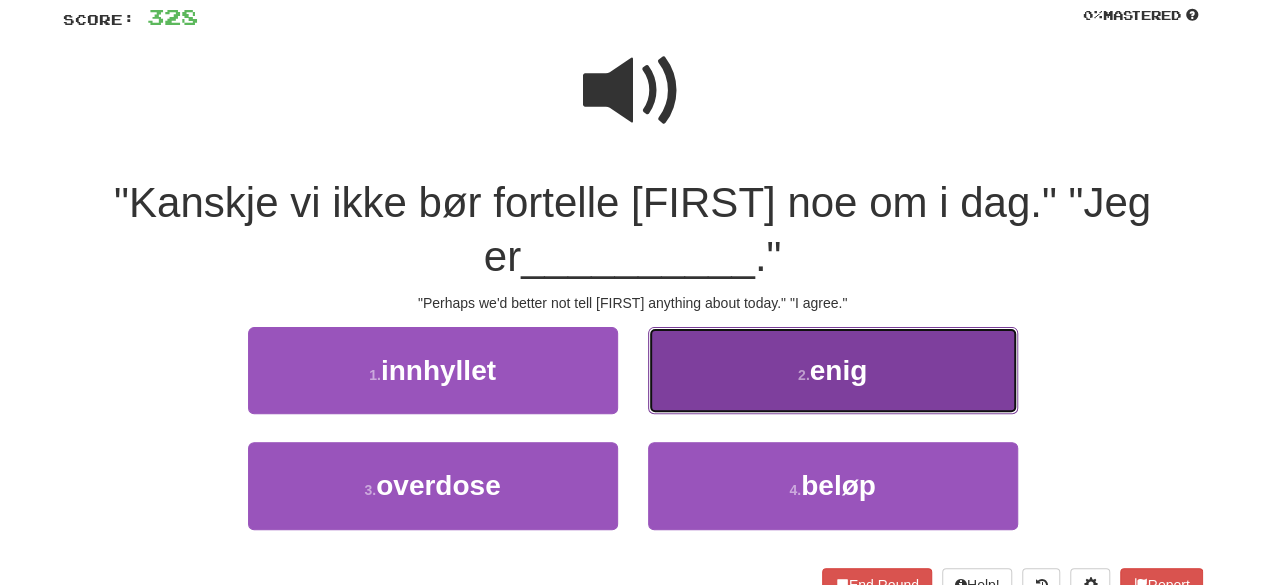 click on "2 .  enig" at bounding box center (833, 370) 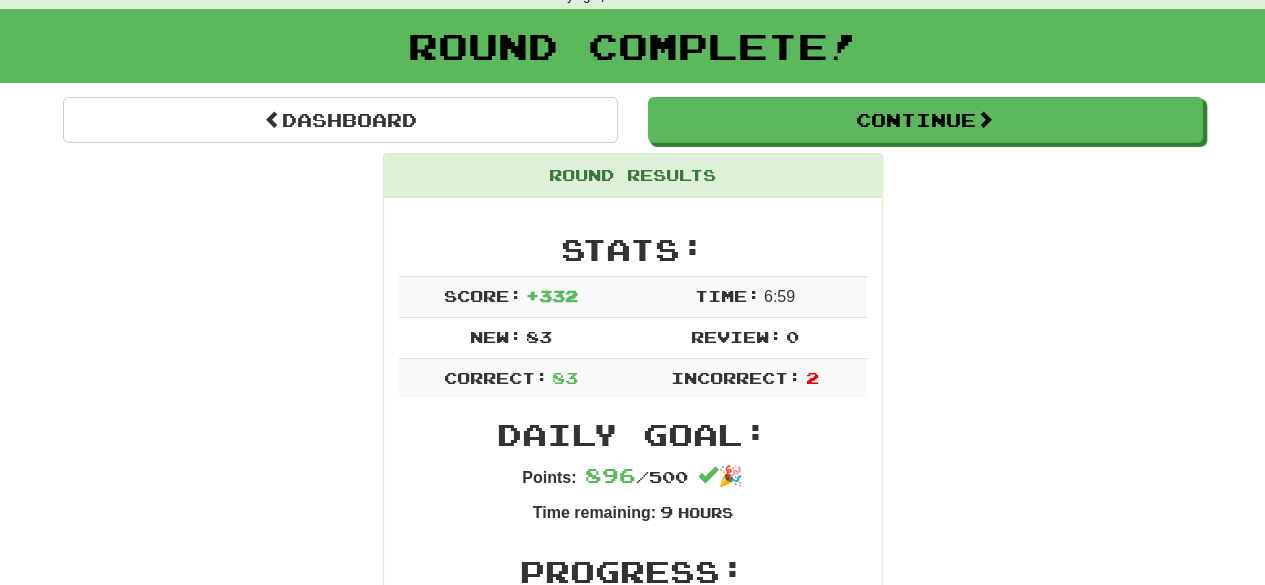 scroll, scrollTop: 94, scrollLeft: 0, axis: vertical 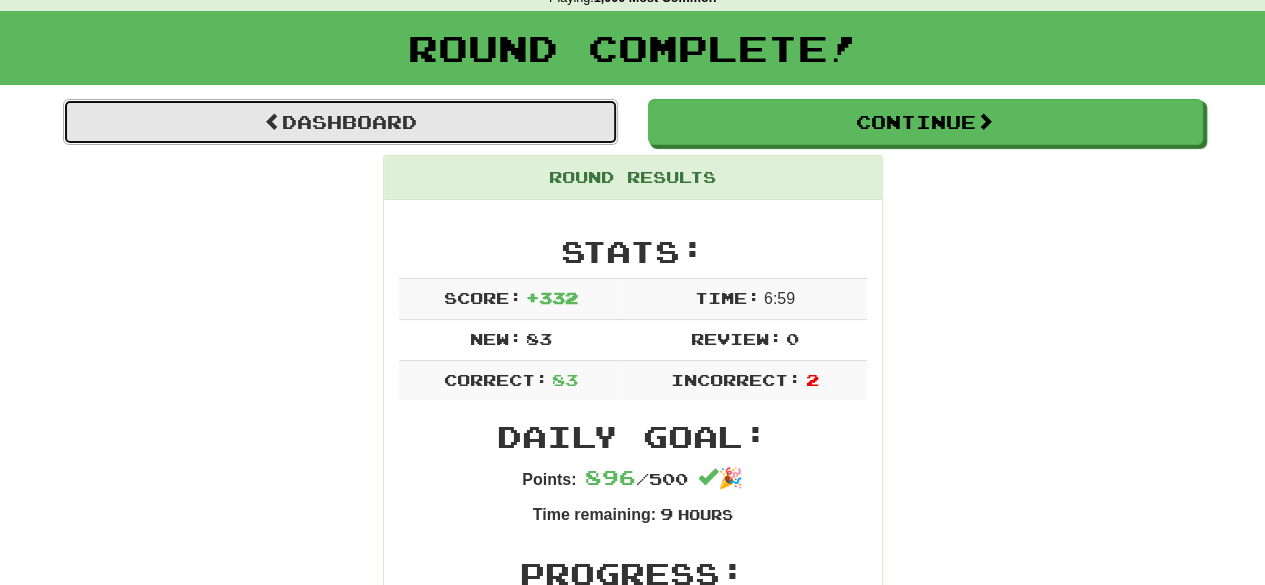 click on "Dashboard" at bounding box center [340, 122] 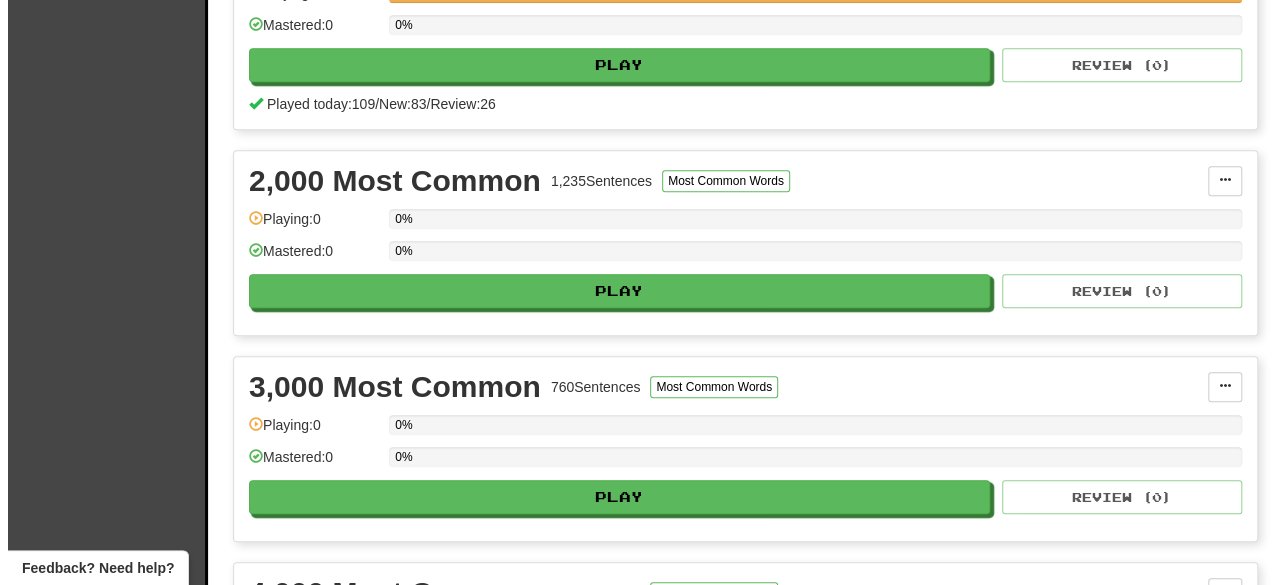 scroll, scrollTop: 538, scrollLeft: 0, axis: vertical 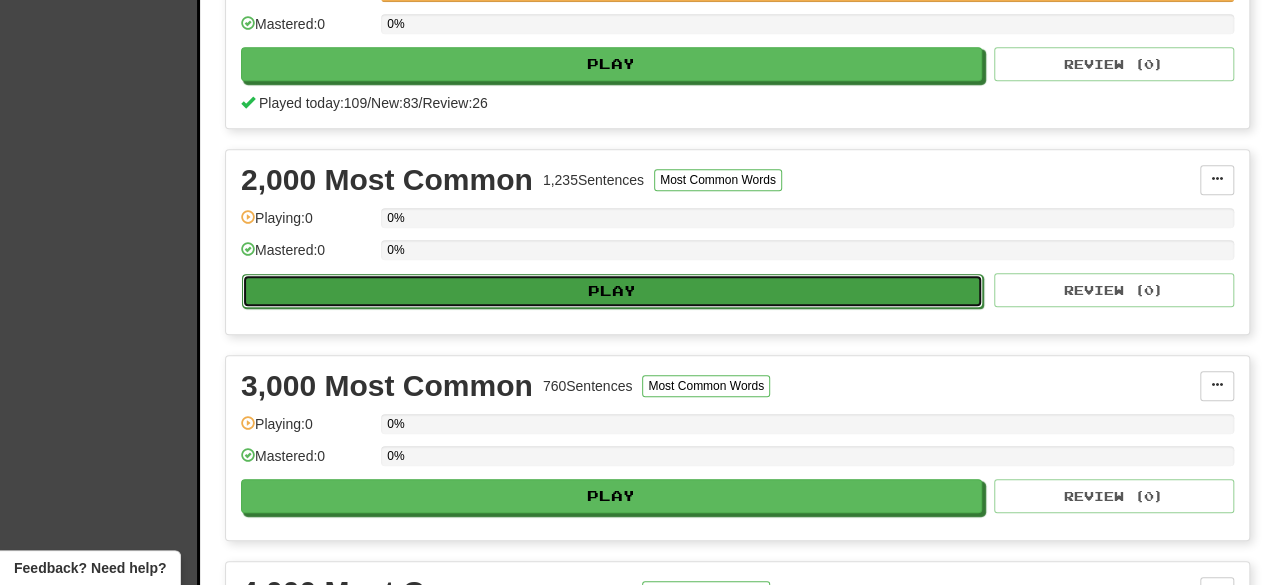 click on "Play" at bounding box center (612, 291) 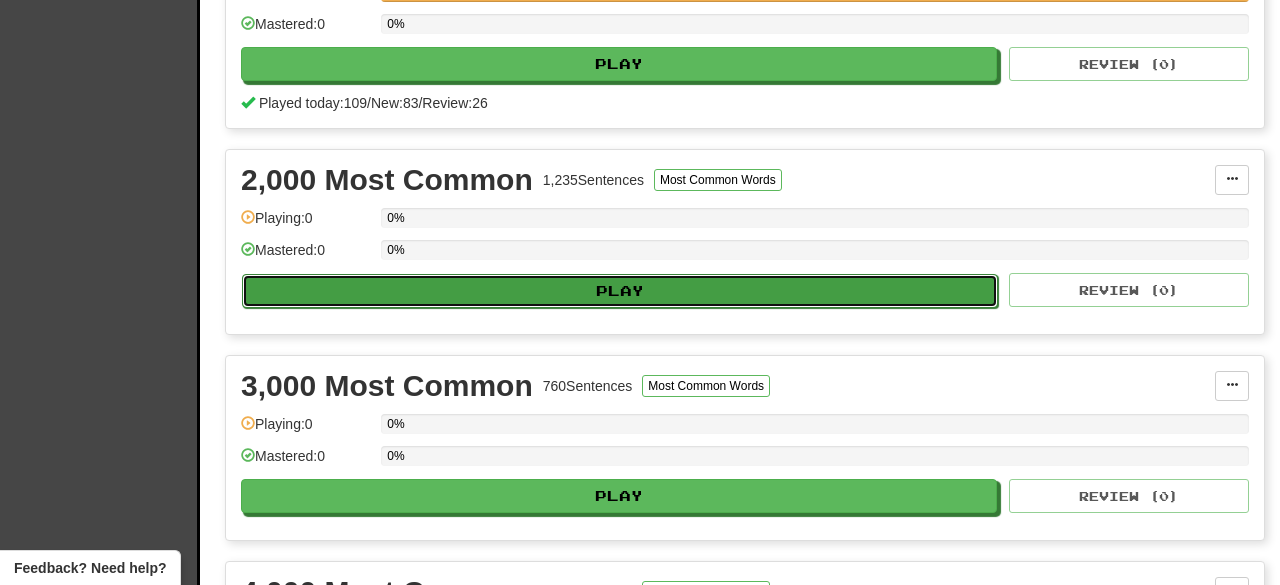select on "********" 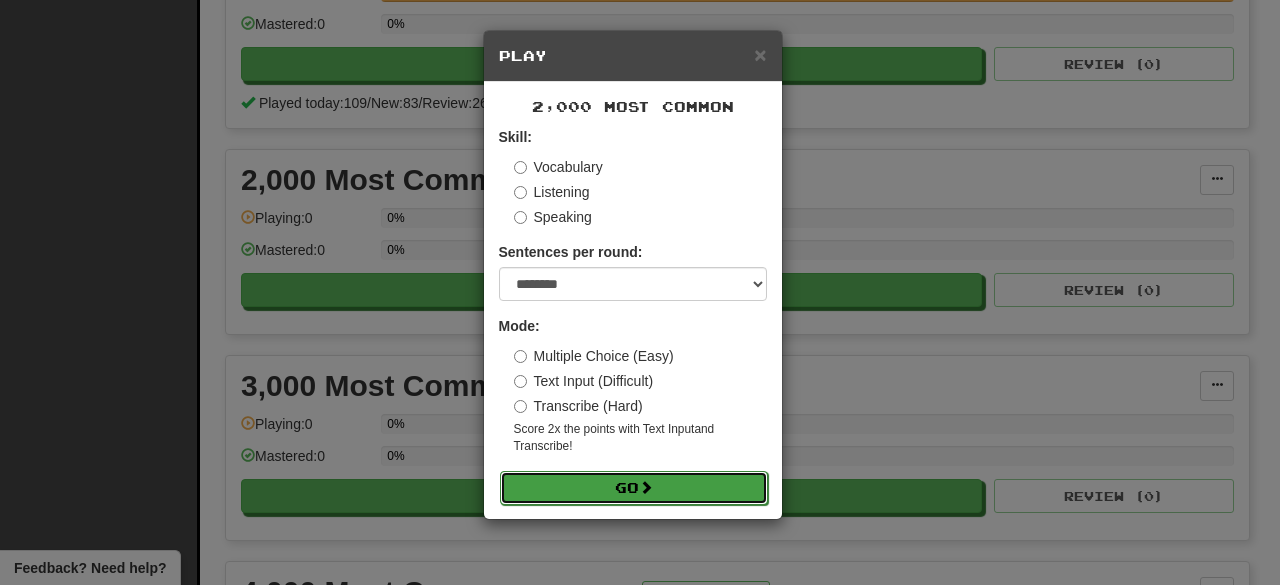 click on "Go" at bounding box center [634, 488] 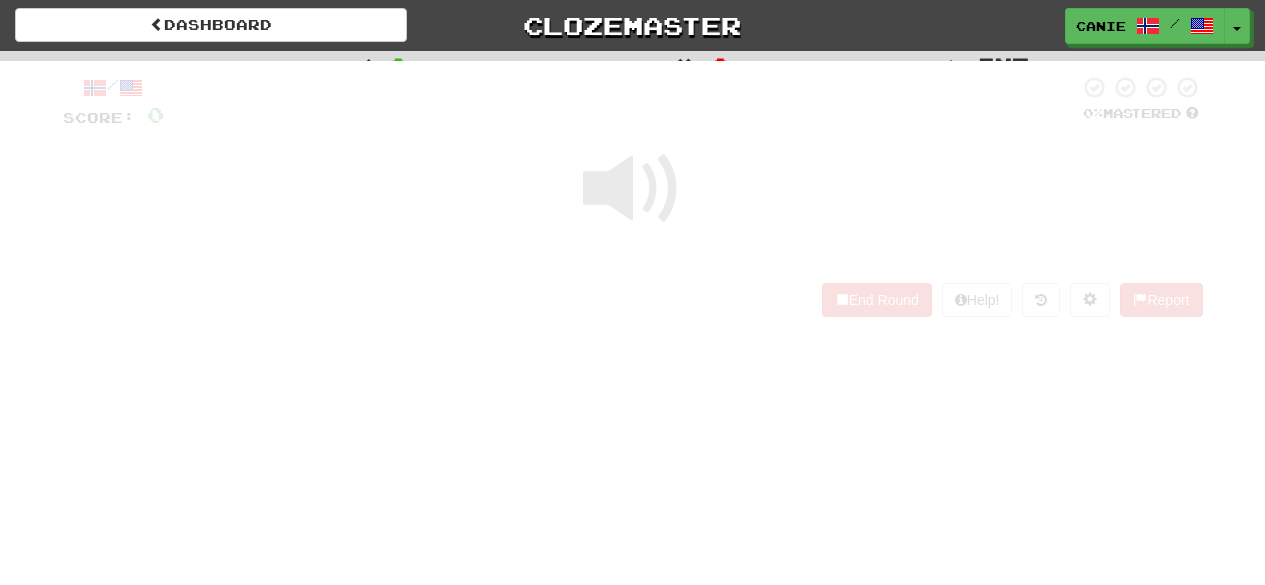 scroll, scrollTop: 0, scrollLeft: 0, axis: both 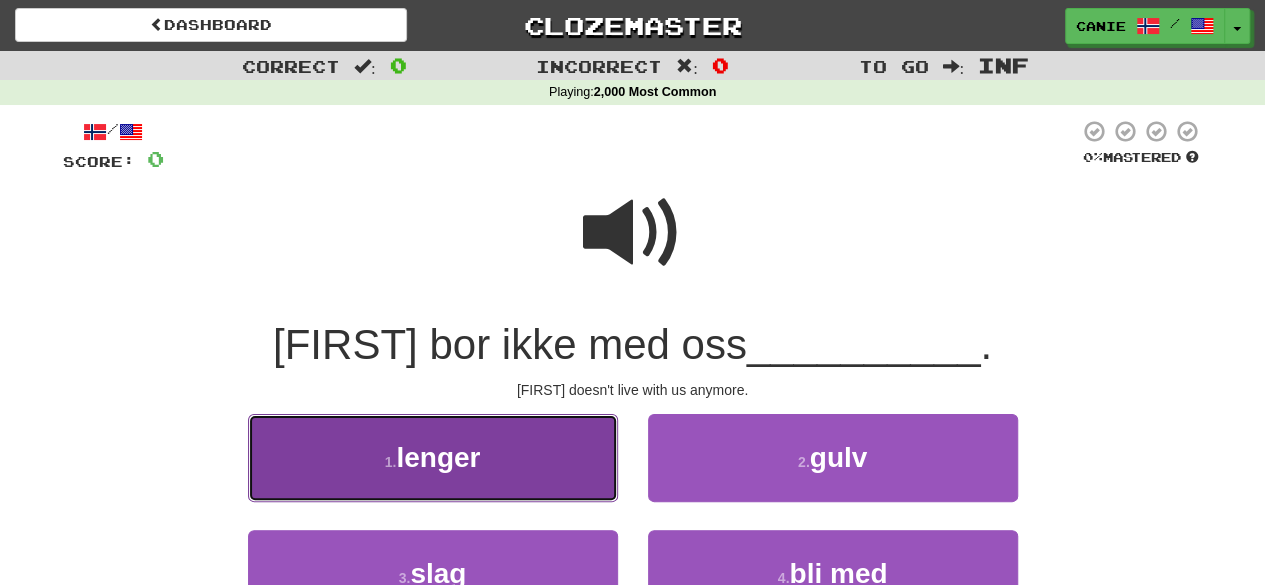 click on "1 .  lenger" at bounding box center (433, 457) 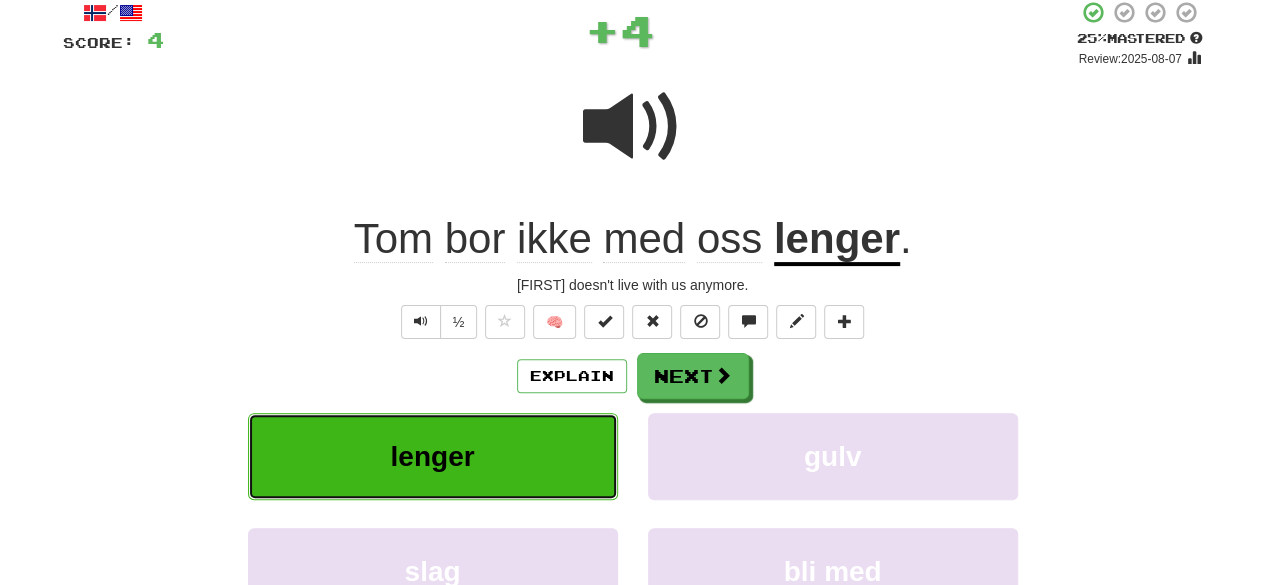 scroll, scrollTop: 120, scrollLeft: 0, axis: vertical 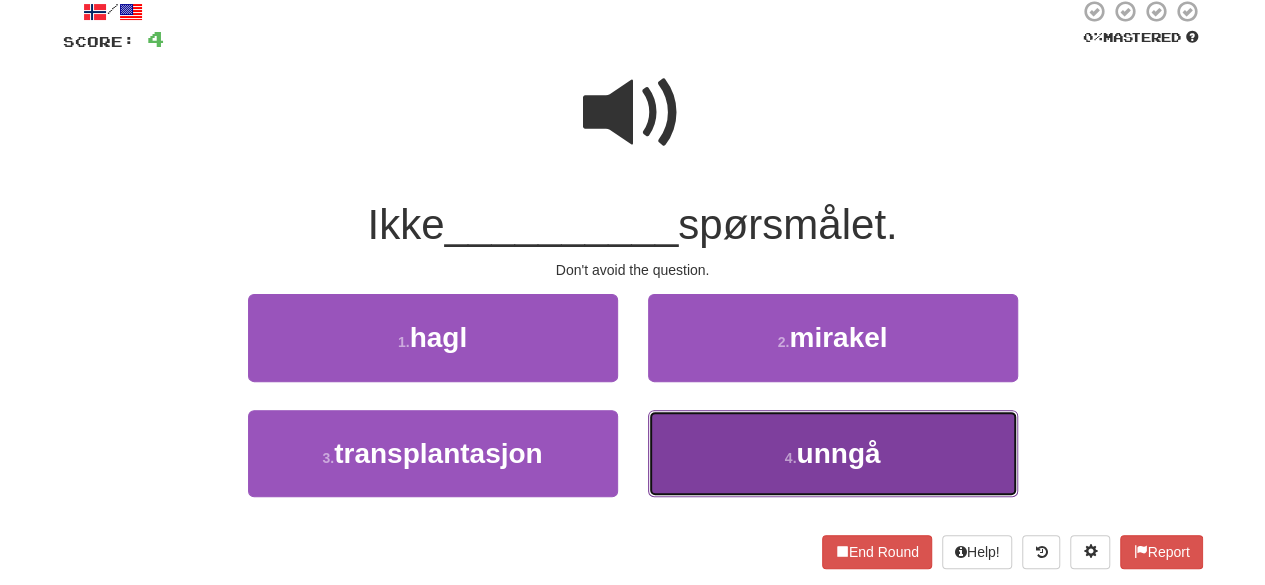 click on "4 .  unngå" at bounding box center [833, 453] 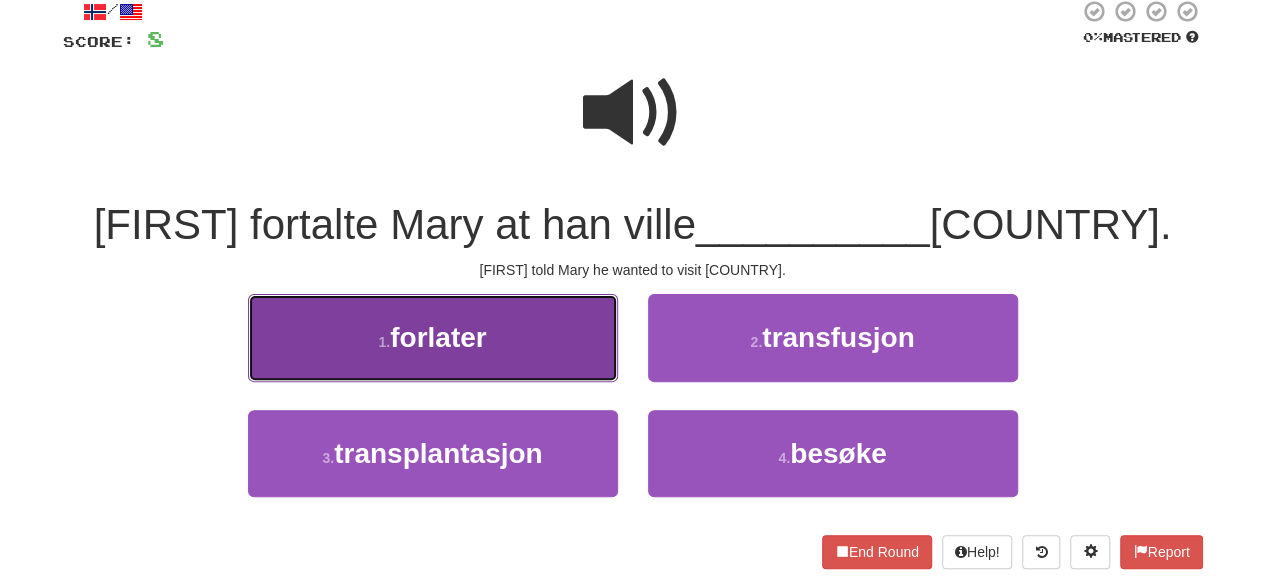 click on "1 .  forlater" at bounding box center (433, 337) 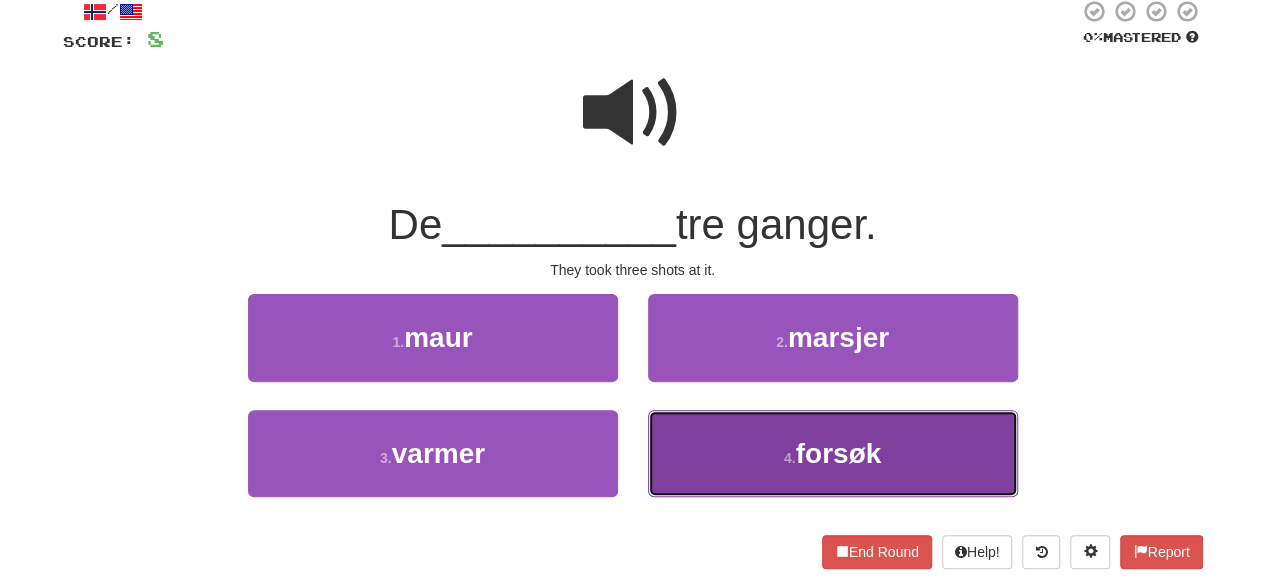 click on "4 .  forsøk" at bounding box center (833, 453) 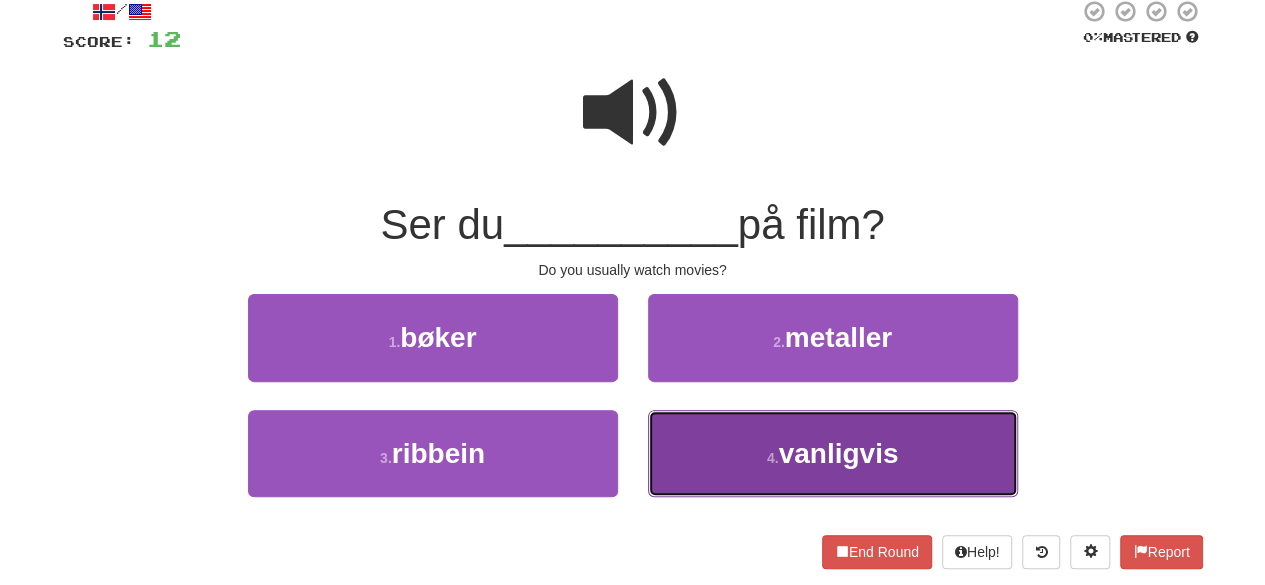 click on "4 .  vanligvis" at bounding box center (833, 453) 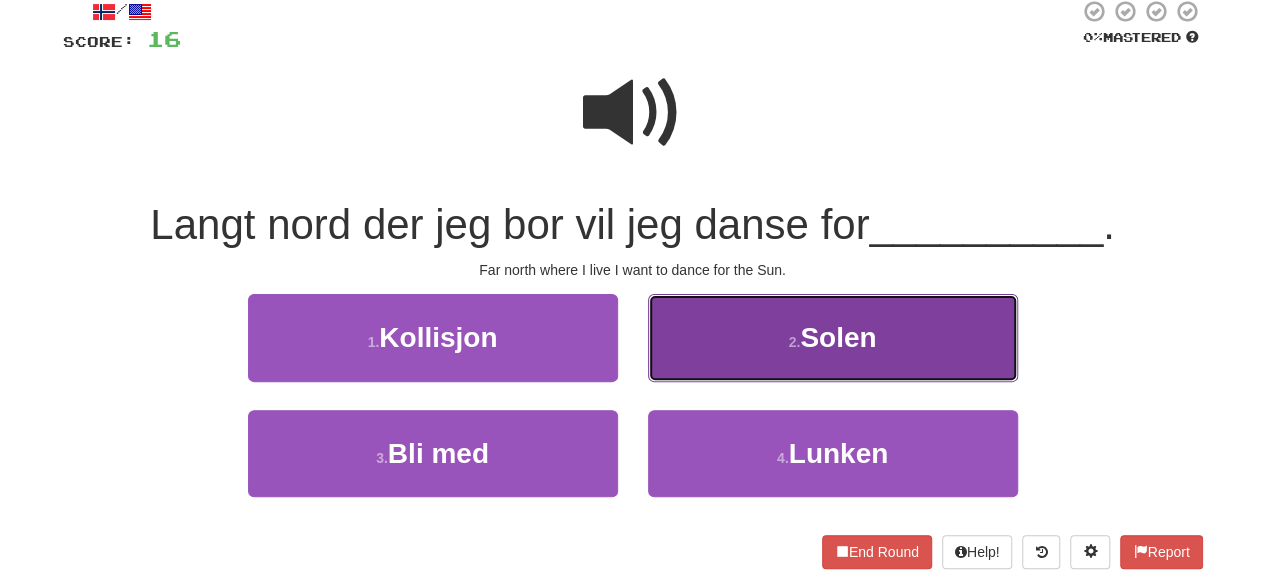 click on "Solen" at bounding box center [838, 337] 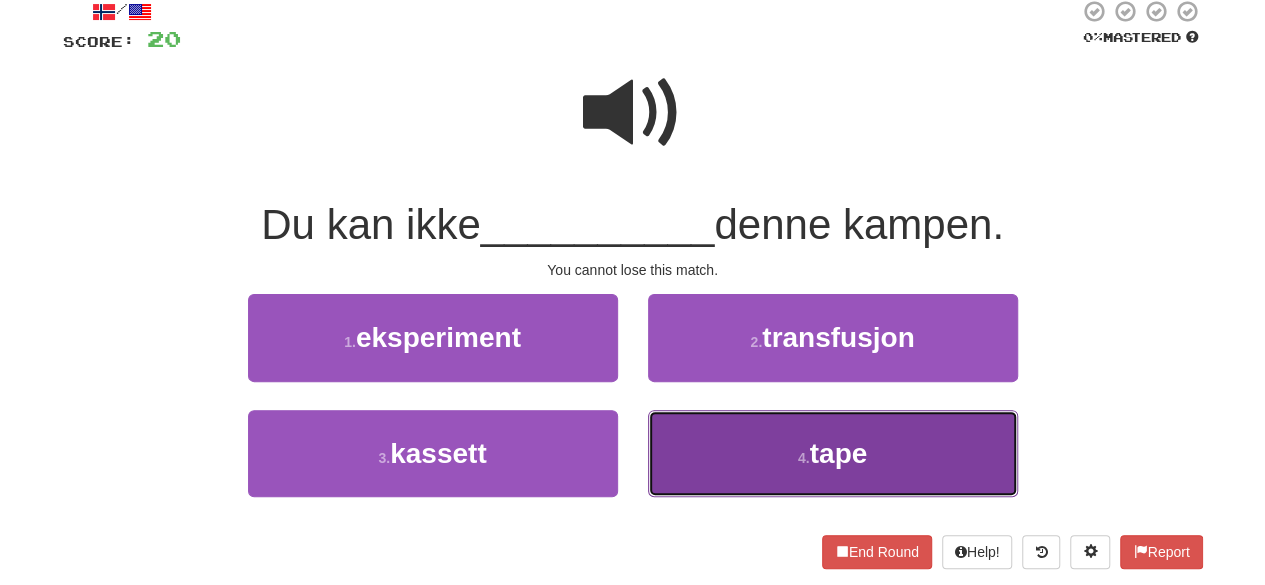 click on "4 .  tape" at bounding box center [833, 453] 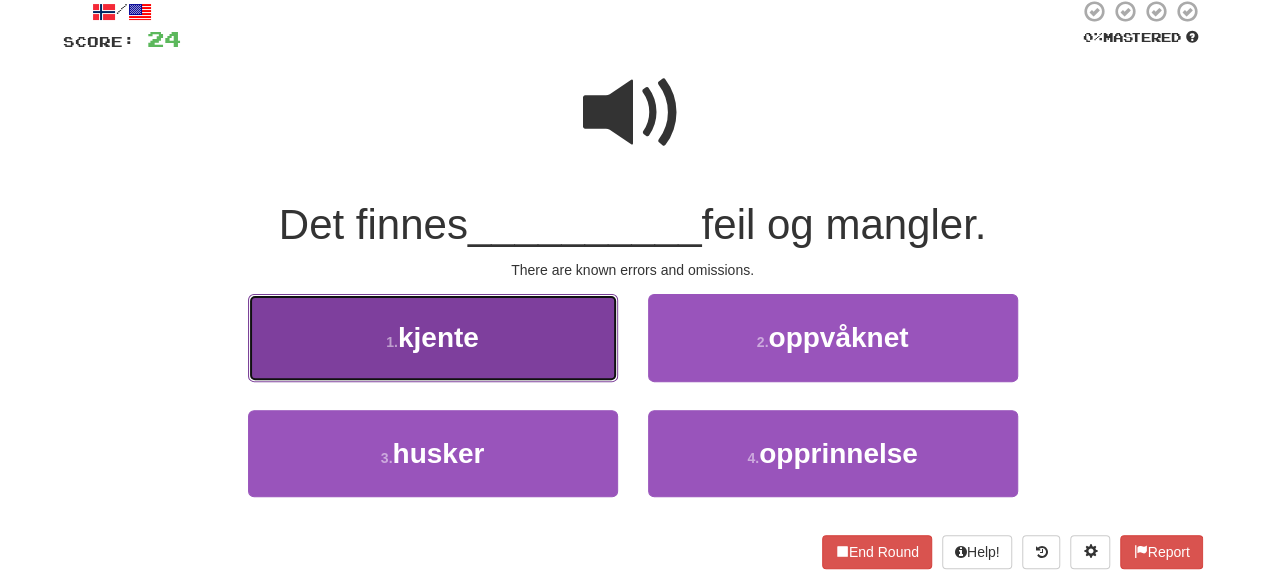 click on "1 .  kjente" at bounding box center [433, 337] 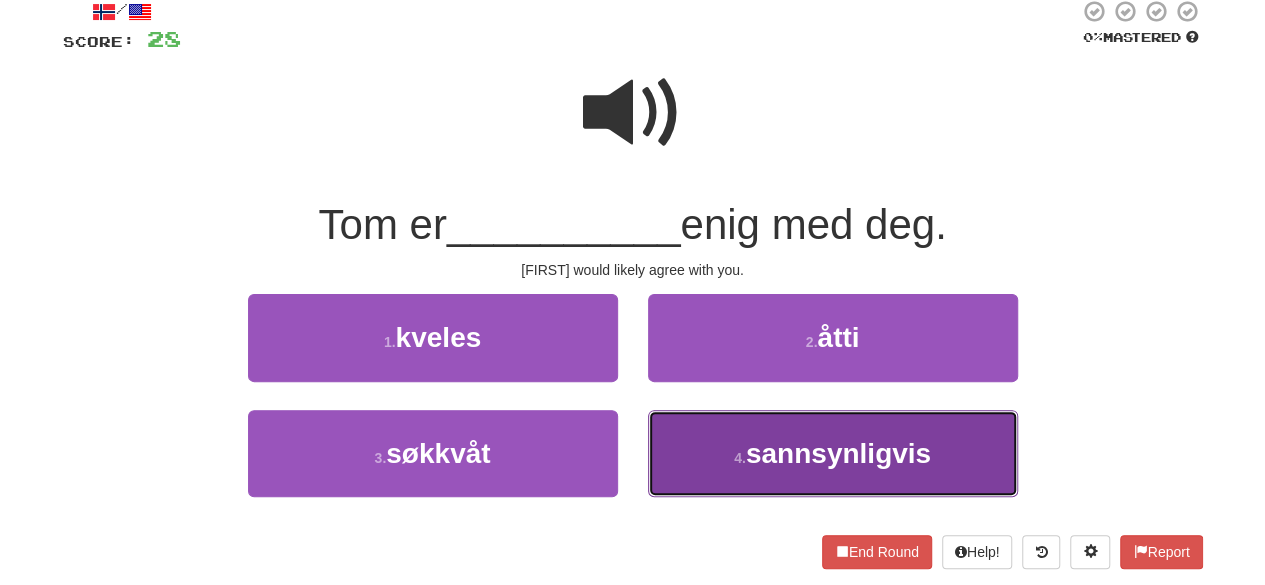 click on "4 .  sannsynligvis" at bounding box center [833, 453] 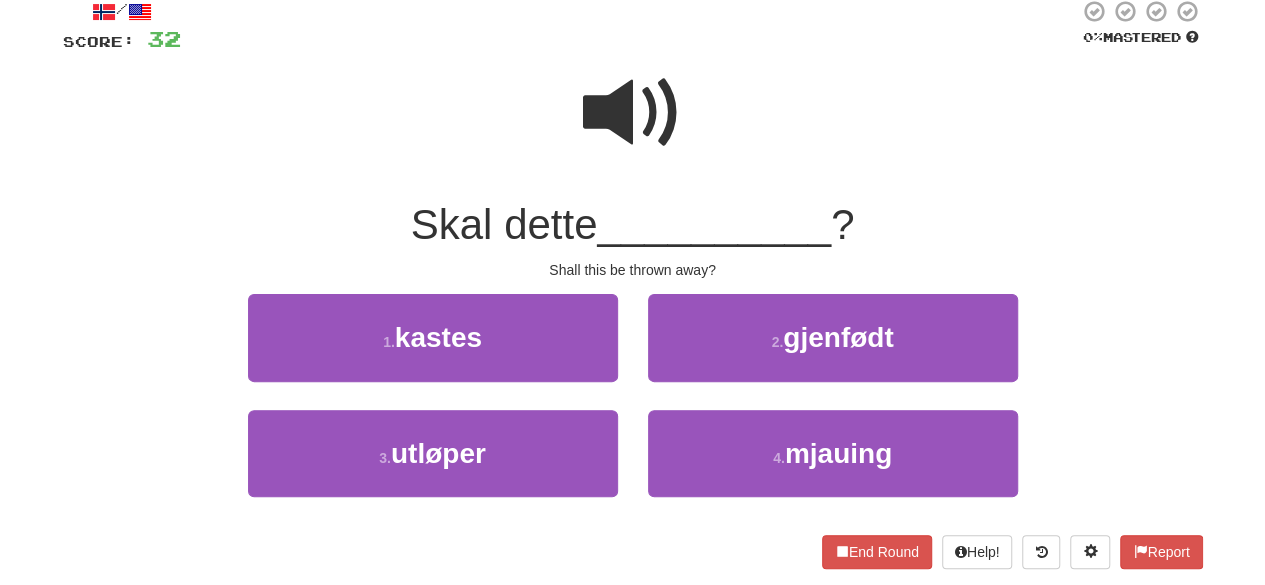 click on "1 .  kastes" at bounding box center (433, 351) 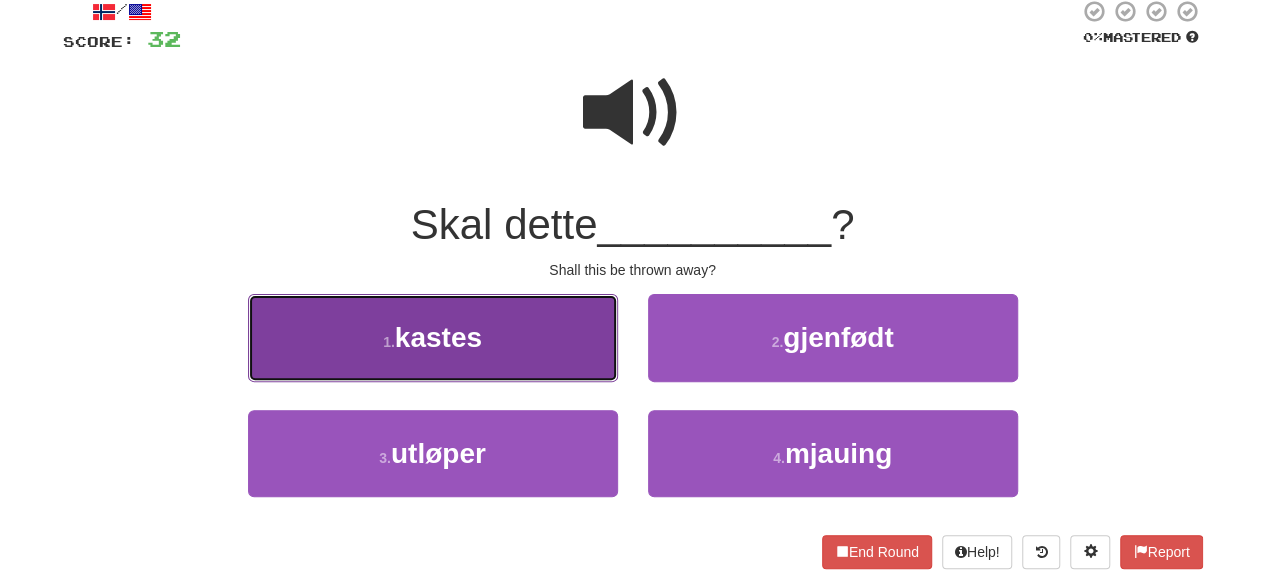 click on "1 .  kastes" at bounding box center [433, 337] 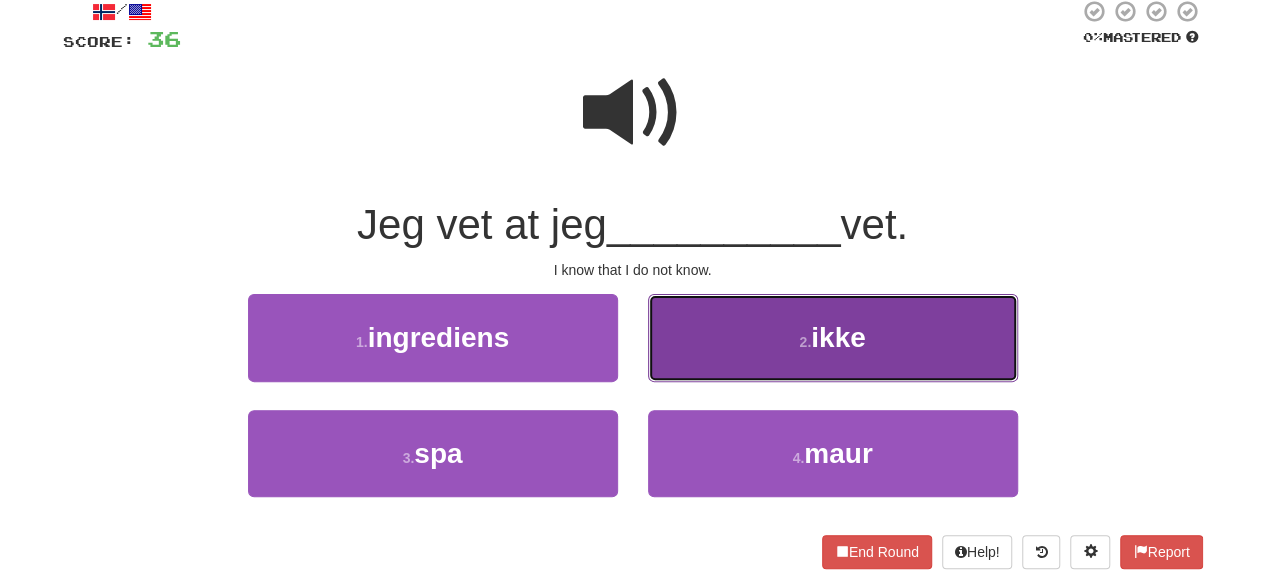 click on "2 .  ikke" at bounding box center (833, 337) 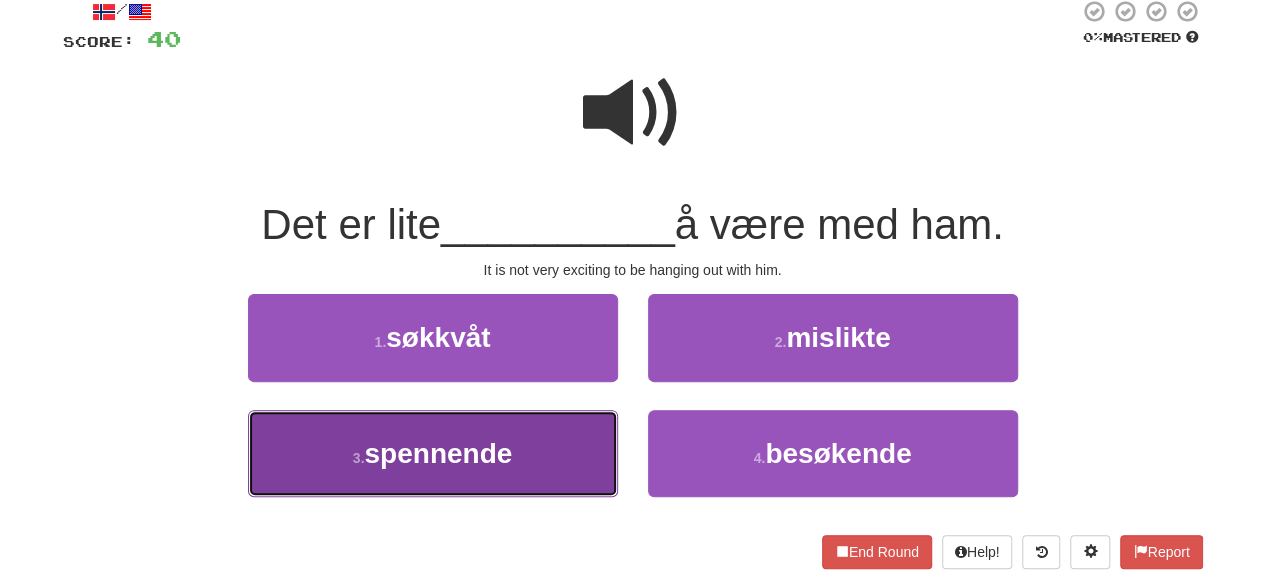 click on "3 .  spennende" at bounding box center (433, 453) 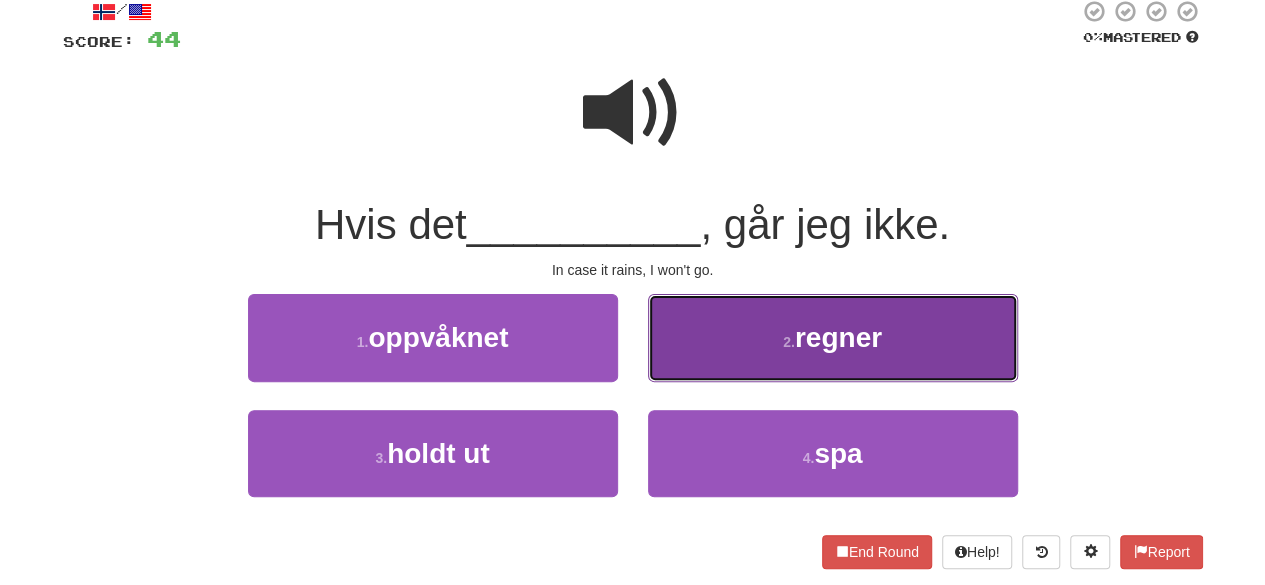 click on "2 .  regner" at bounding box center [833, 337] 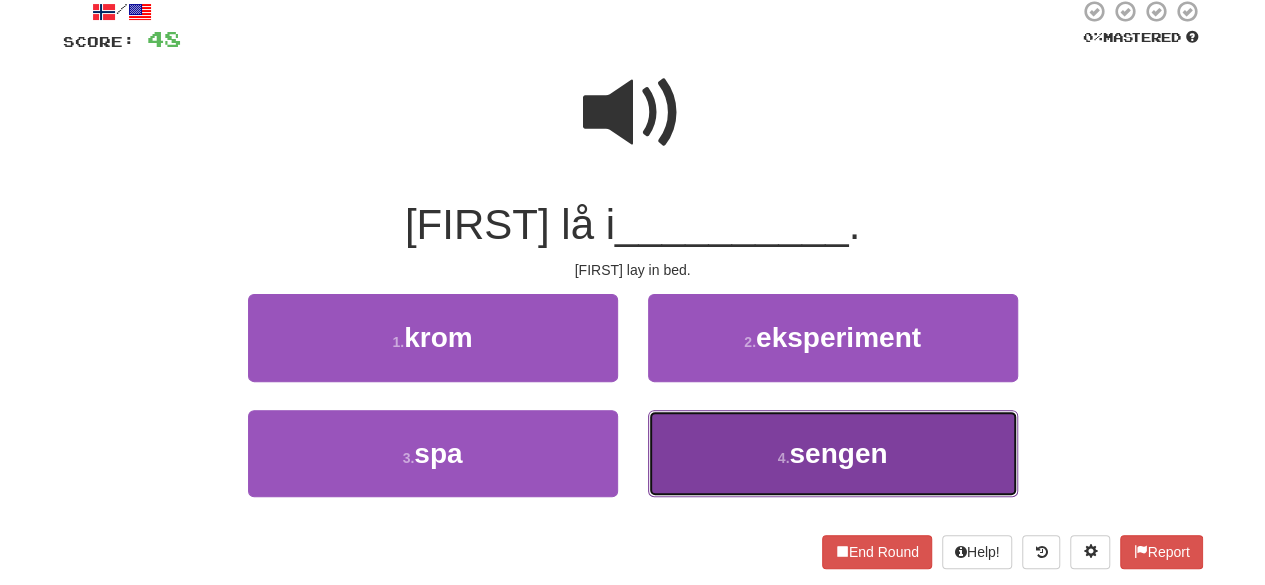 click on "4 .  sengen" at bounding box center [833, 453] 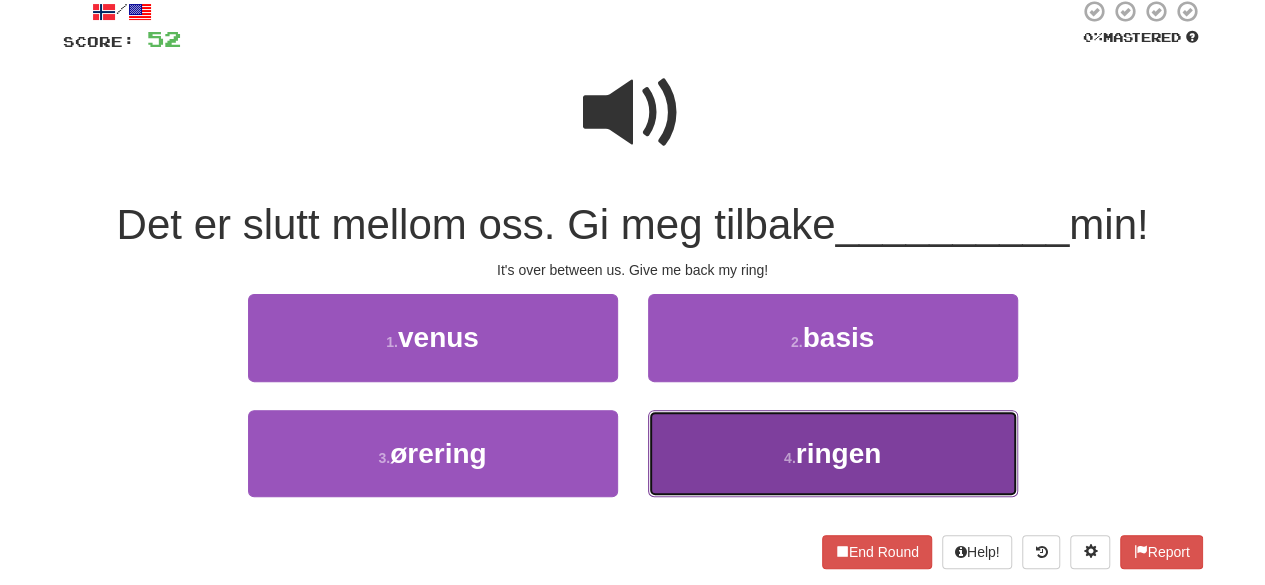 click on "4 .  ringen" at bounding box center [833, 453] 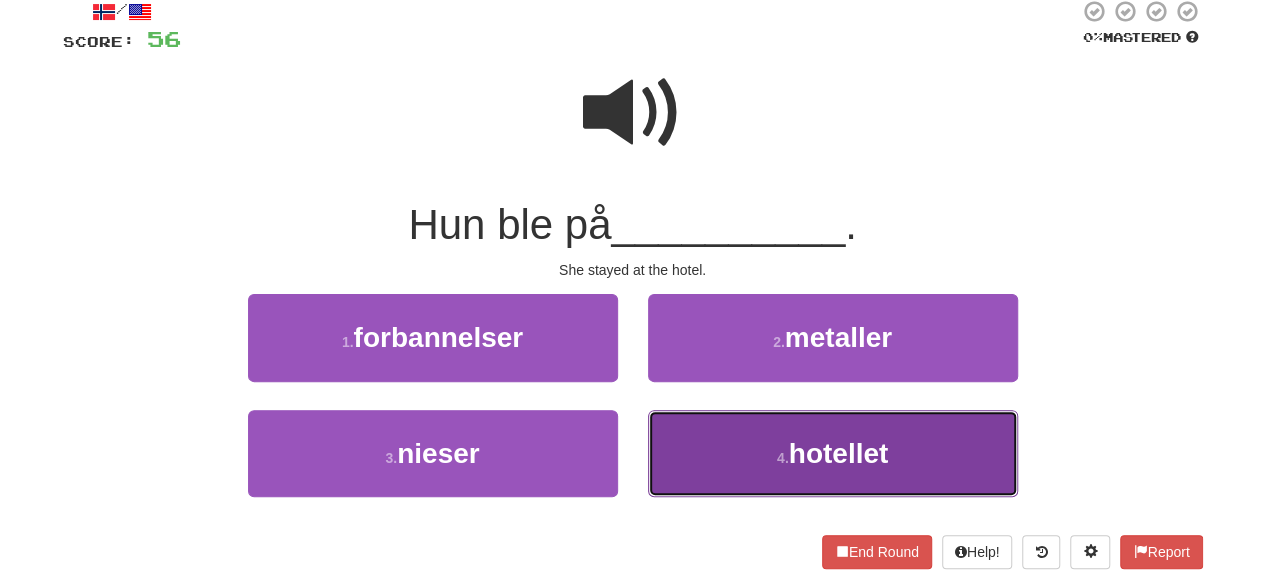 click on "hotellet" at bounding box center (839, 453) 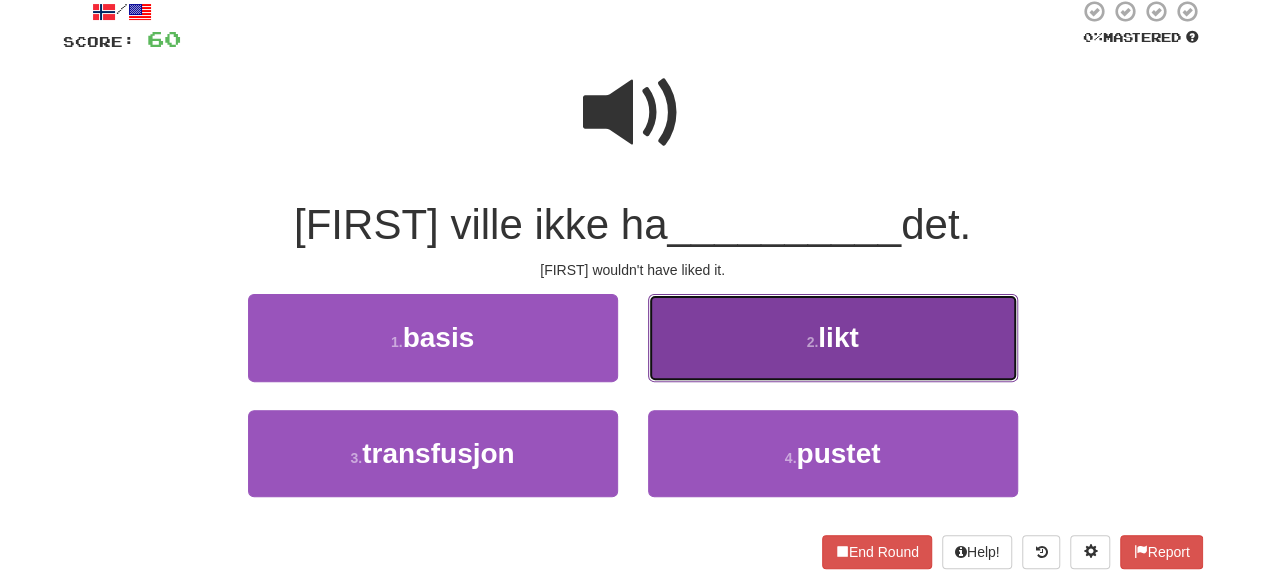 click on "2 .  likt" at bounding box center (833, 337) 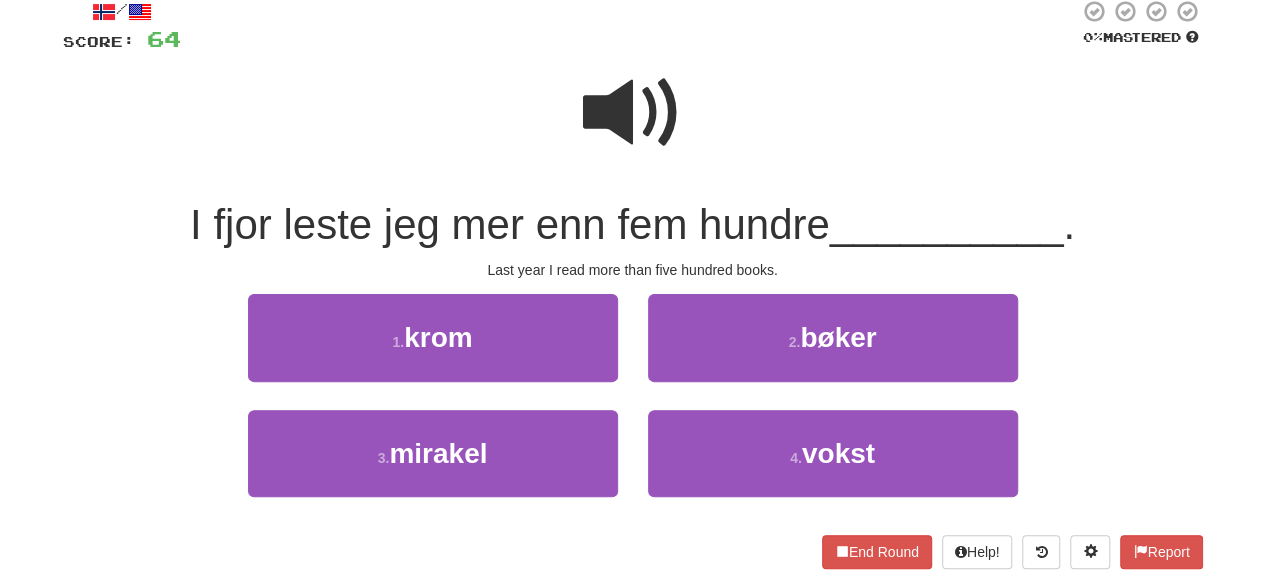 click at bounding box center (633, 113) 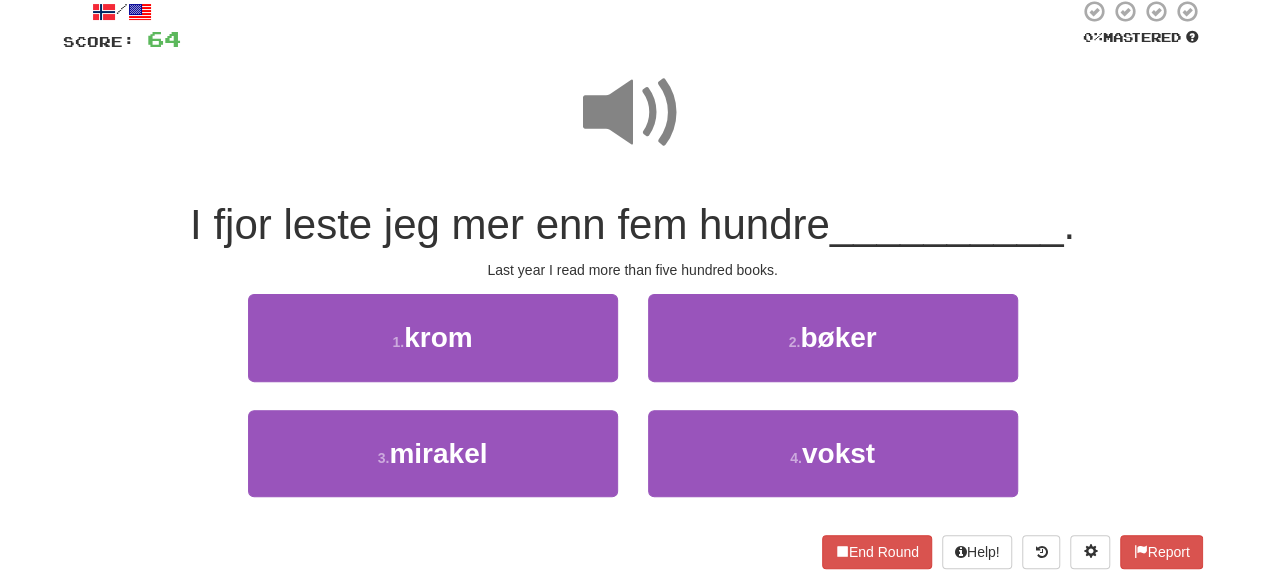 click at bounding box center [633, 113] 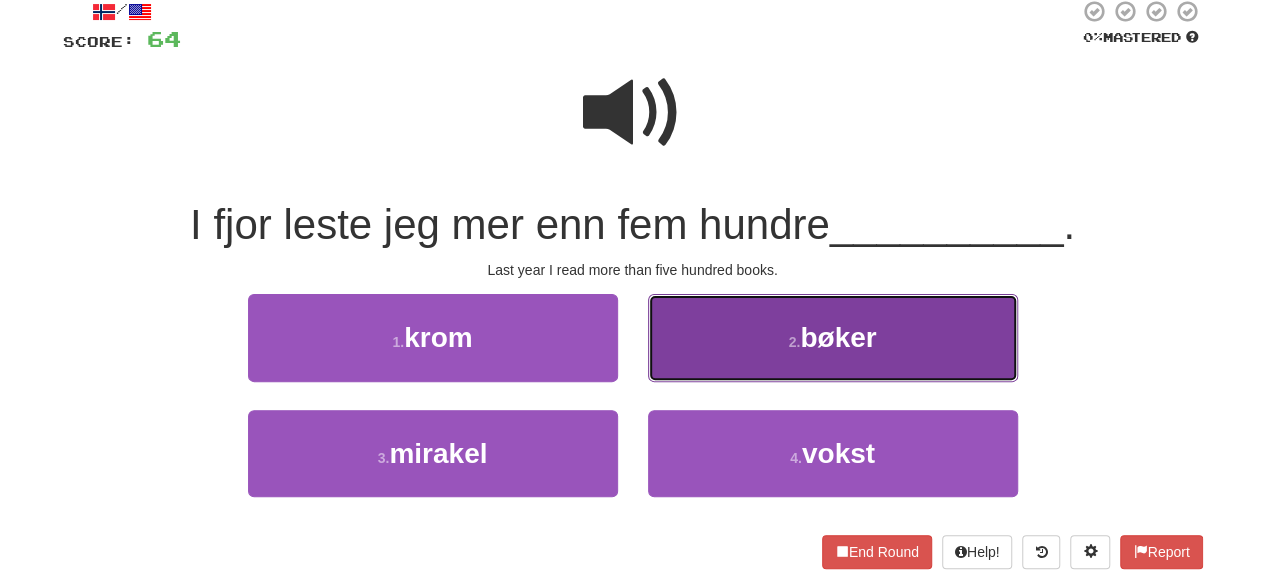 click on "2 .  bøker" at bounding box center (833, 337) 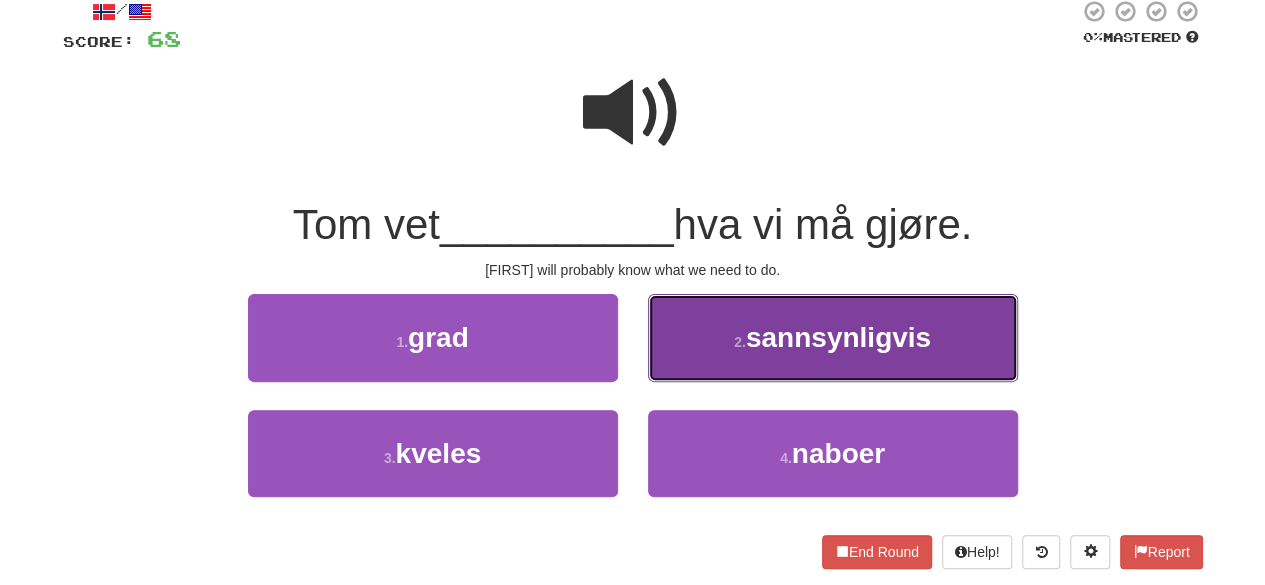 click on "2 .  sannsynligvis" at bounding box center (833, 337) 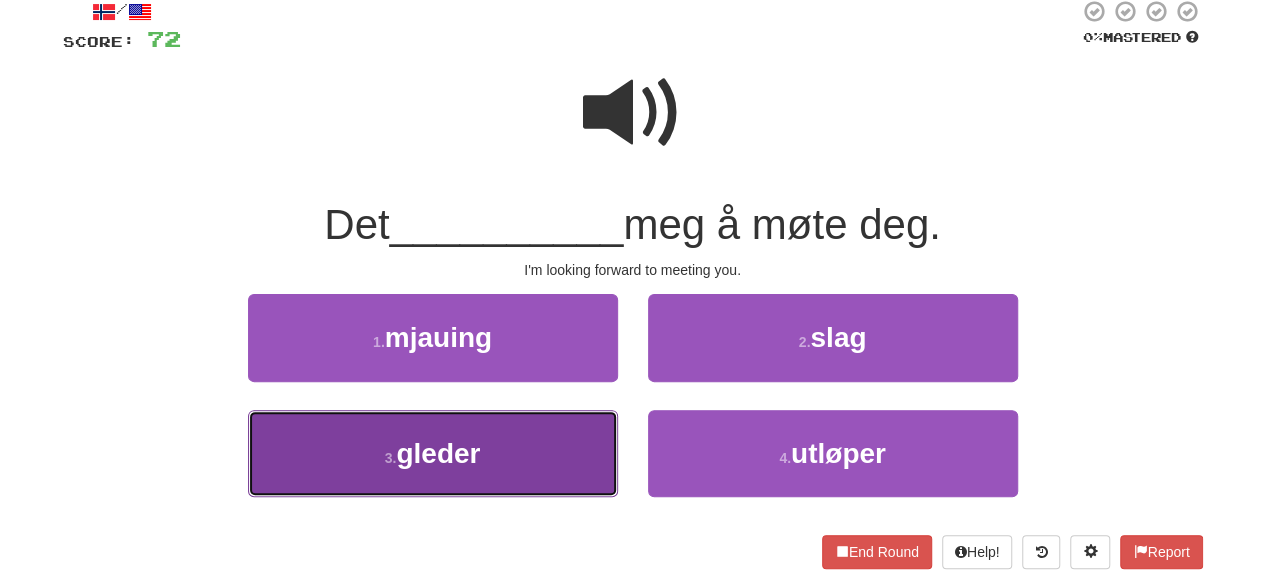 click on "3 .  gleder" at bounding box center (433, 453) 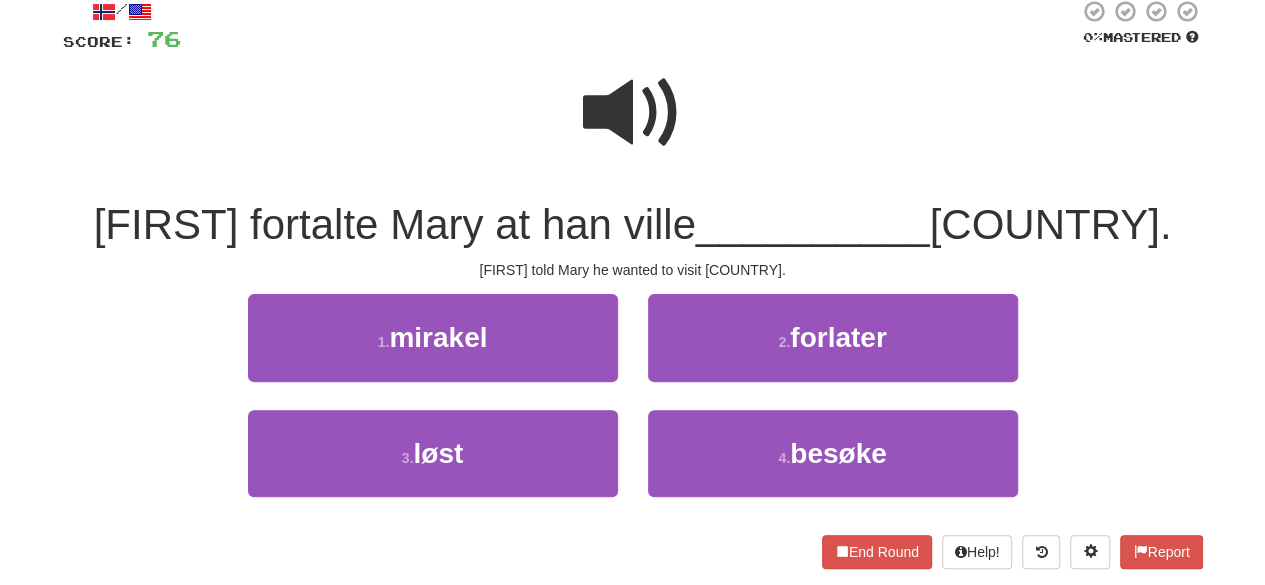 drag, startPoint x: 647, startPoint y: 159, endPoint x: 642, endPoint y: 144, distance: 15.811388 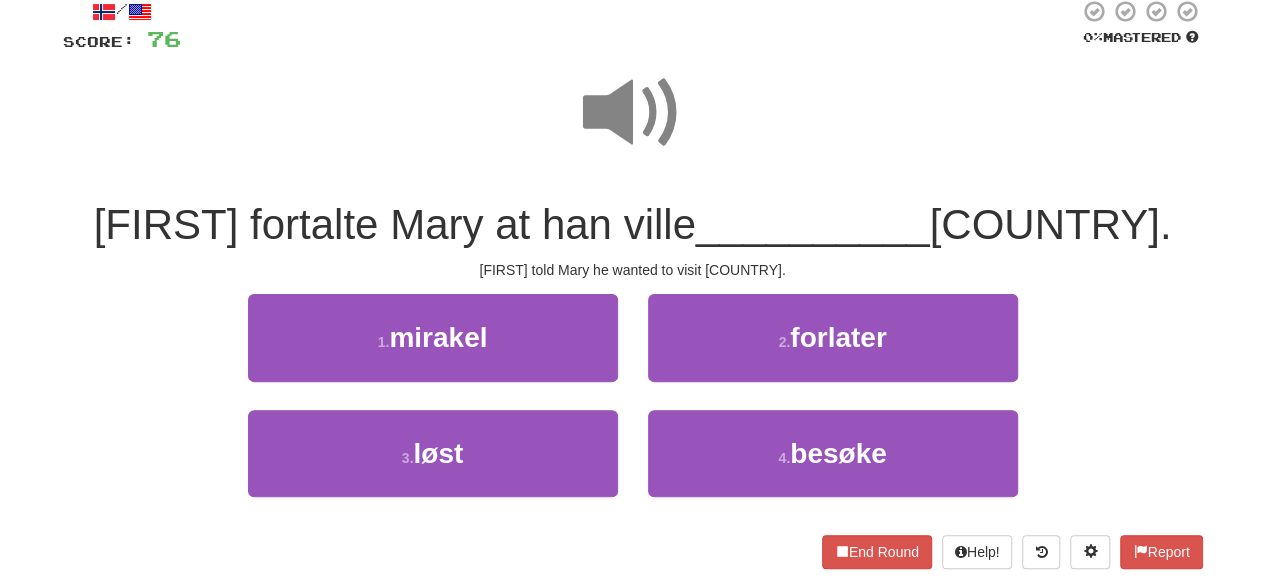 click at bounding box center (633, 113) 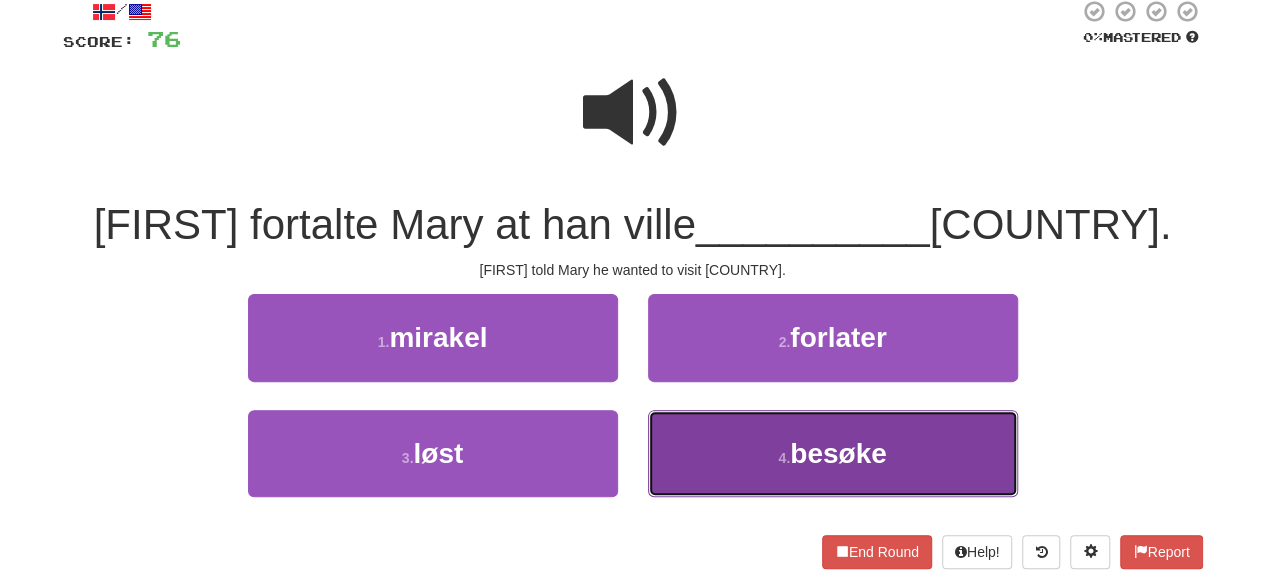 click on "4 ." at bounding box center (784, 458) 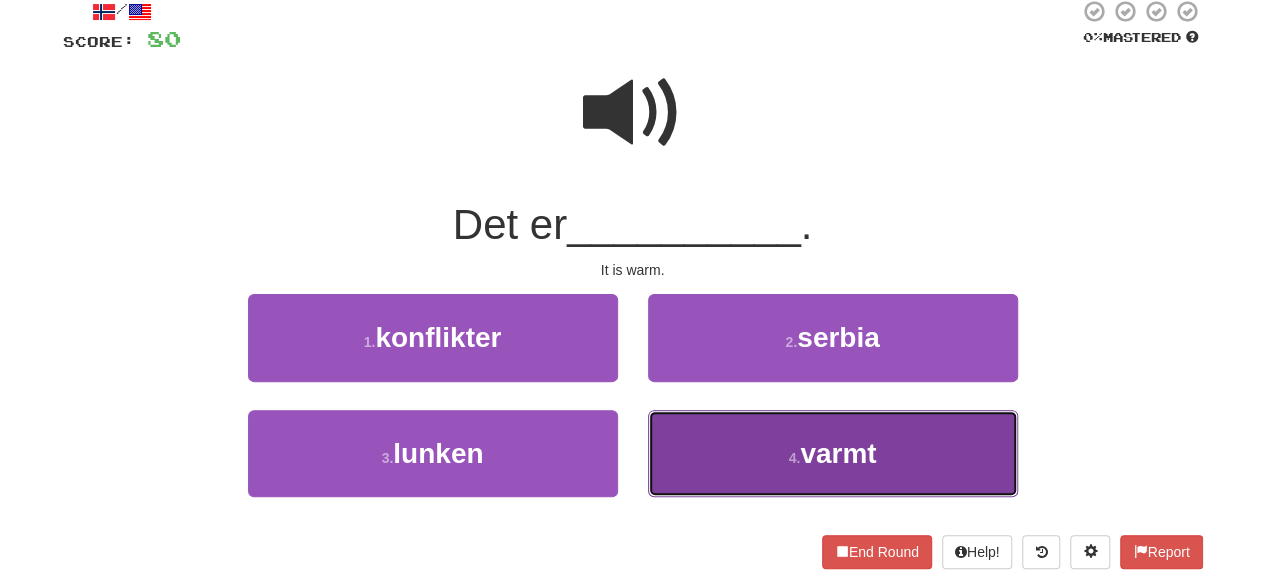 click on "4 ." at bounding box center [795, 458] 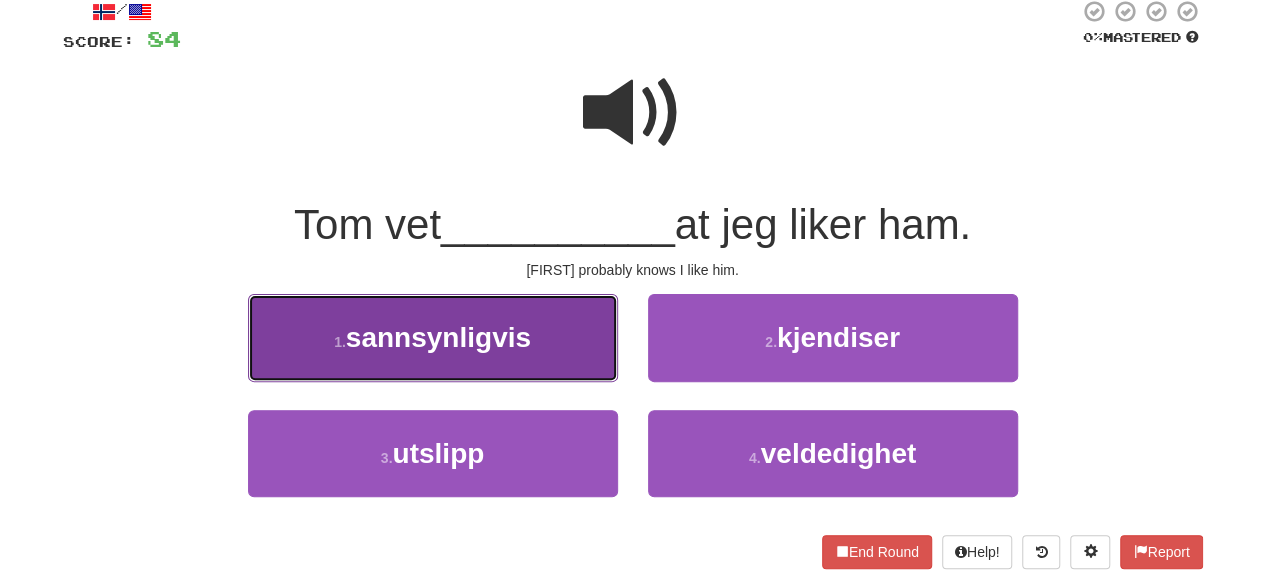 click on "sannsynligvis" at bounding box center [438, 337] 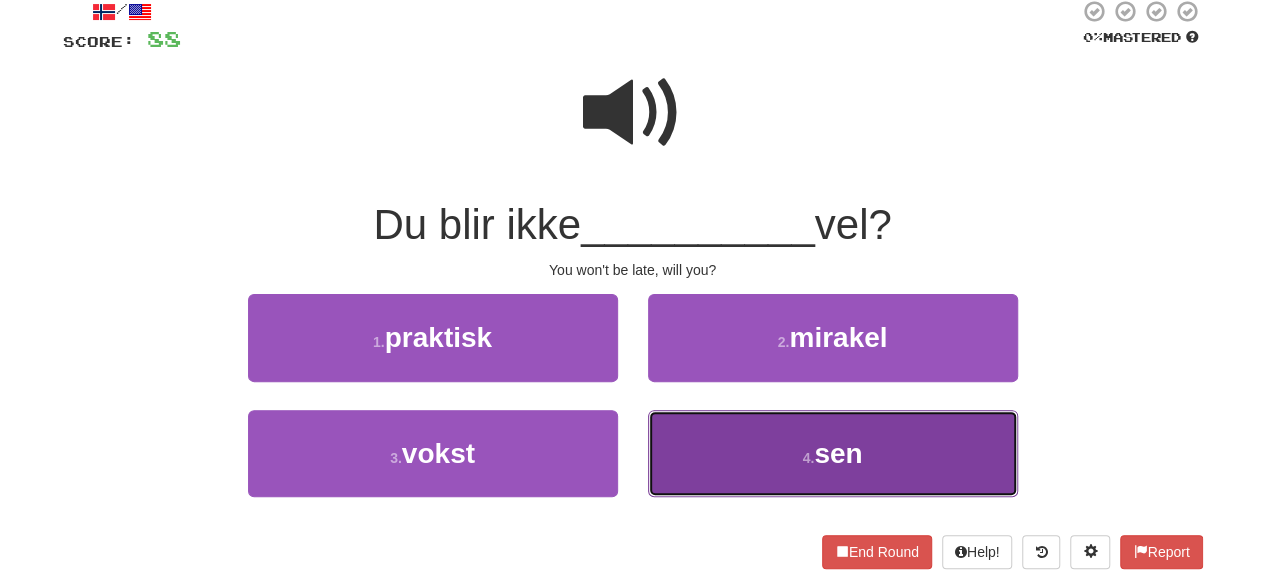 click on "4 .  sen" at bounding box center [833, 453] 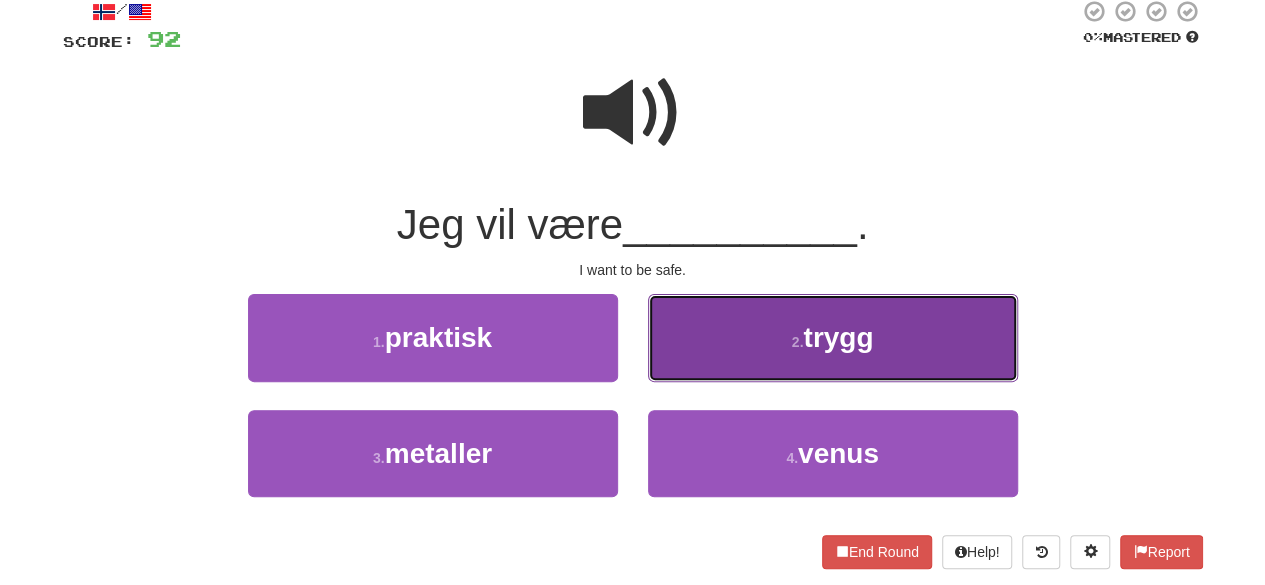 click on "2 .  trygg" at bounding box center [833, 337] 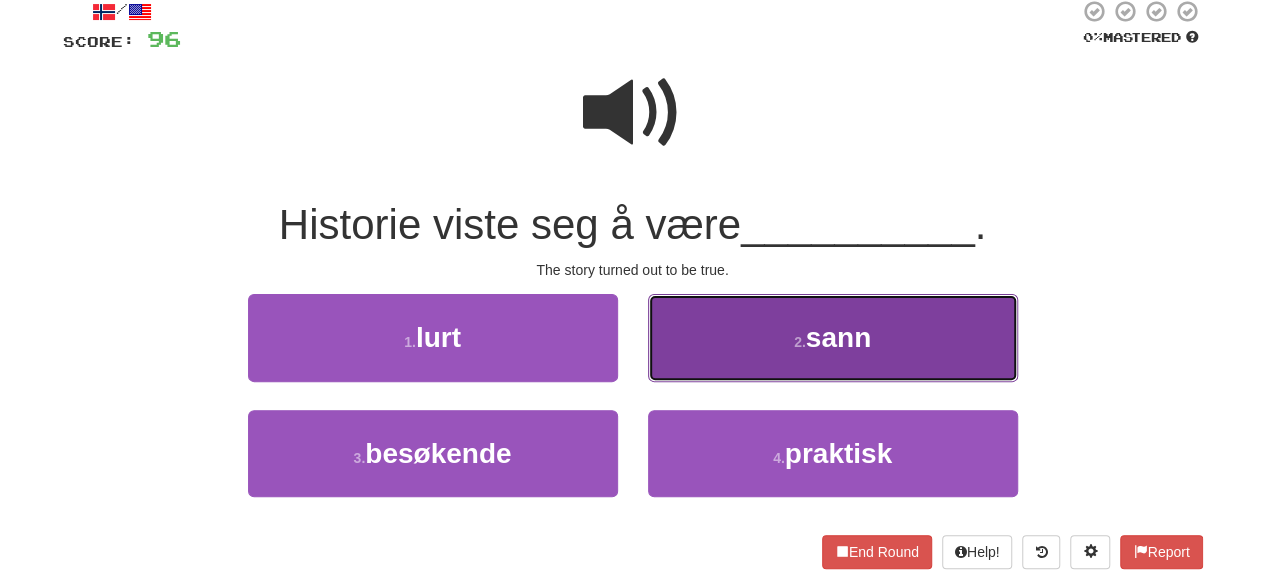 click on "2 .  sann" at bounding box center (833, 337) 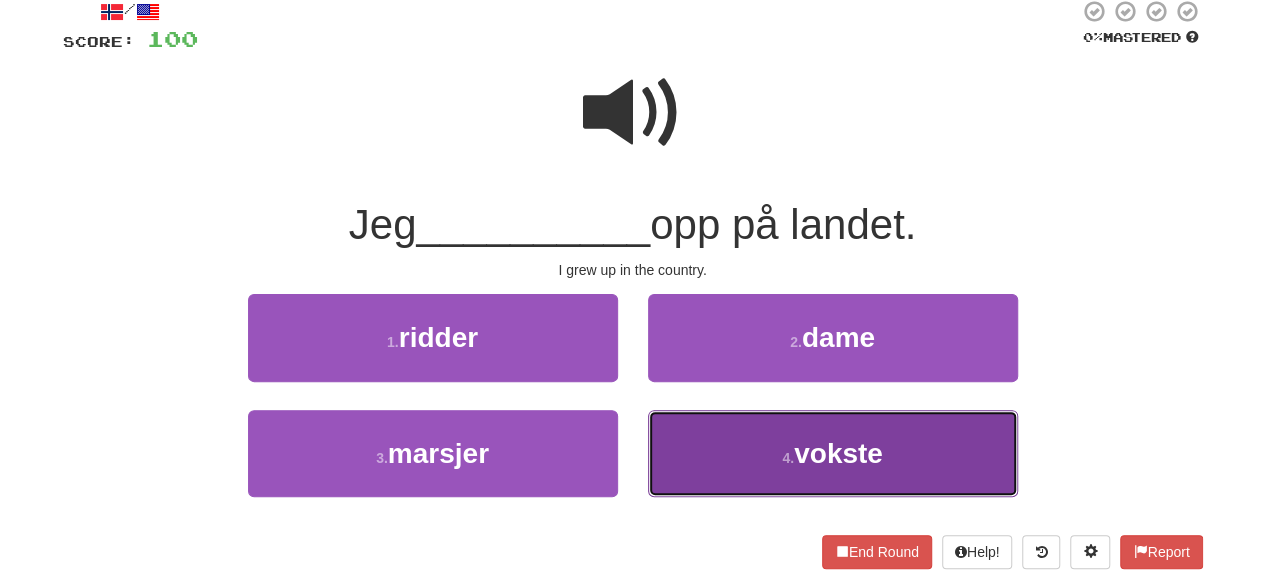 click on "4 .  vokste" at bounding box center (833, 453) 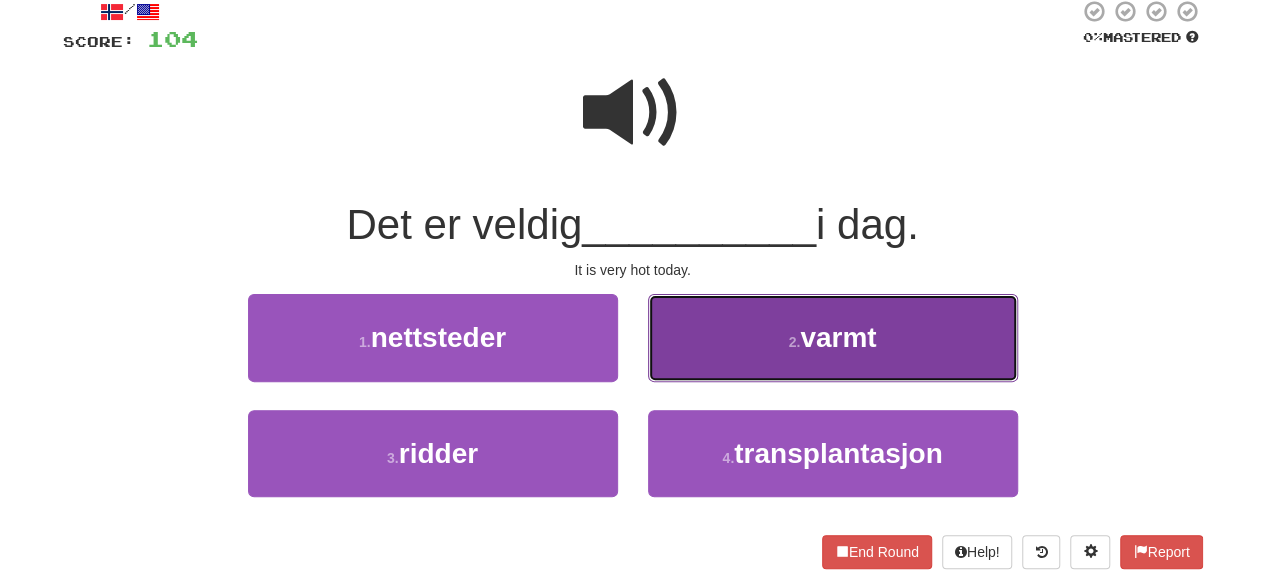 click on "2 .  varmt" at bounding box center [833, 337] 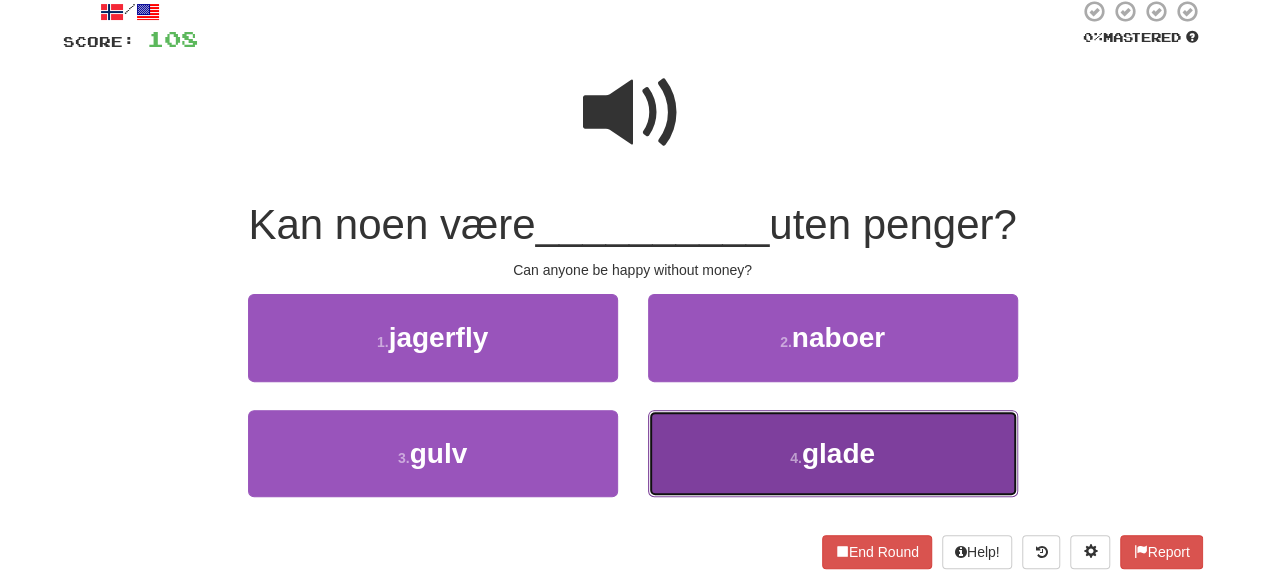 click on "4 .  glade" at bounding box center [833, 453] 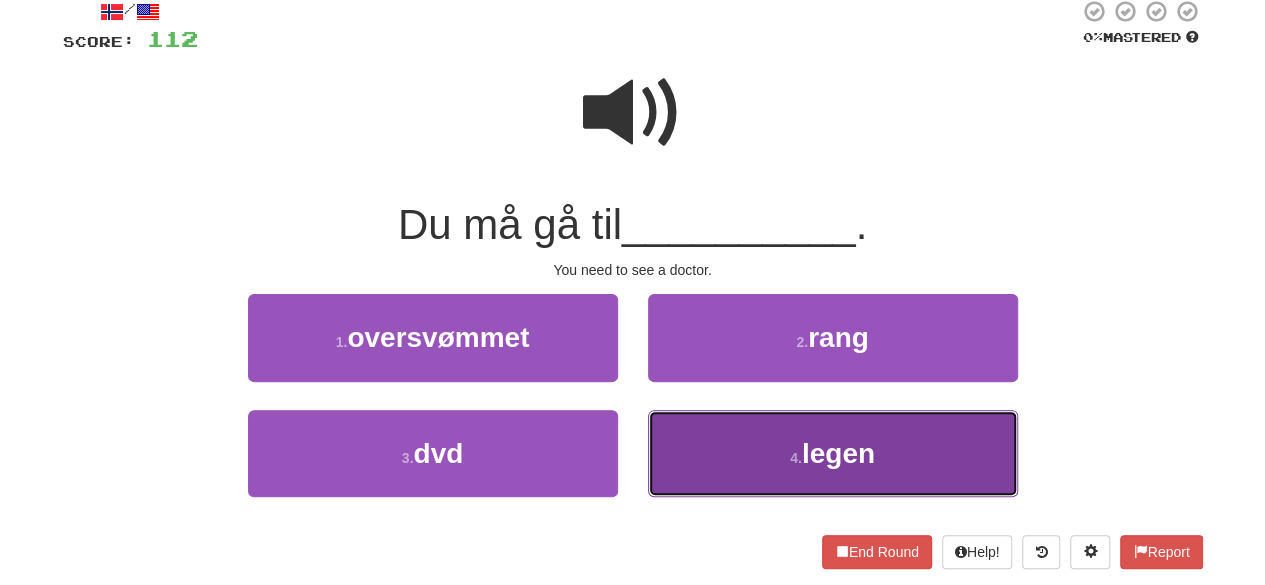 click on "legen" at bounding box center (838, 453) 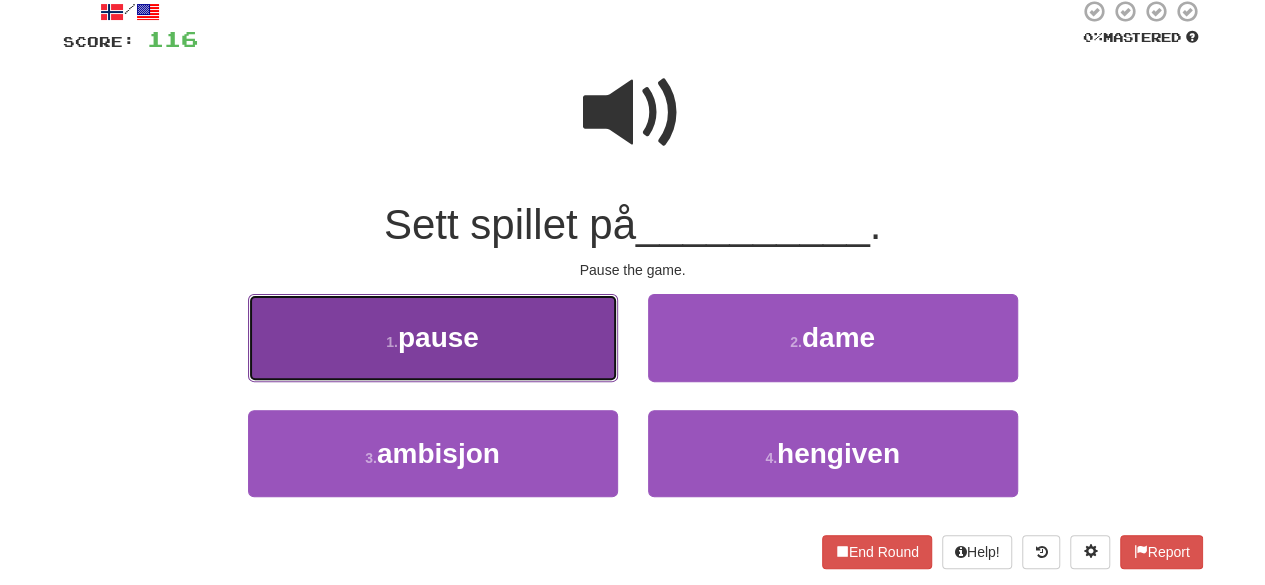 click on "1 .  pause" at bounding box center (433, 337) 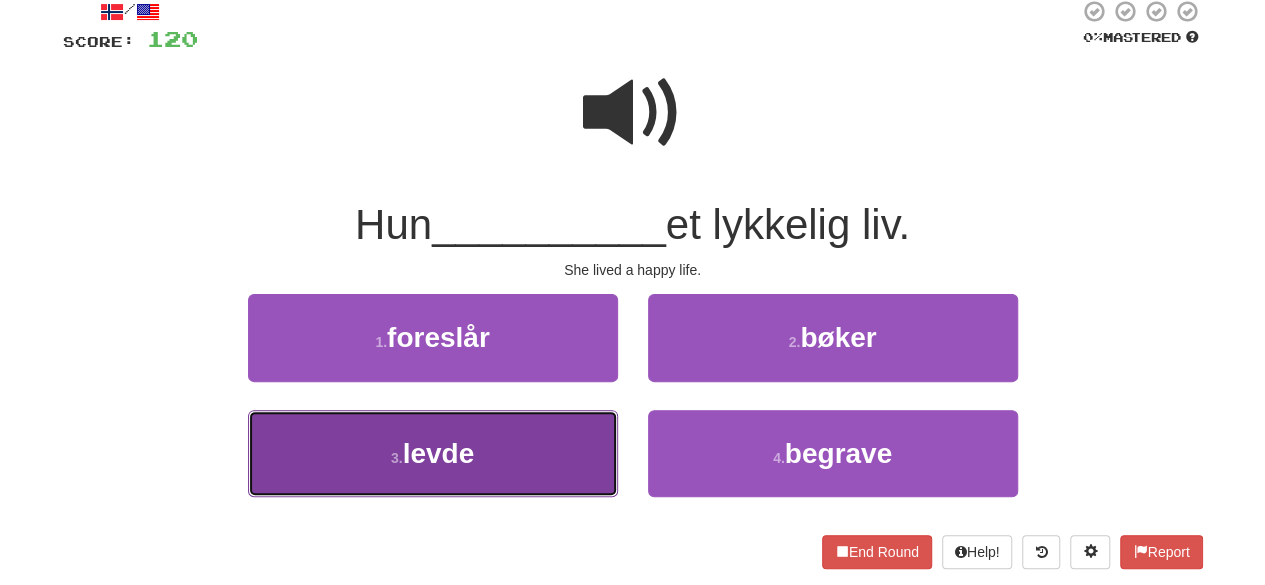 click on "3 .  levde" at bounding box center [433, 453] 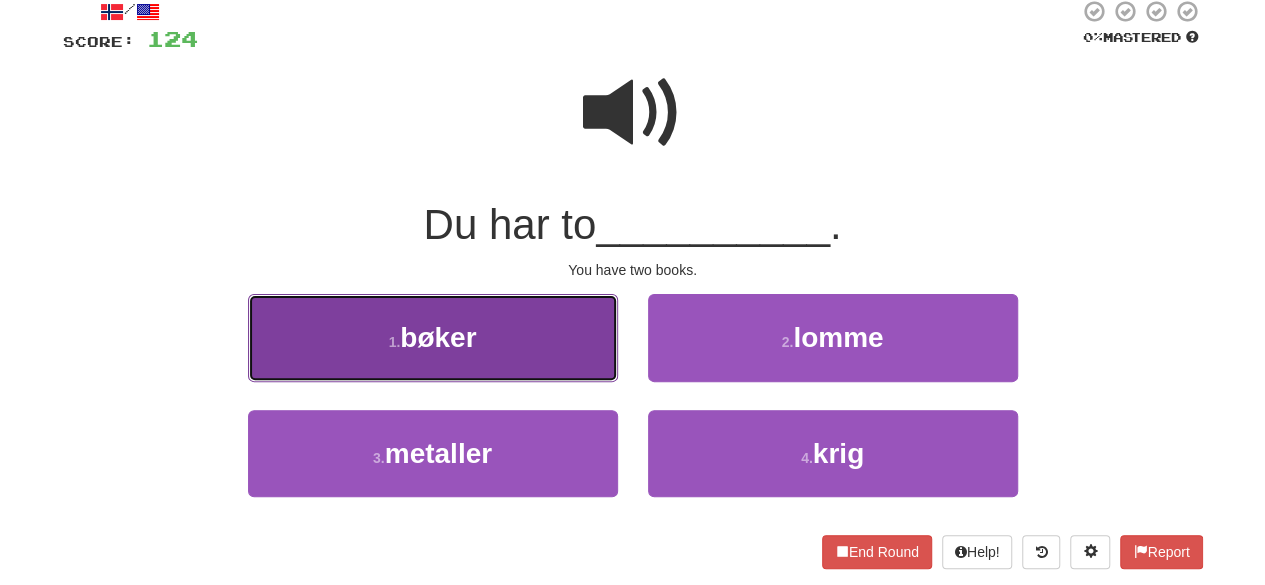 click on "1 .  bøker" at bounding box center (433, 337) 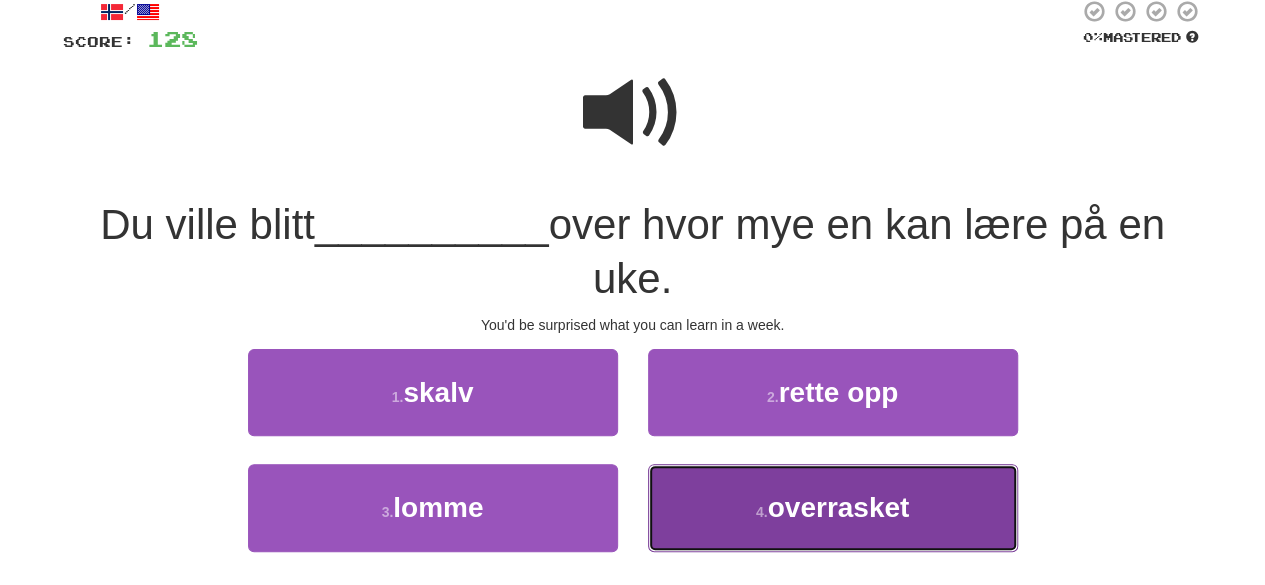 click on "overrasket" at bounding box center [839, 507] 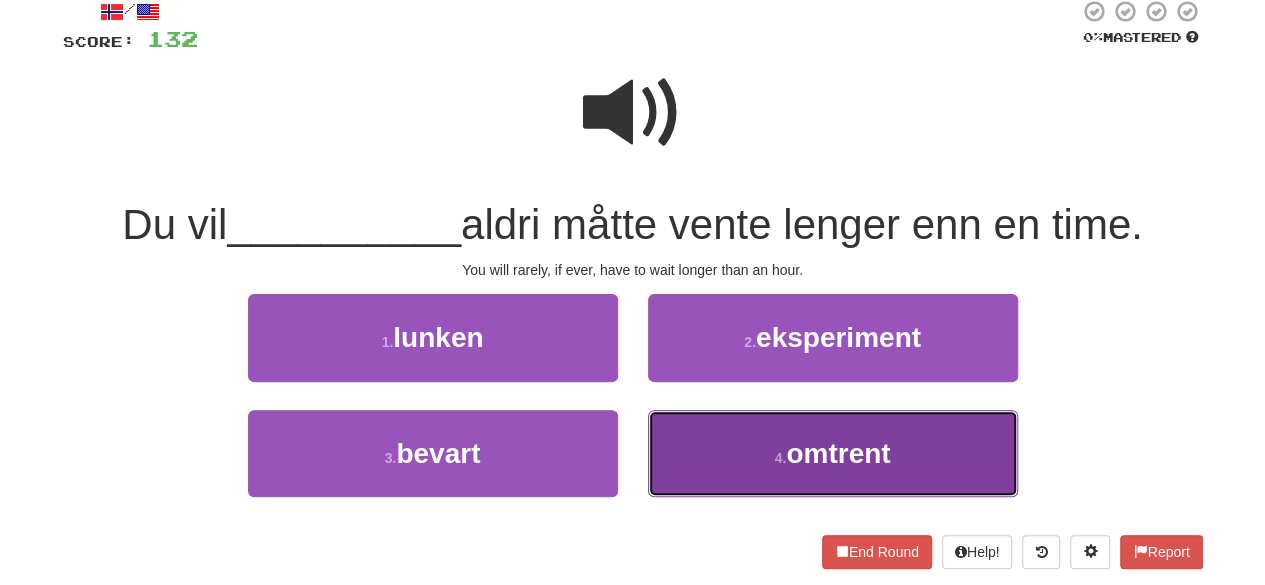 click on "4 .  omtrent" at bounding box center [833, 453] 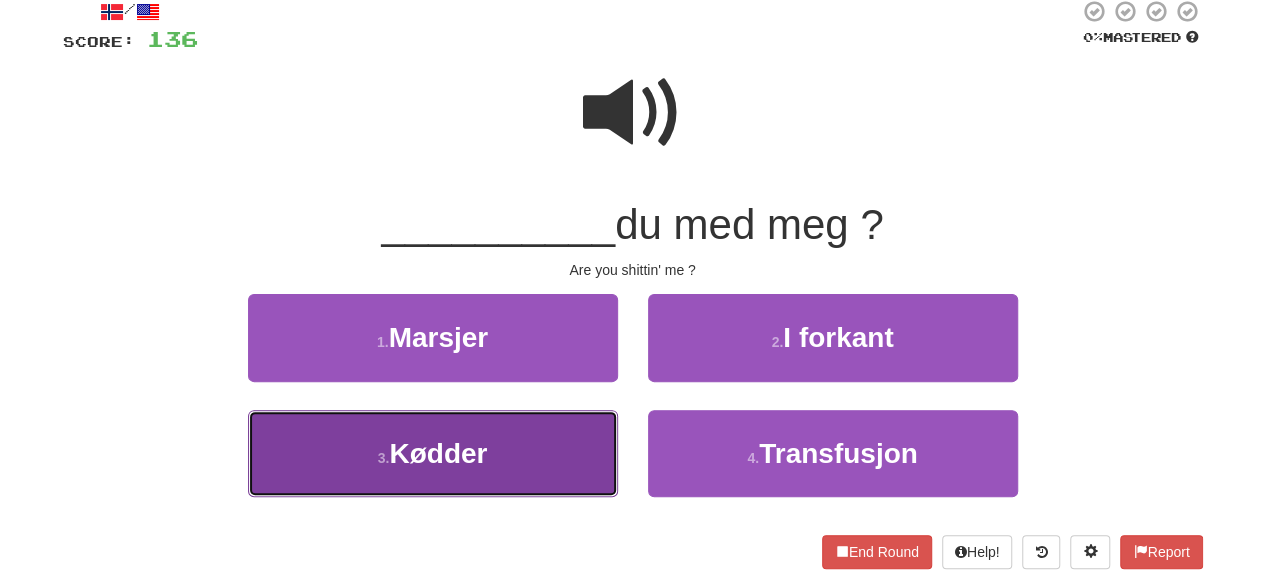 click on "3 .  Kødder" at bounding box center [433, 453] 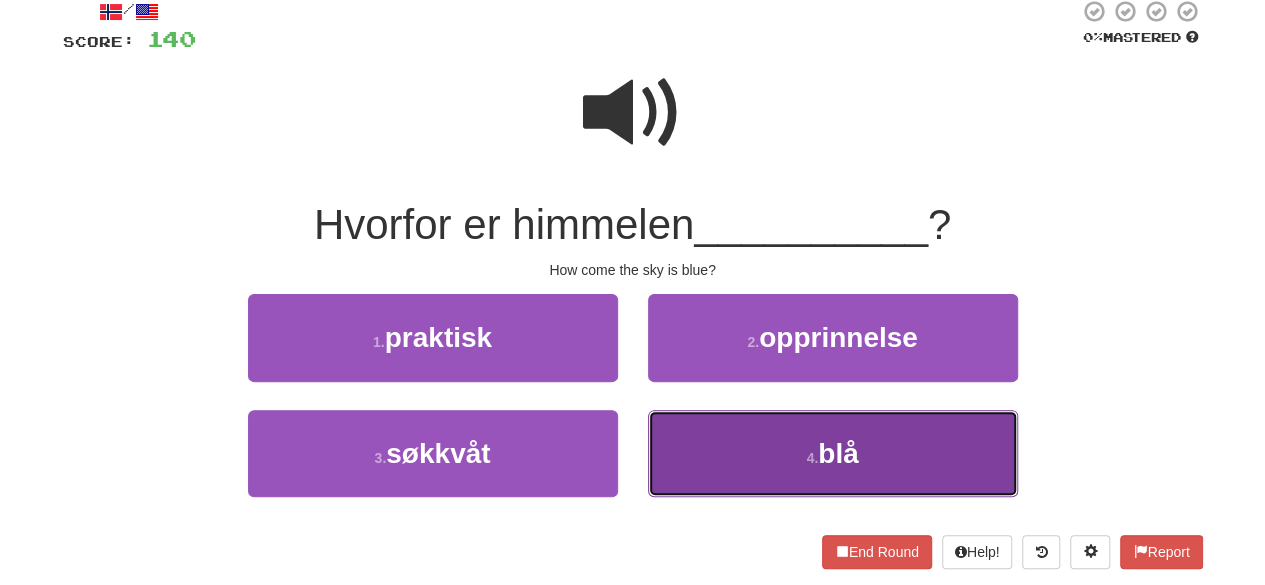click on "4 .  blå" at bounding box center (833, 453) 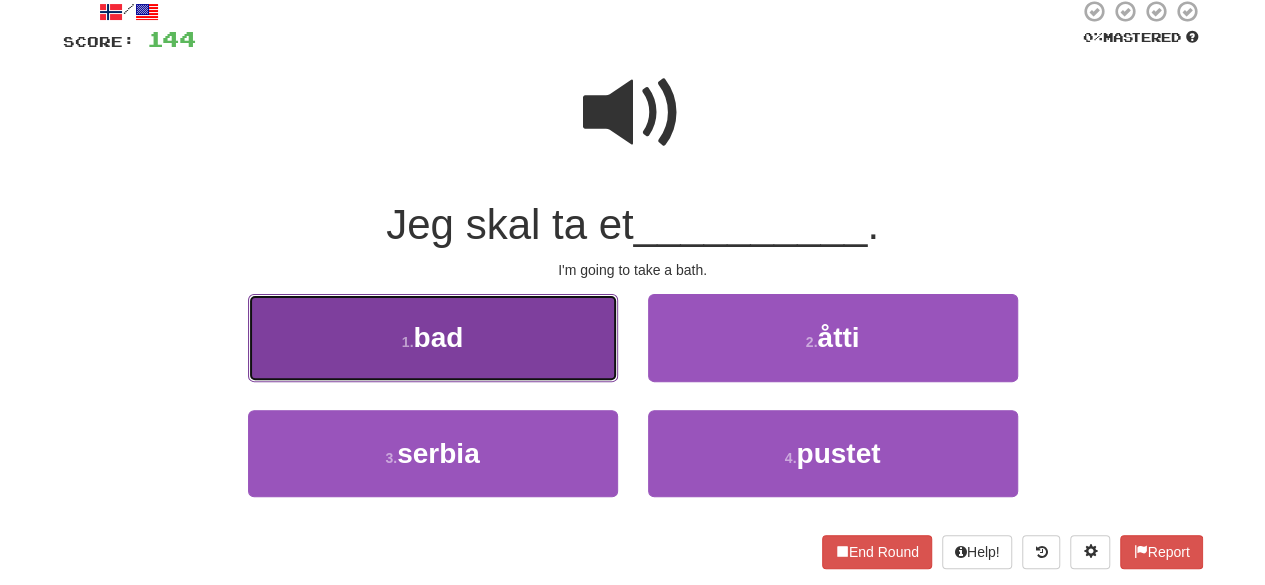 click on "1 .  bad" at bounding box center (433, 337) 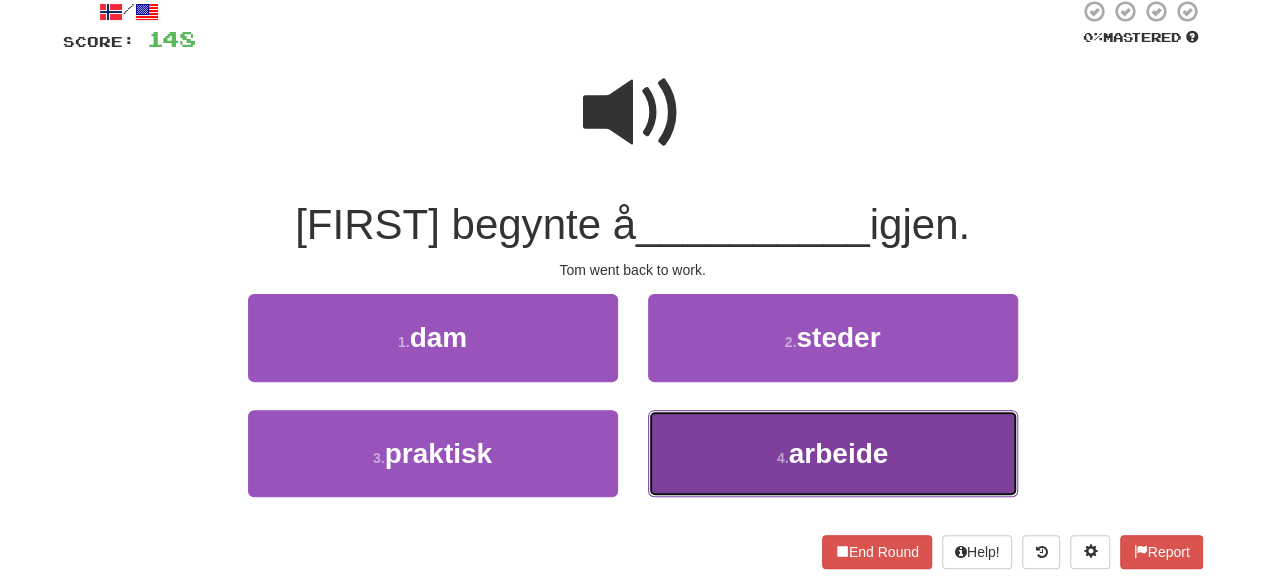 click on "4 .  arbeide" at bounding box center (833, 453) 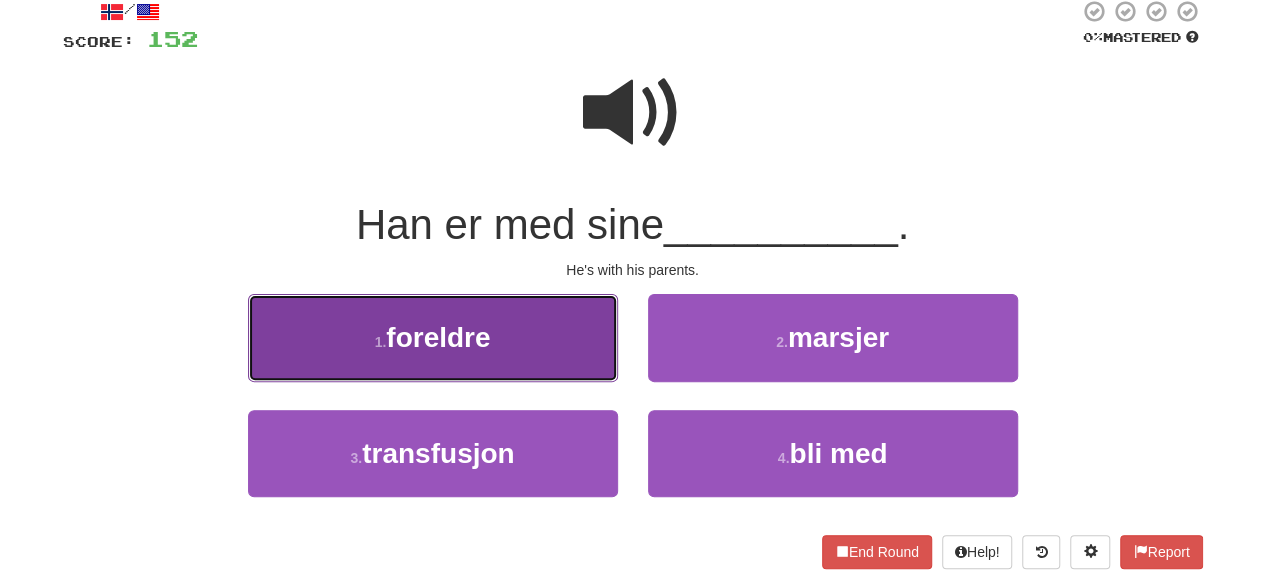click on "[FIRST]" at bounding box center (433, 337) 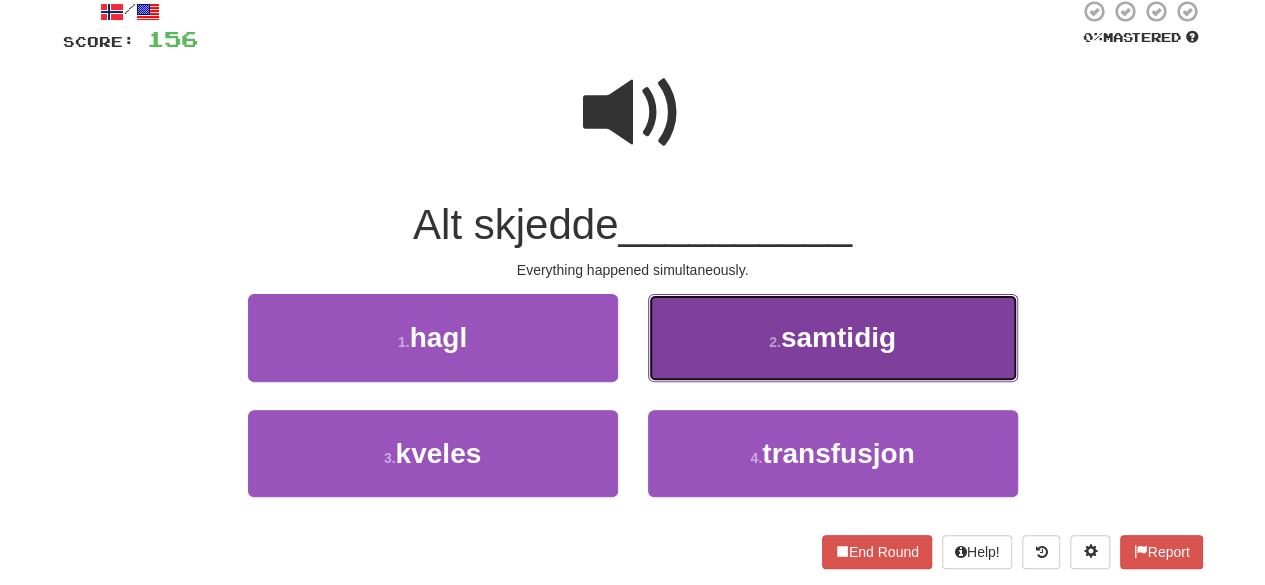 click on "2 .  samtidig" at bounding box center [833, 337] 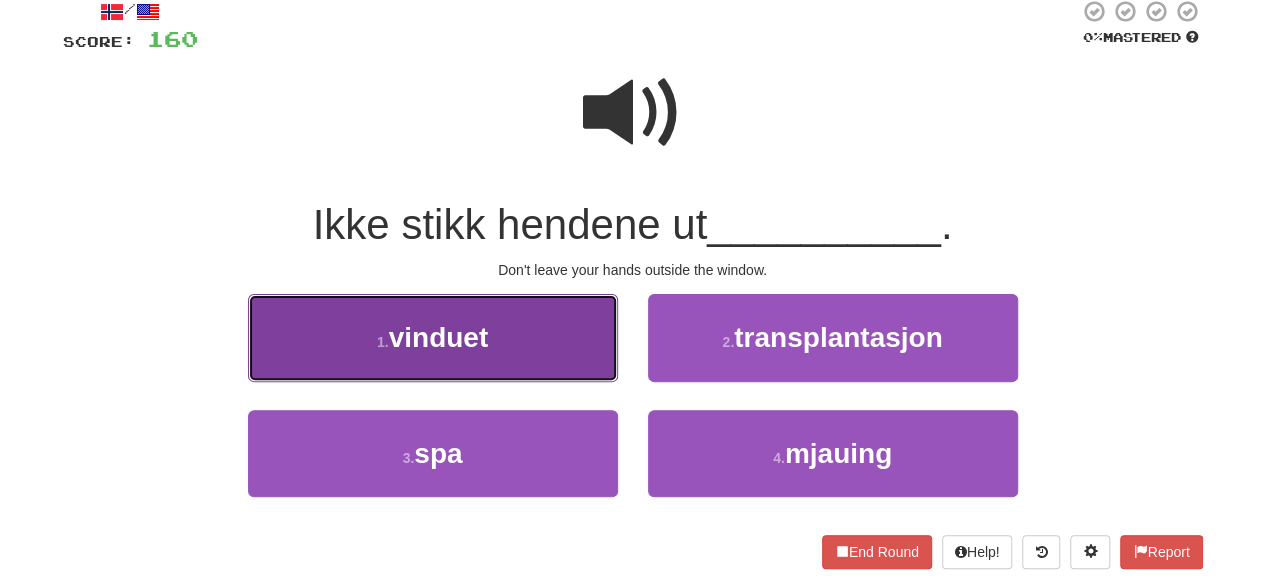 click on "1 .  vinduet" at bounding box center (433, 337) 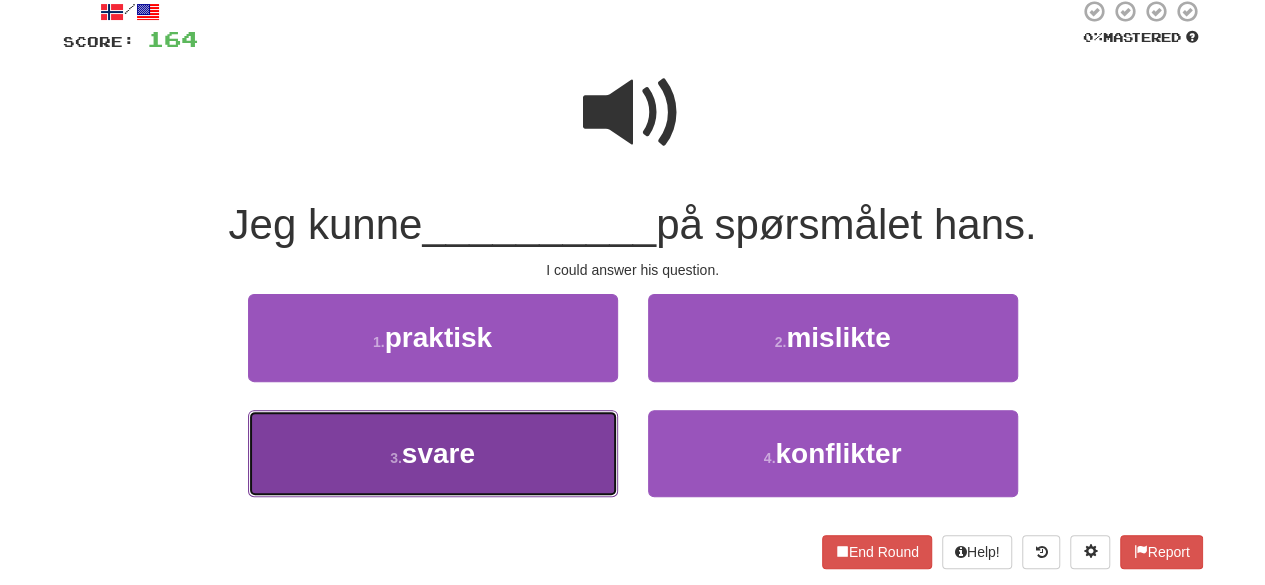 click on "3 .  svare" at bounding box center (433, 453) 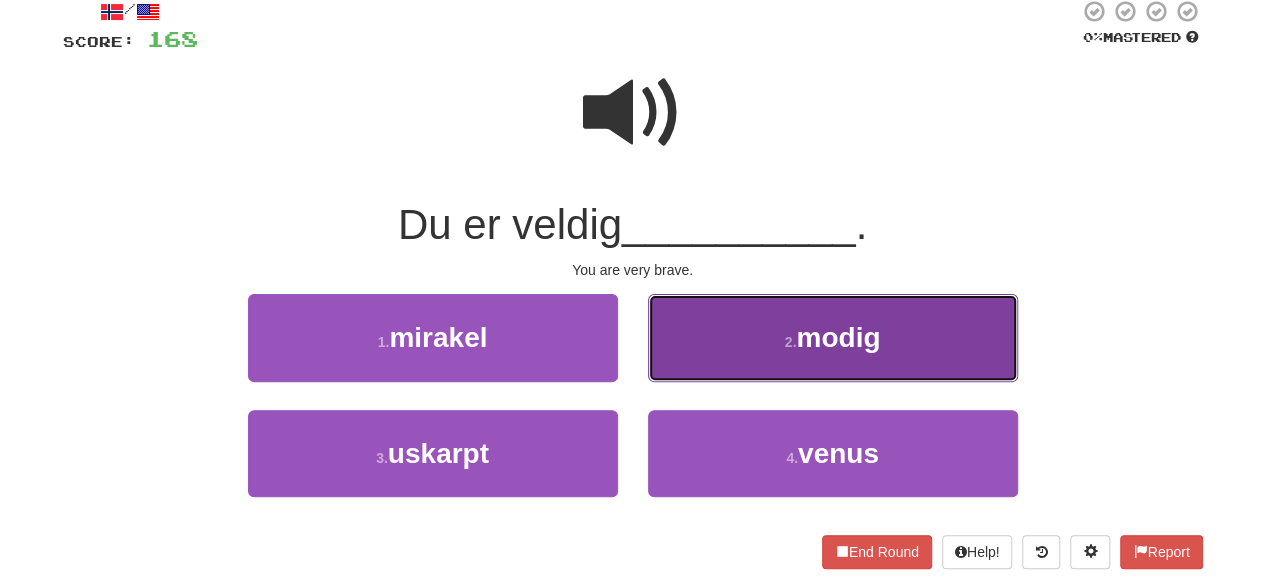 click on "2 .  modig" at bounding box center [833, 337] 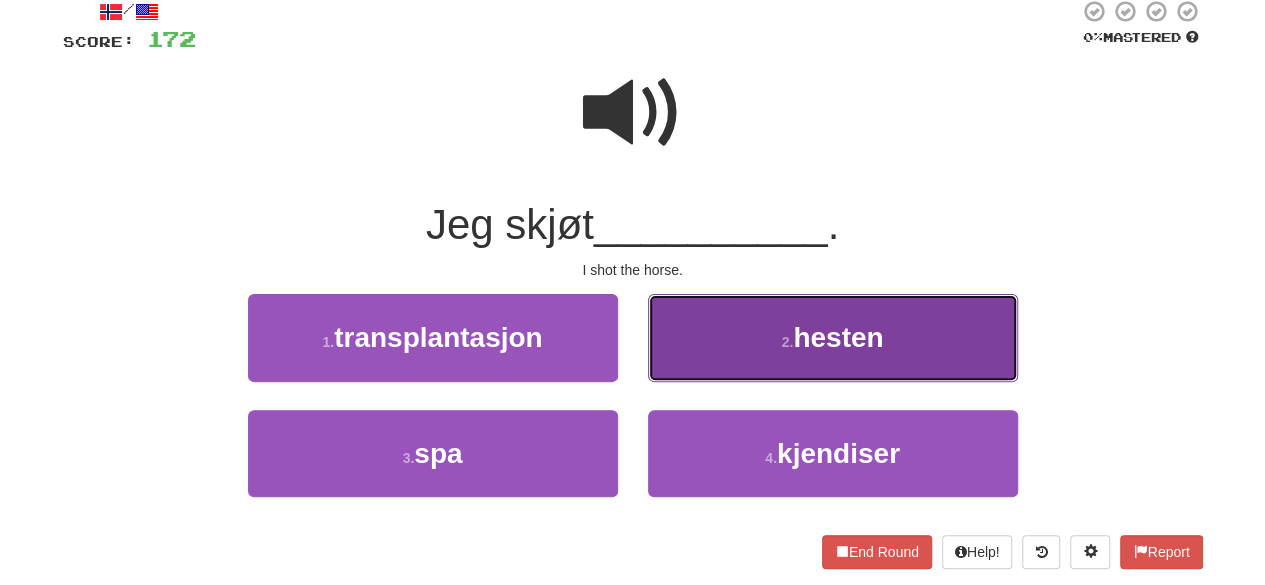 click on "2 .  hesten" at bounding box center (833, 337) 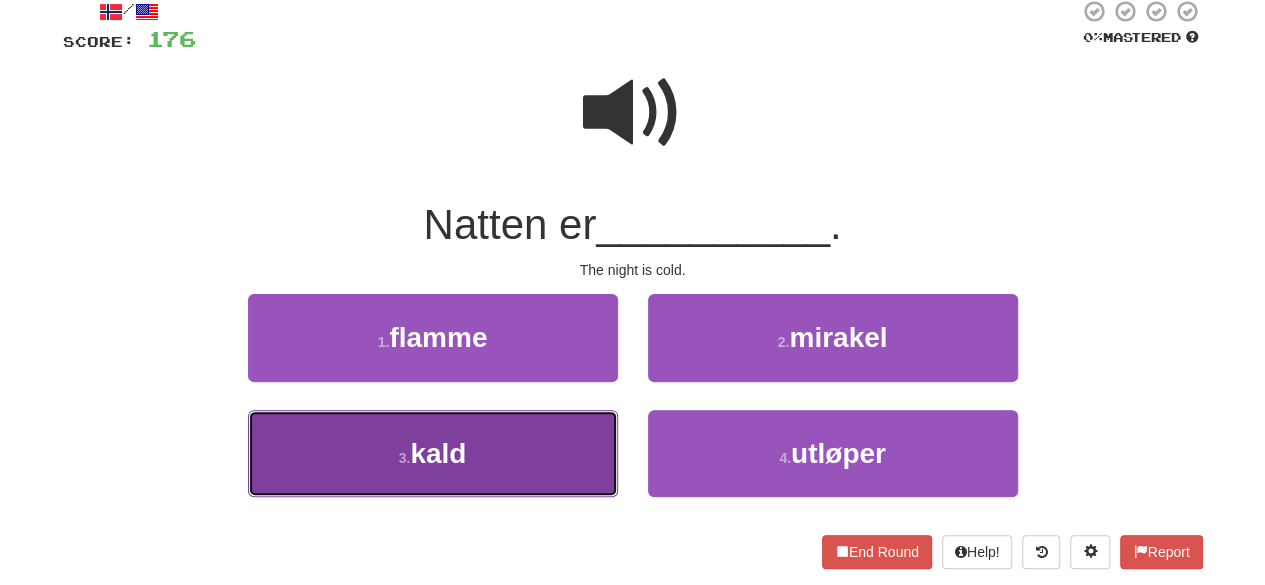 click on "3 .  kald" at bounding box center [433, 453] 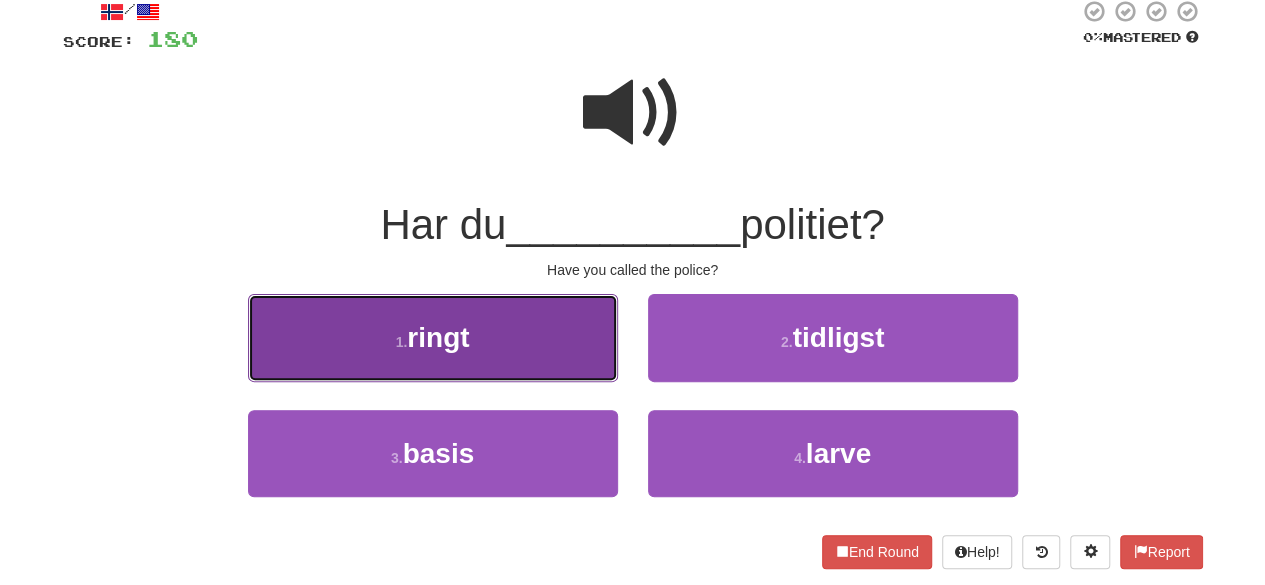click on "1 .  ringt" at bounding box center (433, 337) 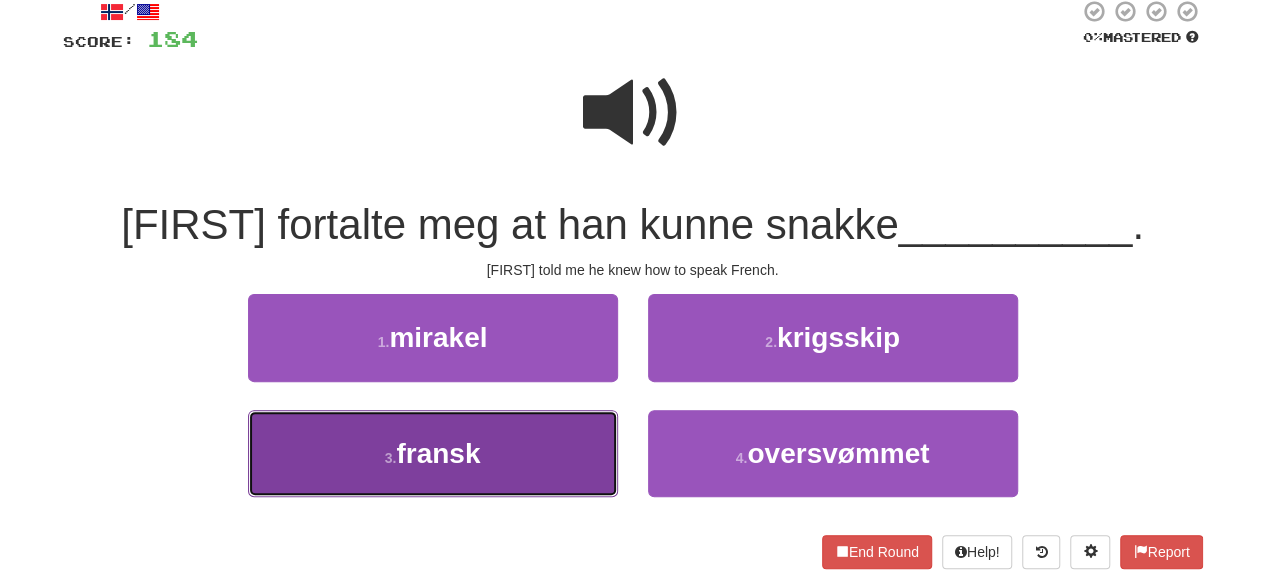 click on "3 .  fransk" at bounding box center (433, 453) 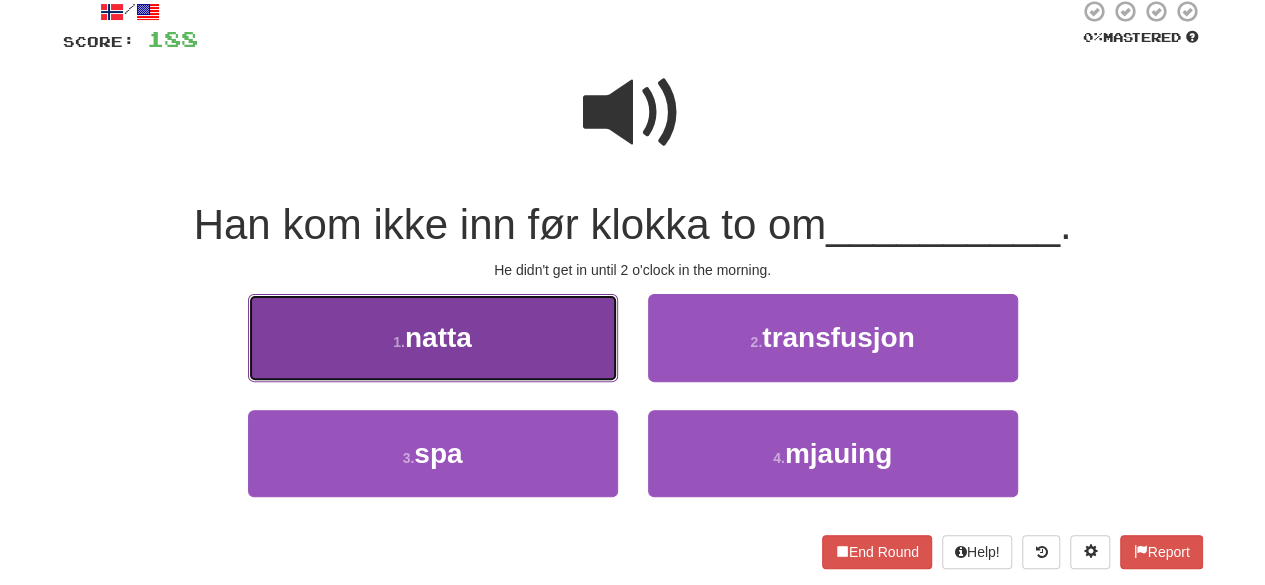 click on "natta" at bounding box center (438, 337) 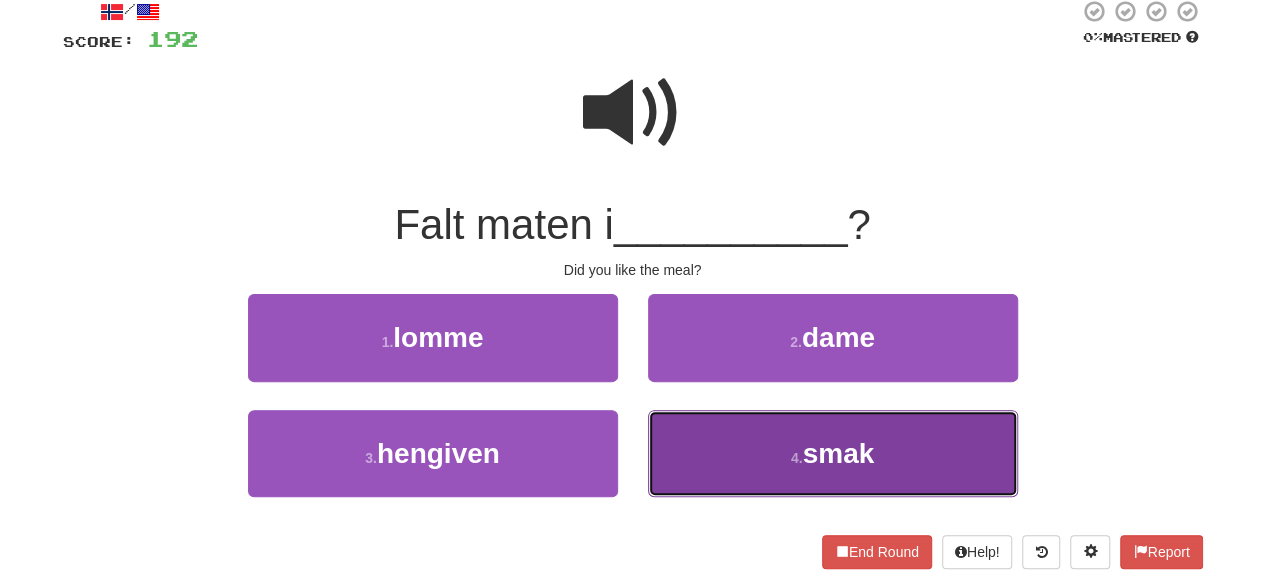 click on "4 .  smak" at bounding box center [833, 453] 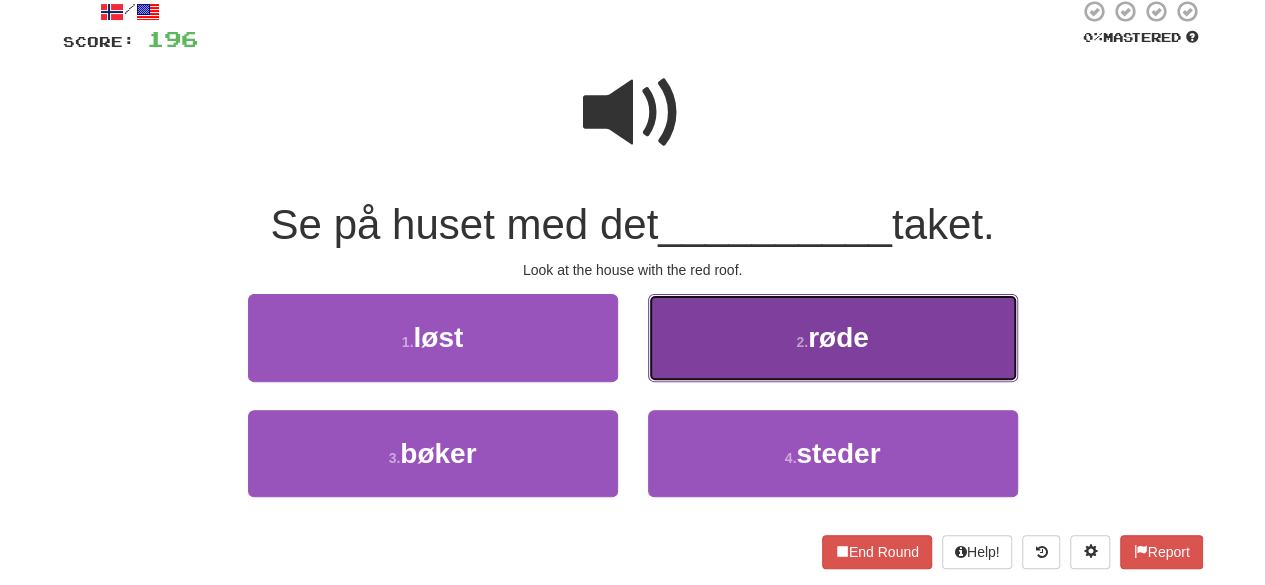 click on "2 .  røde" at bounding box center [833, 337] 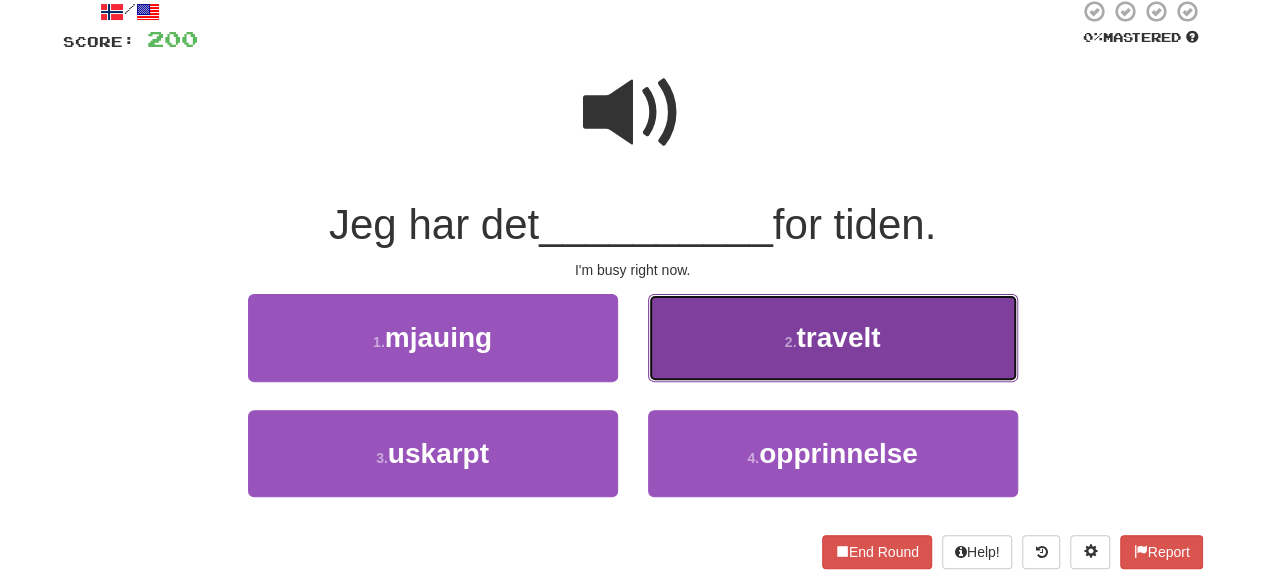 click on "2 .  travelt" at bounding box center (833, 337) 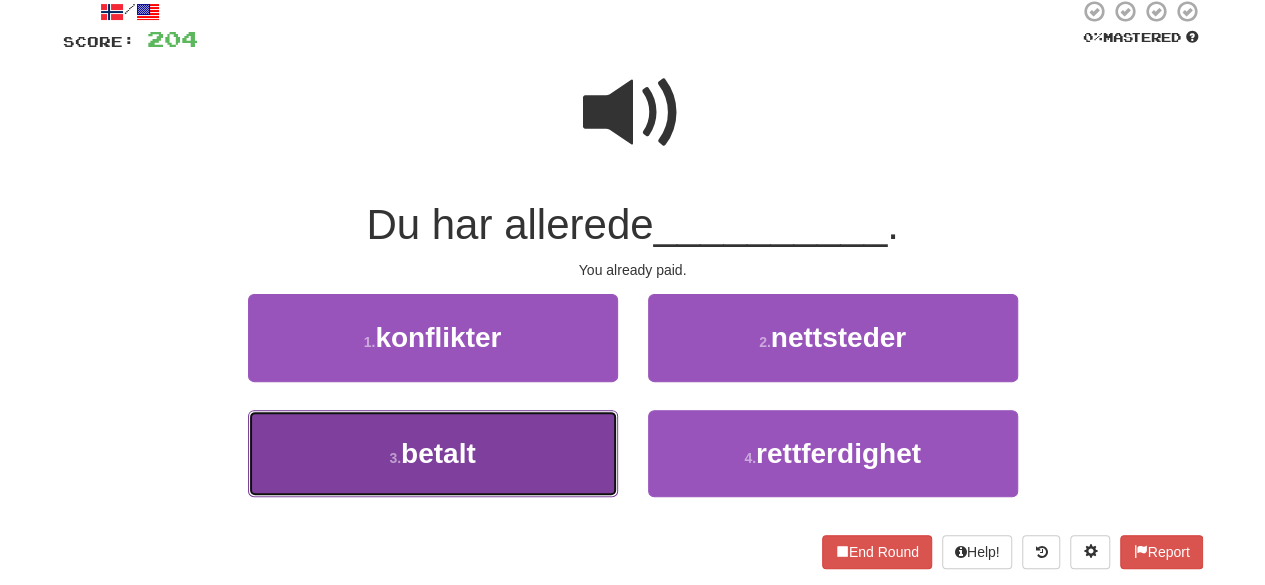 click on "3 .  betalt" at bounding box center (433, 453) 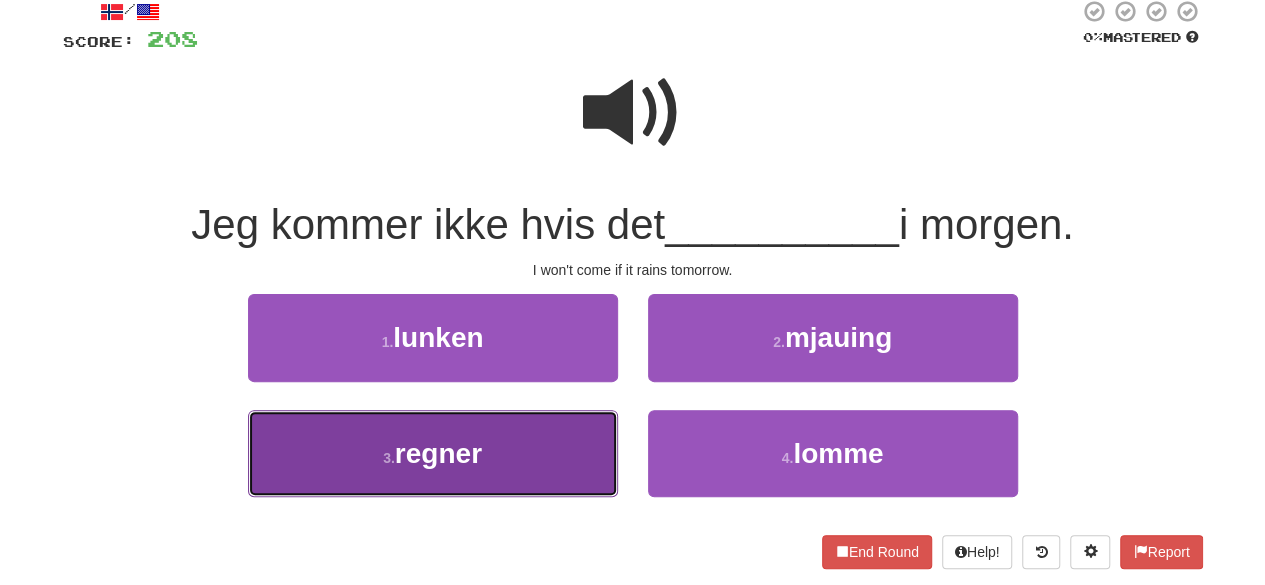 click on "3 .  regner" at bounding box center (433, 453) 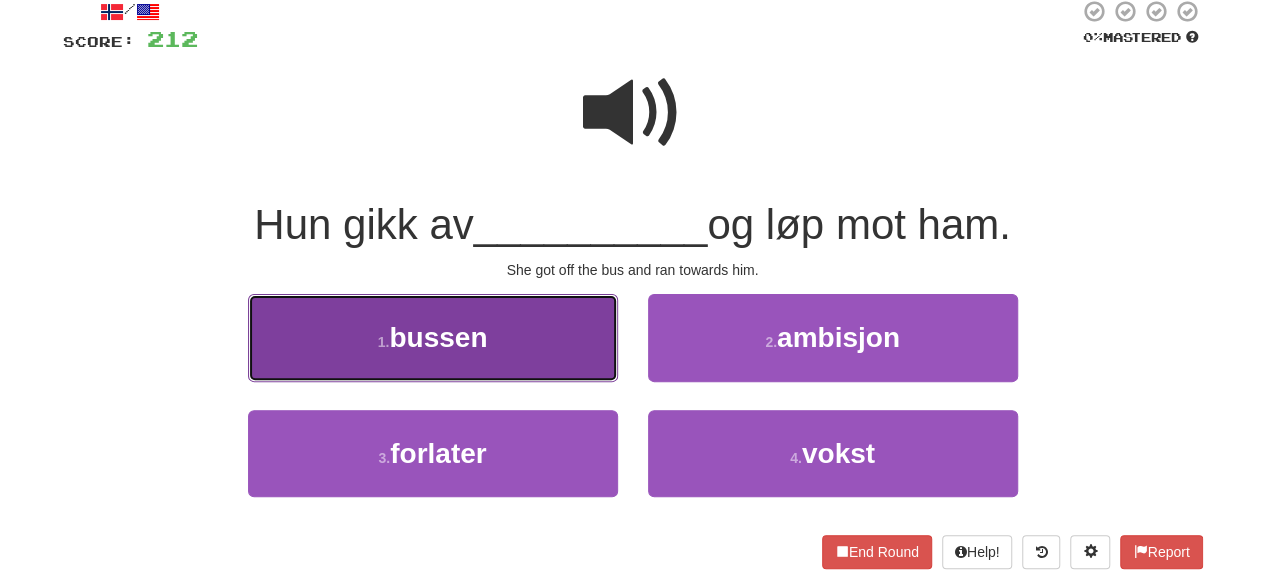 click on "1 .  bussen" at bounding box center (433, 337) 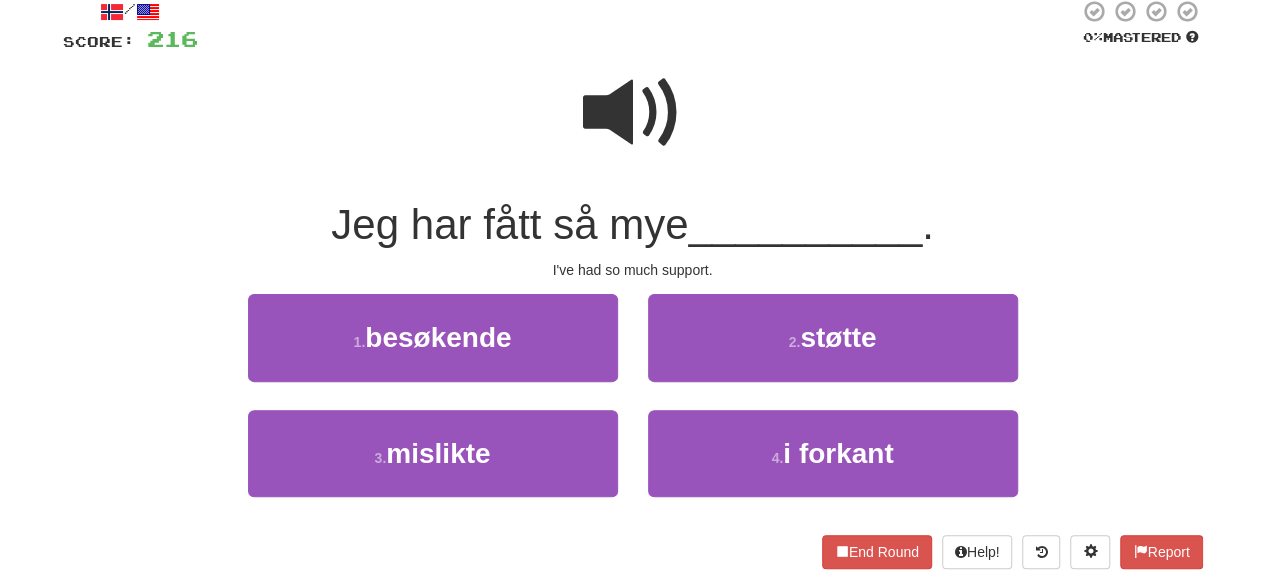 click at bounding box center [633, 113] 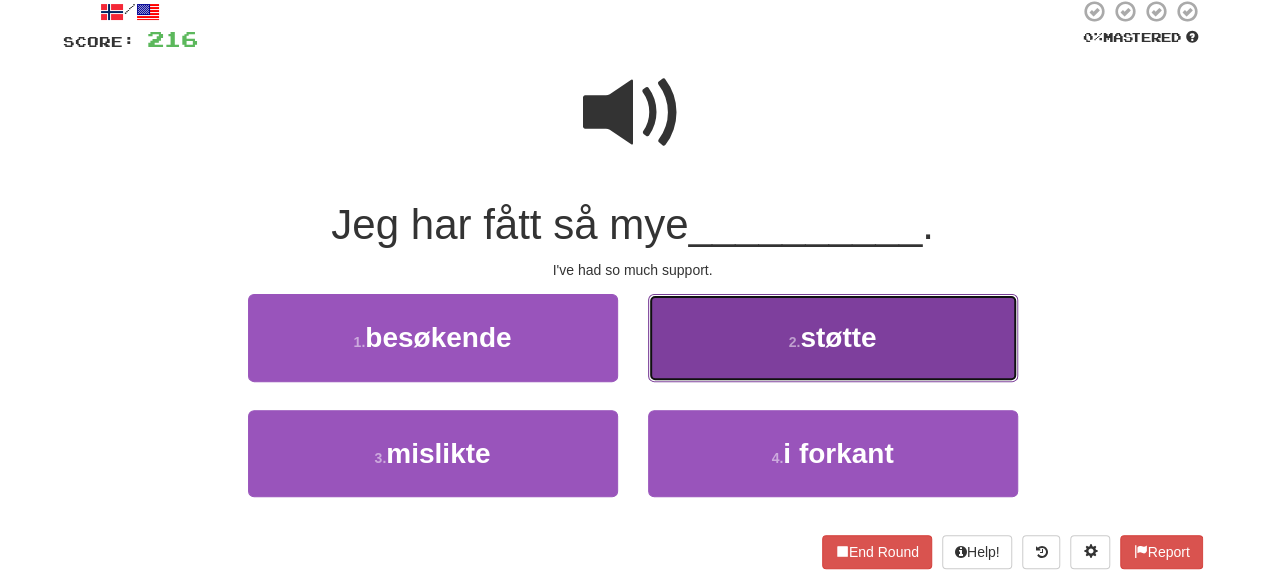 click on "2 .  støtte" at bounding box center (833, 337) 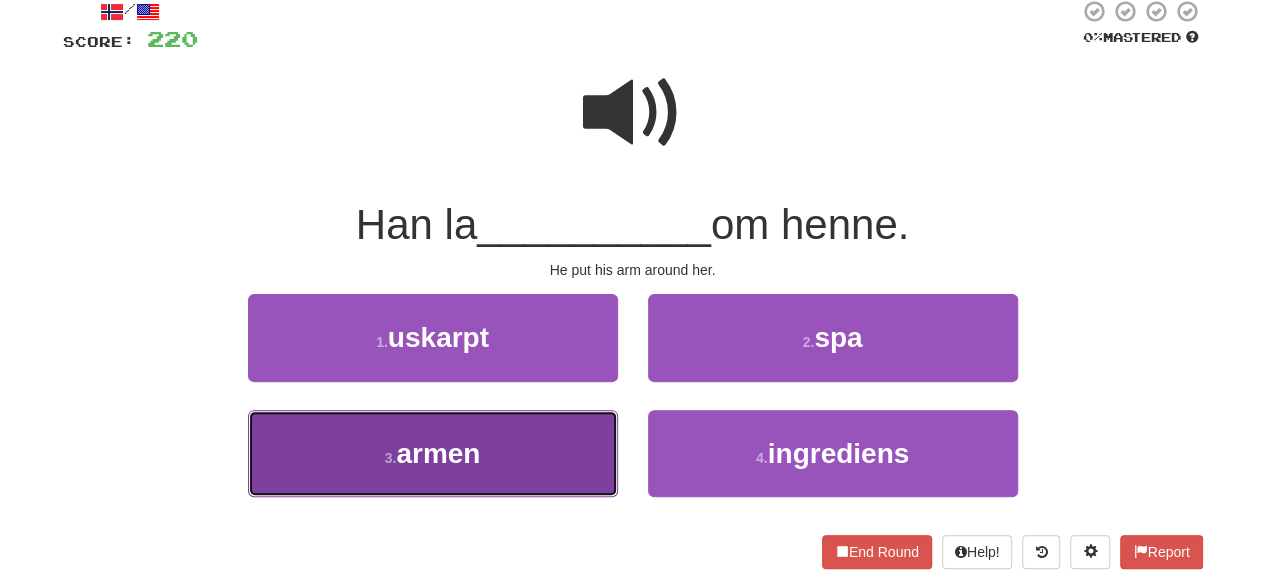 click on "3 .  armen" at bounding box center (433, 453) 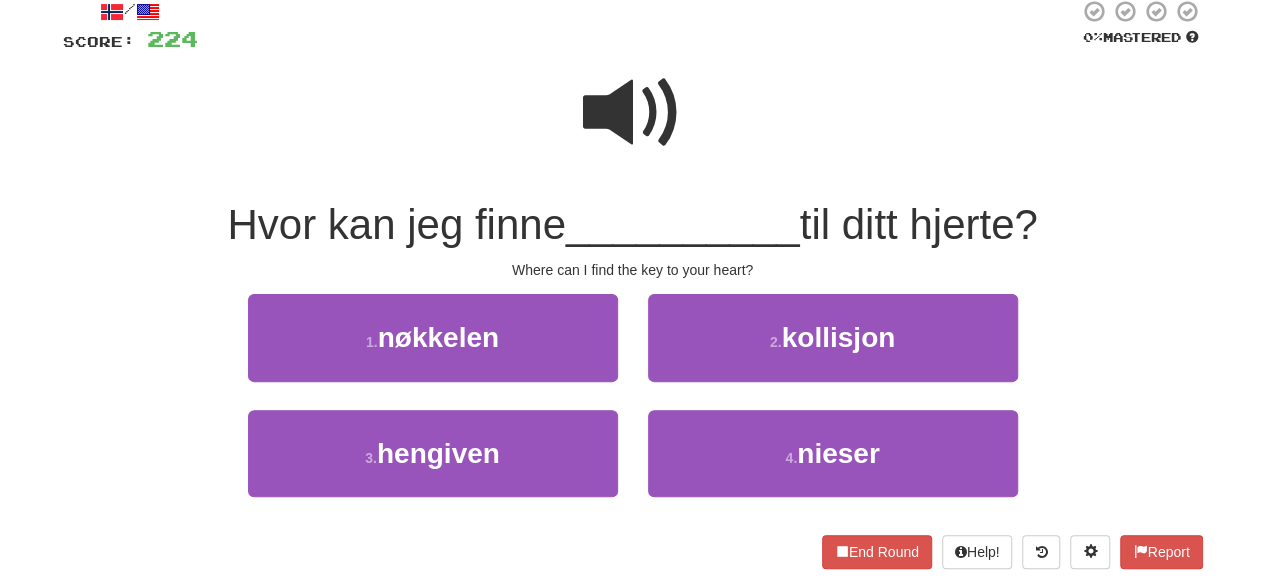 click at bounding box center [633, 113] 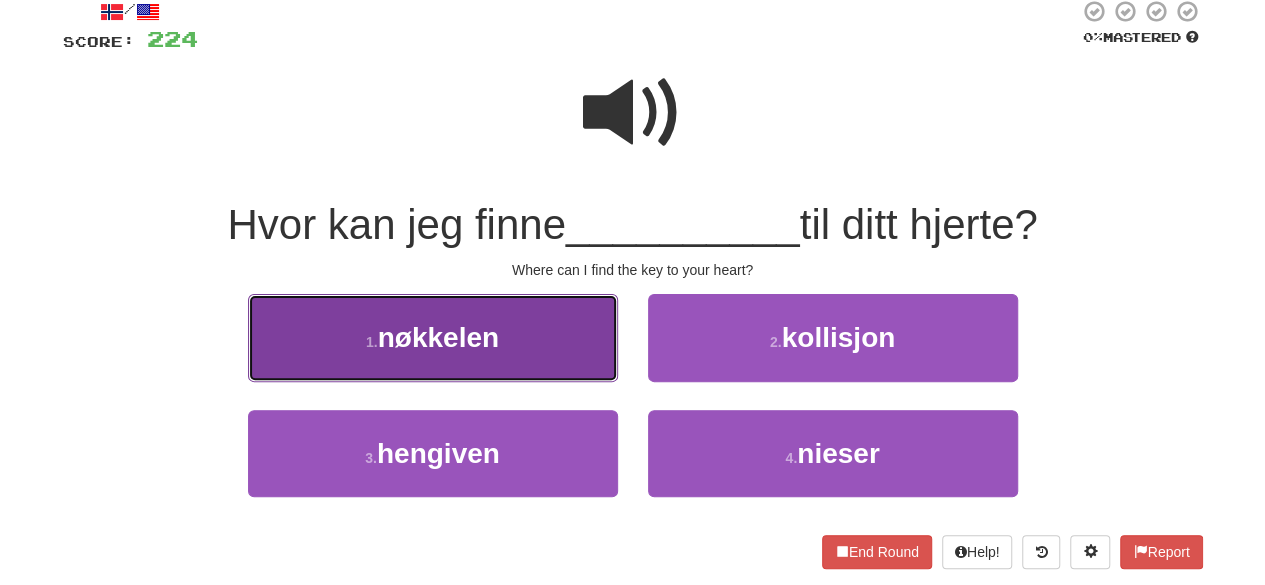 click on "1 .  nøkkelen" at bounding box center [433, 337] 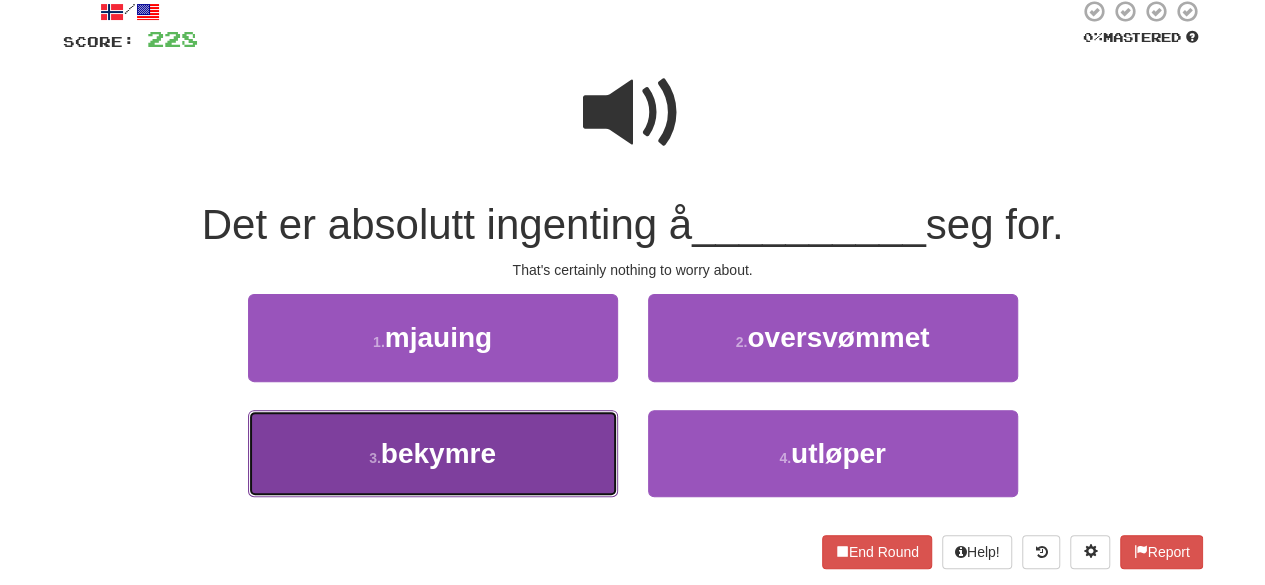 click on "3 .  bekymre" at bounding box center (433, 453) 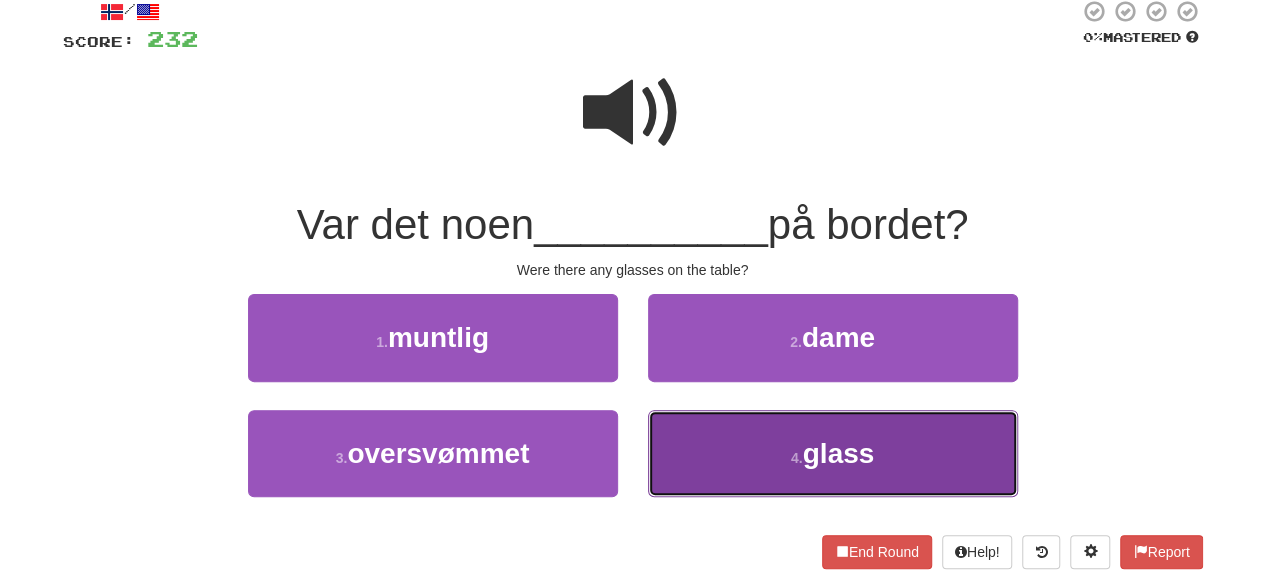 click on "4 .  glass" at bounding box center (833, 453) 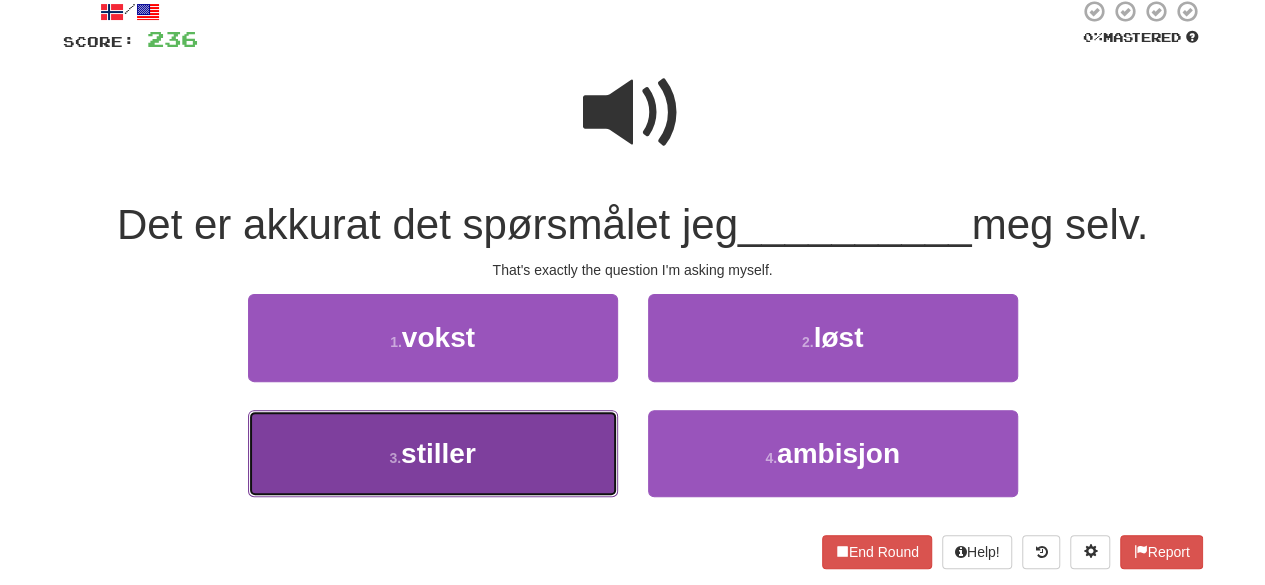 click on "3 .  stiller" at bounding box center [433, 453] 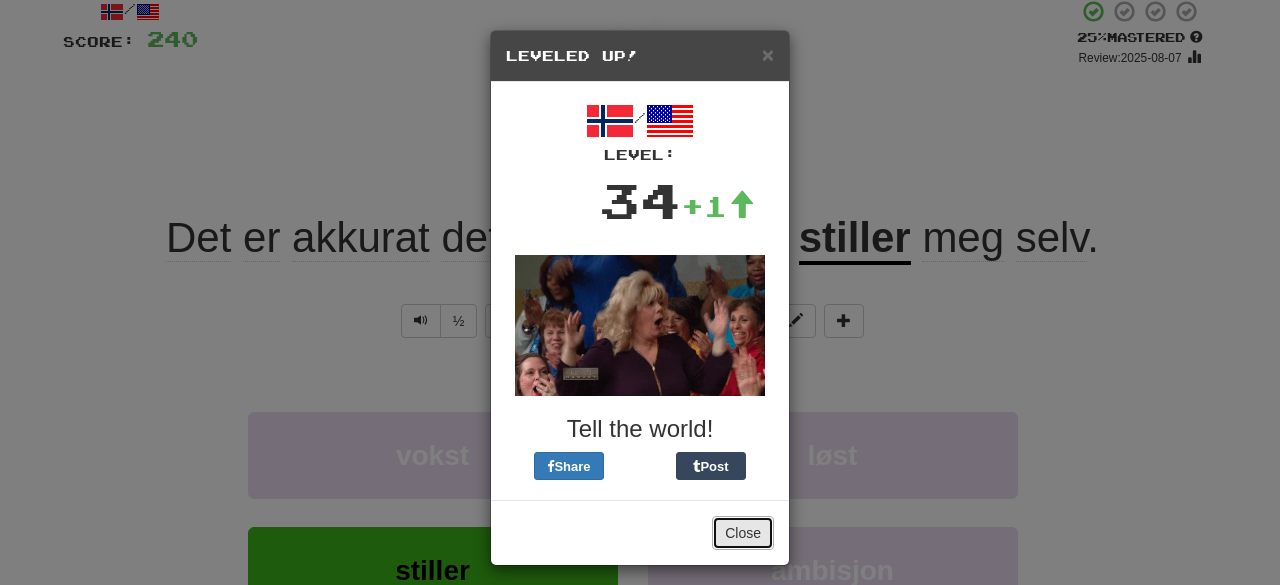 click on "Close" at bounding box center (743, 533) 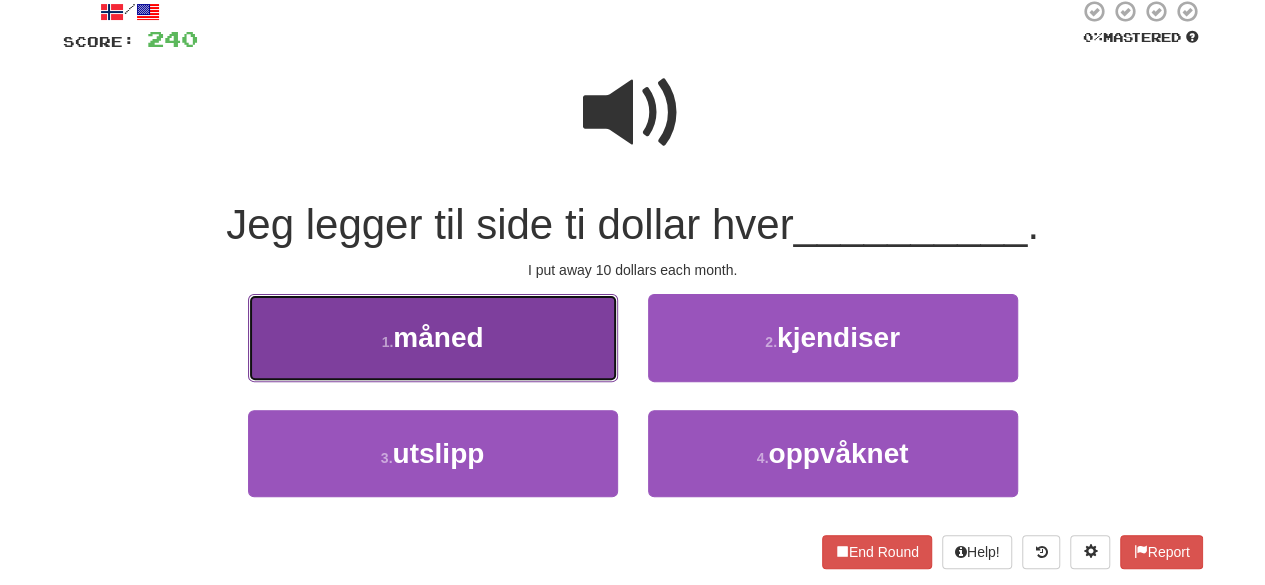 click on "1 .  måned" at bounding box center (433, 337) 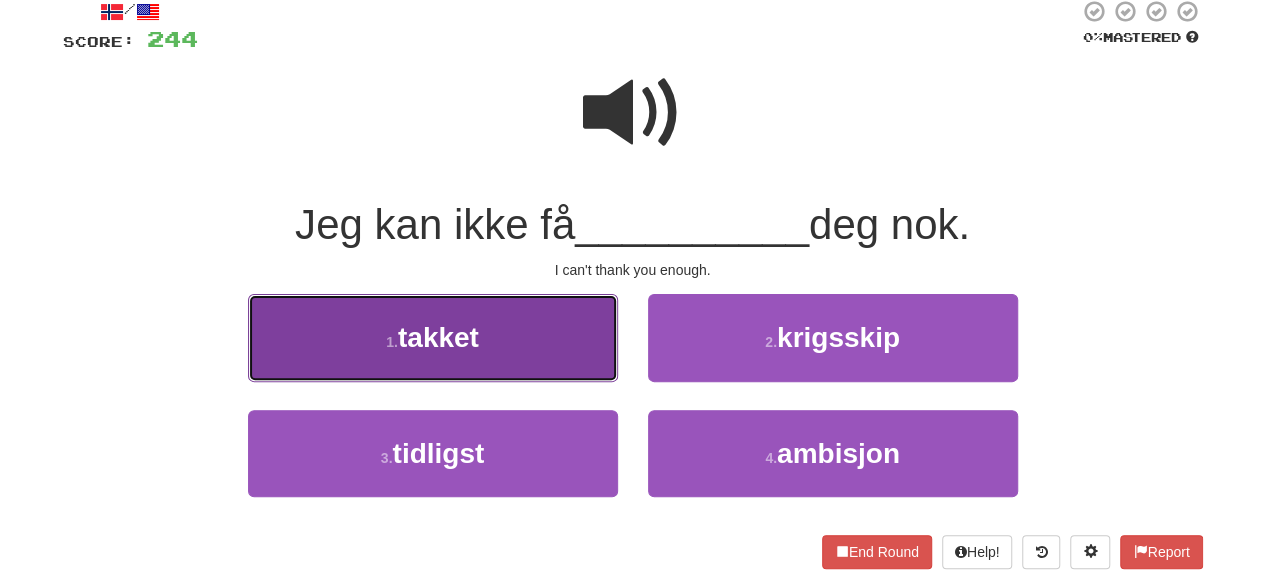 click on "takket" at bounding box center (438, 337) 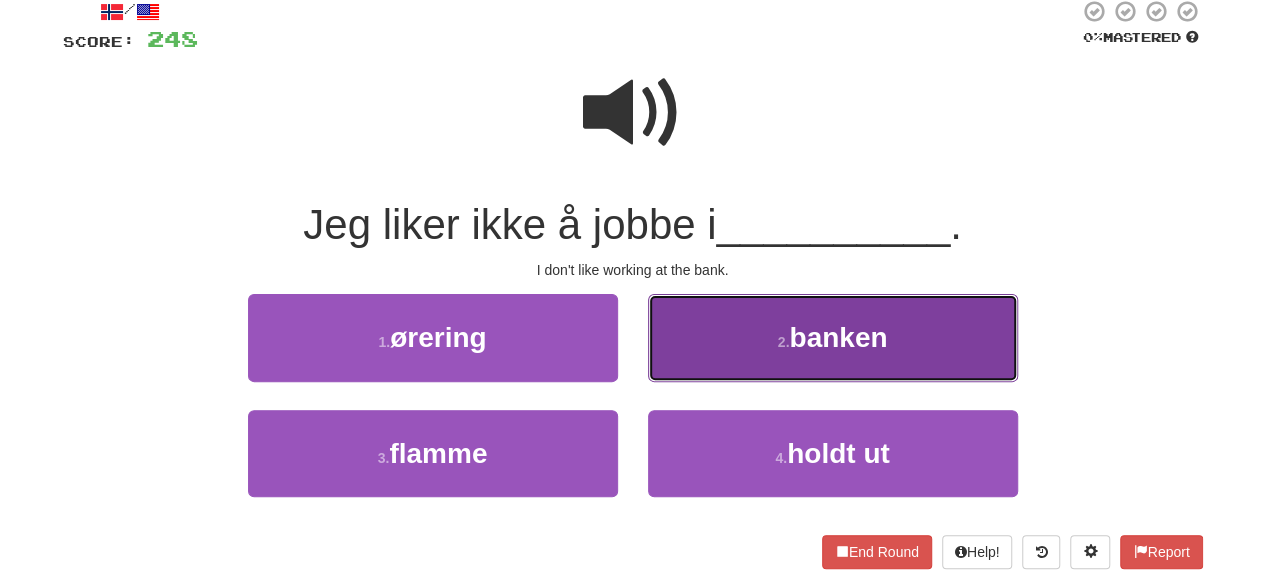 click on "2 .  banken" at bounding box center (833, 337) 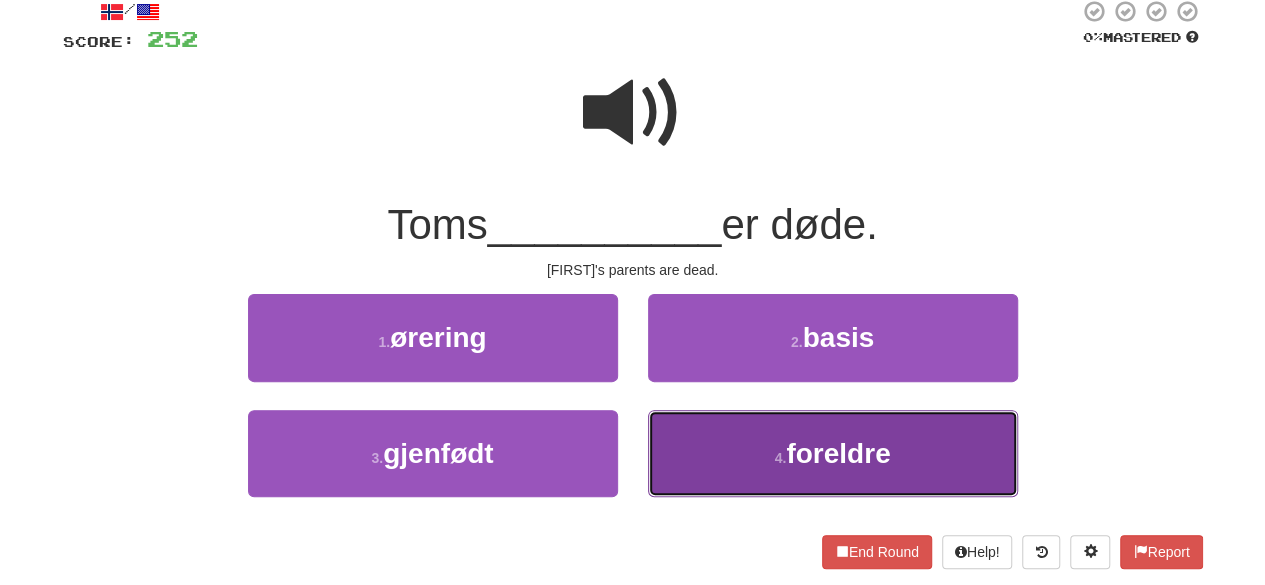 click on "4 .  foreldre" at bounding box center (833, 453) 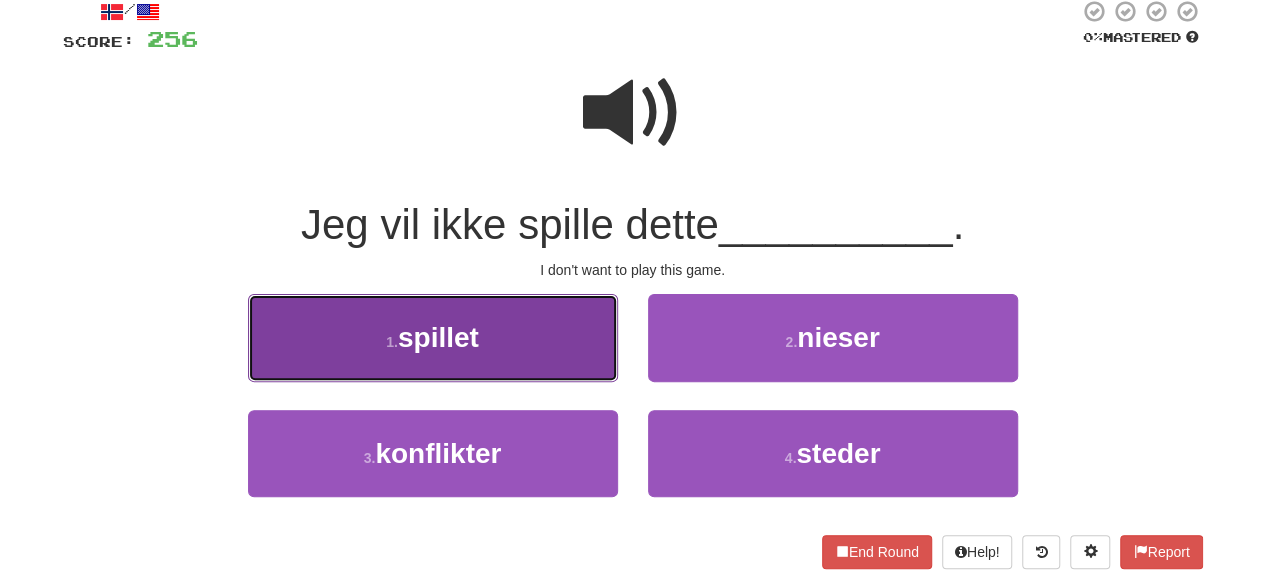 click on "1 .  spillet" at bounding box center (433, 337) 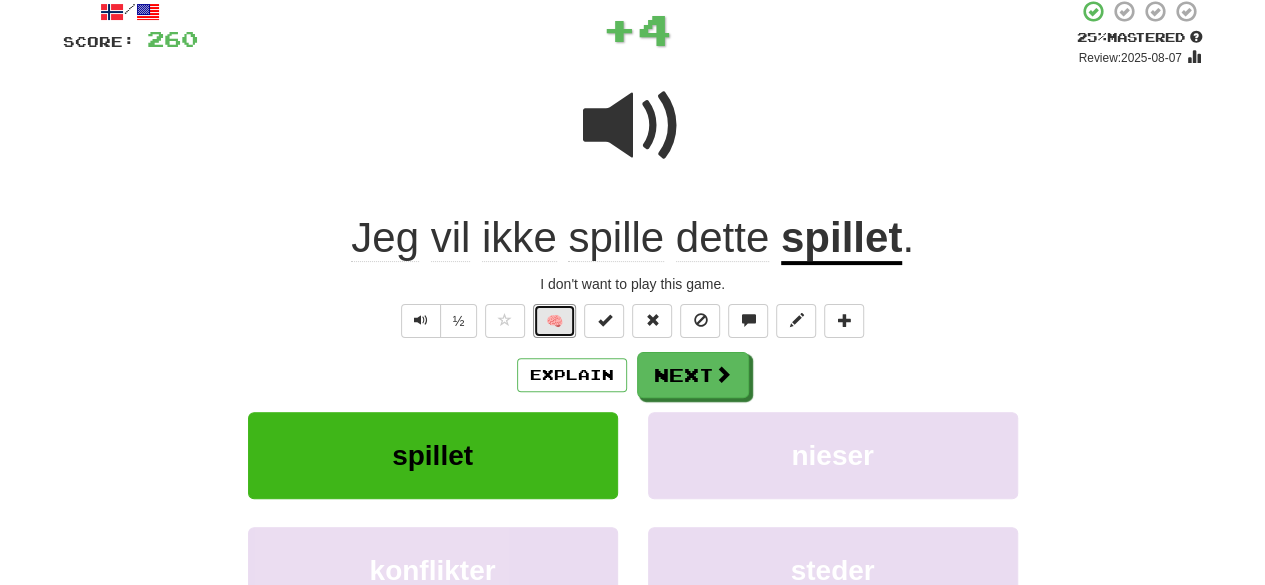 click on "🧠" at bounding box center [554, 321] 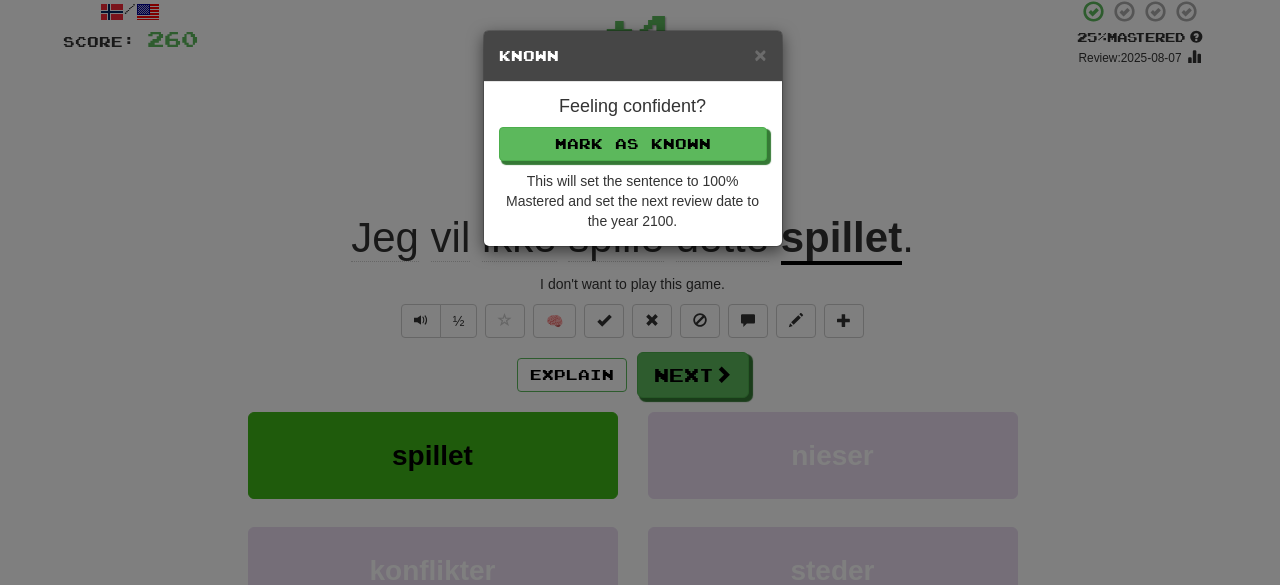 click on "× Known" at bounding box center (633, 56) 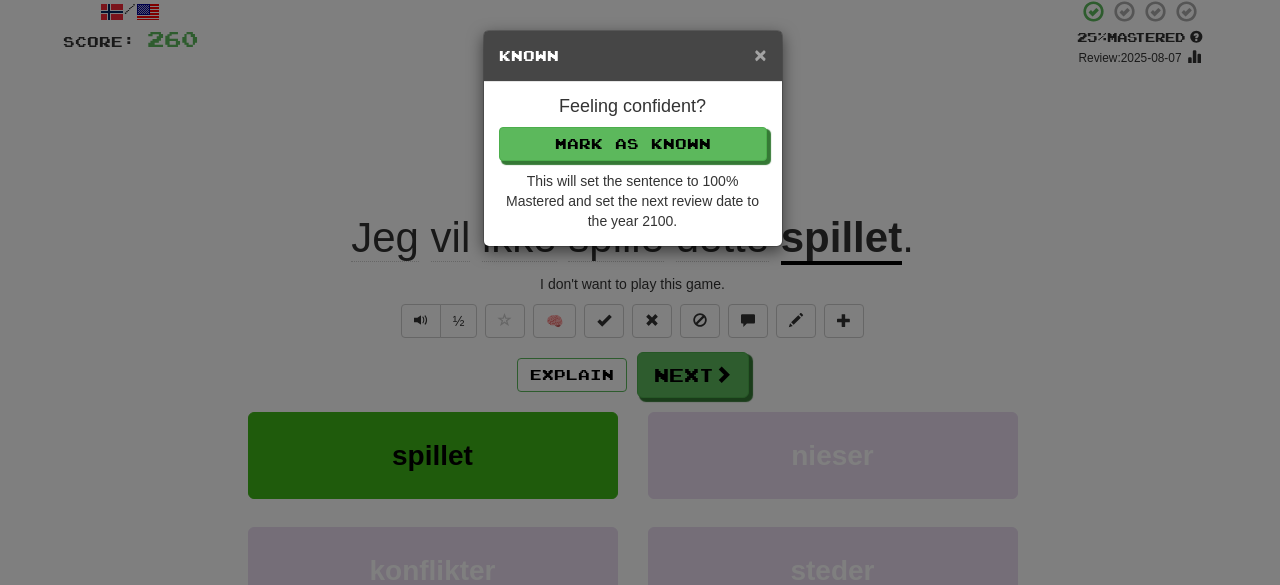 click on "×" at bounding box center (760, 54) 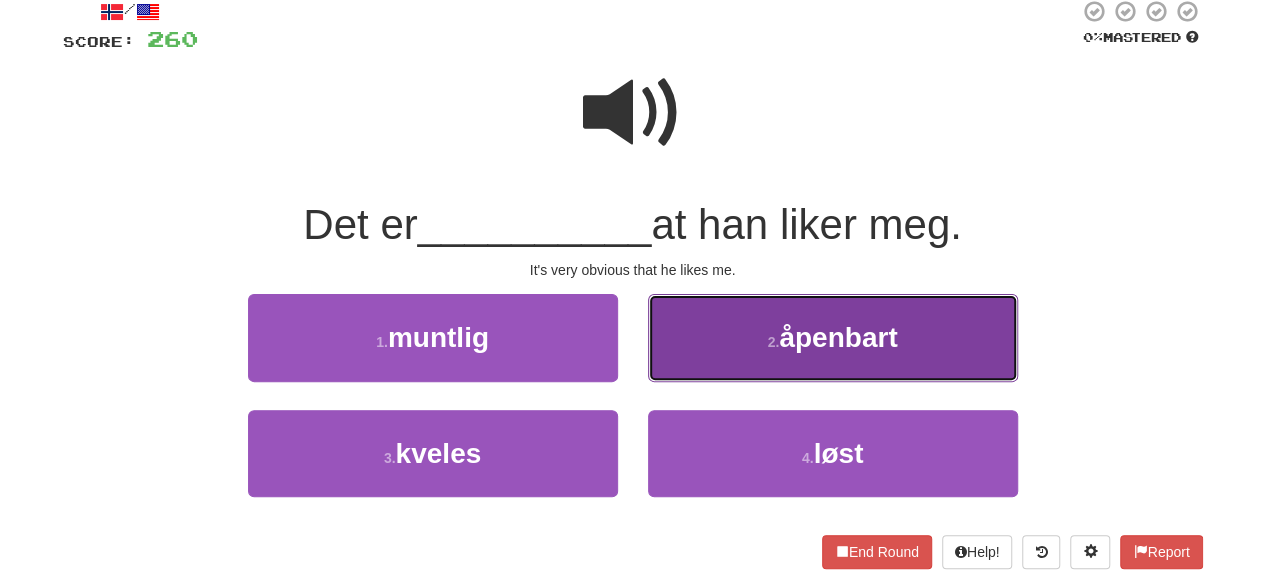 click on "2 .  åpenbart" at bounding box center (833, 337) 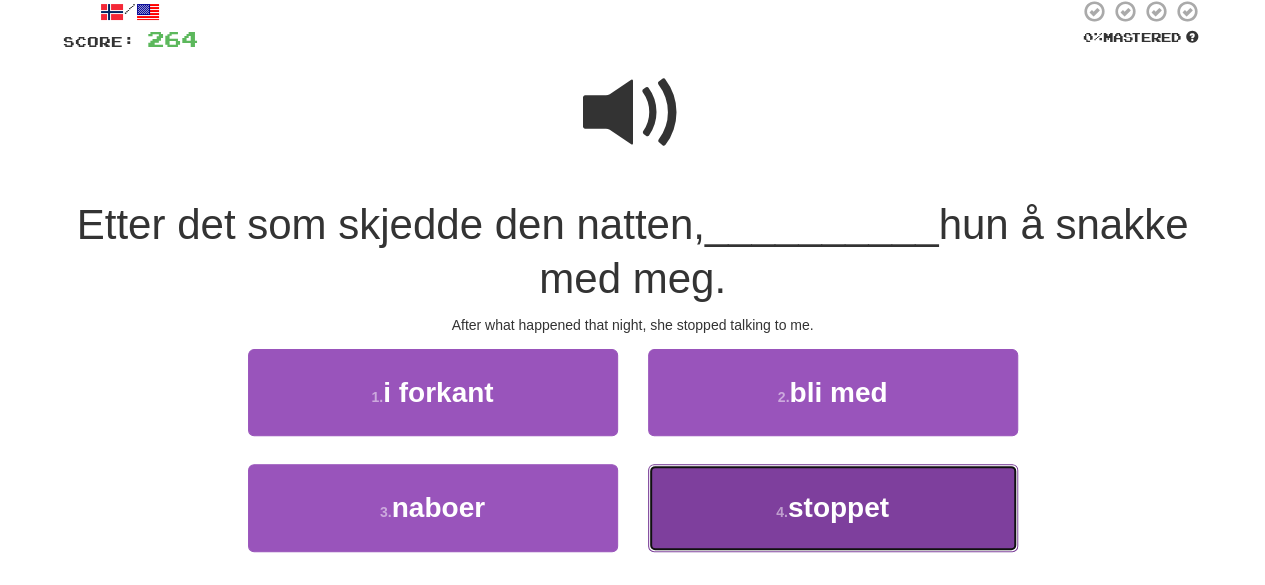click on "4 .  stoppet" at bounding box center (833, 507) 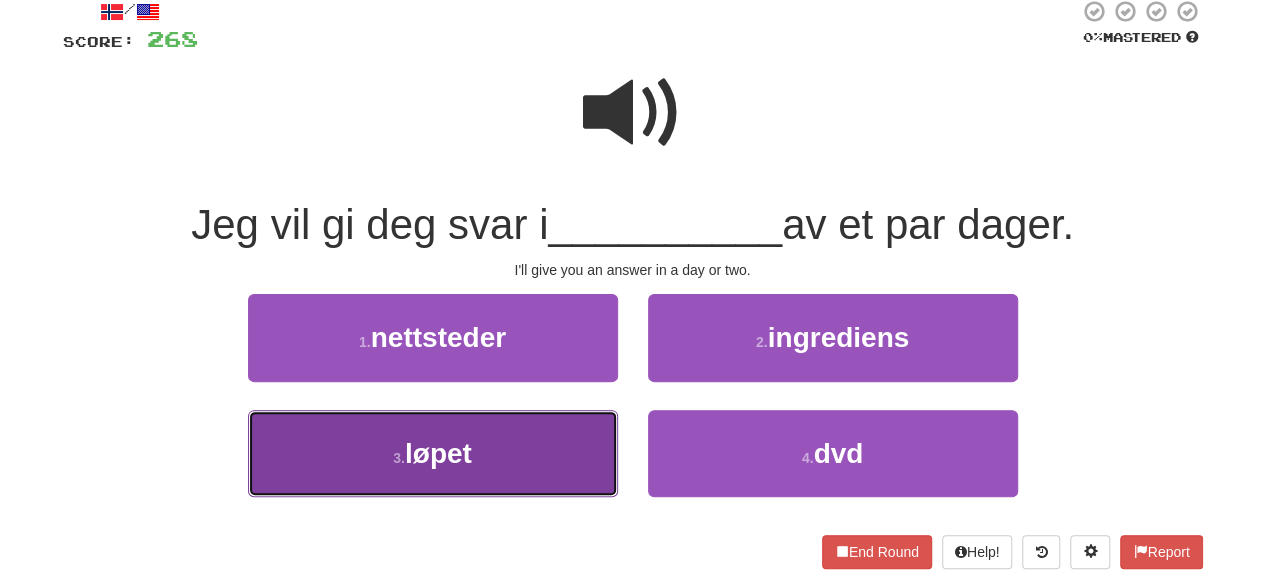click on "3 .  løpet" at bounding box center [433, 453] 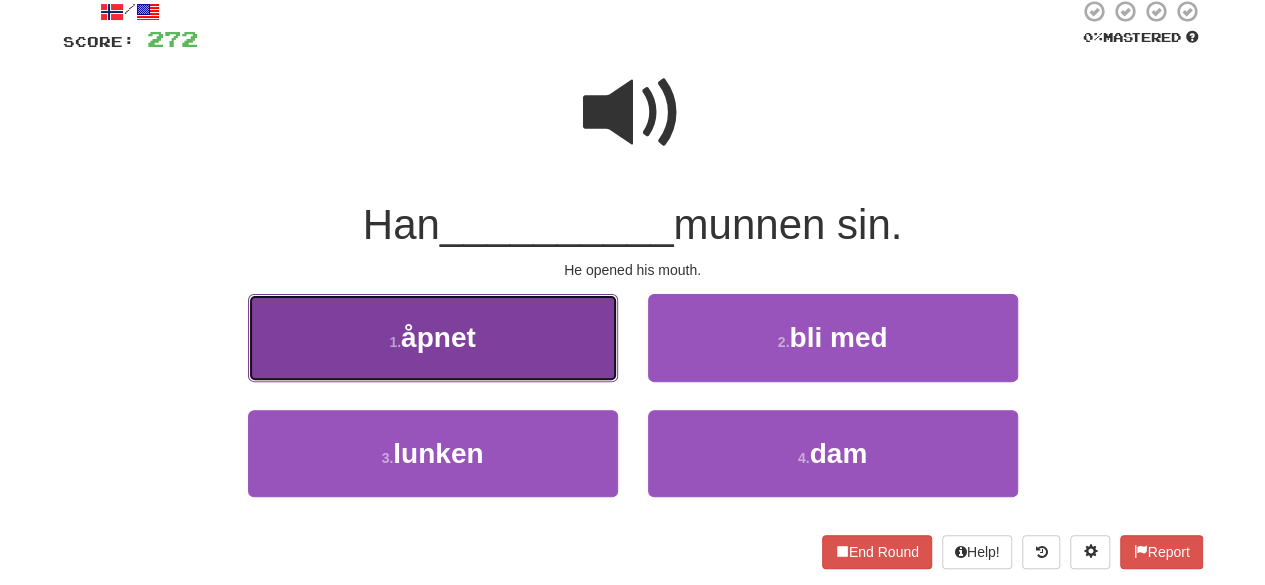click on "1 .  åpnet" at bounding box center (433, 337) 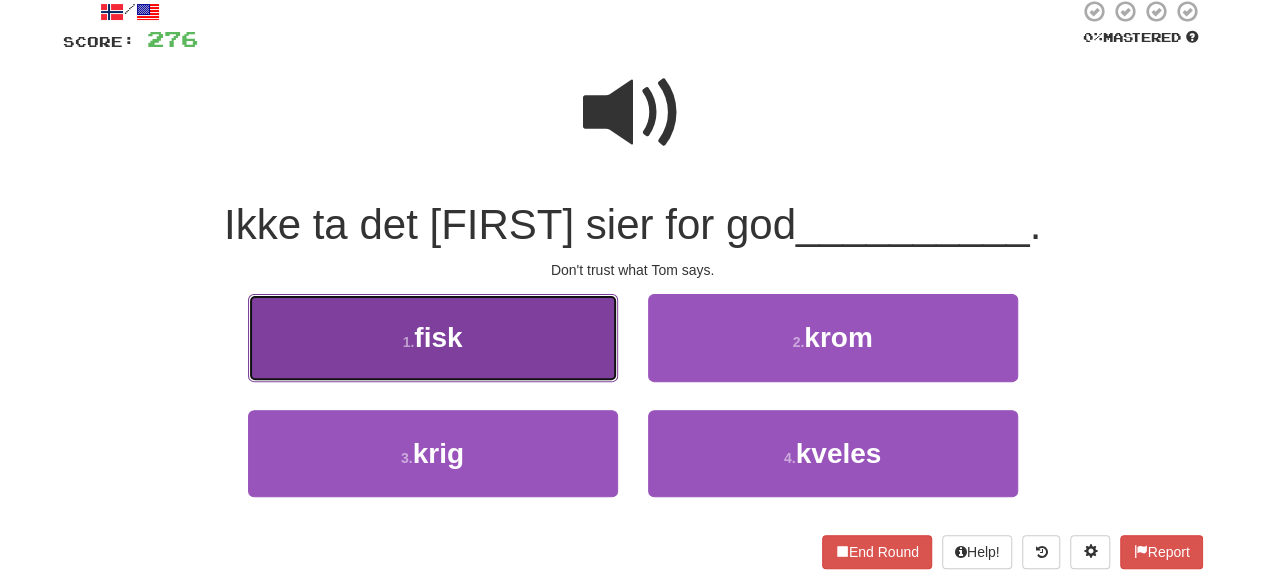 click on "1 .  fisk" at bounding box center (433, 337) 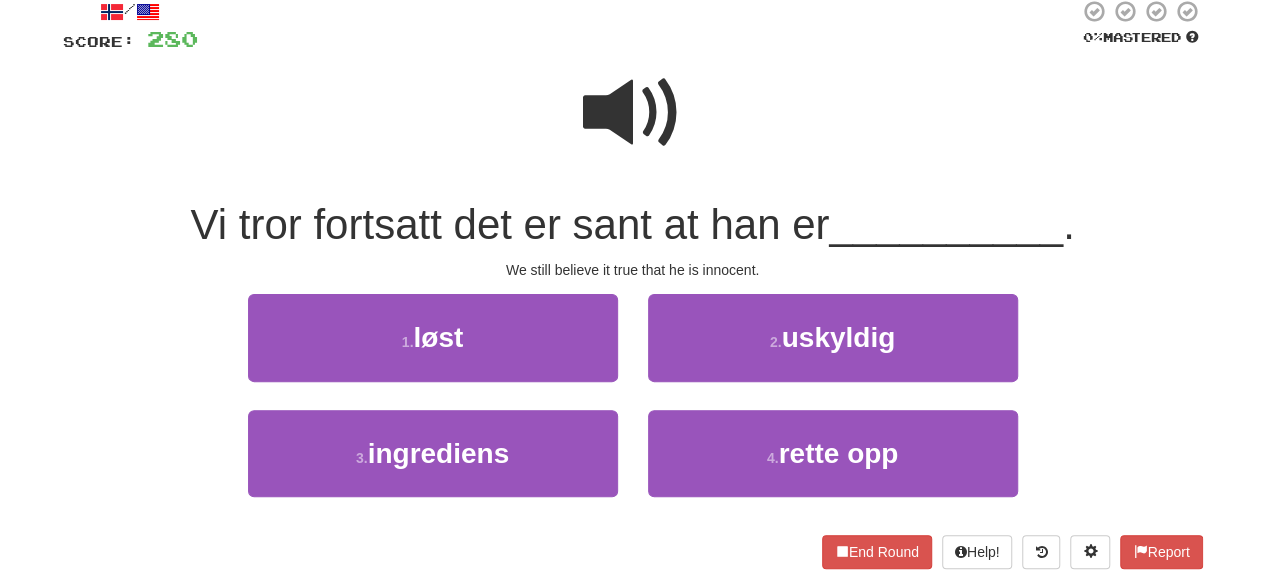 click at bounding box center [633, 113] 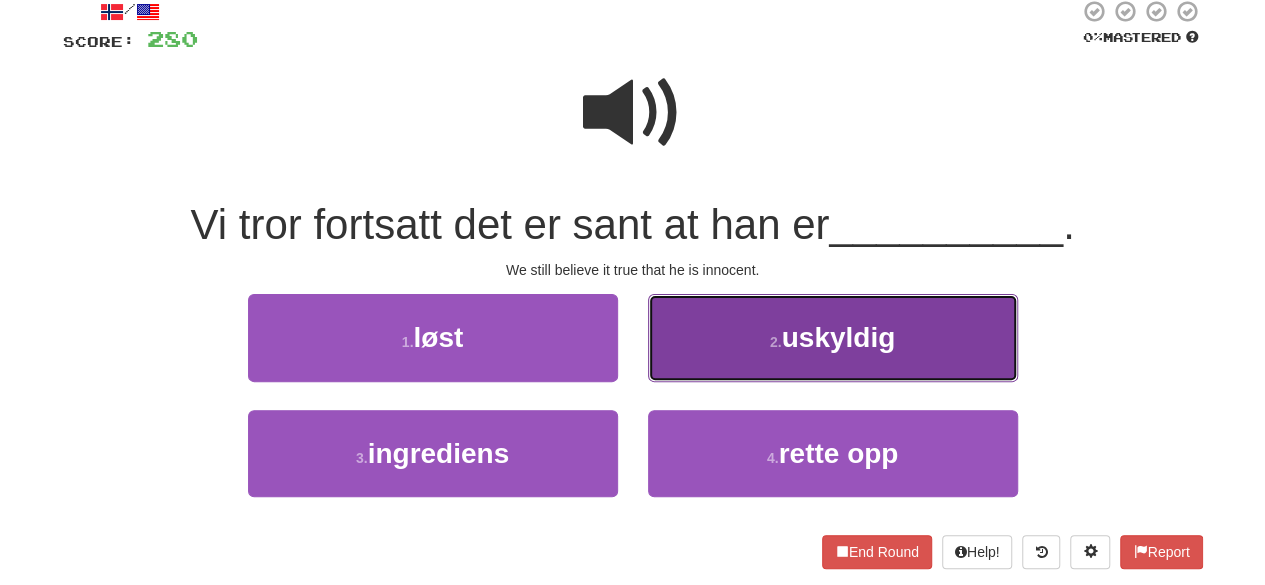 click on "2 .  uskyldig" at bounding box center (833, 337) 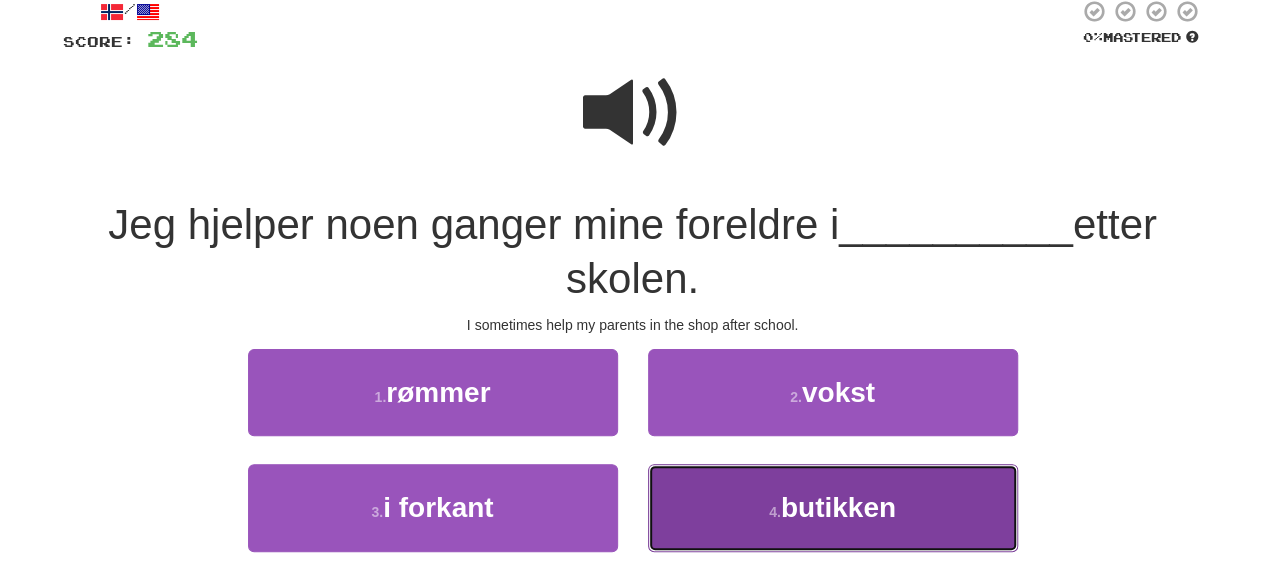 click on "4 .  butikken" at bounding box center (833, 507) 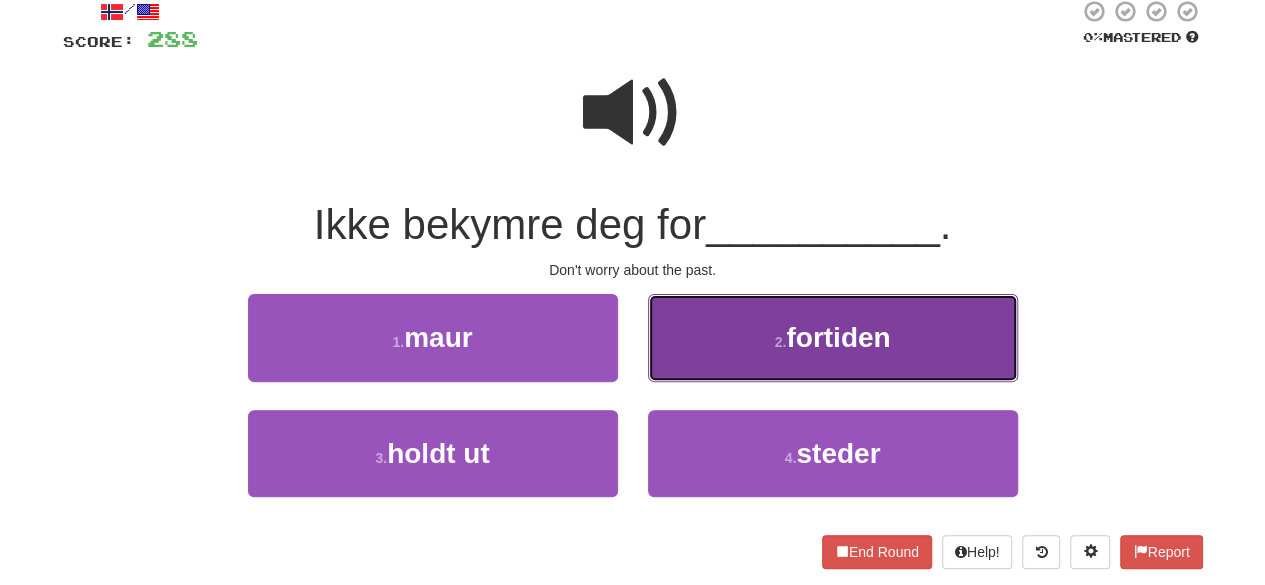 click on "2 .  fortiden" at bounding box center (833, 337) 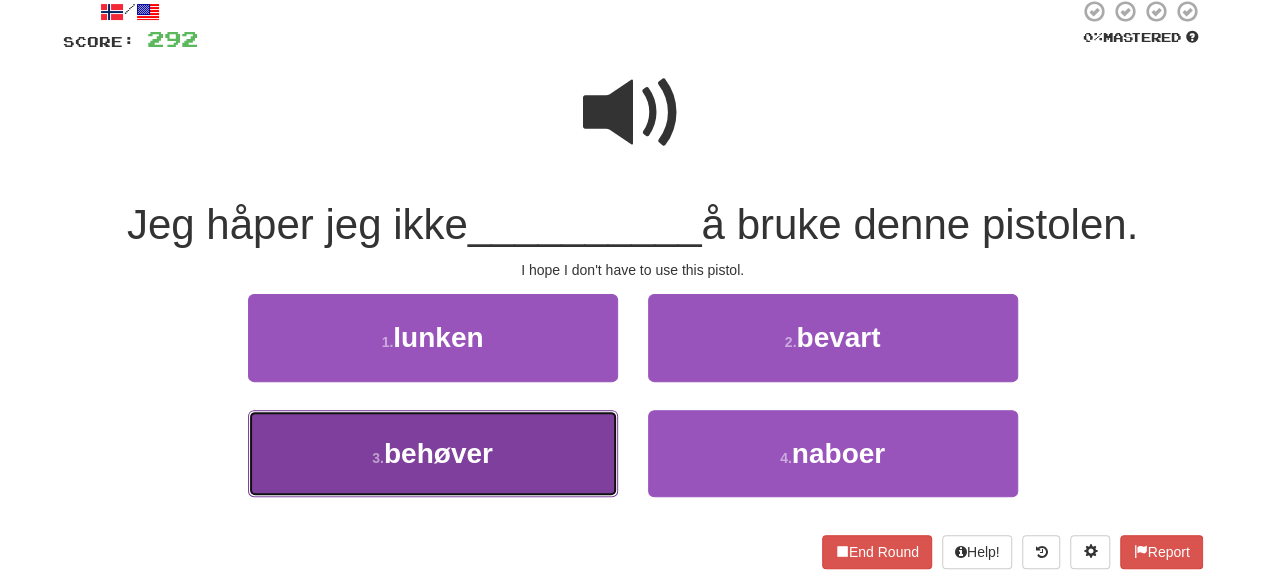 click on "3 .  behøver" at bounding box center (433, 453) 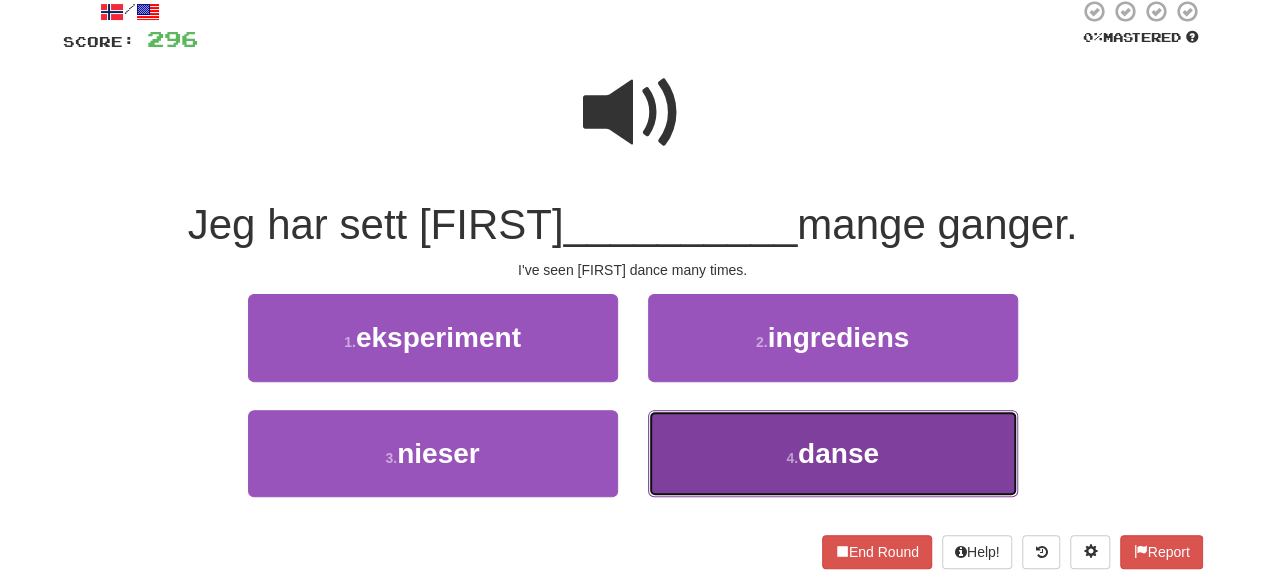 click on "4 .  danse" at bounding box center (833, 453) 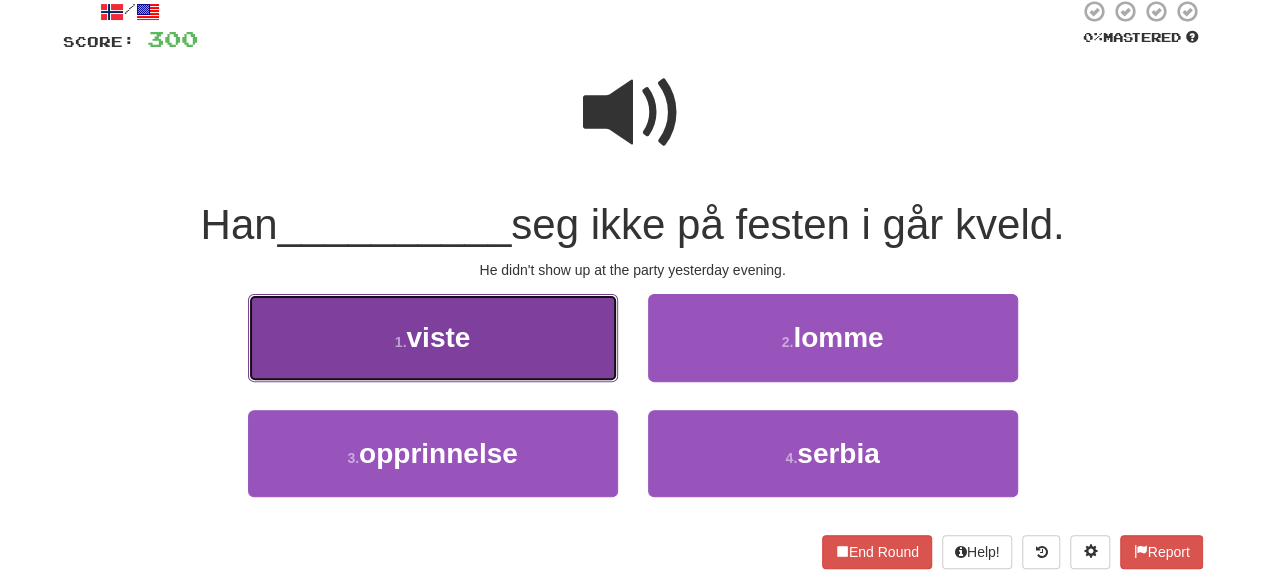 click on "1 .  viste" at bounding box center (433, 337) 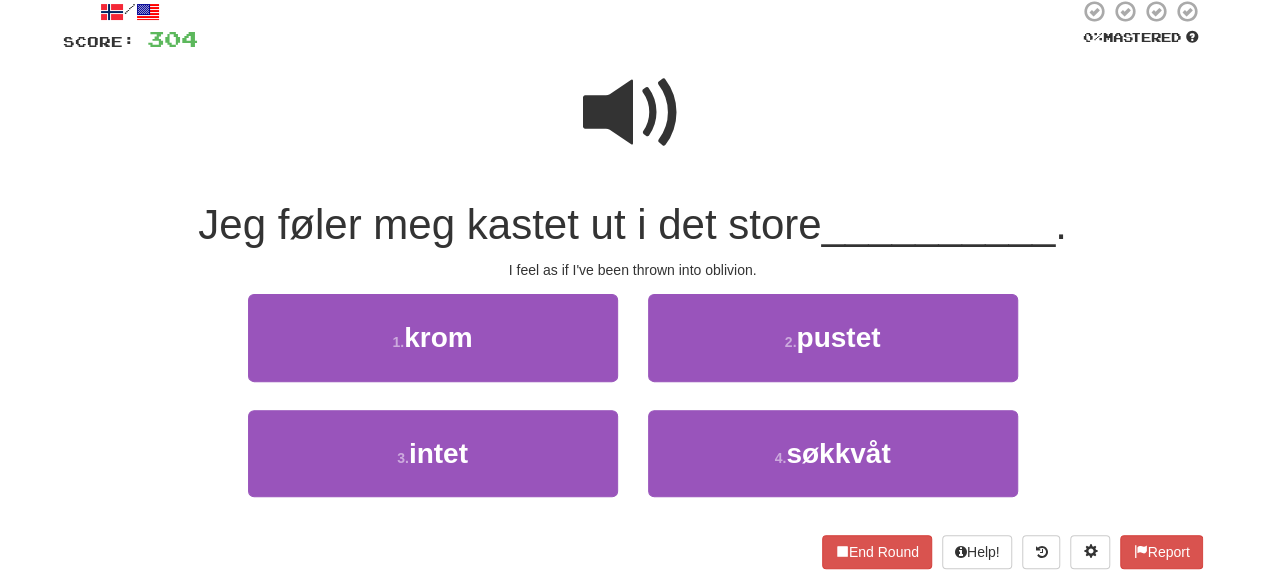 click at bounding box center [633, 113] 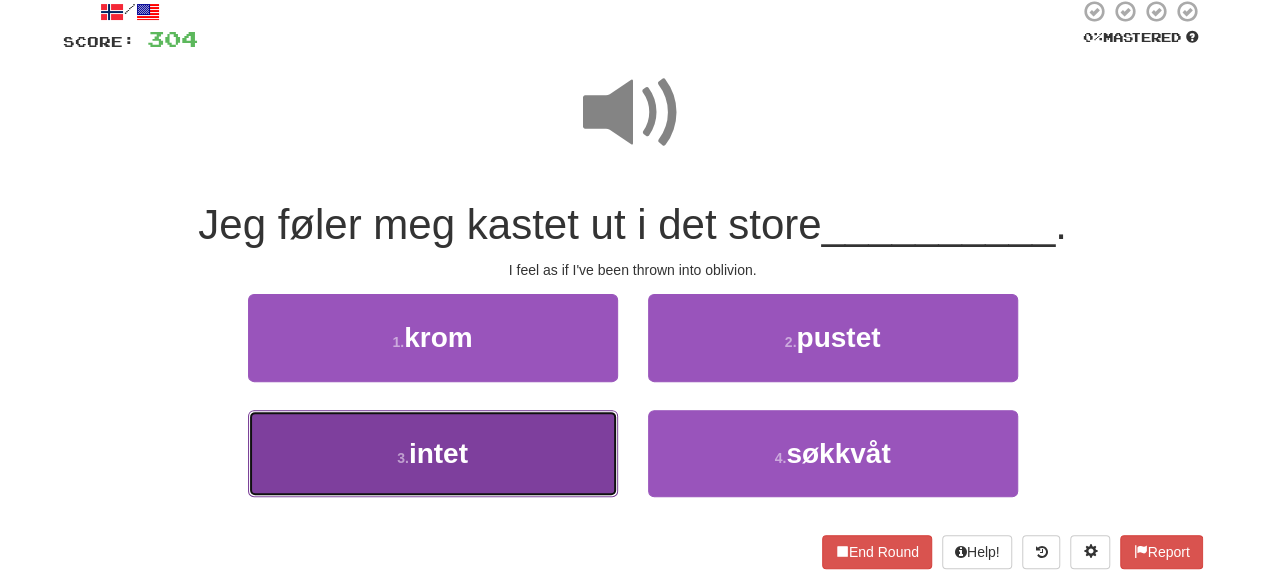 click on "3 .  intet" at bounding box center (433, 453) 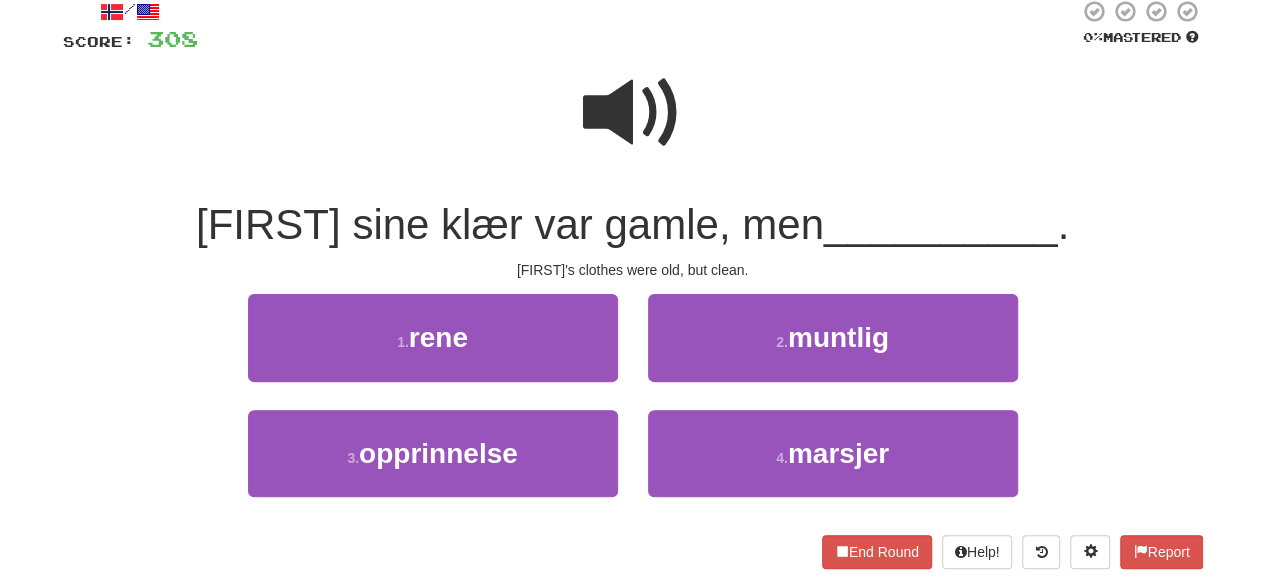 click at bounding box center (633, 113) 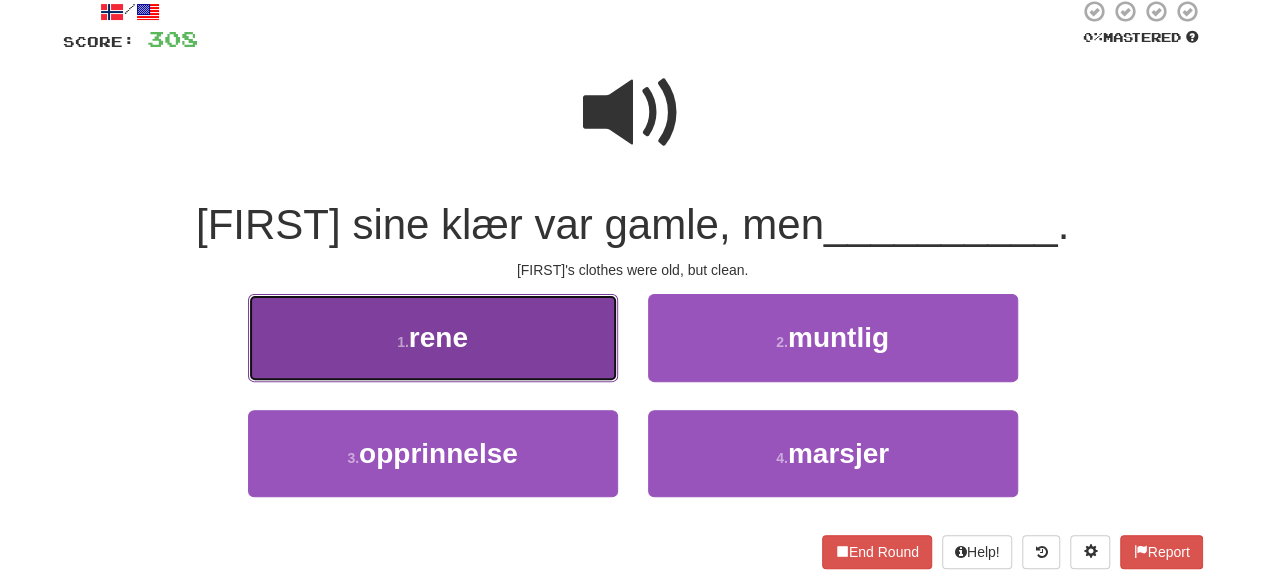 click on "1 .  rene" at bounding box center [433, 337] 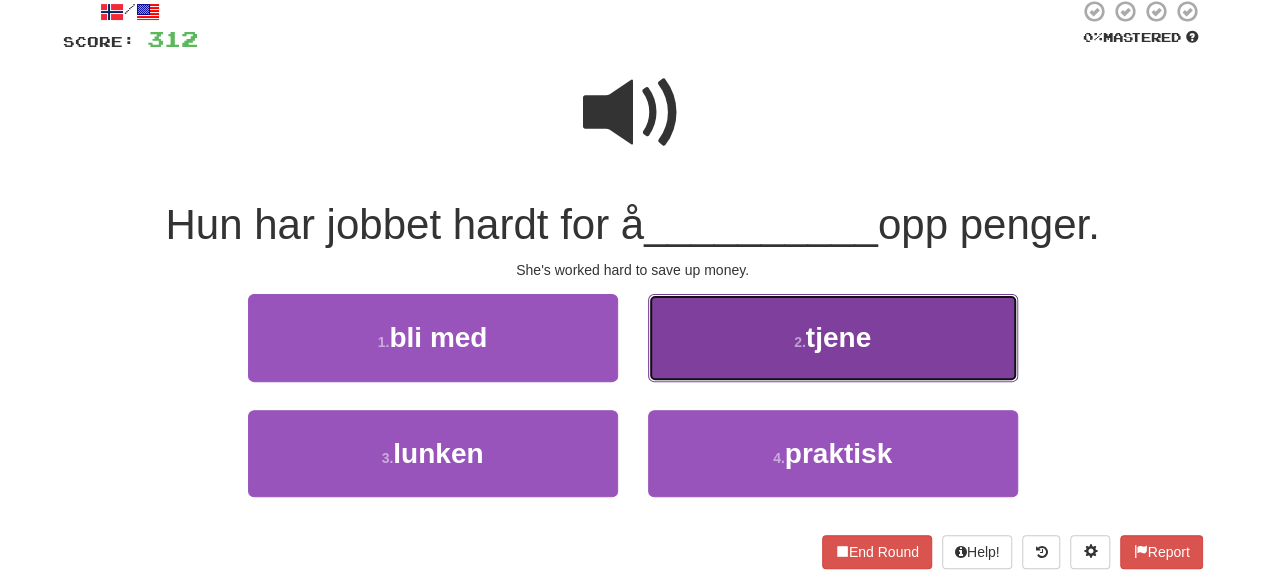 click on "2 .  tjene" at bounding box center (833, 337) 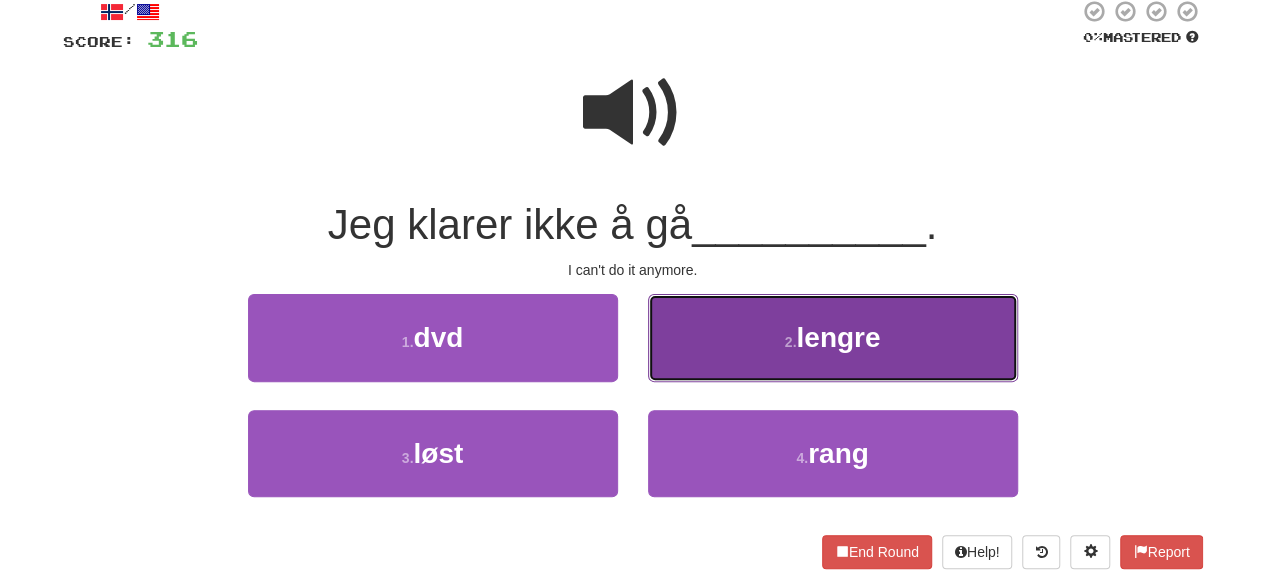 click on "2 .  lengre" at bounding box center (833, 337) 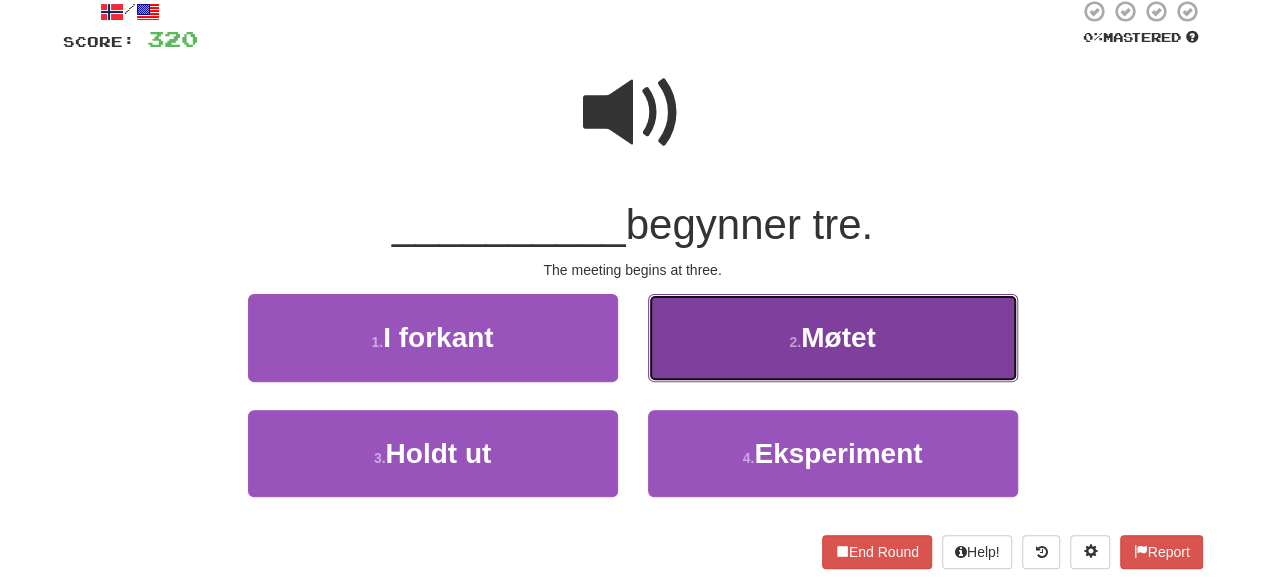 click on "2 .  Møtet" at bounding box center [833, 337] 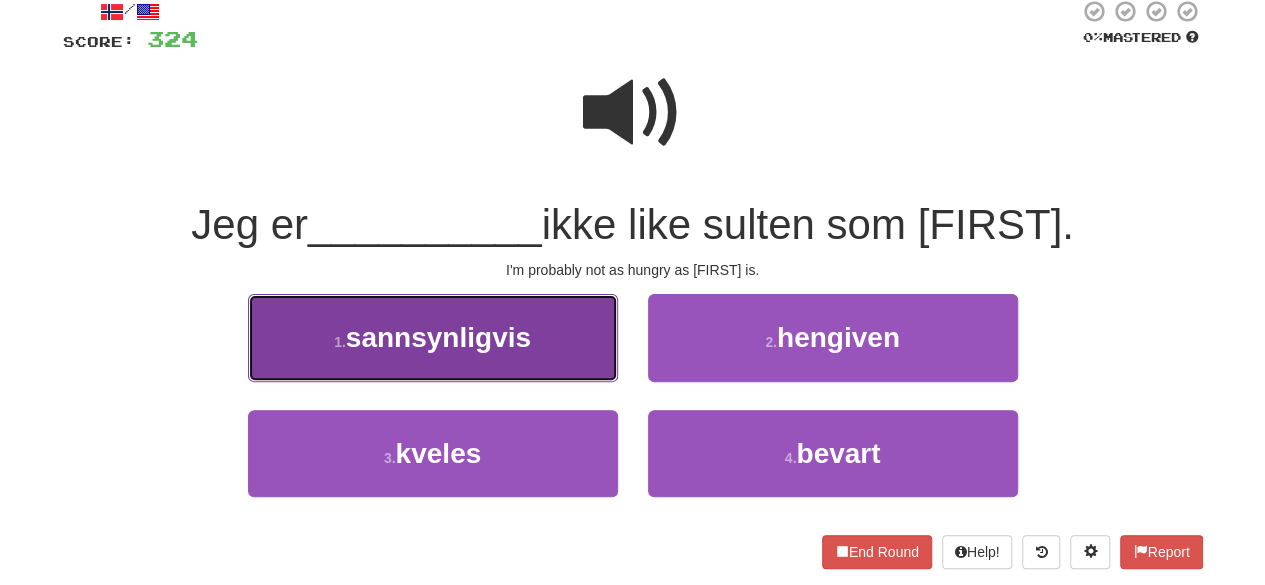 click on "1 .  sannsynligvis" at bounding box center [433, 337] 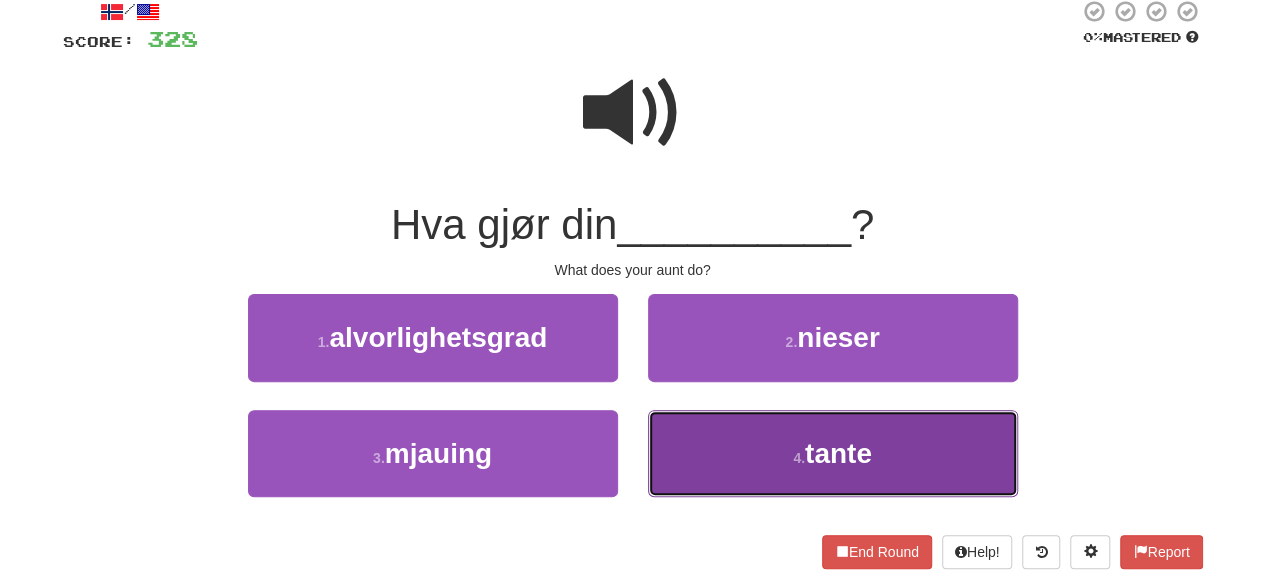 click on "4 .  tante" at bounding box center [833, 453] 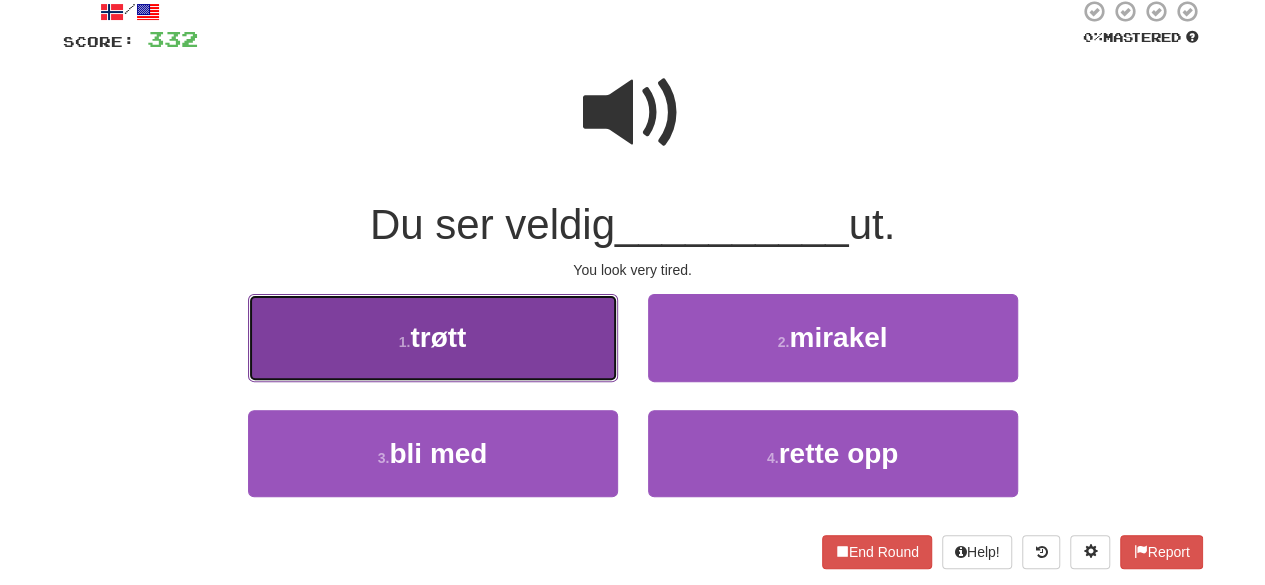 click on "1 .  trøtt" at bounding box center [433, 337] 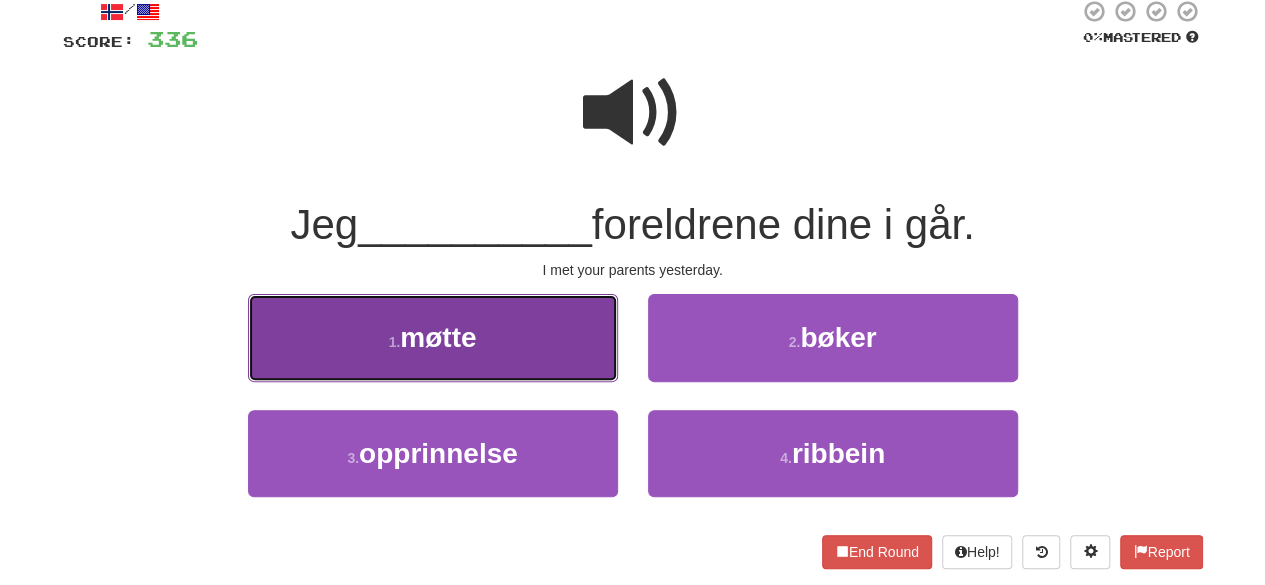 click on "1 .  møtte" at bounding box center (433, 337) 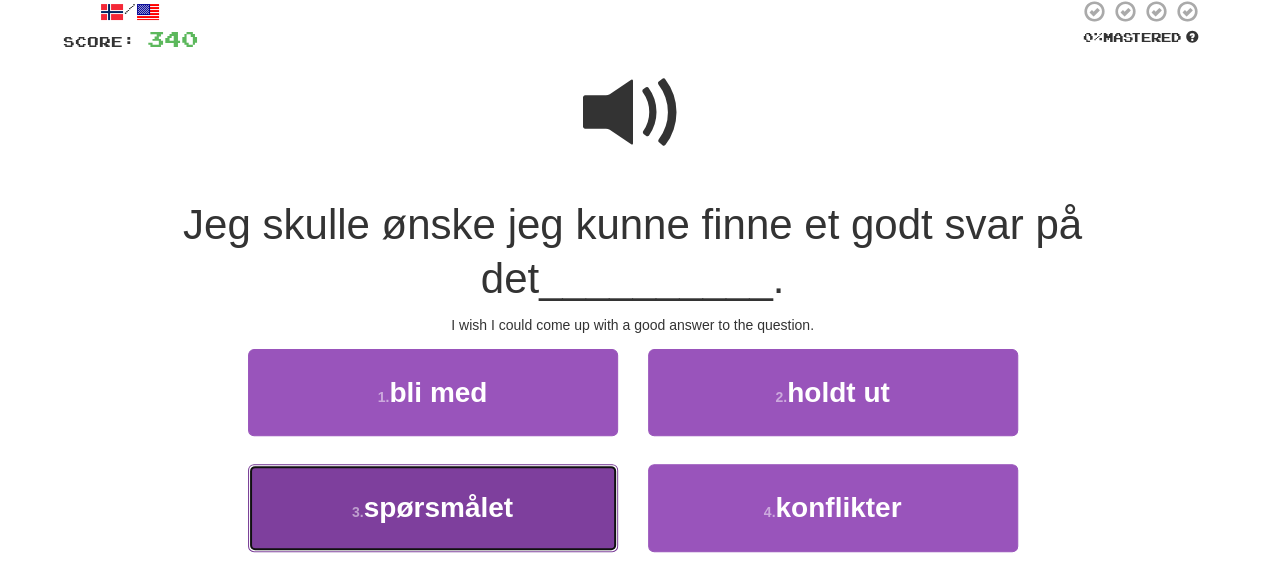 click on "3 .  spørsmålet" at bounding box center (433, 507) 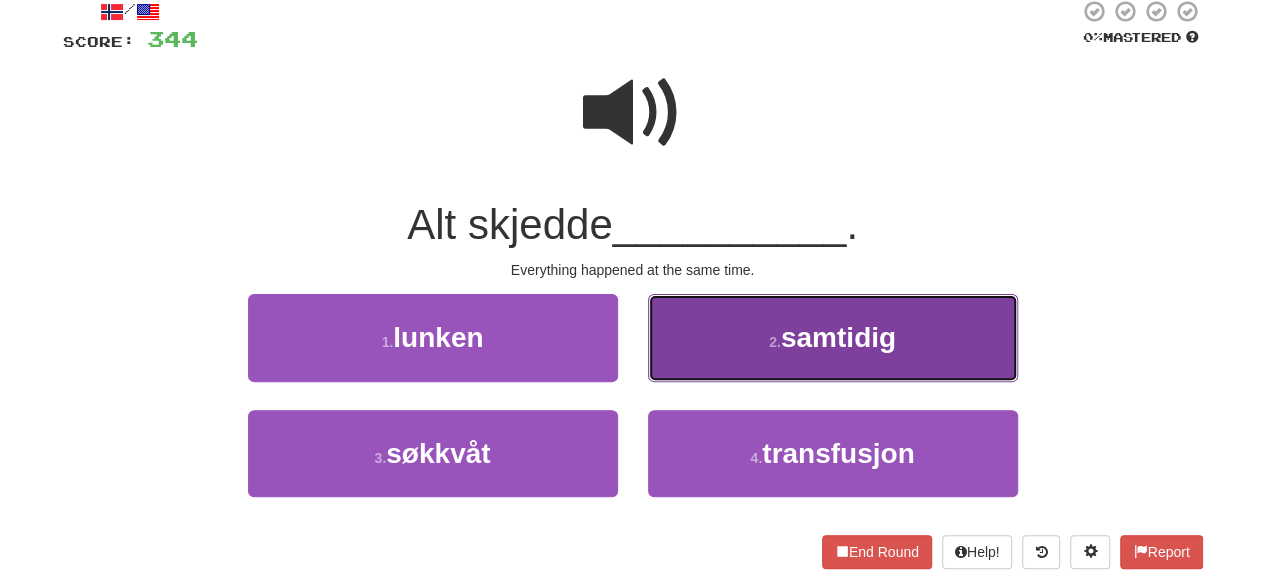 click on "2 .  samtidig" at bounding box center [833, 337] 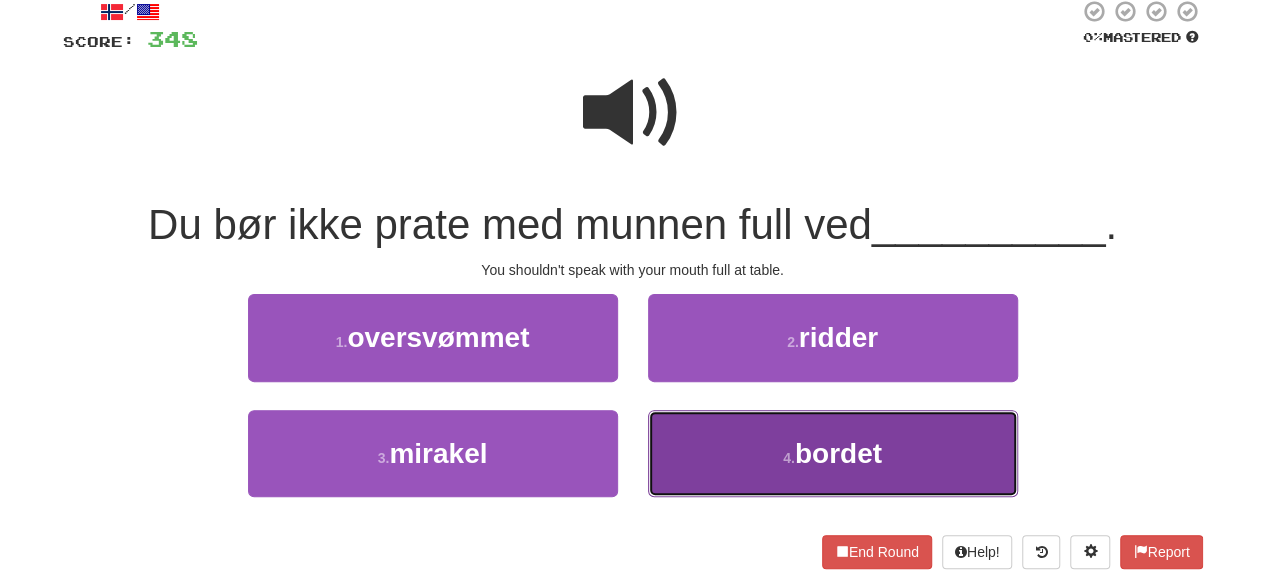 click on "bordet" at bounding box center [838, 453] 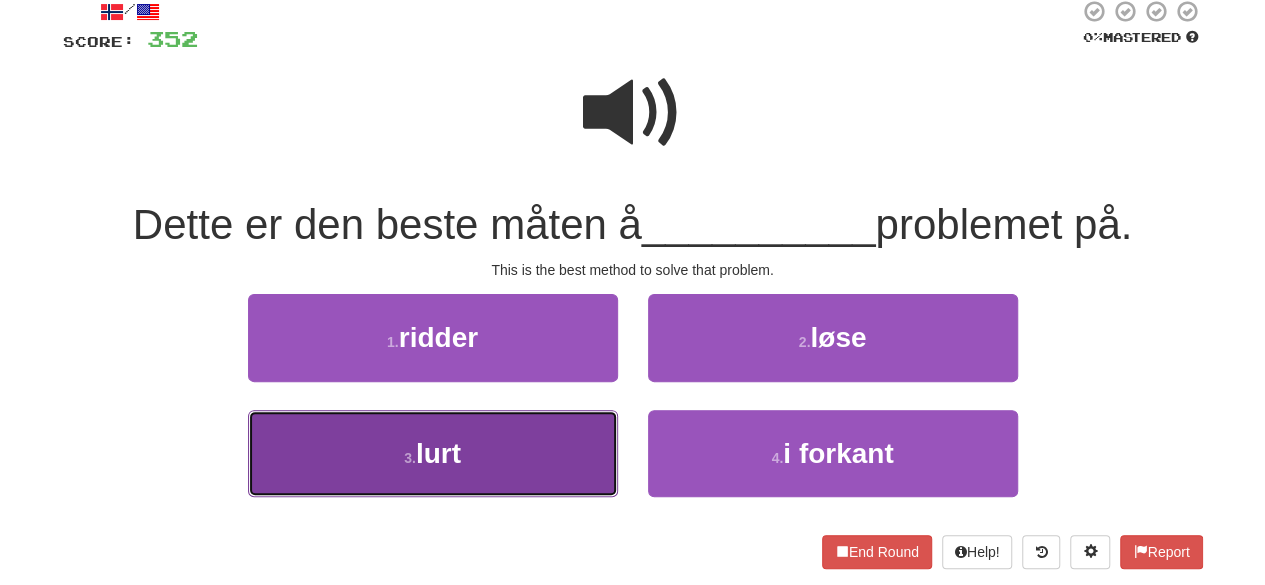 click on "lurt" at bounding box center [438, 453] 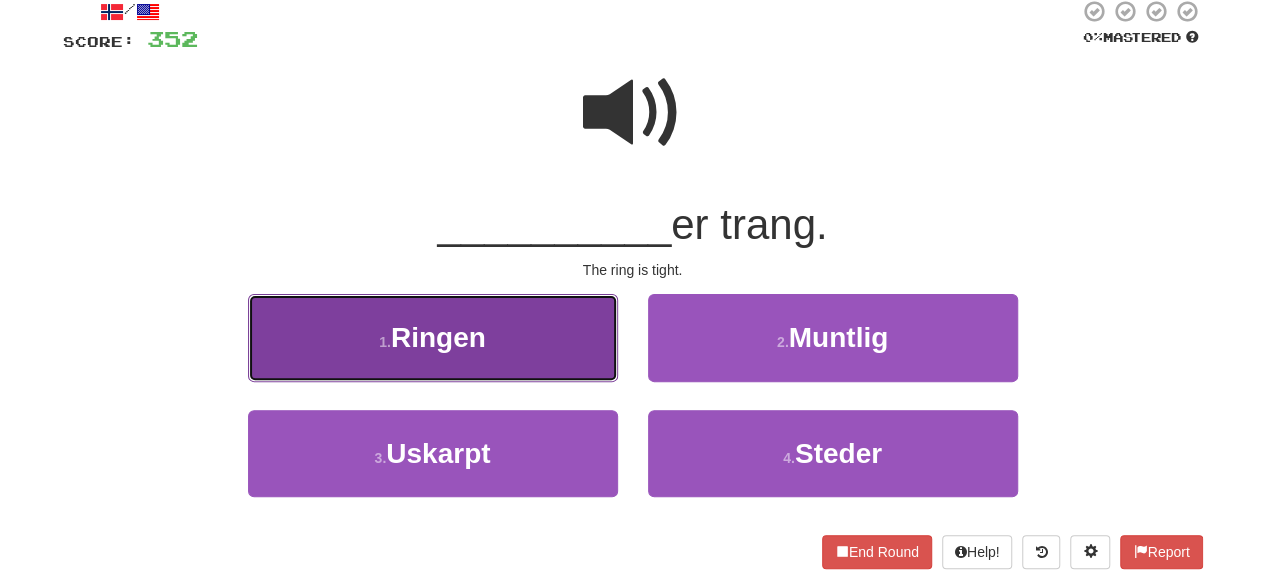 click on "1 .  Ringen" at bounding box center [433, 337] 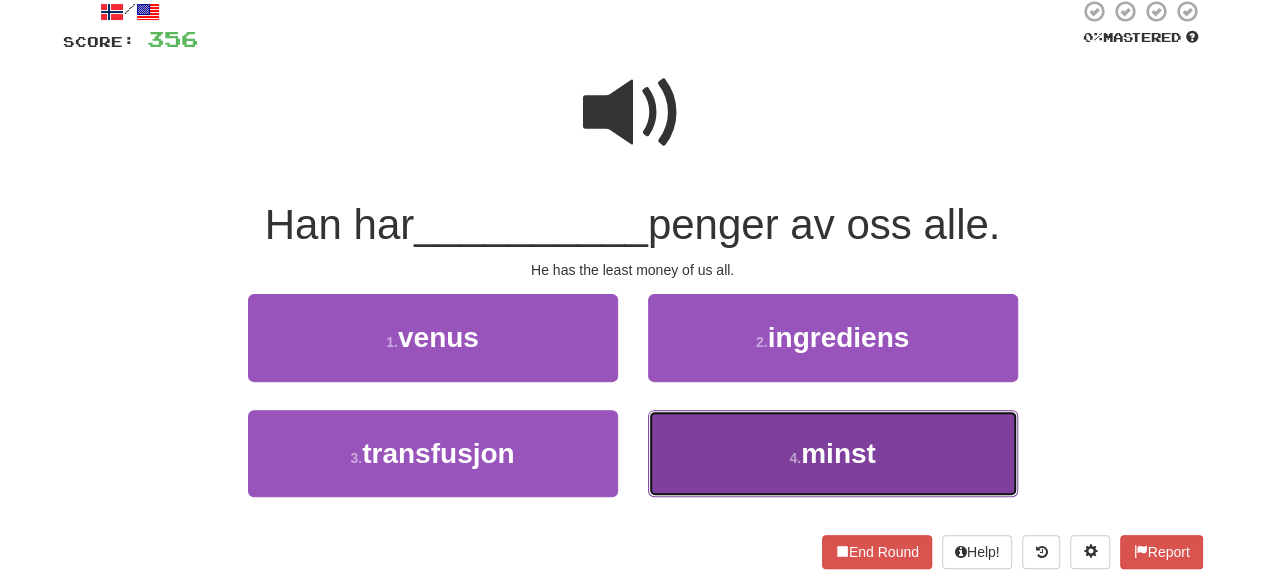 click on "4 .  minst" at bounding box center (833, 453) 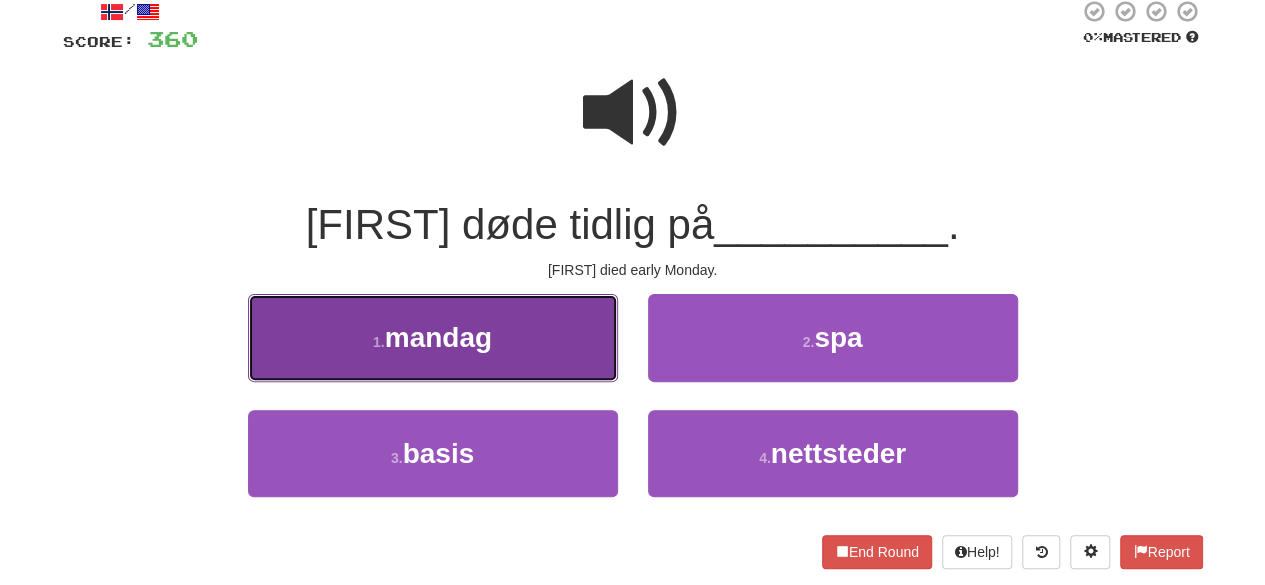 click on "1 .  mandag" at bounding box center (433, 337) 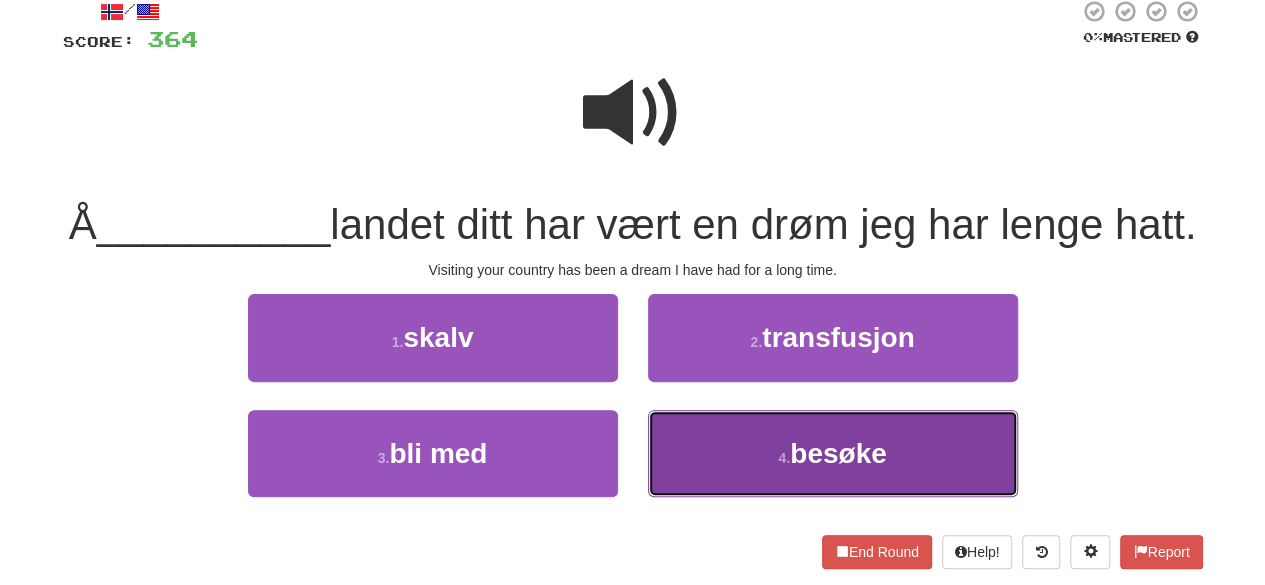 click on "besøke" at bounding box center [838, 453] 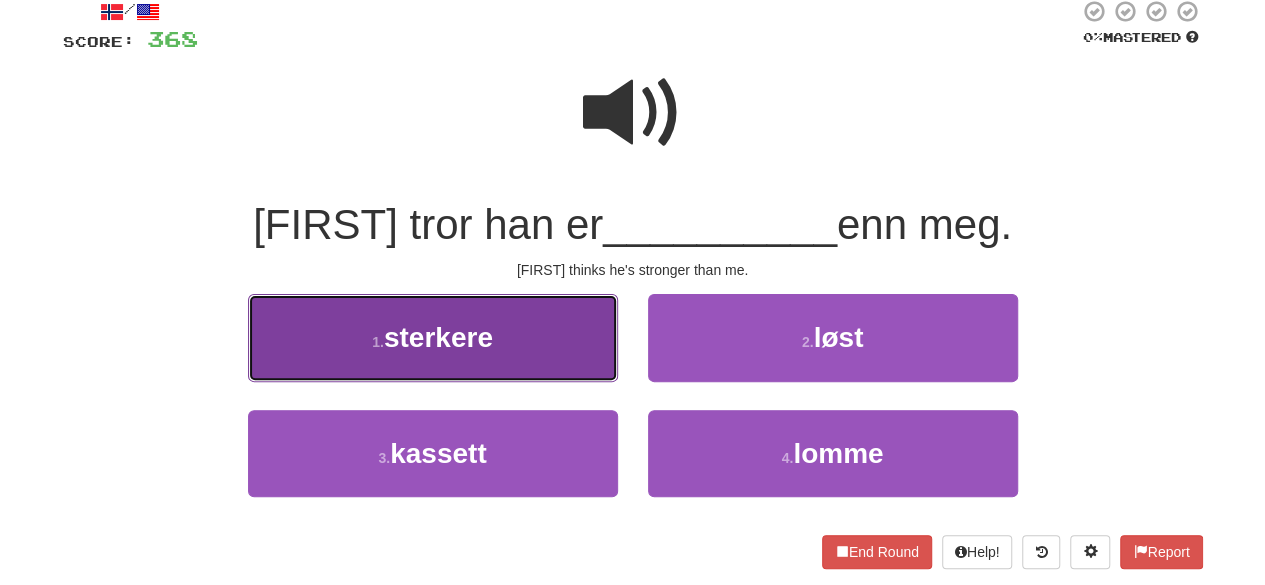 click on "sterkere" at bounding box center (438, 337) 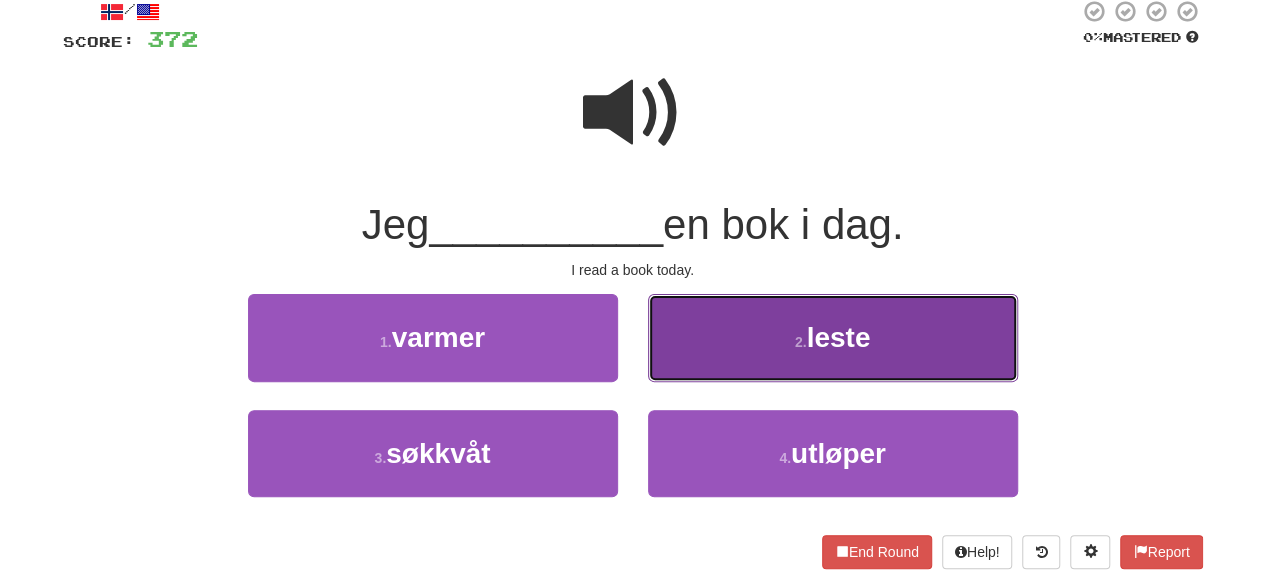 click on "2 .  leste" at bounding box center (833, 337) 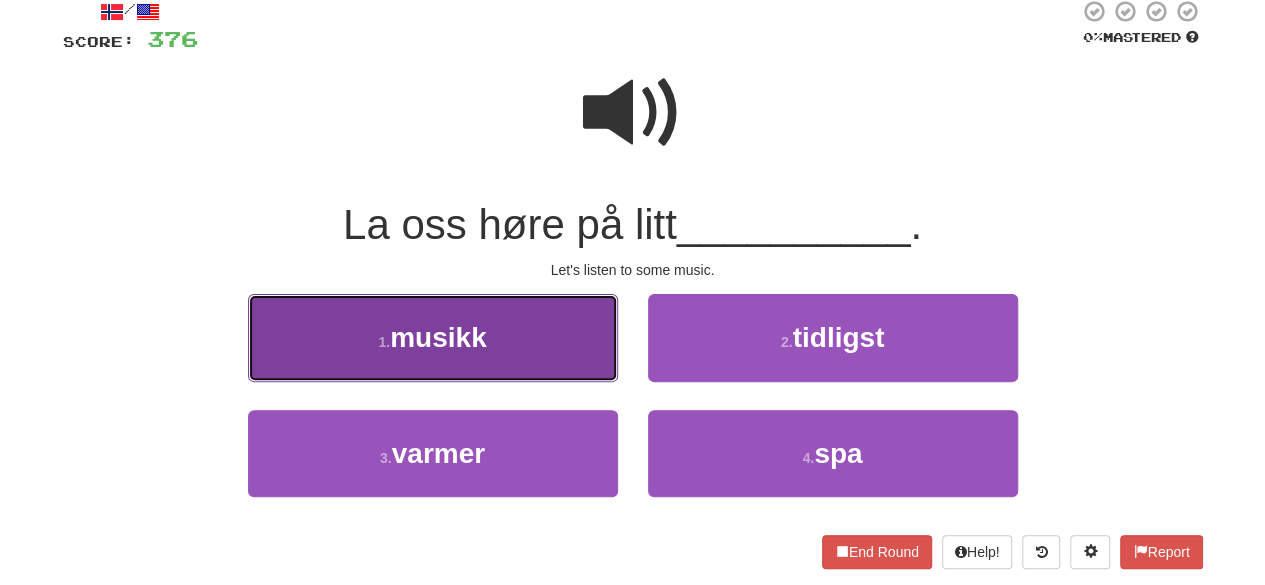 click on "1 .  musikk" at bounding box center [433, 337] 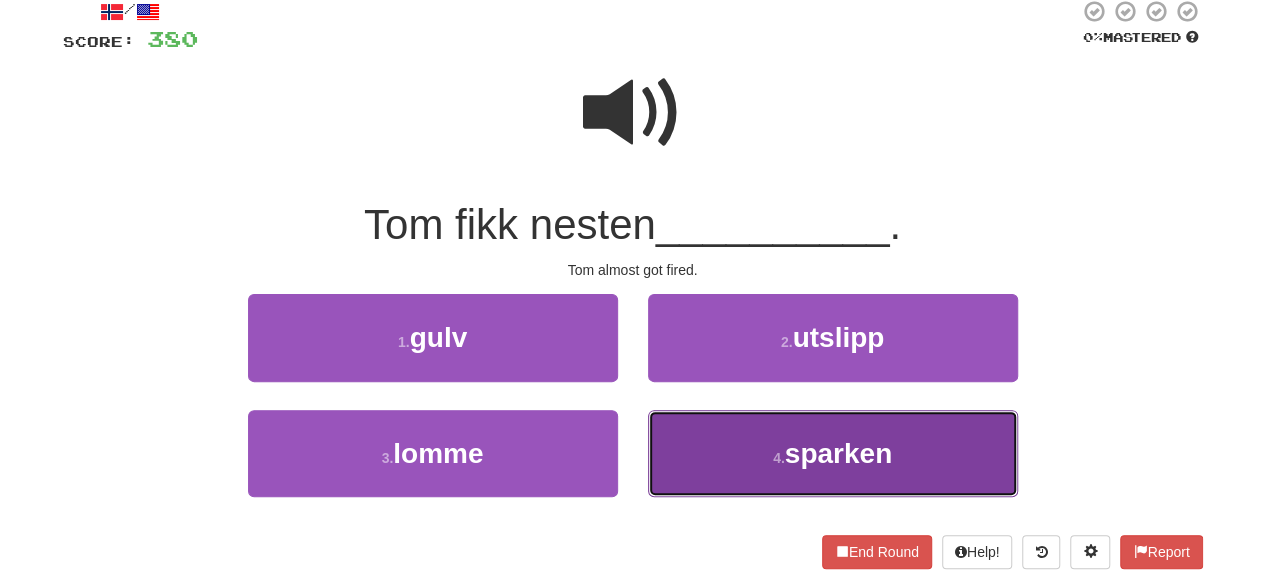click on "4 .  sparken" at bounding box center (833, 453) 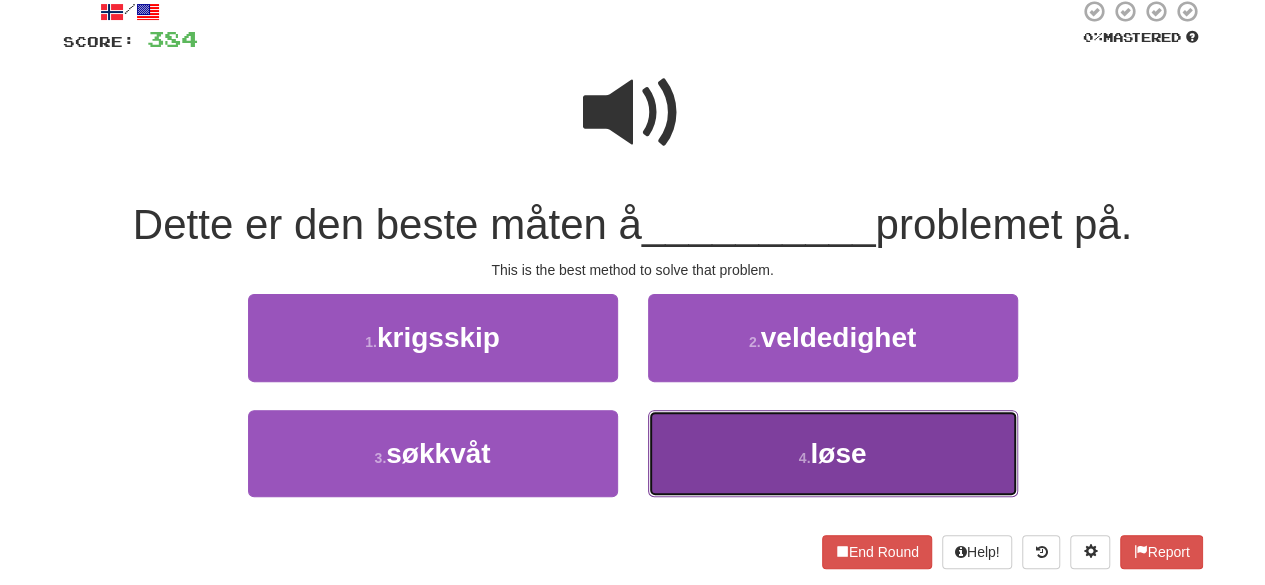 click on "4 .  løse" at bounding box center (833, 453) 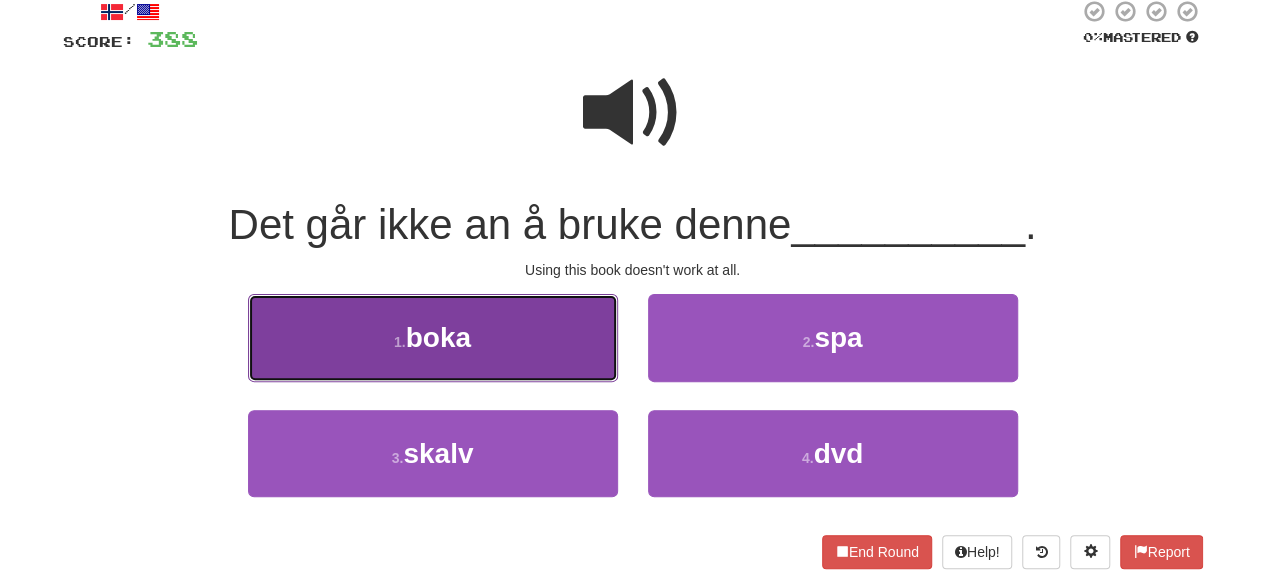 click on "1 .  boka" at bounding box center [433, 337] 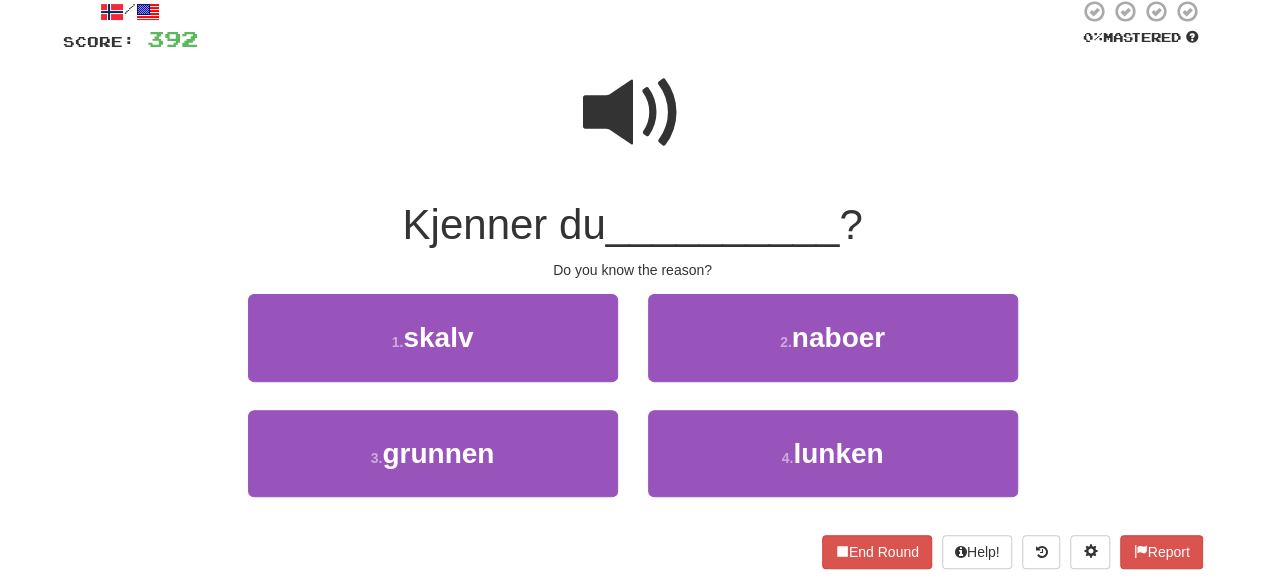 click on "3 .  grunnen" at bounding box center (433, 467) 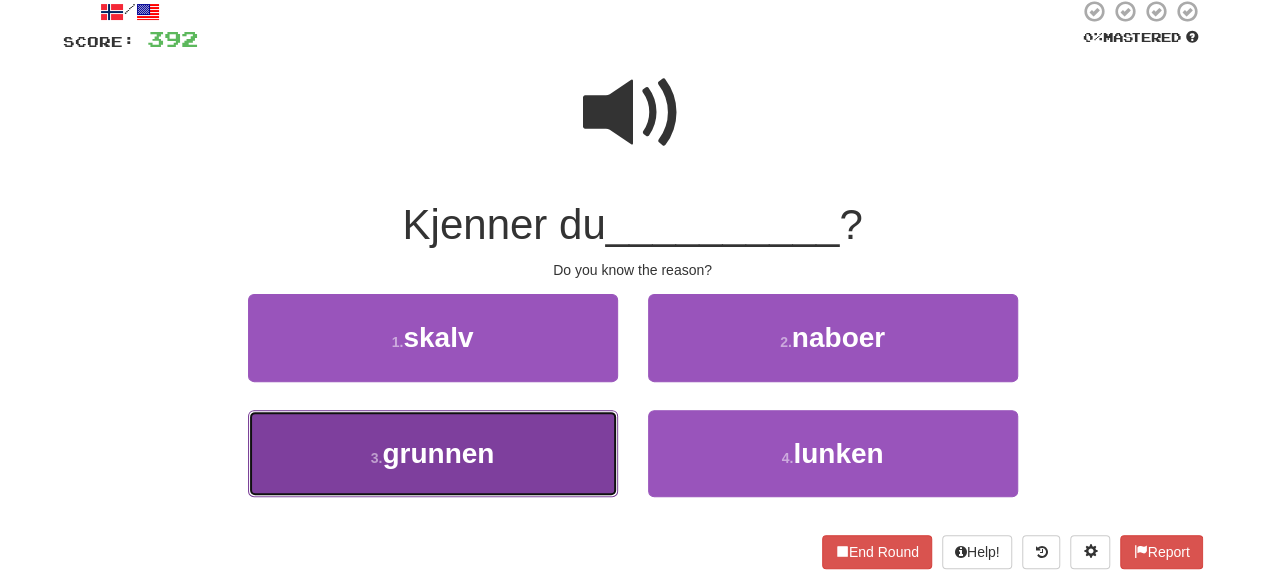 click on "3 .  grunnen" at bounding box center [433, 453] 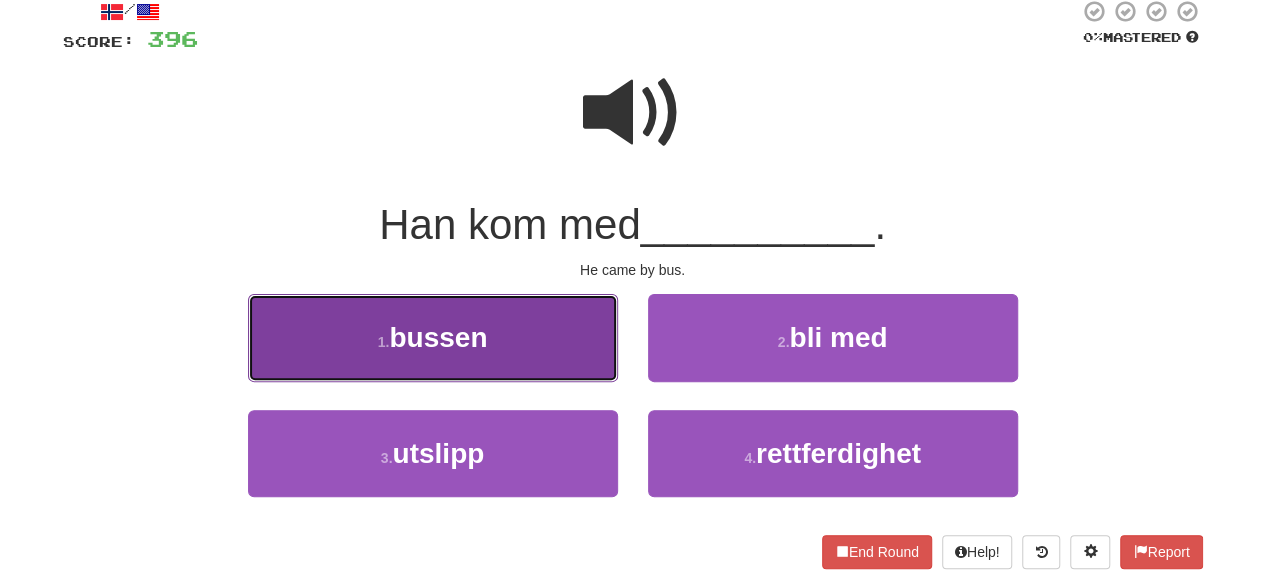 click on "1 .  bussen" at bounding box center (433, 337) 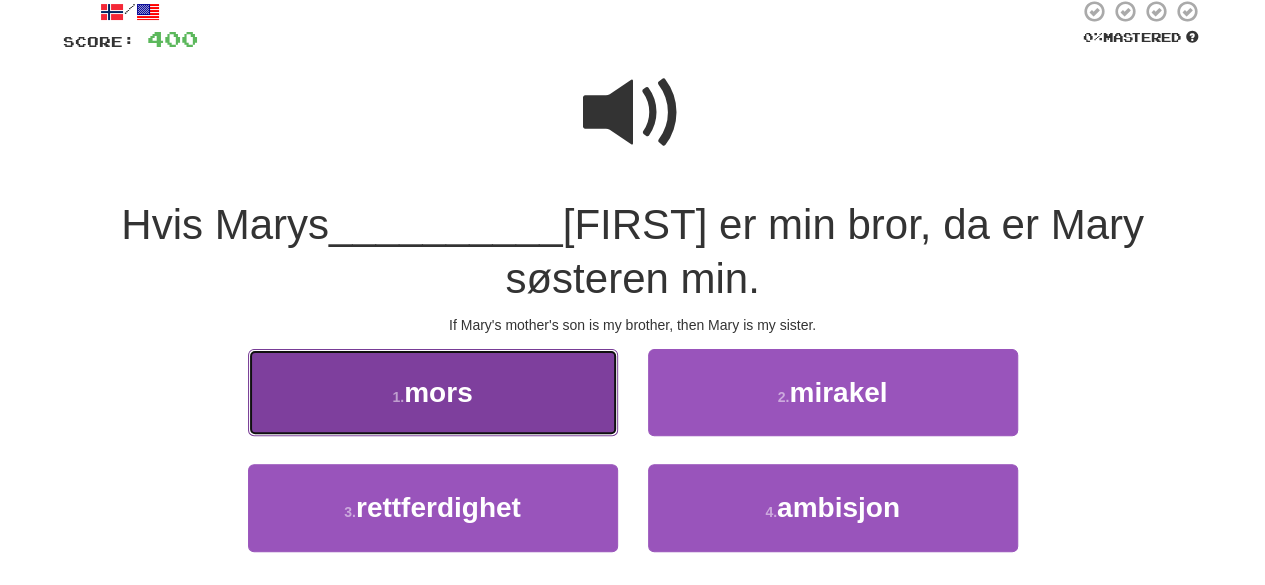 click on "1 .  mors" at bounding box center (433, 392) 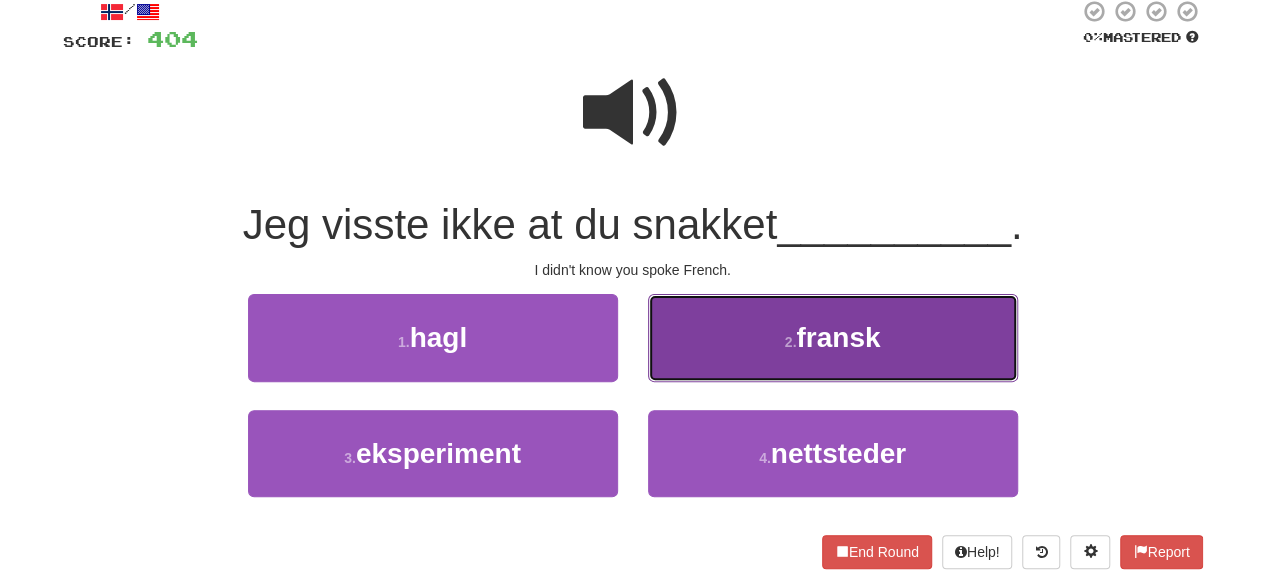 click on "2 .  fransk" at bounding box center (833, 337) 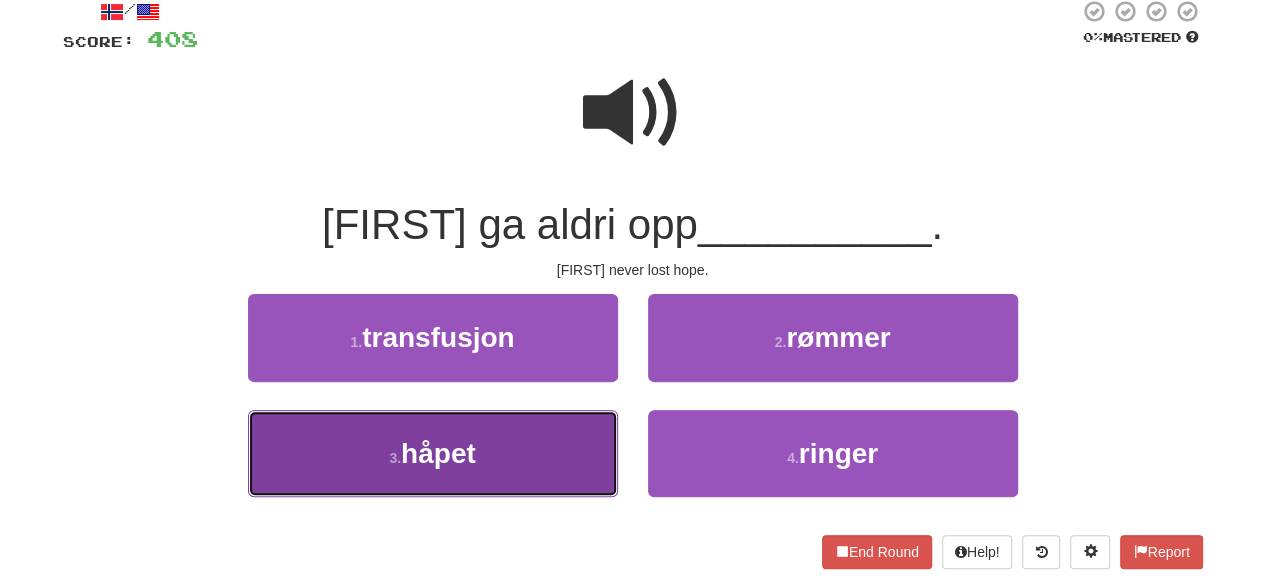 click on "3 .  håpet" at bounding box center [433, 453] 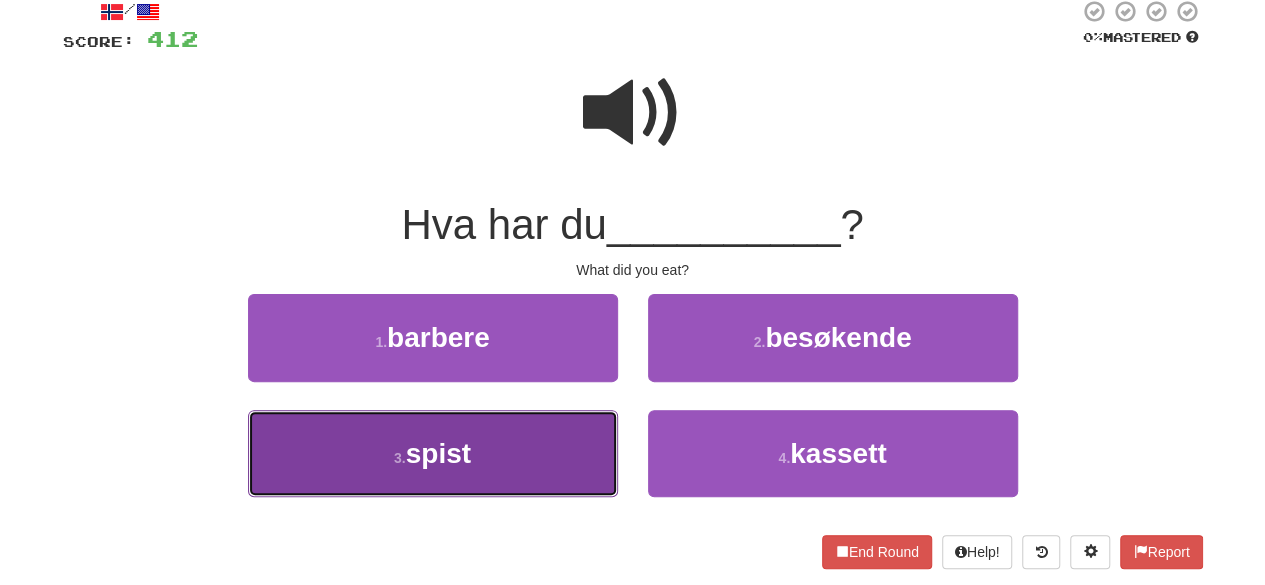 click on "3 .  spist" at bounding box center (433, 453) 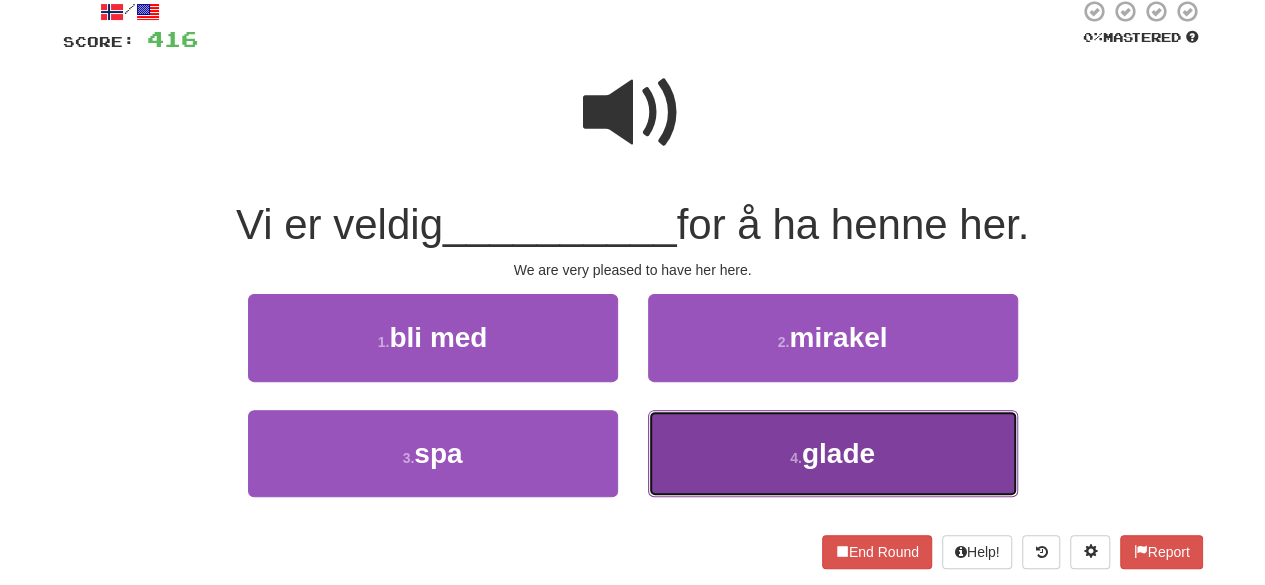 click on "4 .  glade" at bounding box center [833, 453] 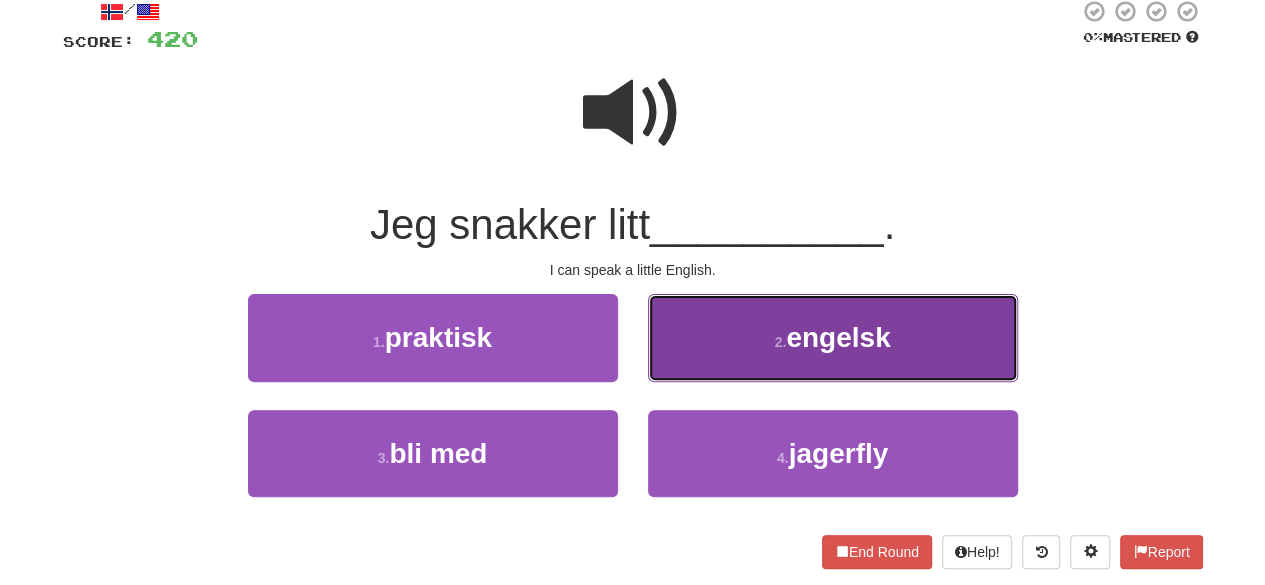 click on "2 .  engelsk" at bounding box center [833, 337] 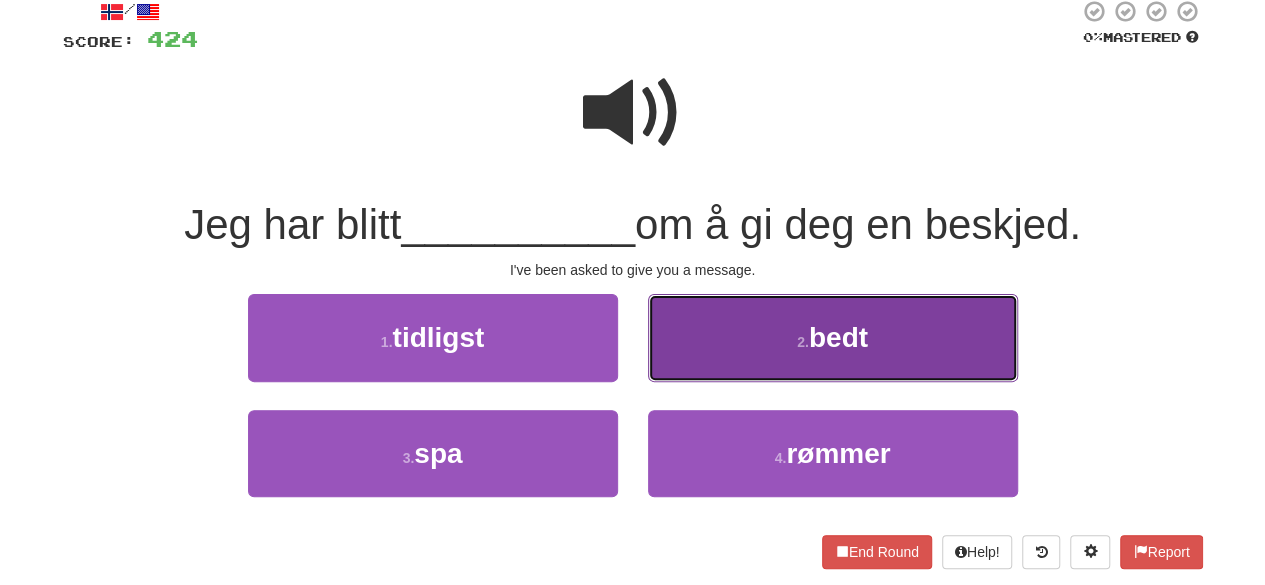 click on "2 .  bedt" at bounding box center [833, 337] 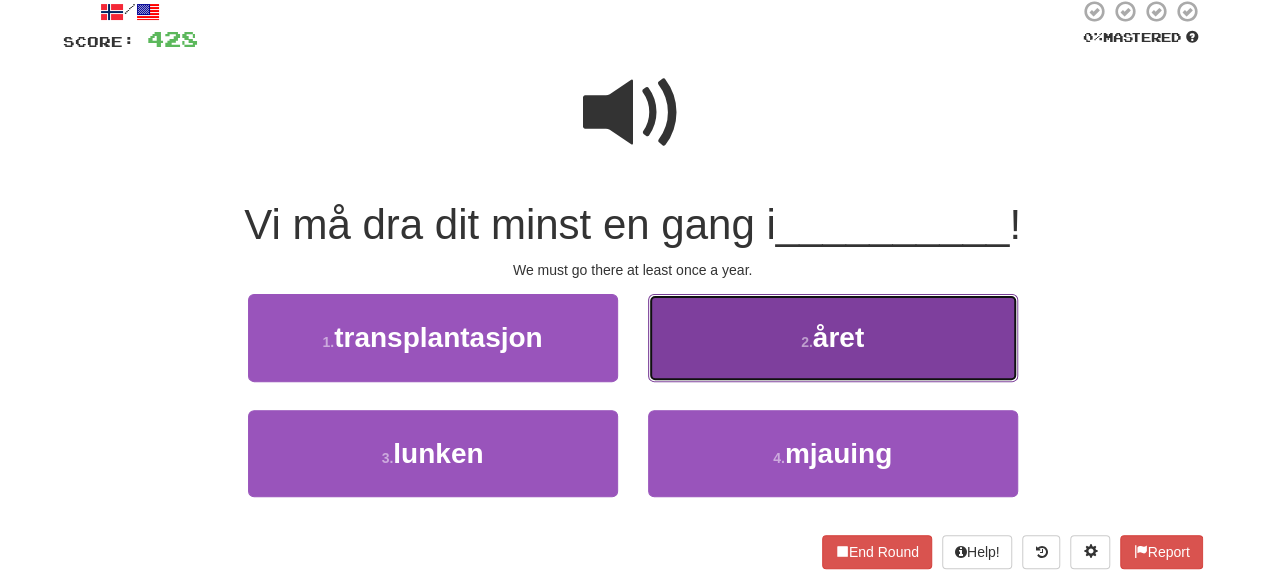 click on "2 ." at bounding box center [807, 342] 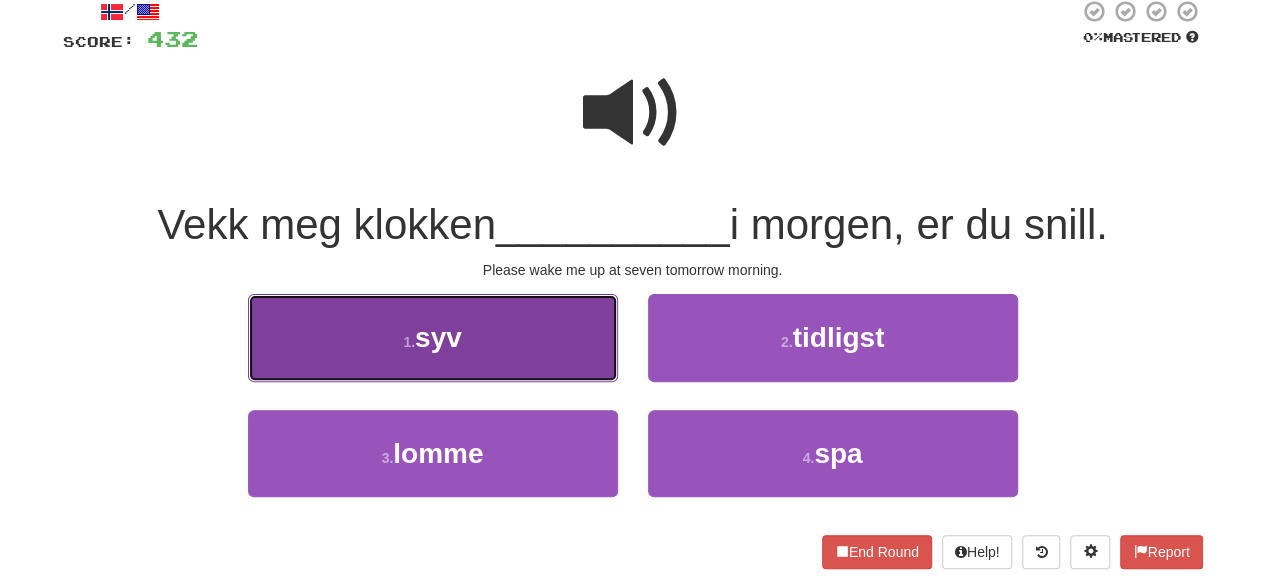 click on "1 .  syv" at bounding box center (433, 337) 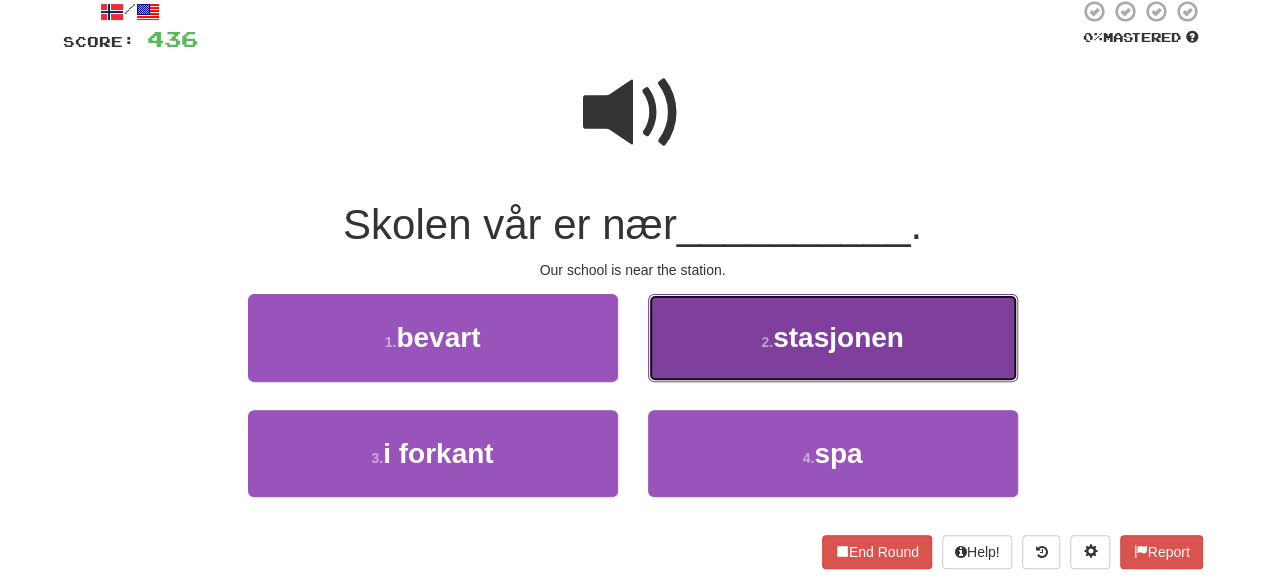 click on "2 .  stasjonen" at bounding box center [833, 337] 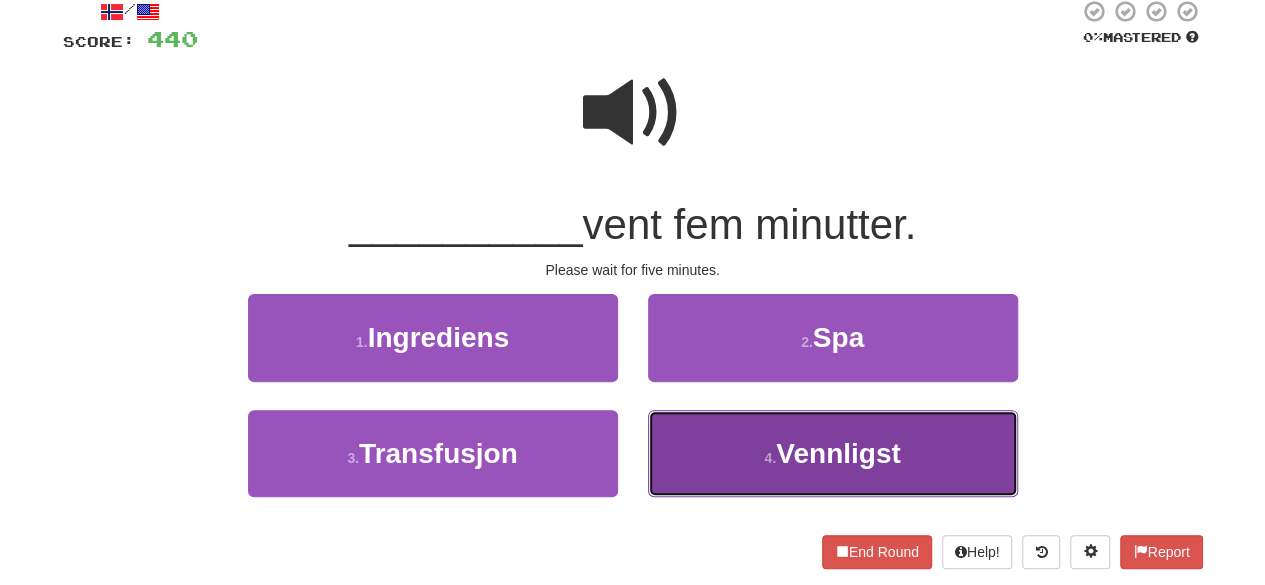 click on "Vennligst" at bounding box center [838, 453] 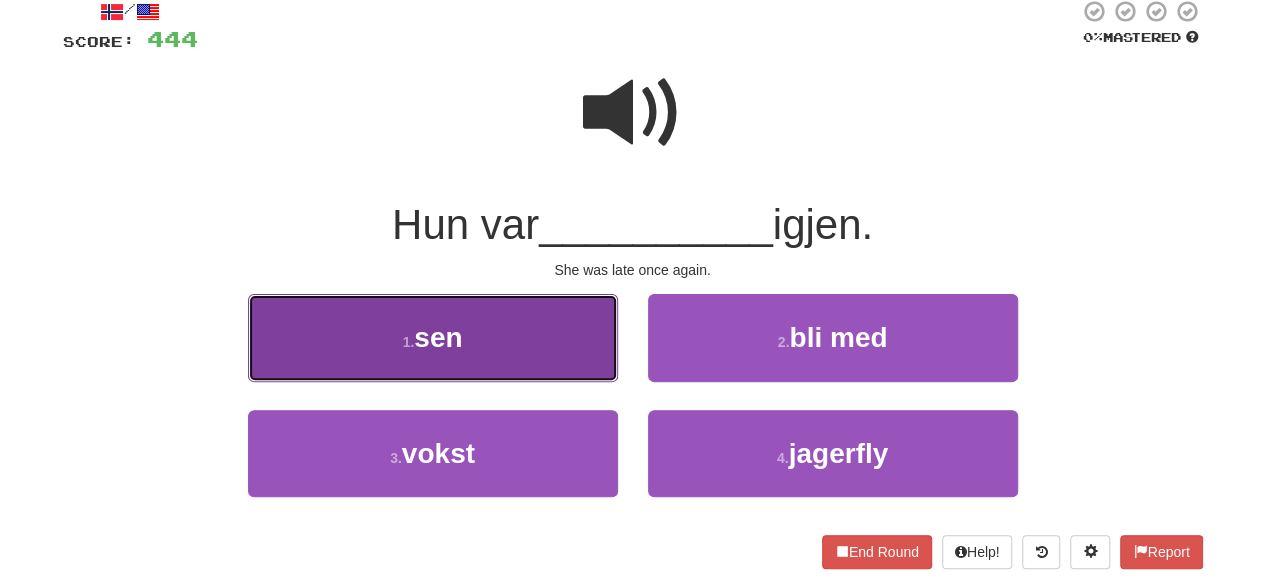click on "1 .  sen" at bounding box center (433, 337) 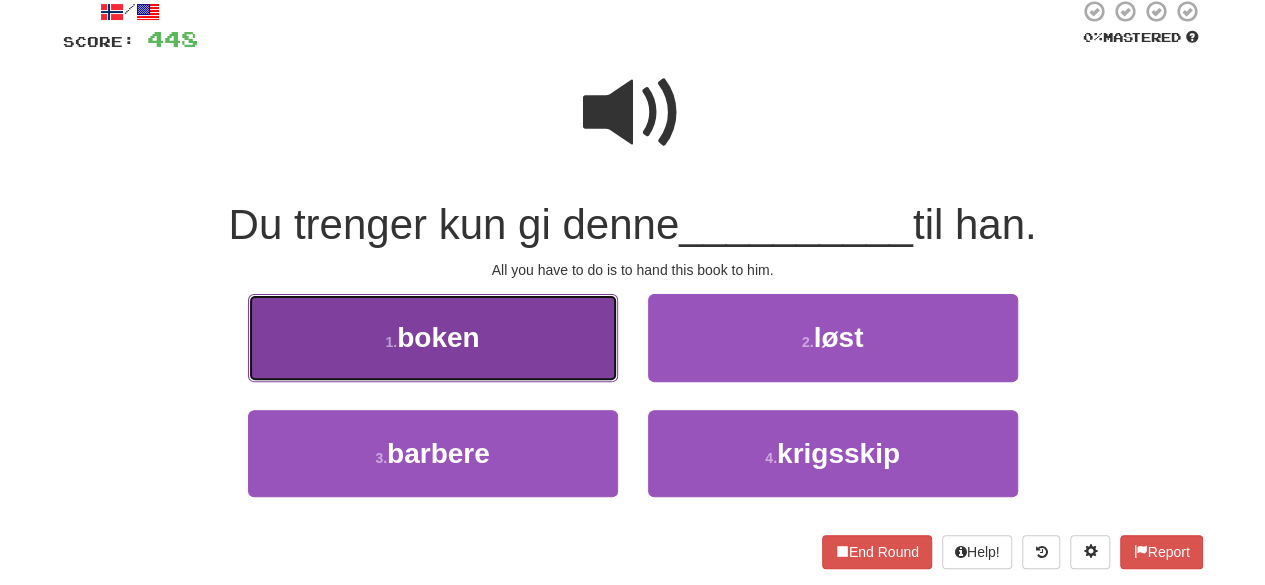 click on "1 .  boken" at bounding box center (433, 337) 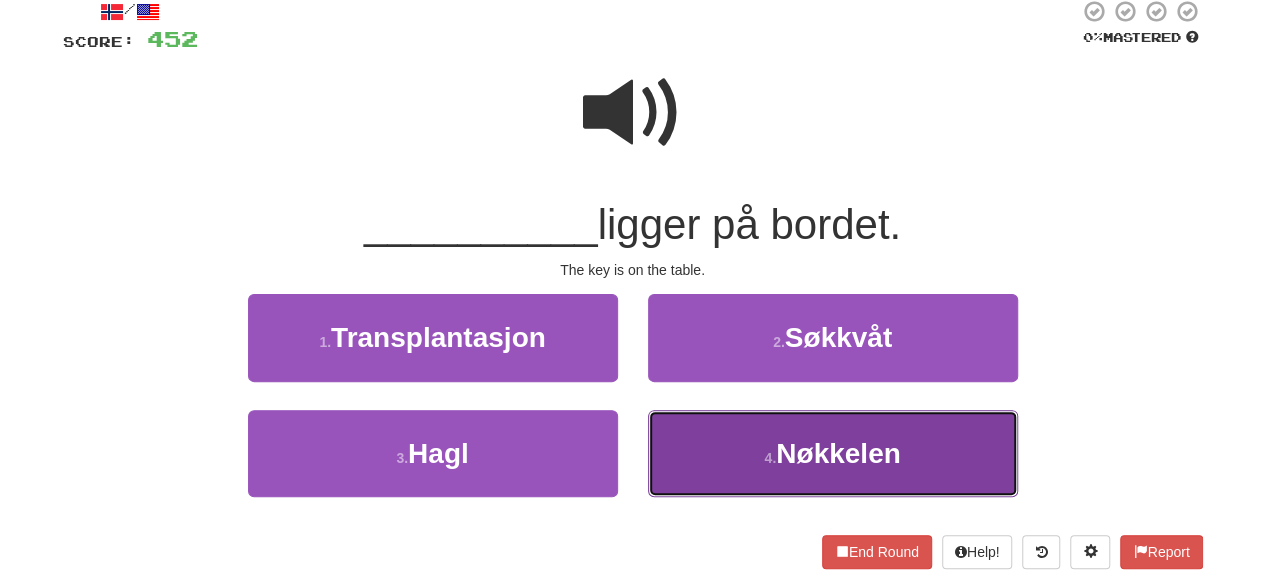 click on "4 .  Nøkkelen" at bounding box center (833, 453) 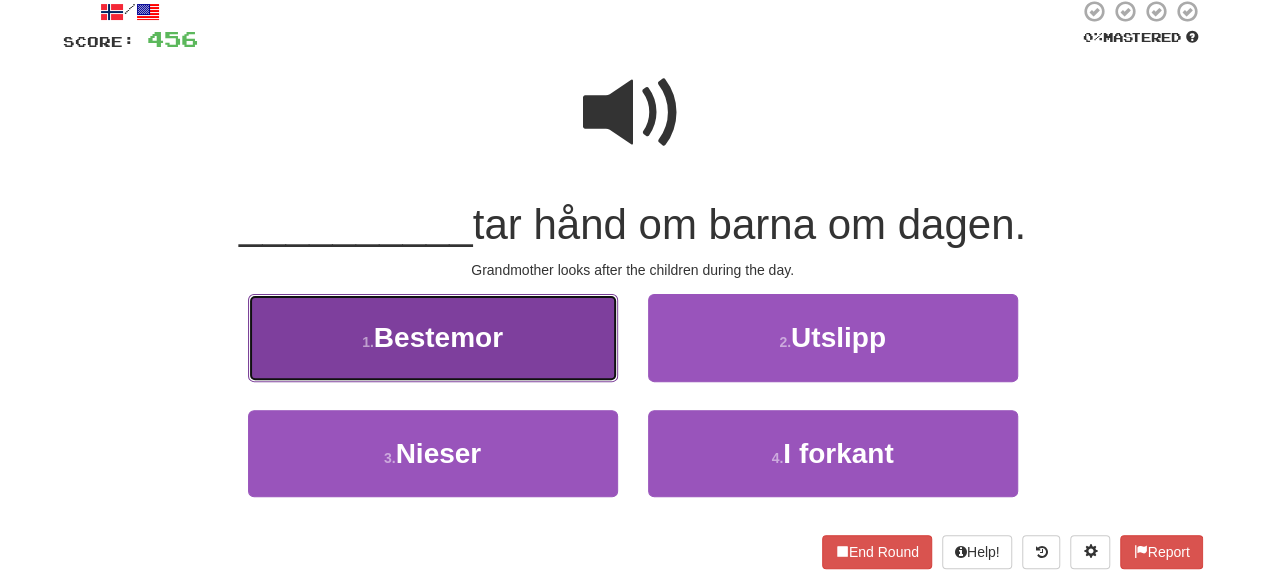 click on "1 .  Bestemor" at bounding box center (433, 337) 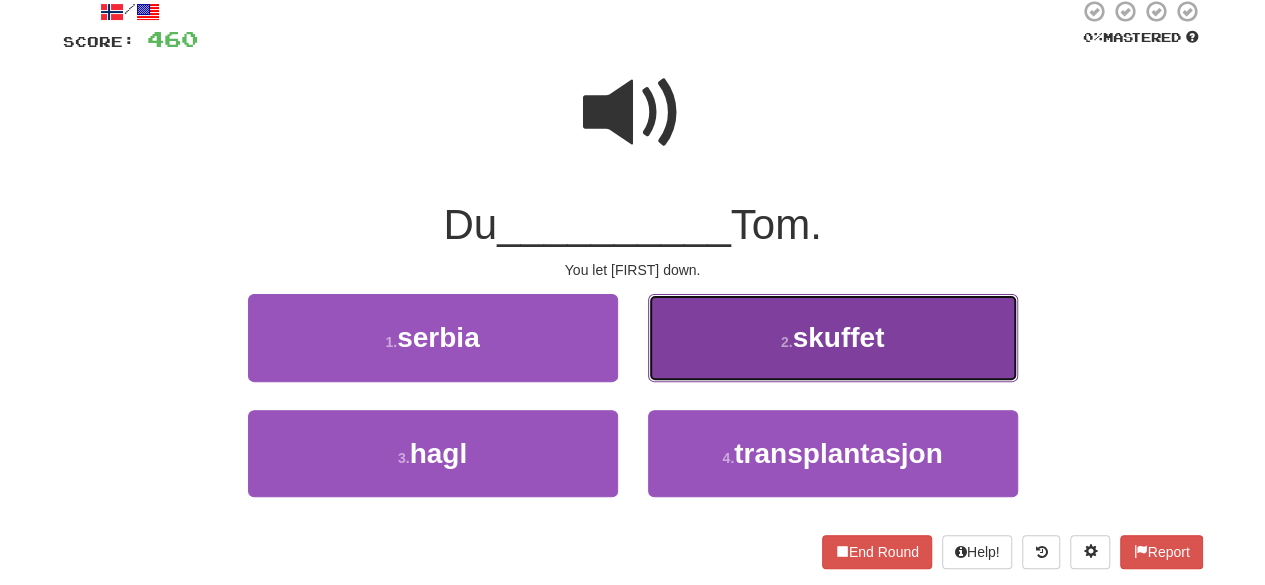 click on "2 .  skuffet" at bounding box center (833, 337) 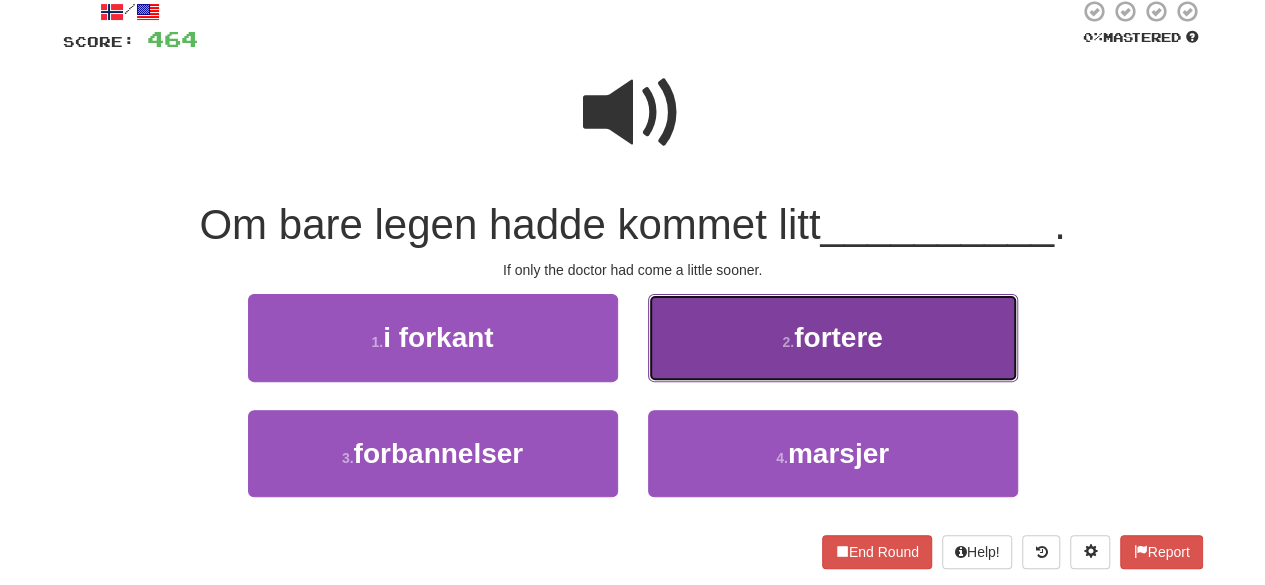 click on "2 .  fortere" at bounding box center [833, 337] 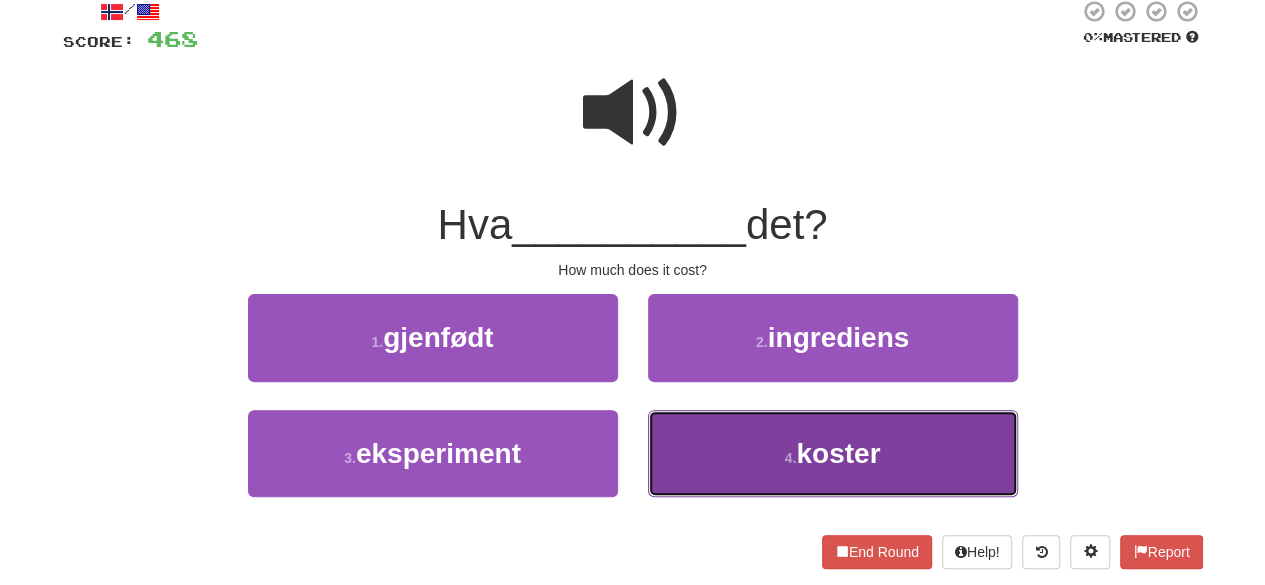 click on "koster" at bounding box center (838, 453) 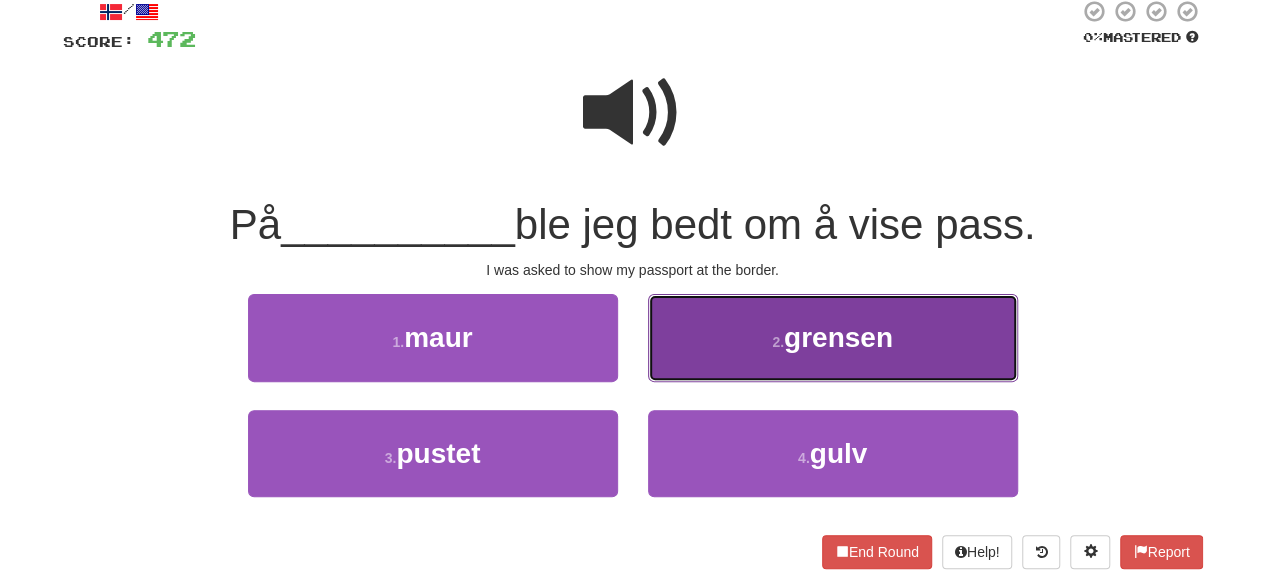 click on "2 .  grensen" at bounding box center (833, 337) 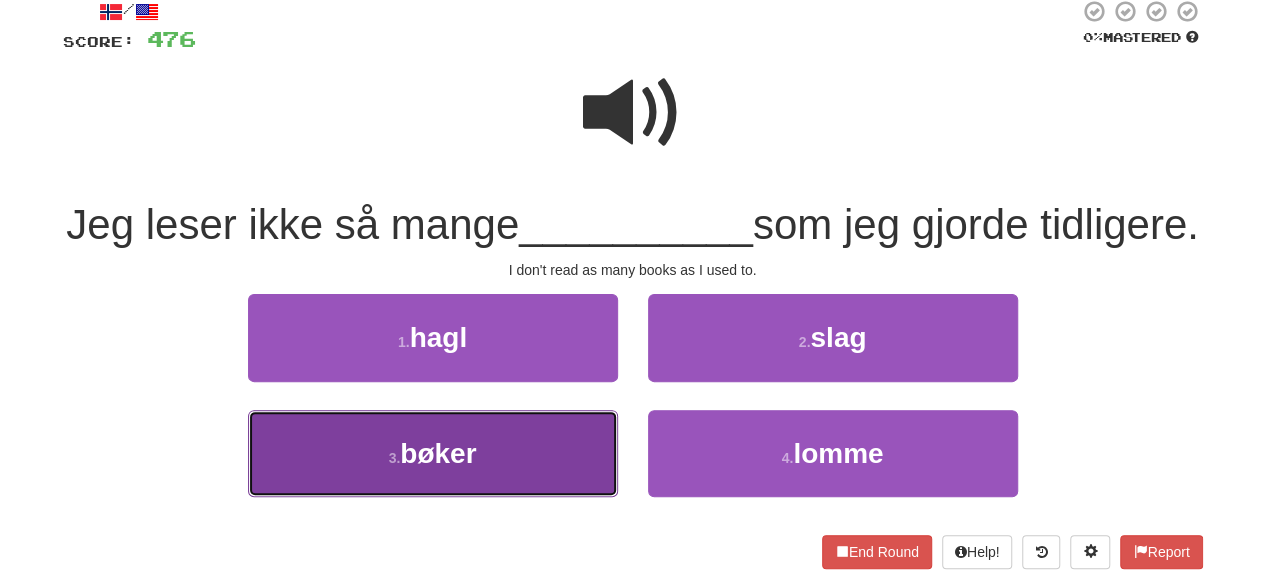 click on "3 .  bøker" at bounding box center (433, 453) 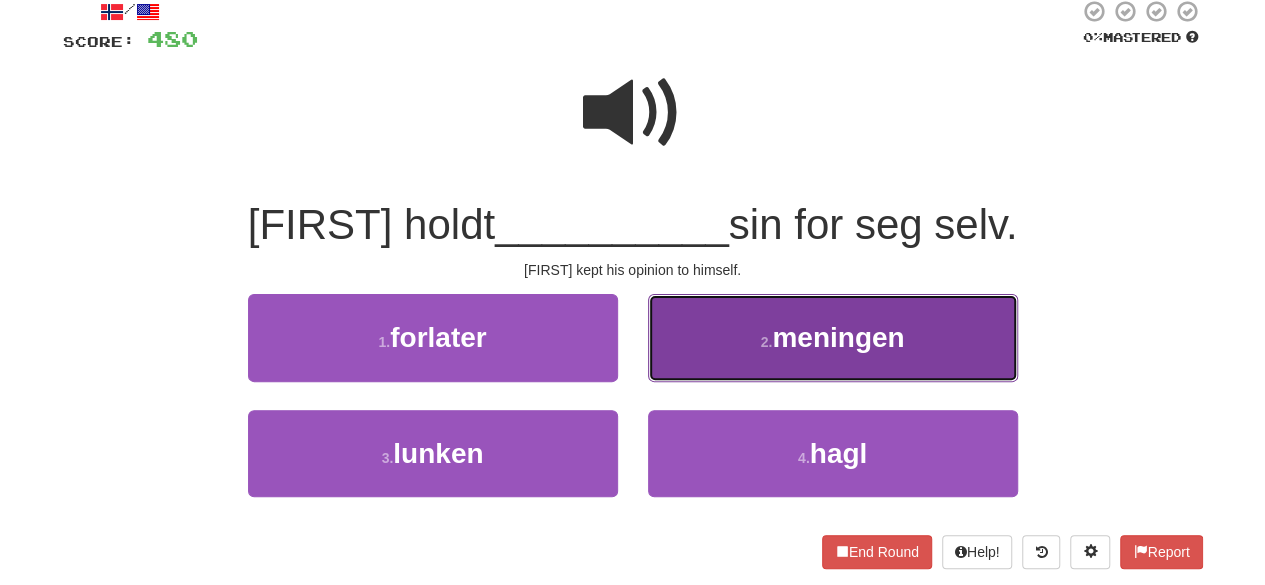 click on "2 .  meningen" at bounding box center (833, 337) 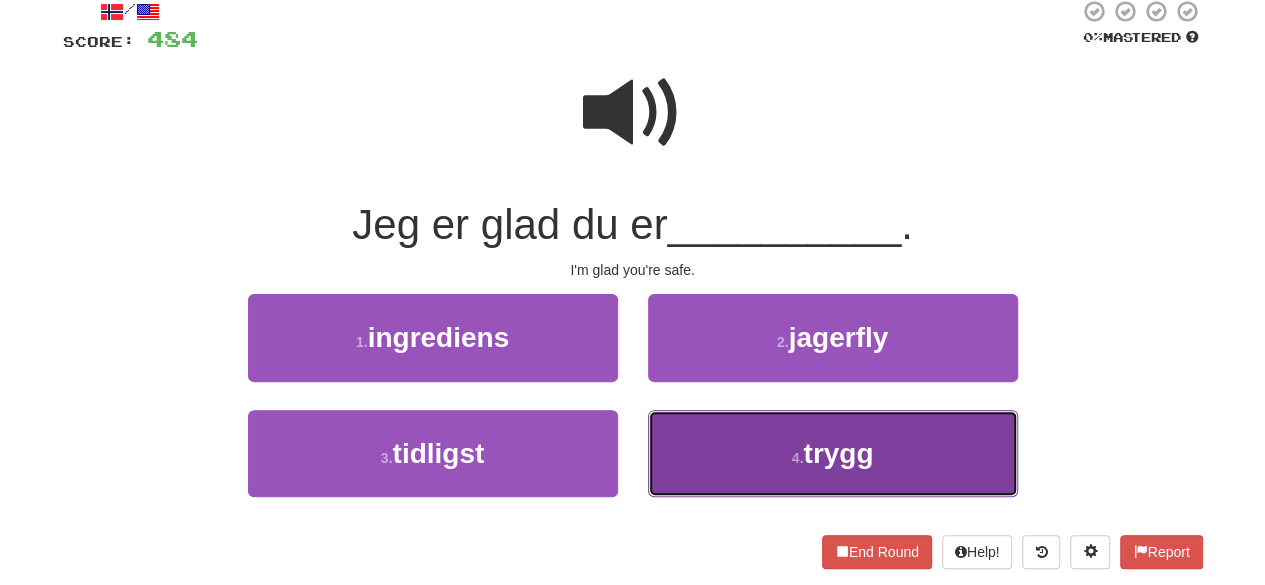 click on "4 .  trygg" at bounding box center (833, 453) 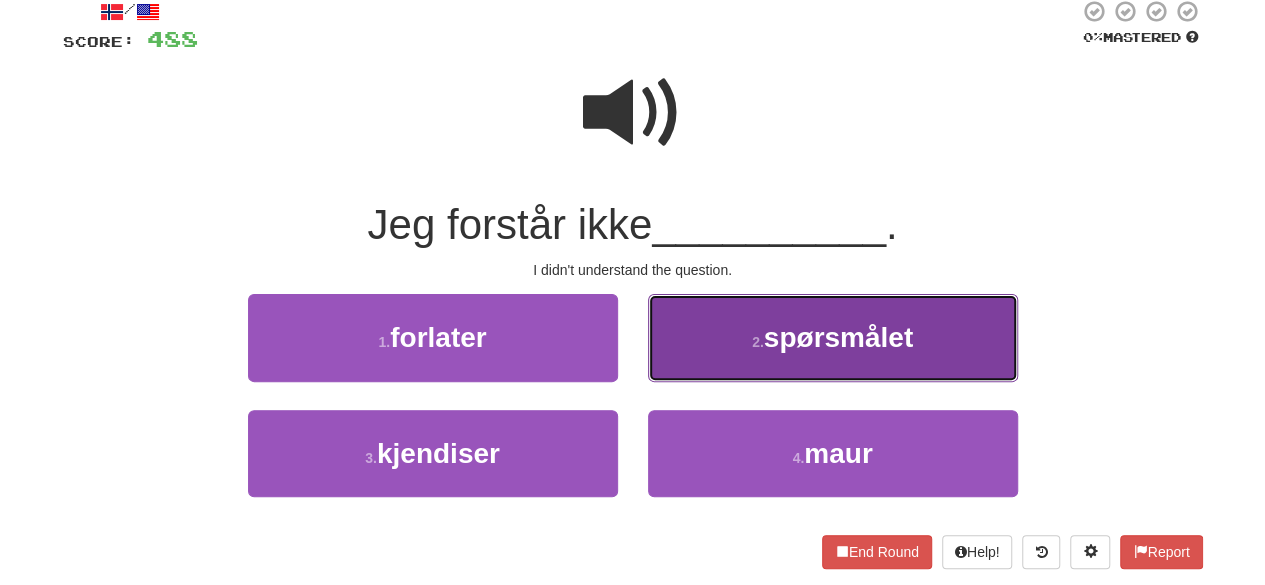 click on "2 .  spørsmålet" at bounding box center (833, 337) 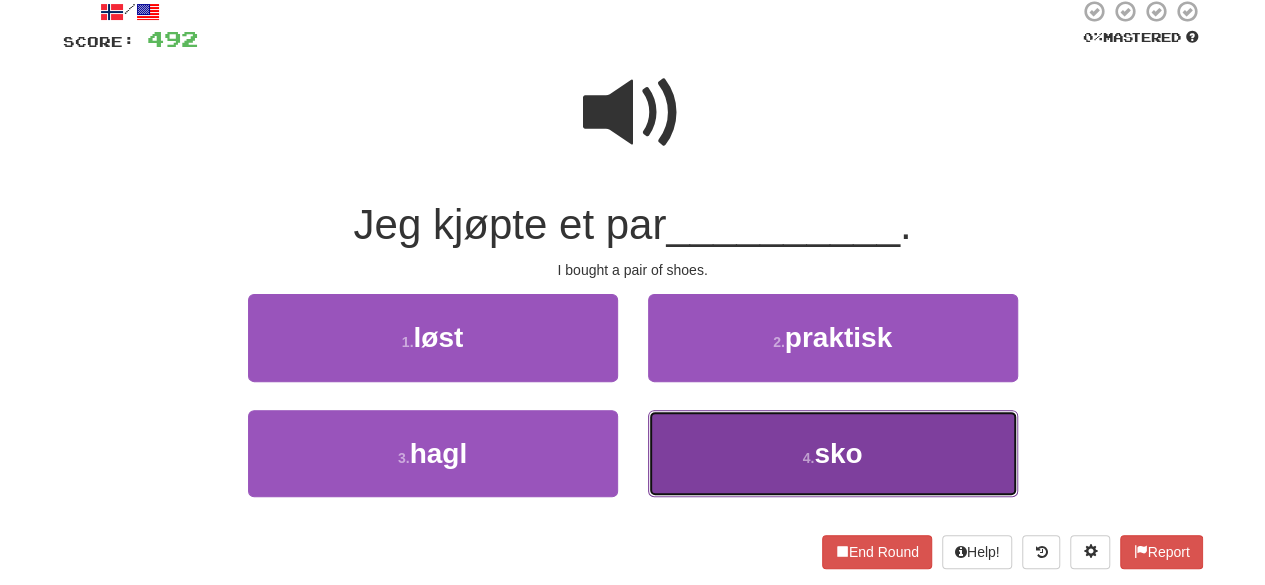 click on "4 .  sko" at bounding box center [833, 453] 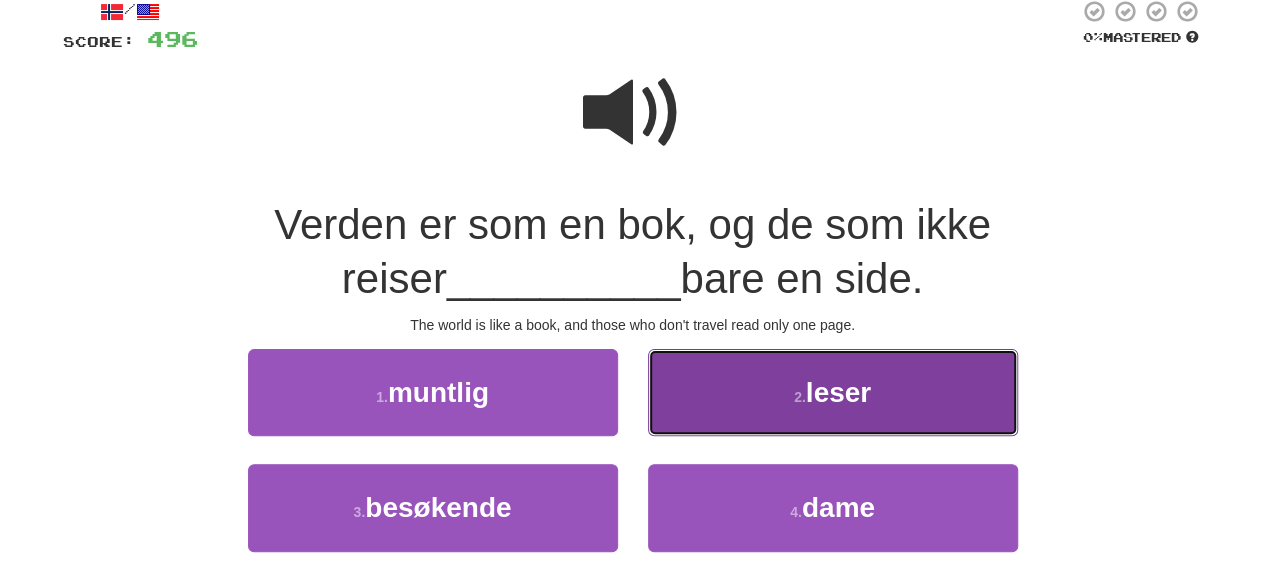click on "2 .  leser" at bounding box center [833, 392] 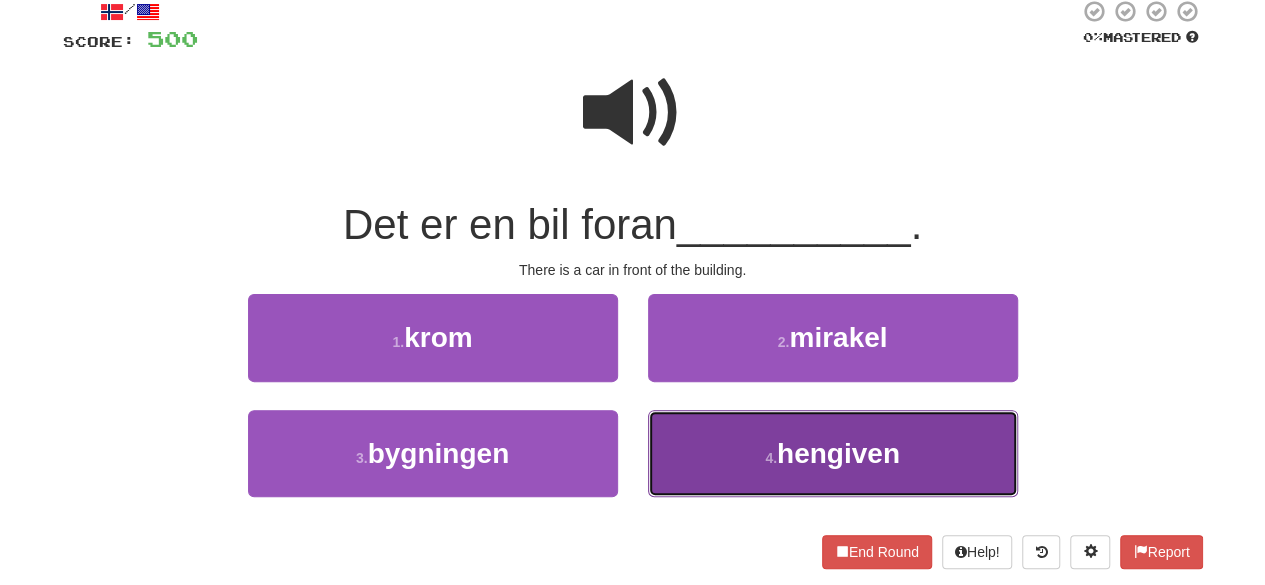 click on "4 .  hengiven" at bounding box center (833, 453) 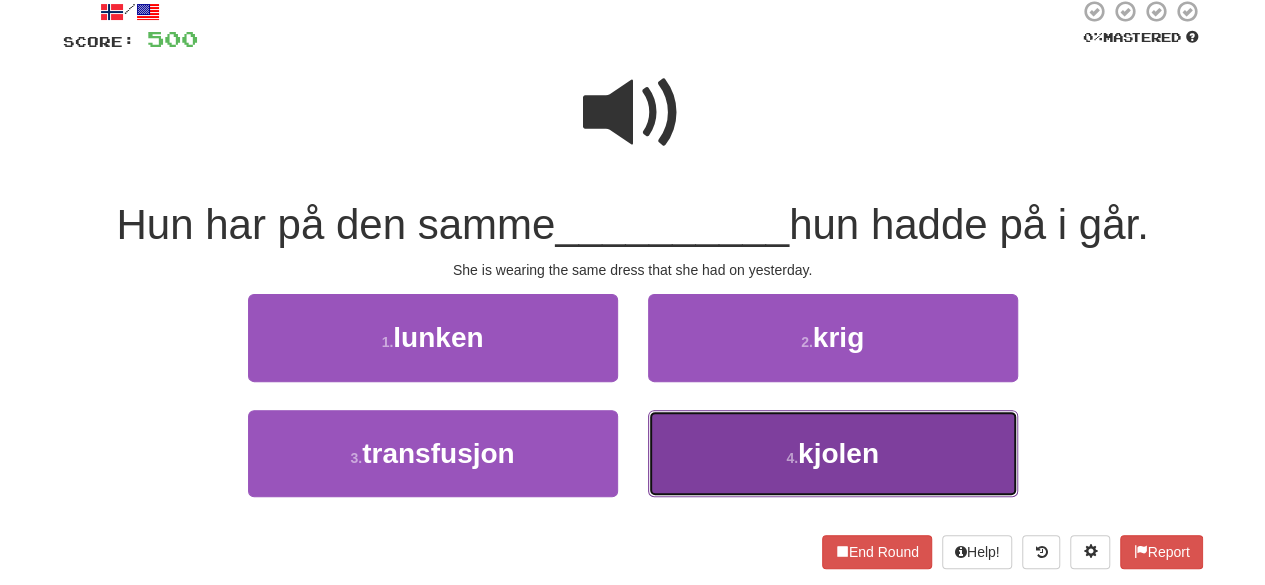 click on "4 .  kjolen" at bounding box center [833, 453] 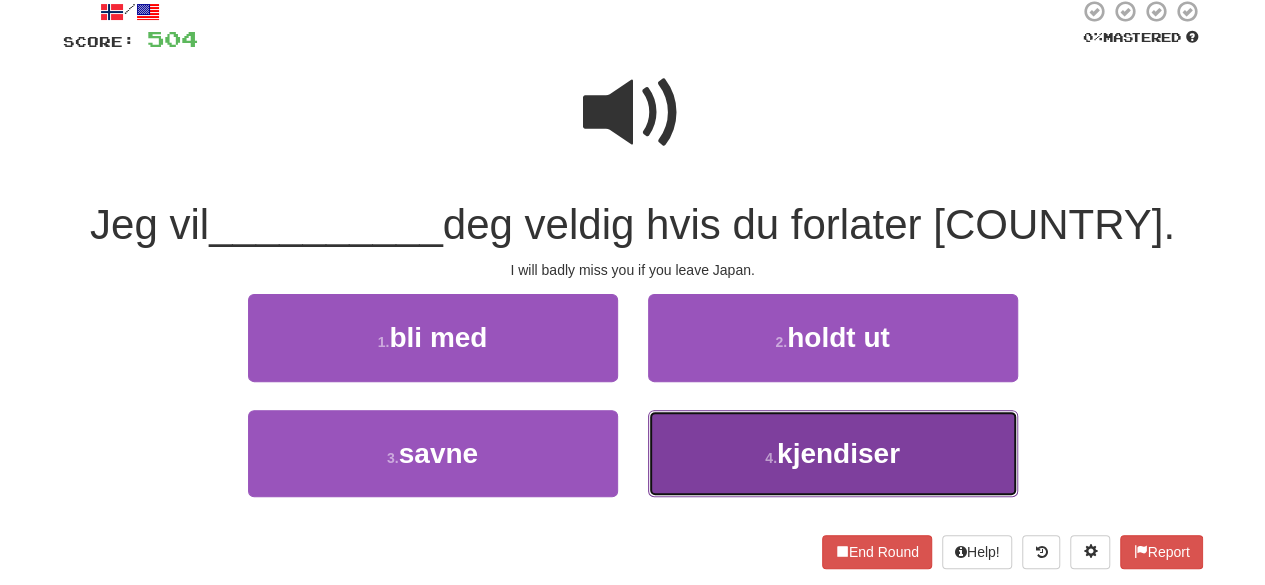 click on "4 .  kjendiser" at bounding box center [833, 453] 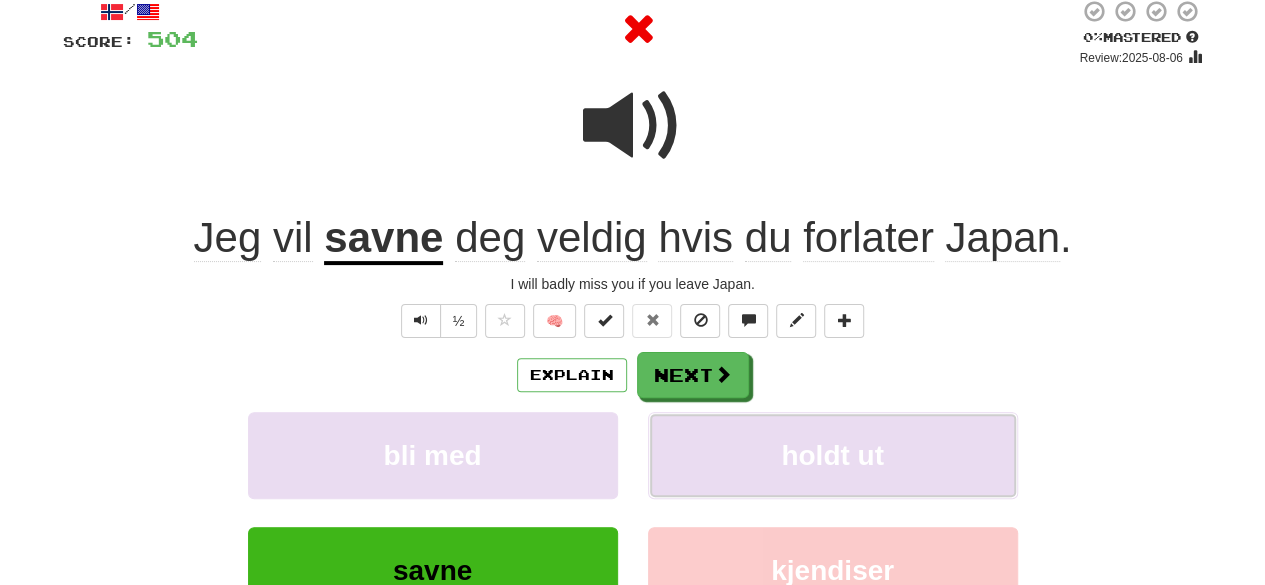 click on "holdt ut" at bounding box center (833, 455) 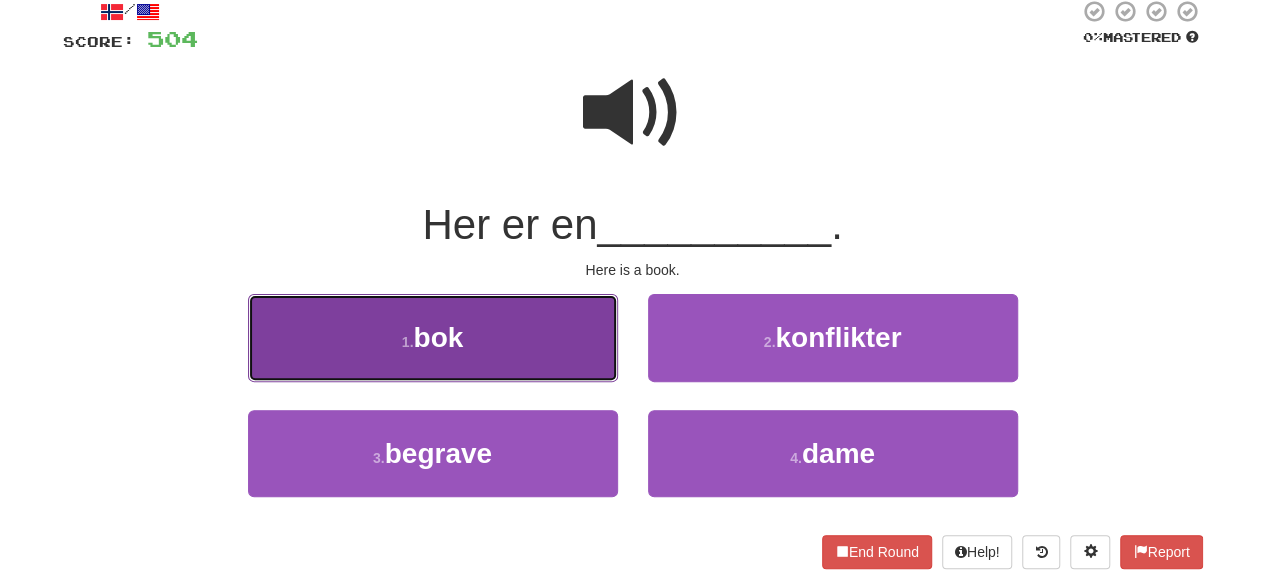 click on "1 .  bok" at bounding box center (433, 337) 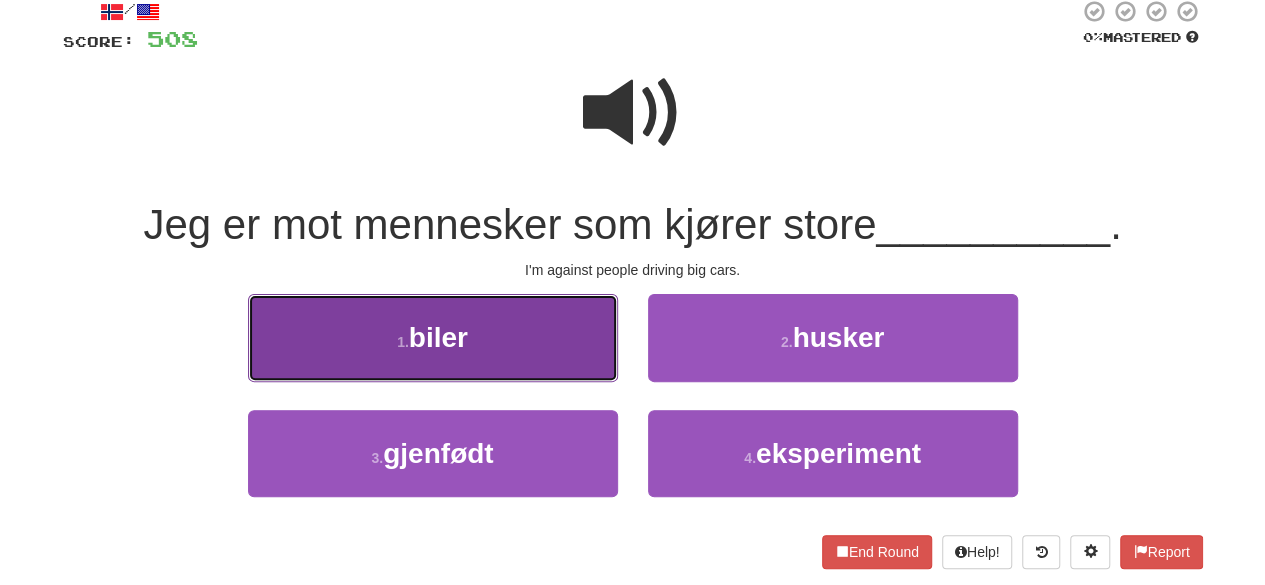 click on "1 .  biler" at bounding box center [433, 337] 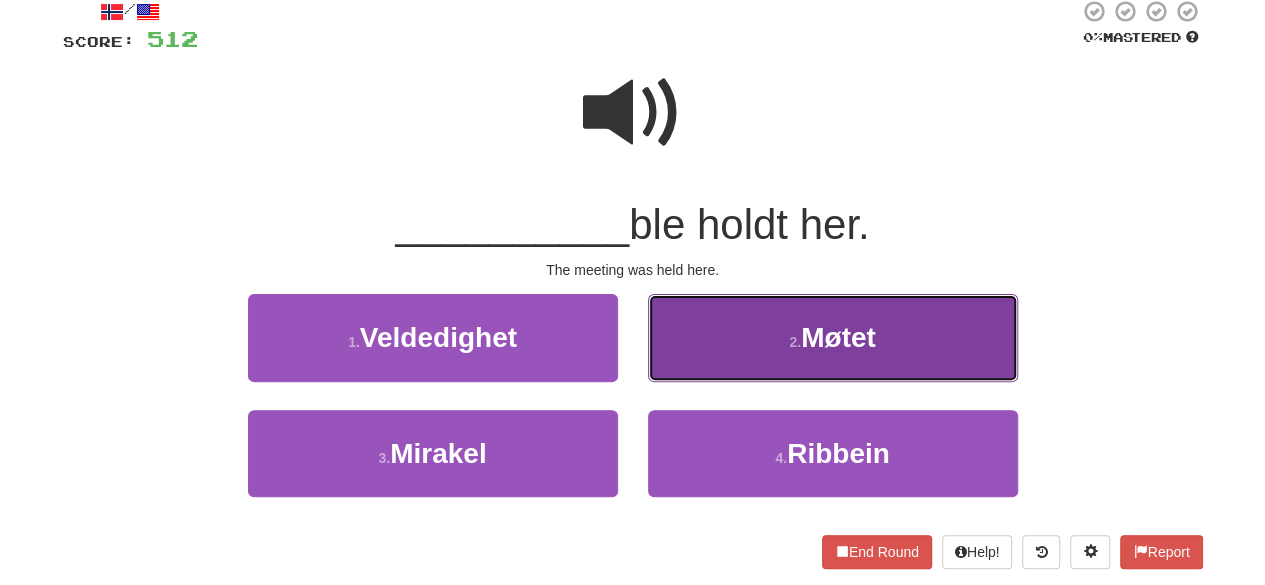 click on "2 .  Møtet" at bounding box center (833, 337) 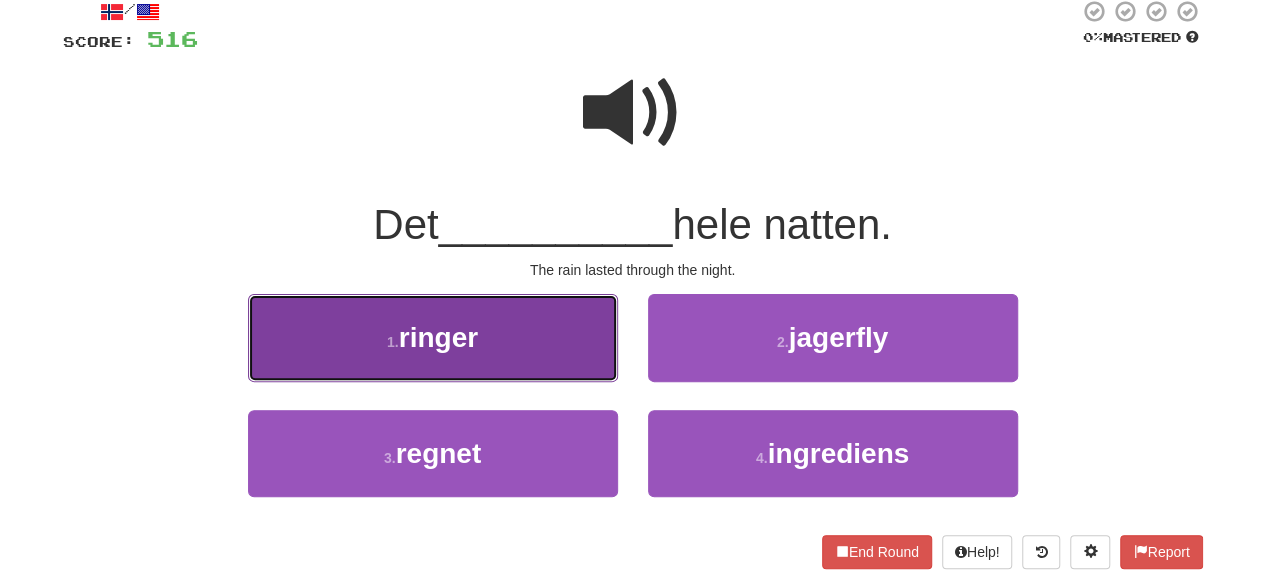 click on "ringer" at bounding box center [438, 337] 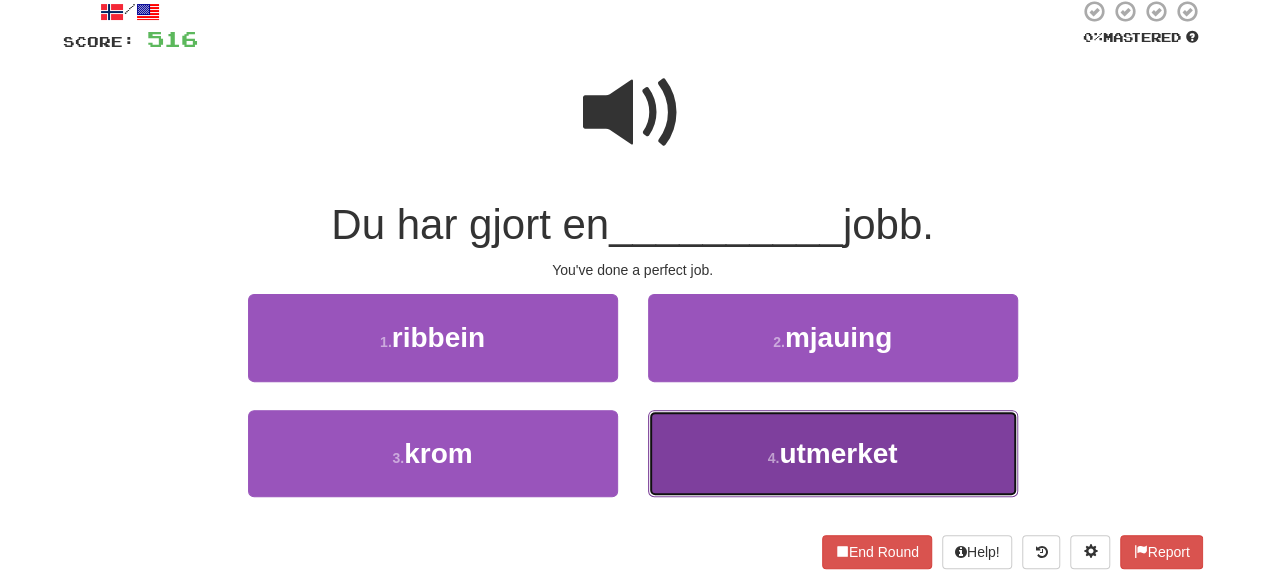 click on "4 .  utmerket" at bounding box center (833, 453) 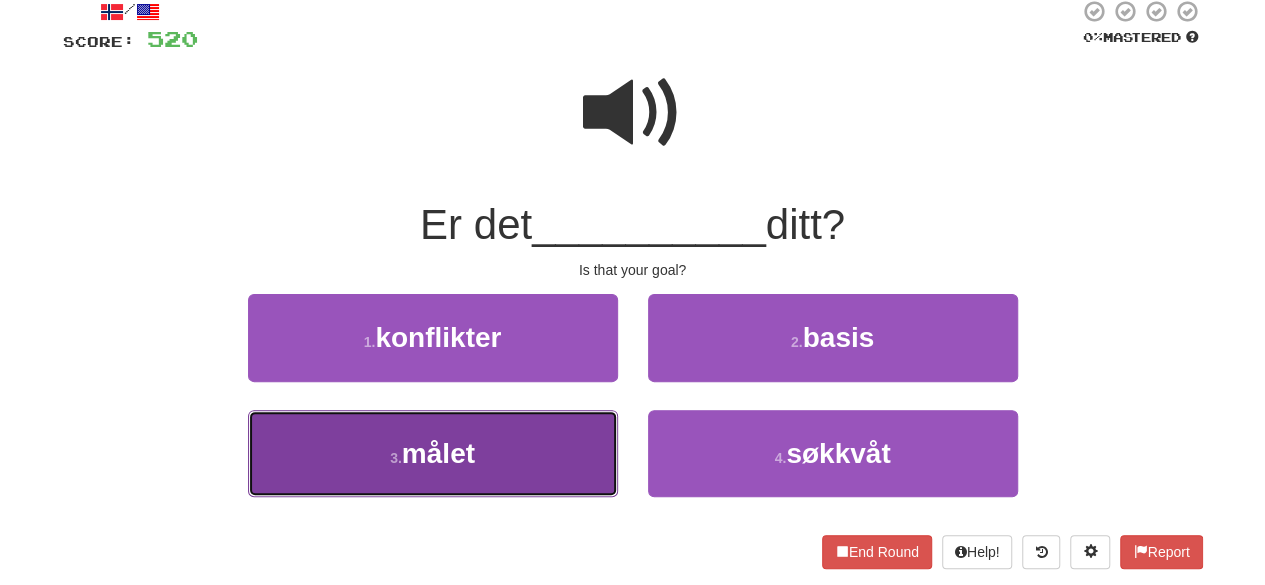 click on "3 .  målet" at bounding box center (433, 453) 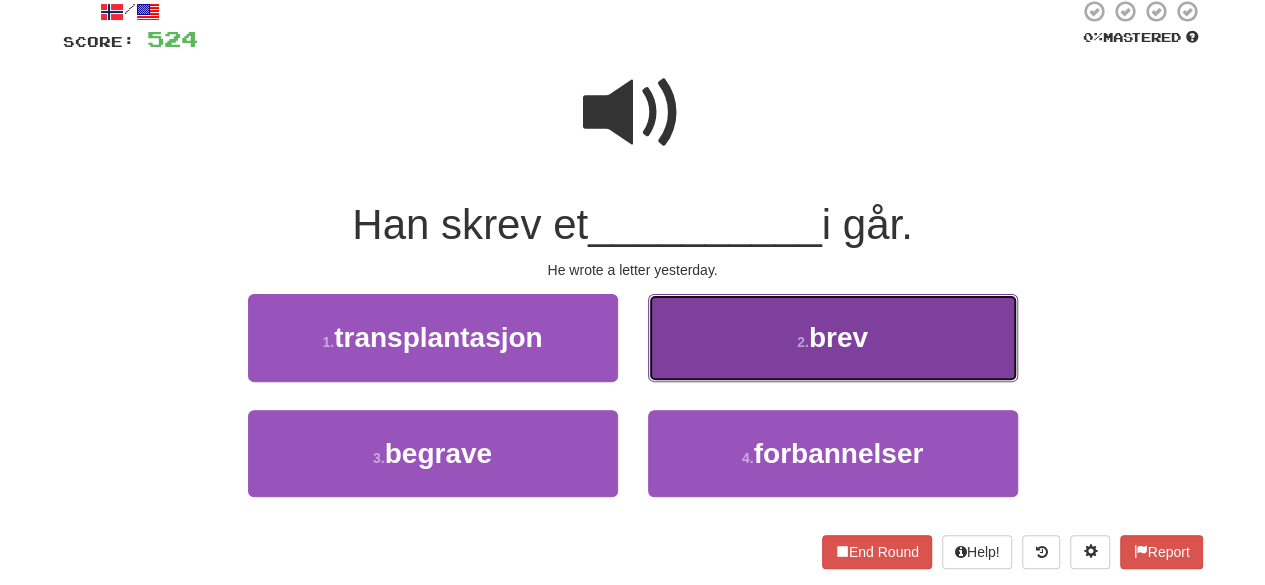 click on "2 .  brev" at bounding box center [833, 337] 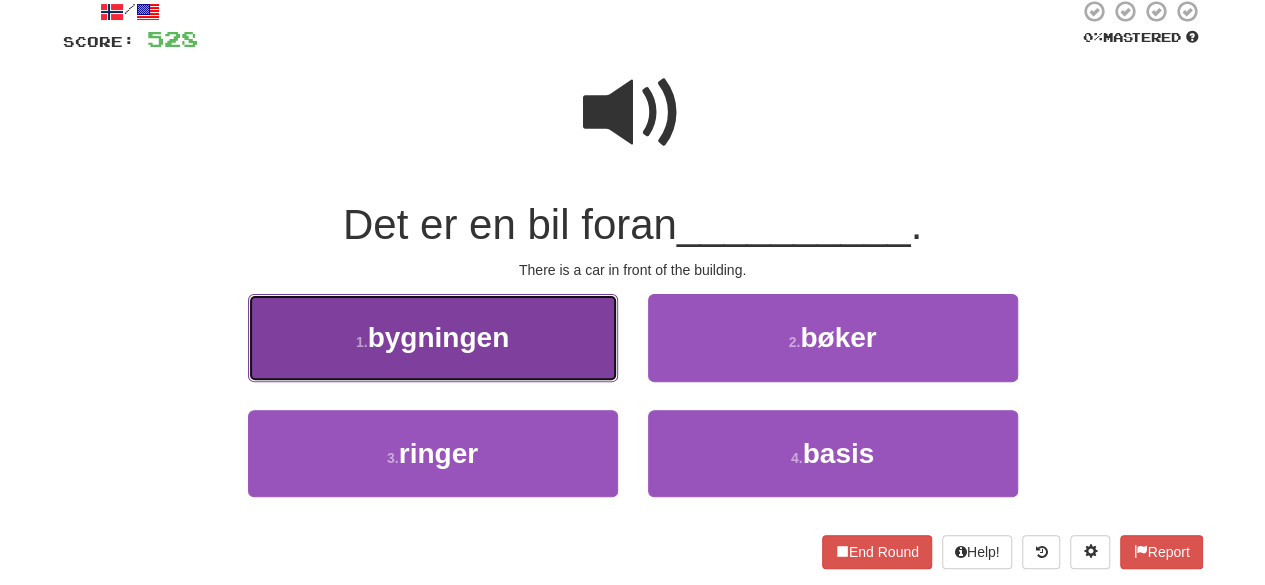 click on "1 .  bygningen" at bounding box center [433, 337] 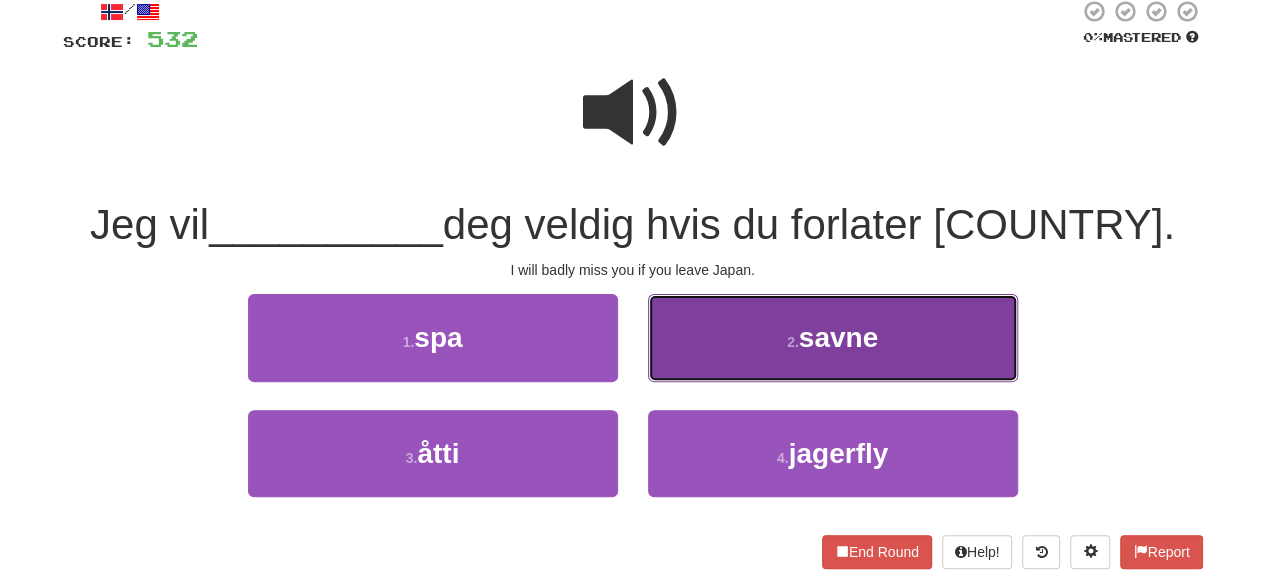 click on "2 .  savne" at bounding box center [833, 337] 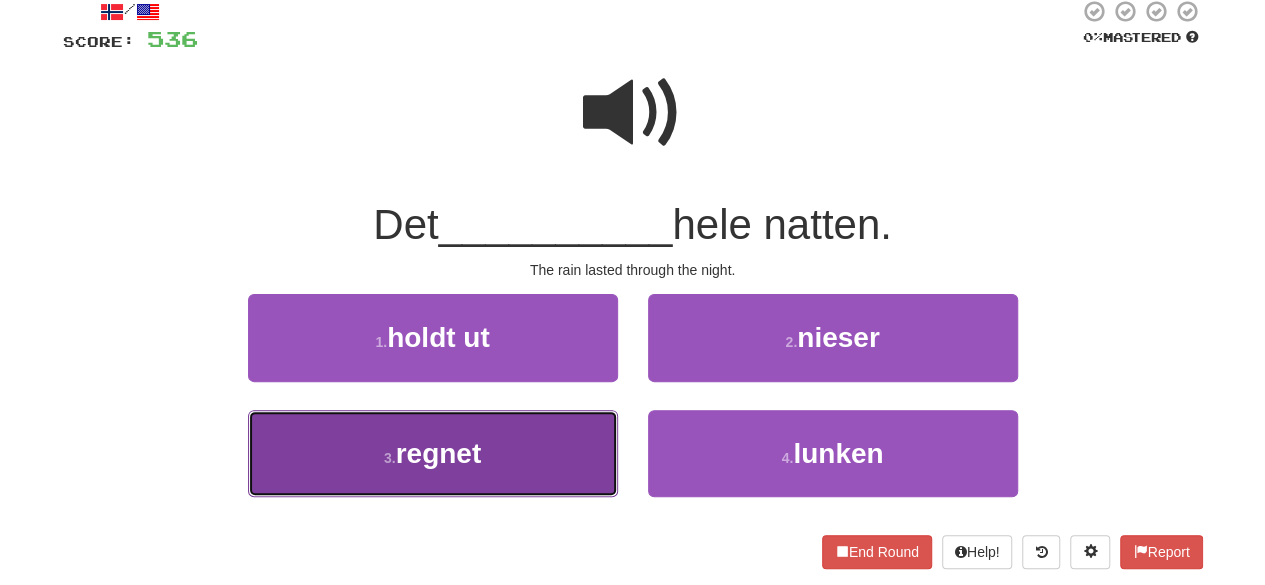 click on "3 .  regnet" at bounding box center [433, 453] 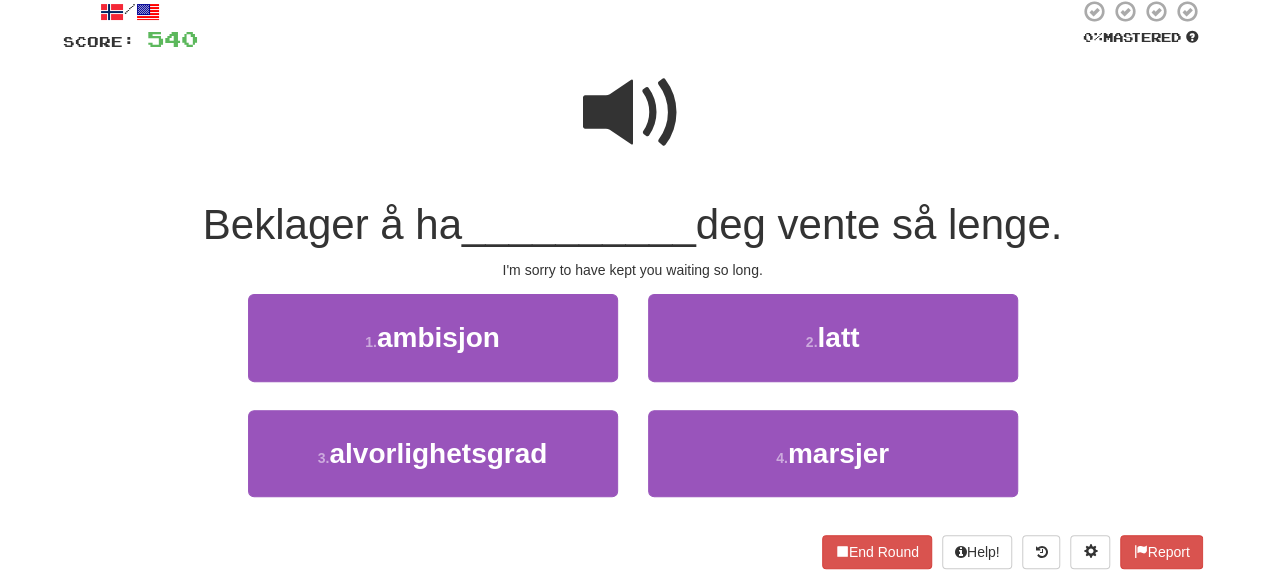 click at bounding box center [633, 113] 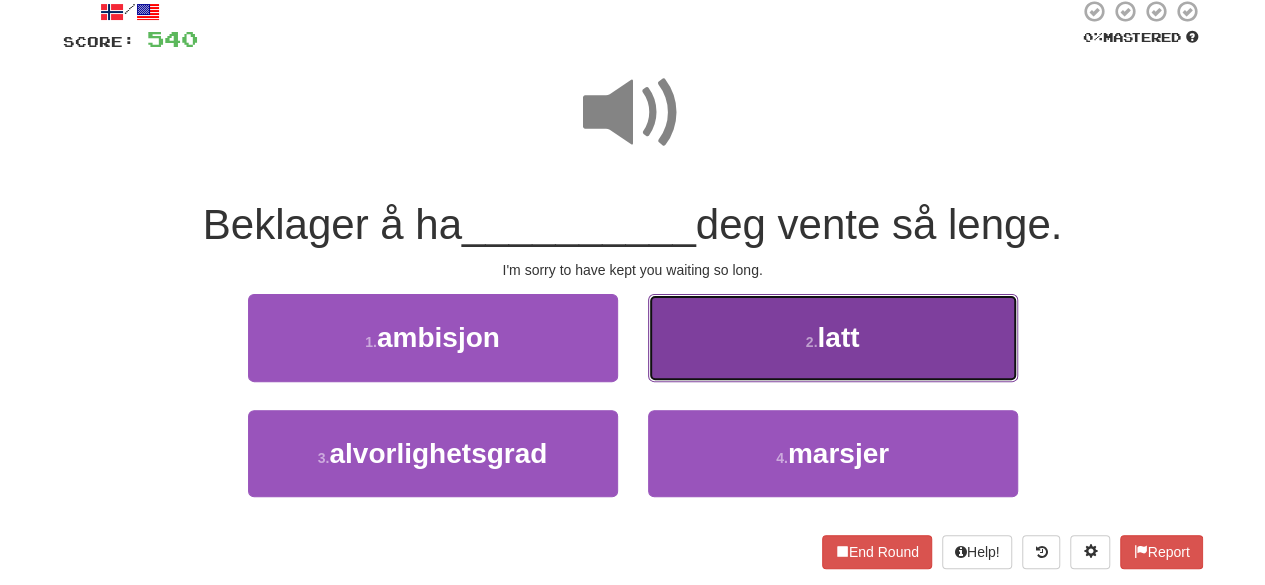 click on "2 .  latt" at bounding box center [833, 337] 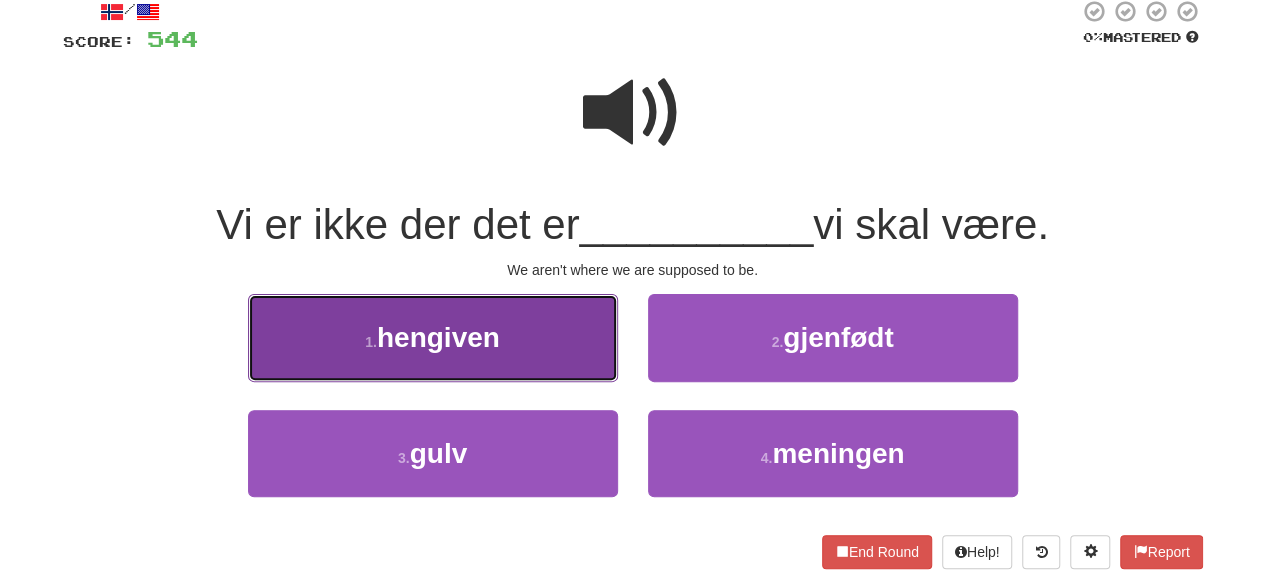 click on "hengiven" at bounding box center (438, 337) 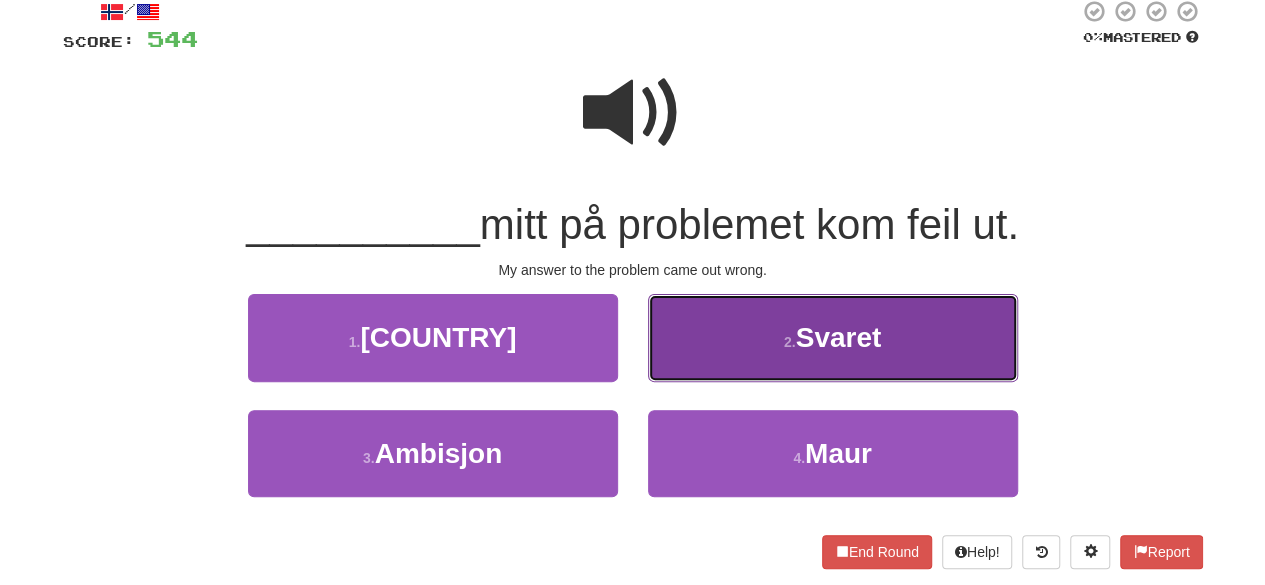 click on "2 .  Svaret" at bounding box center (833, 337) 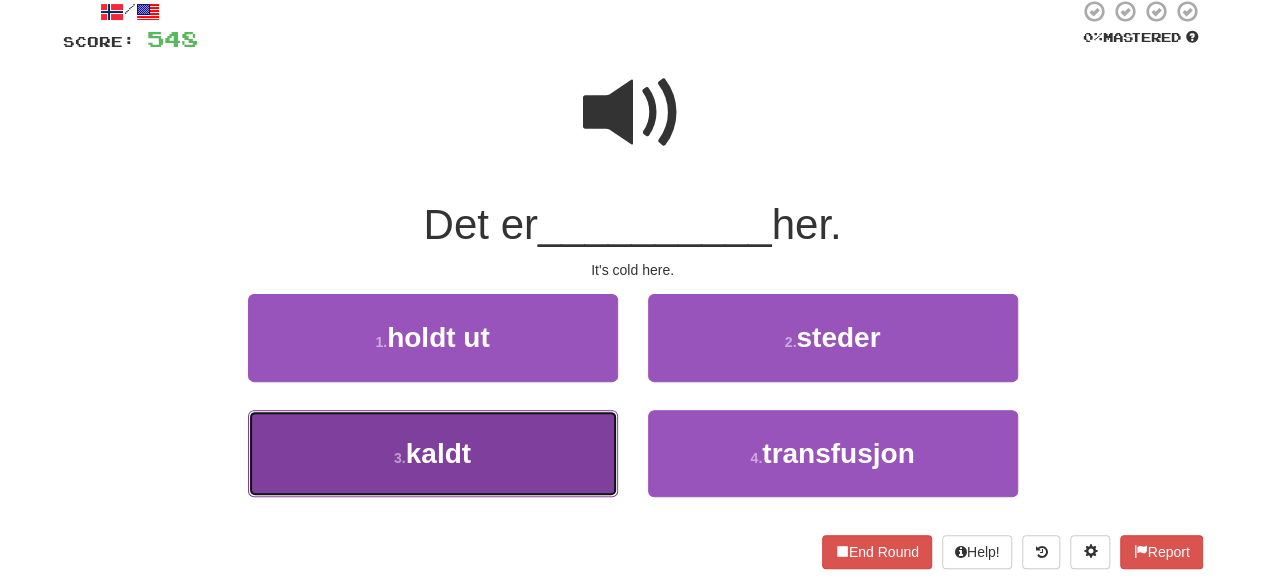 click on "3 .  kaldt" at bounding box center (433, 453) 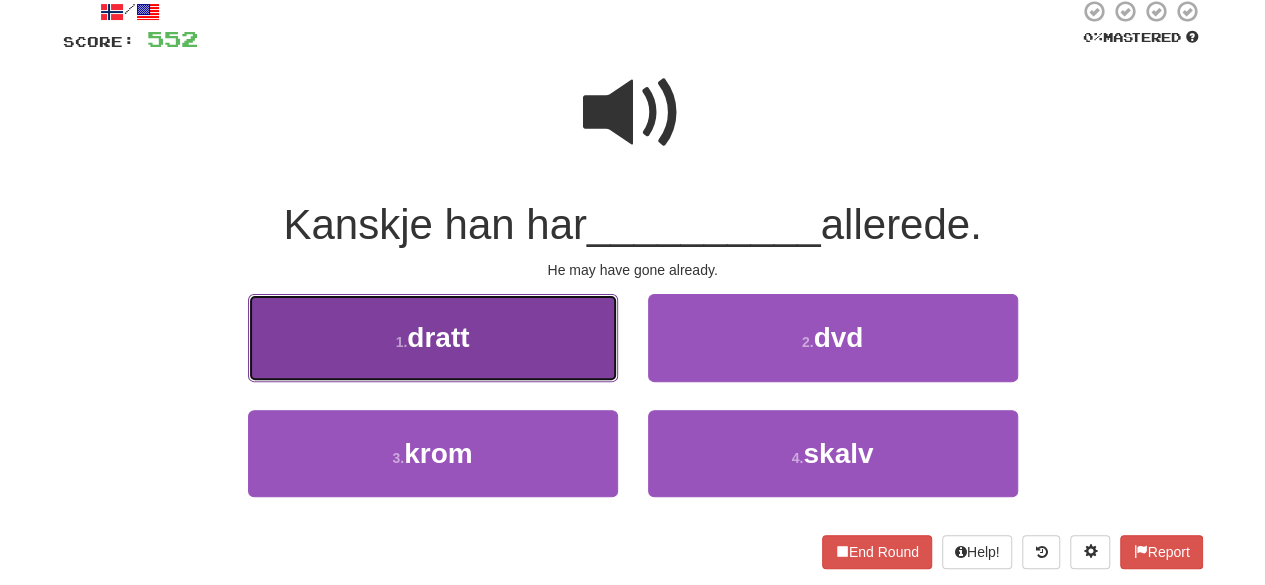 click on "1 .  dratt" at bounding box center (433, 337) 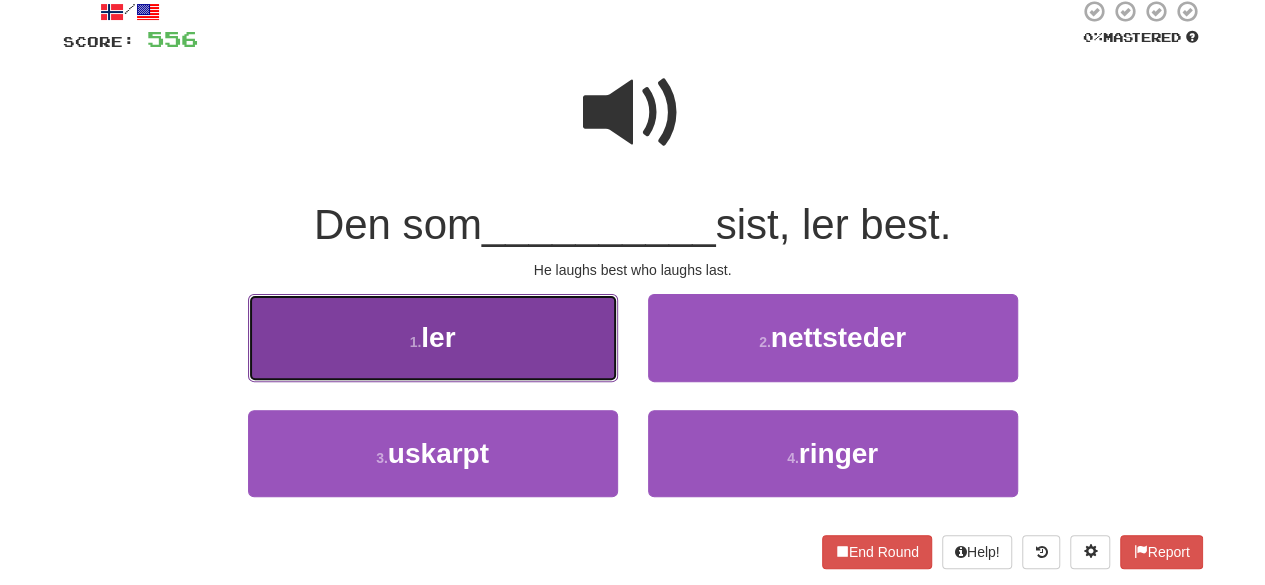 click on "1 .  ler" at bounding box center (433, 337) 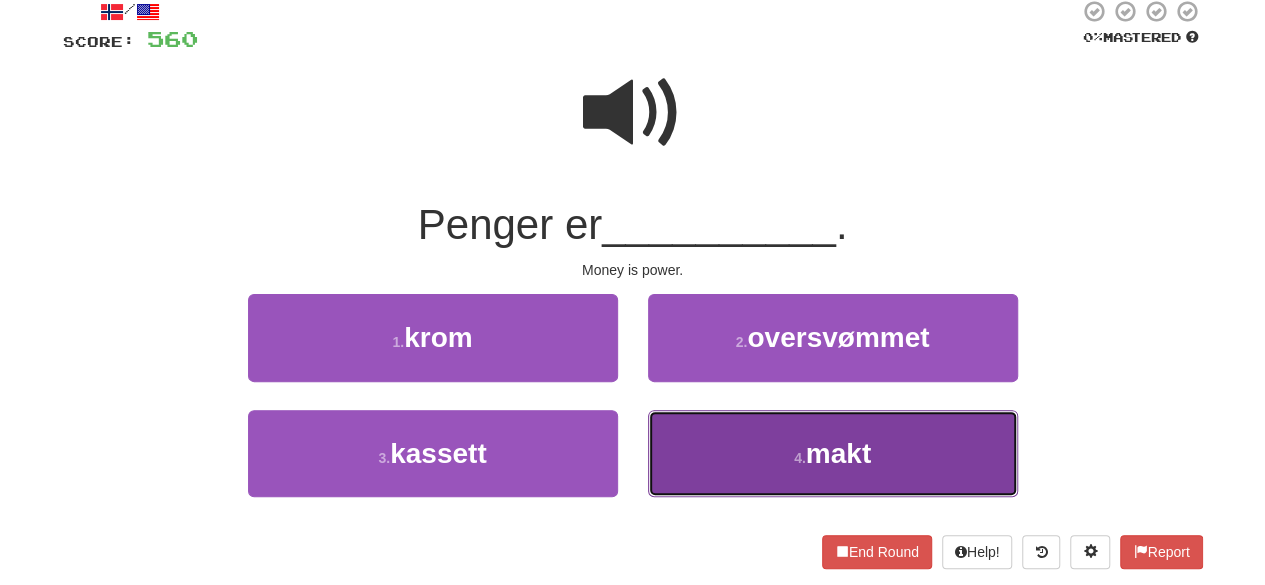 click on "4 ." at bounding box center [800, 458] 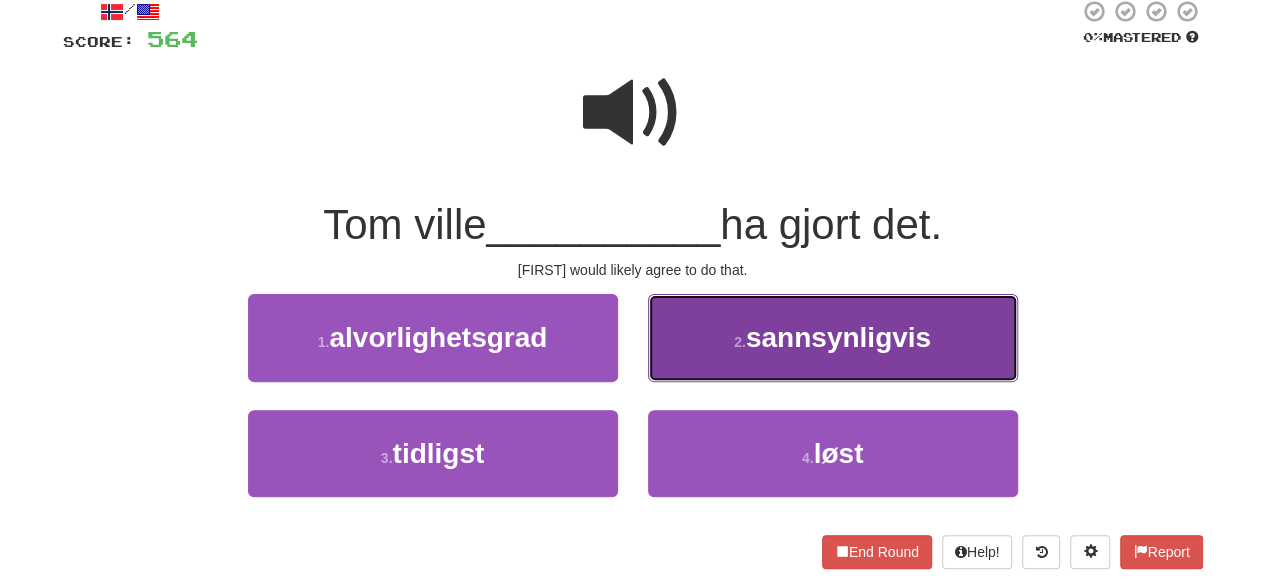 click on "sannsynligvis" at bounding box center [838, 337] 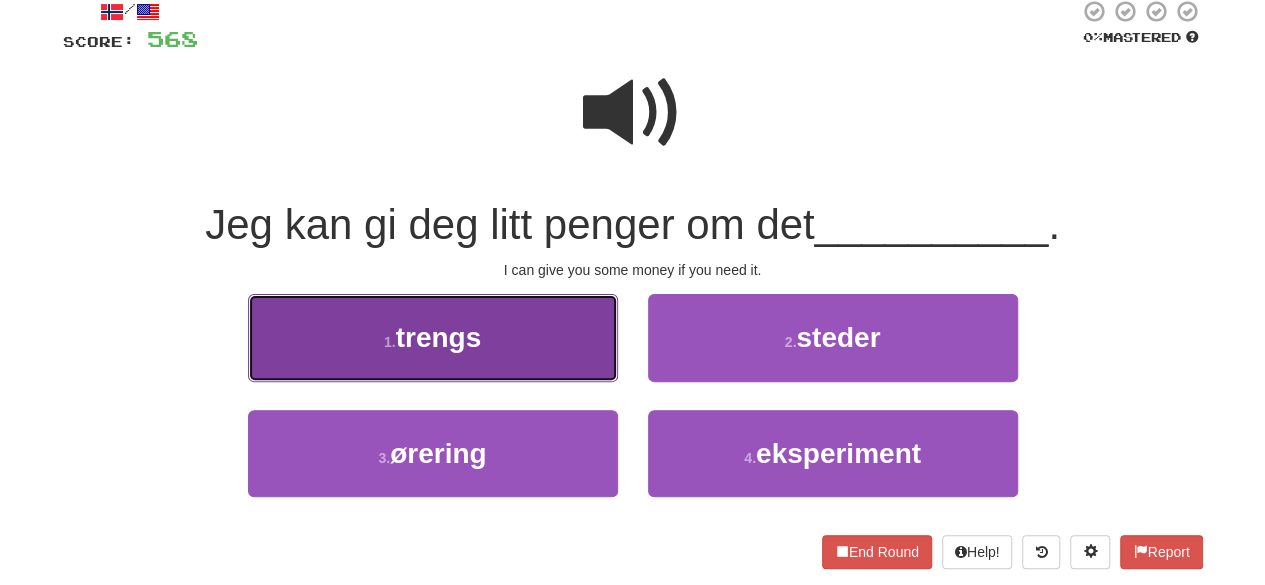 click on "trengs" at bounding box center (439, 337) 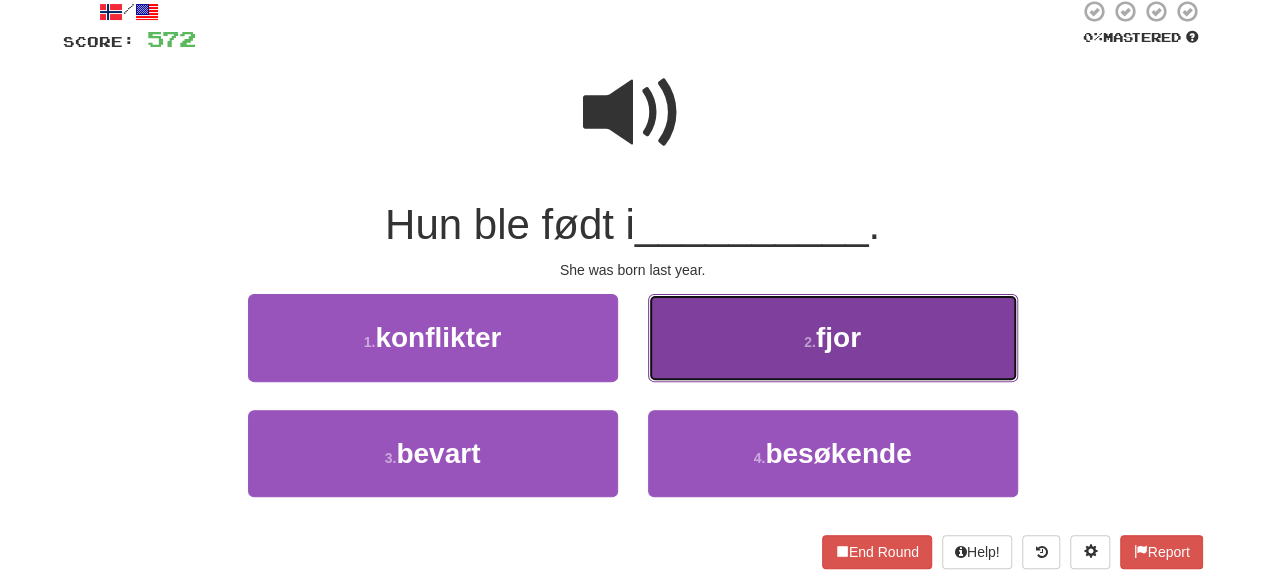 click on "2 .  fjor" at bounding box center (833, 337) 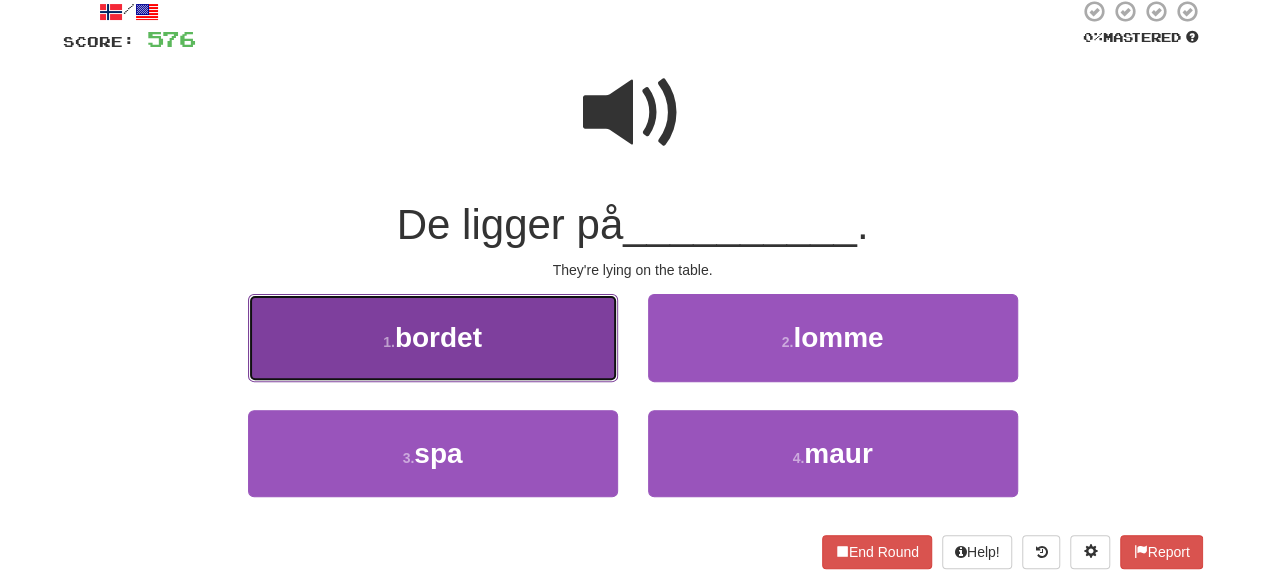 click on "1 .  bordet" at bounding box center (433, 337) 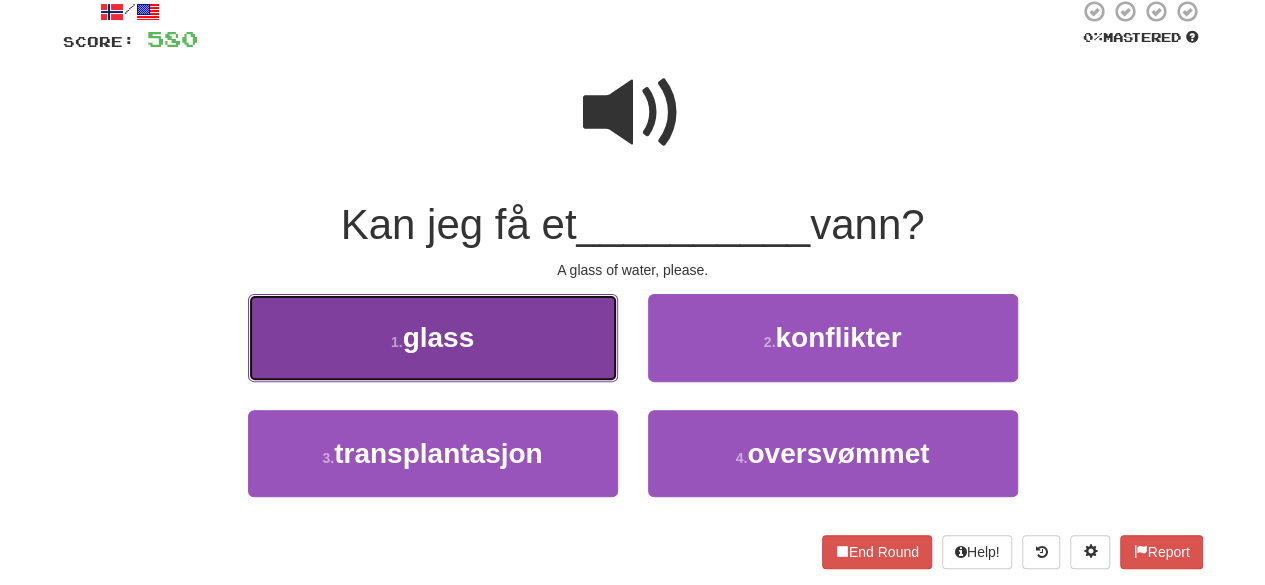 click on "glass" at bounding box center (439, 337) 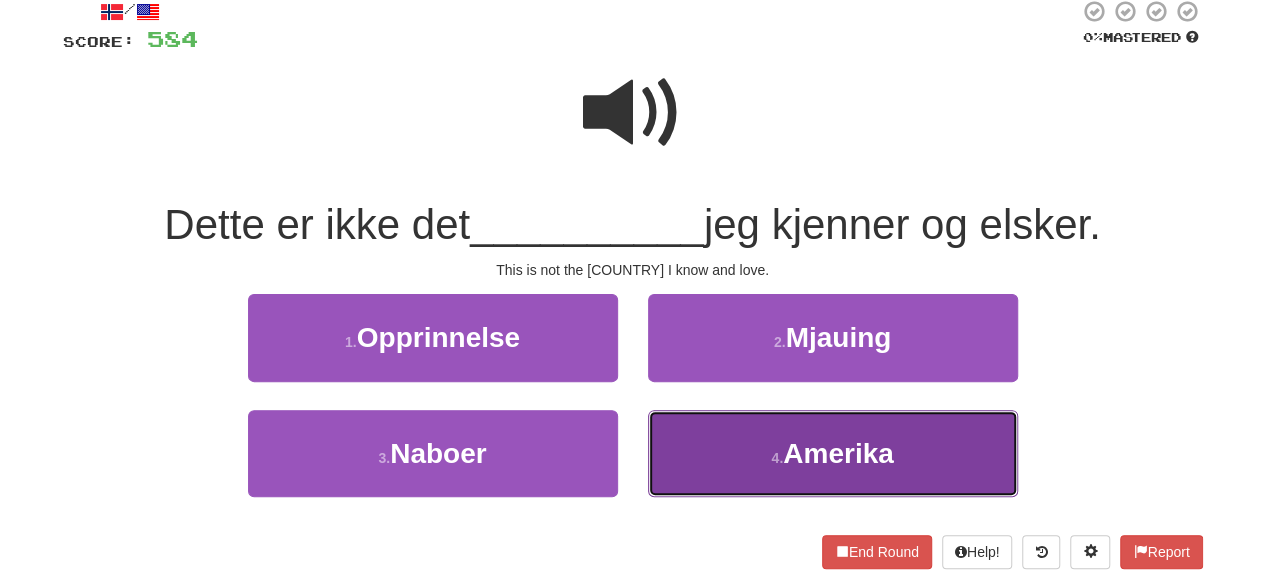 click on "4 .  Amerika" at bounding box center (833, 453) 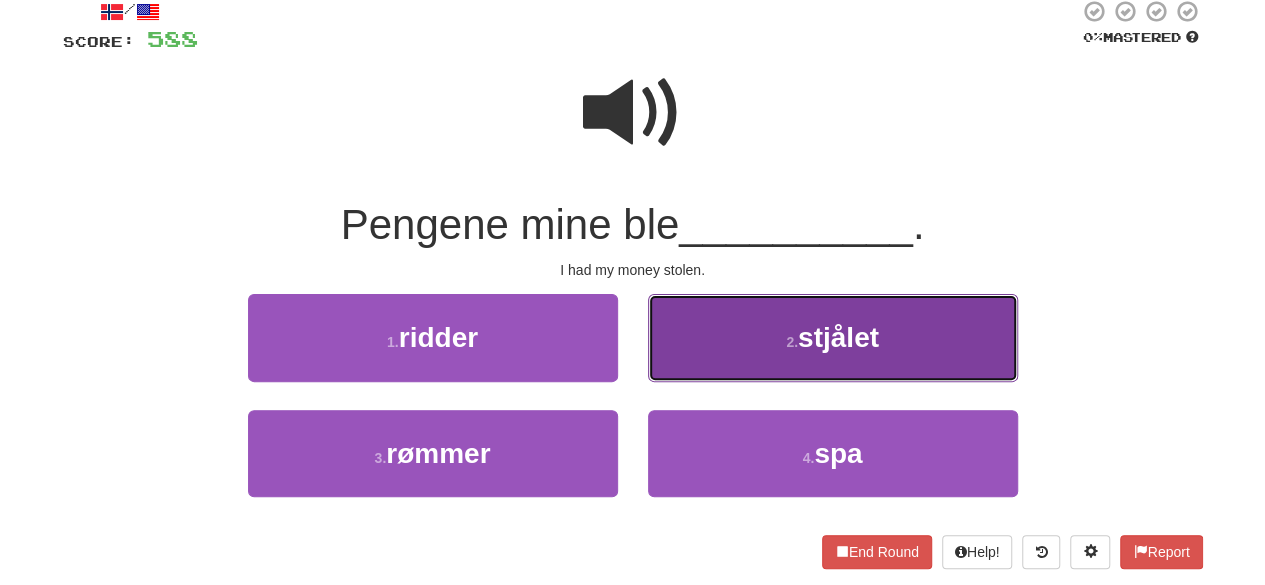 click on "stjålet" at bounding box center [838, 337] 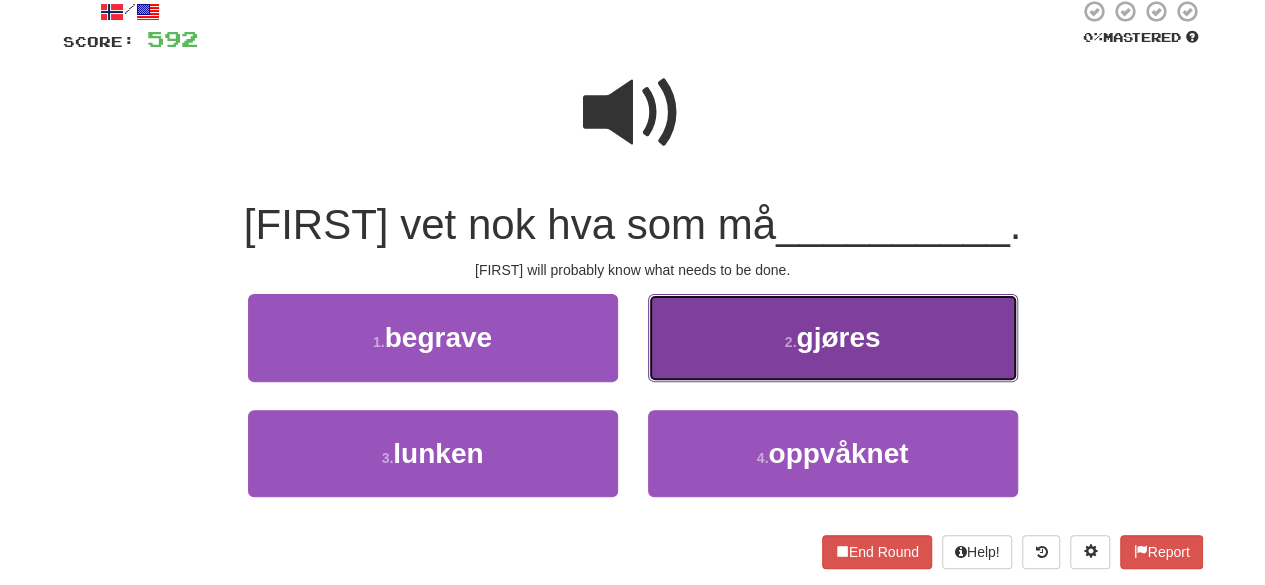 click on "2 .  gjøres" at bounding box center [833, 337] 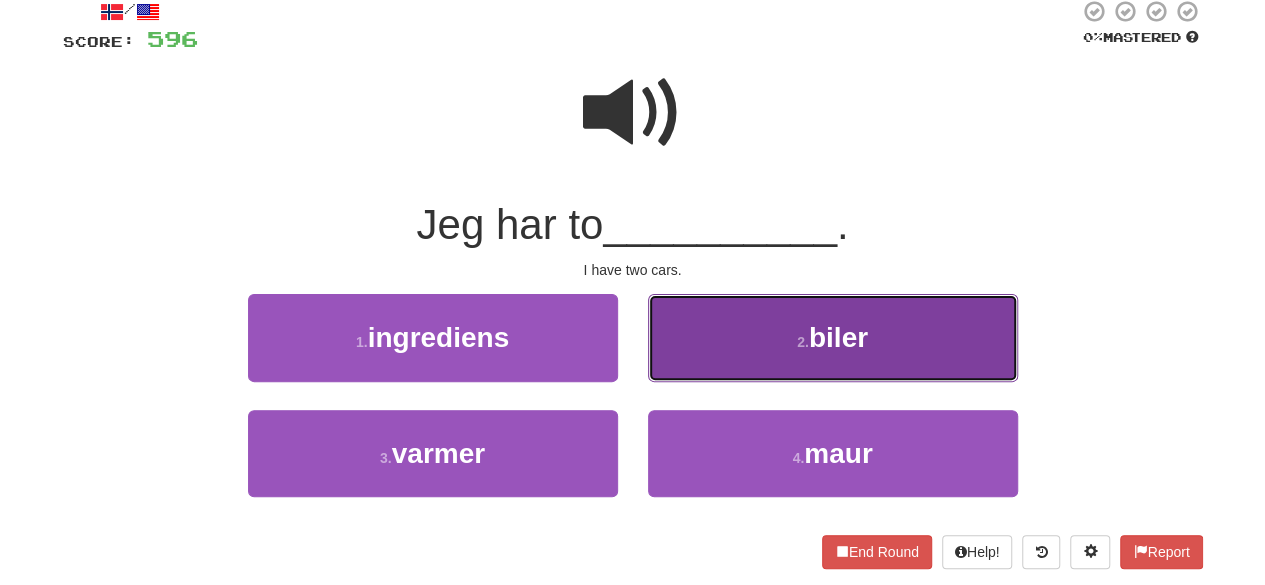 click on "2 .  biler" at bounding box center [833, 337] 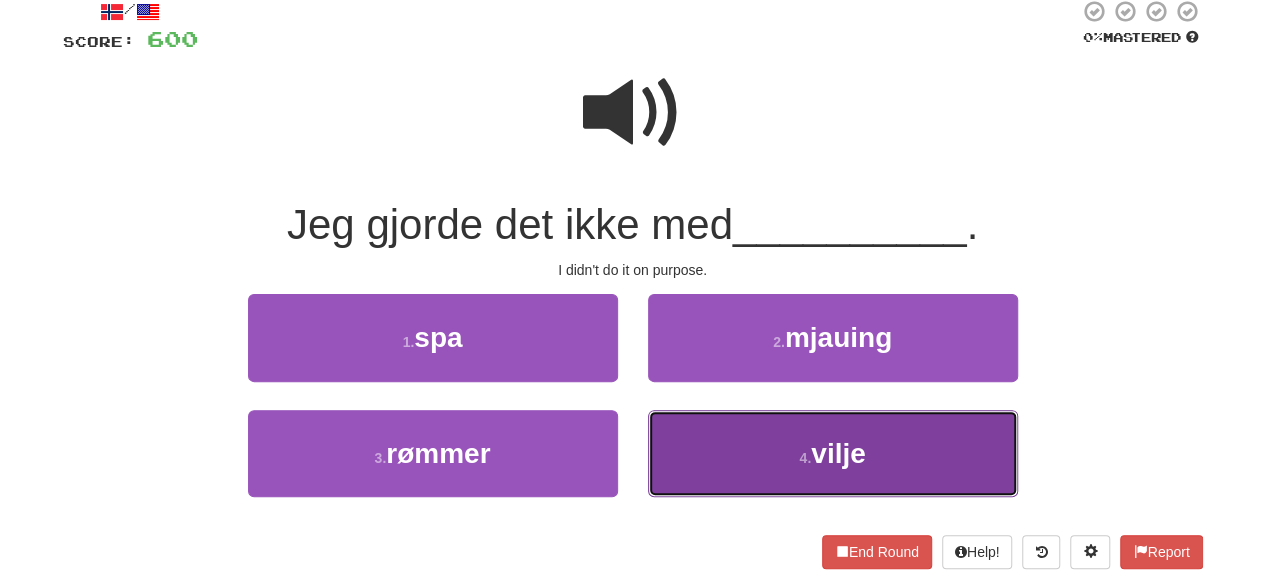 click on "4 .  vilje" at bounding box center (833, 453) 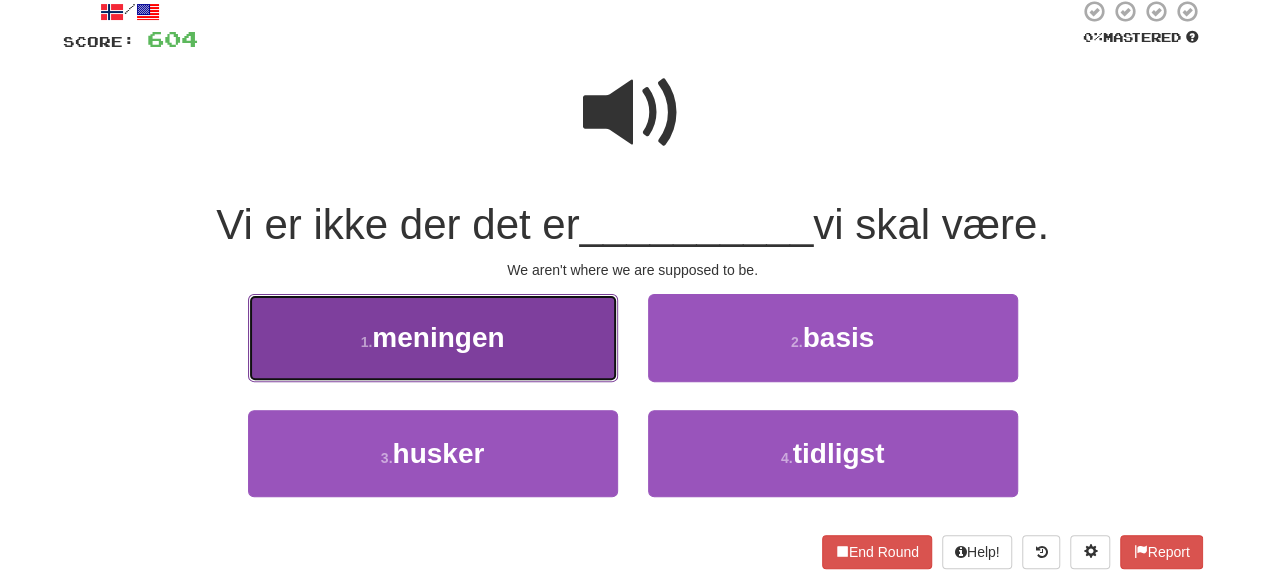 click on "meningen" at bounding box center [438, 337] 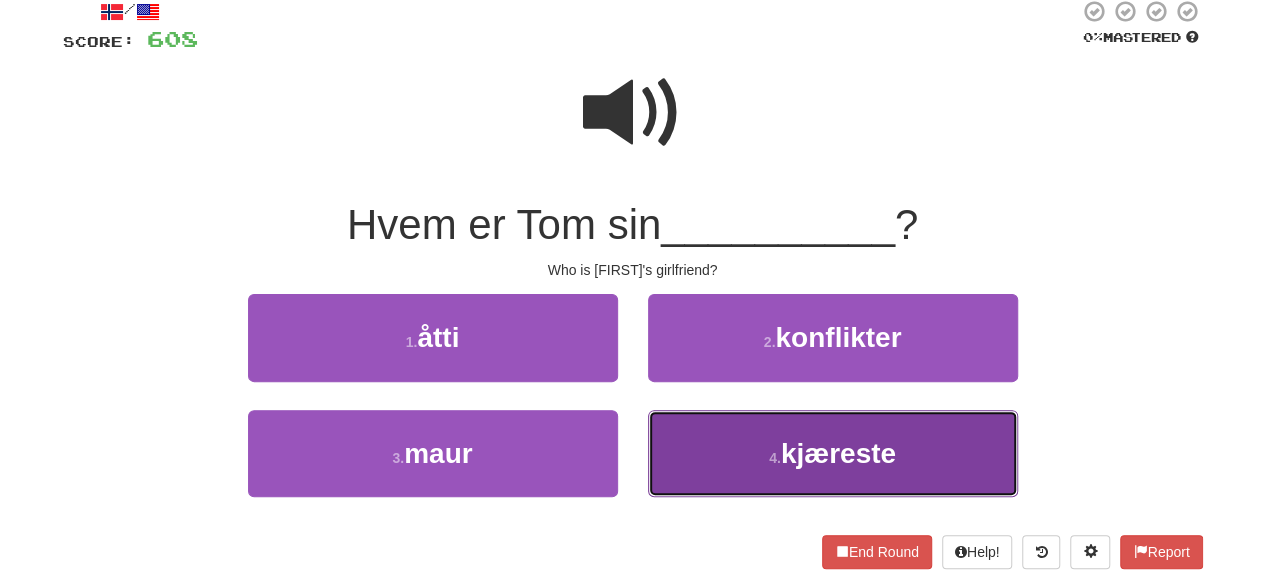 click on "4 .  kjæreste" at bounding box center [833, 453] 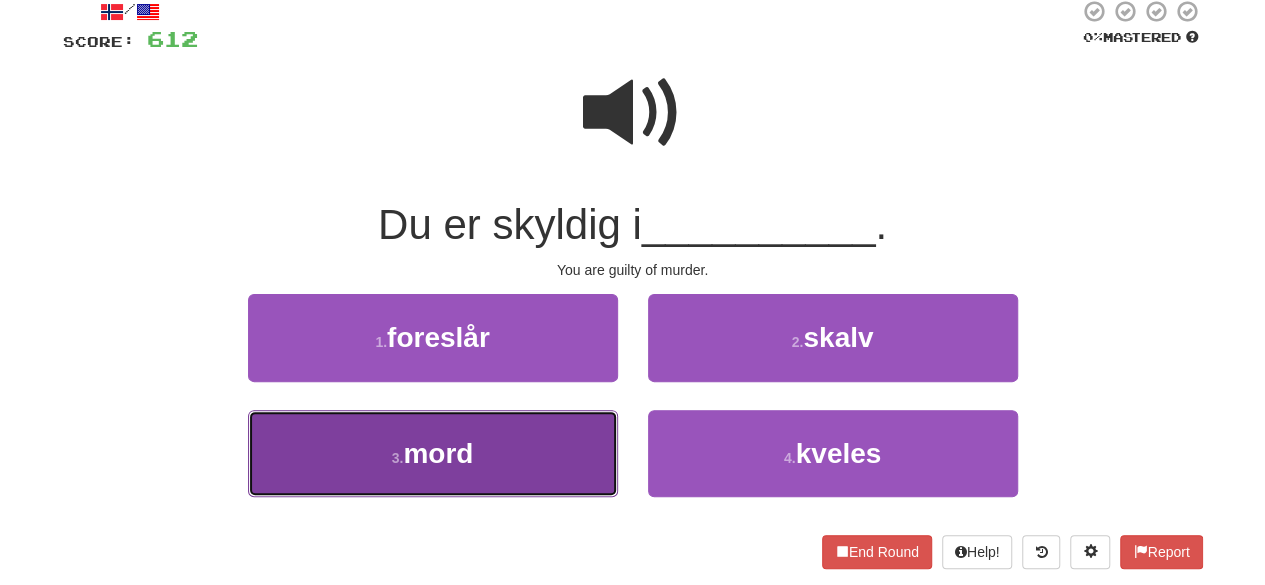 click on "3 .  mord" at bounding box center [433, 453] 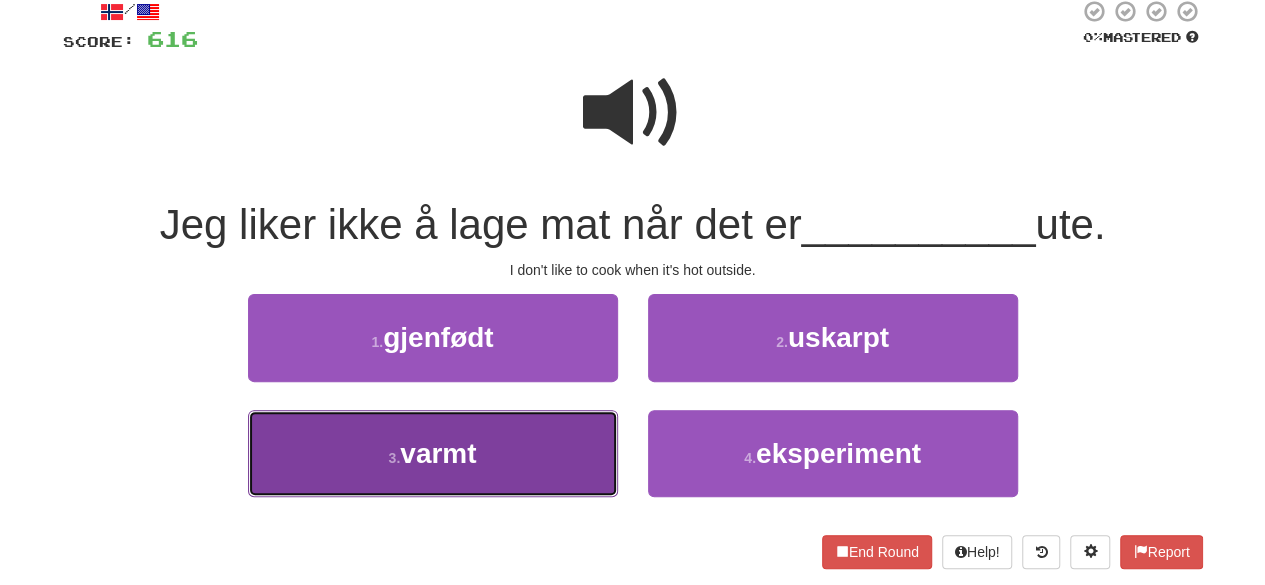 click on "3 .  varmt" at bounding box center (433, 453) 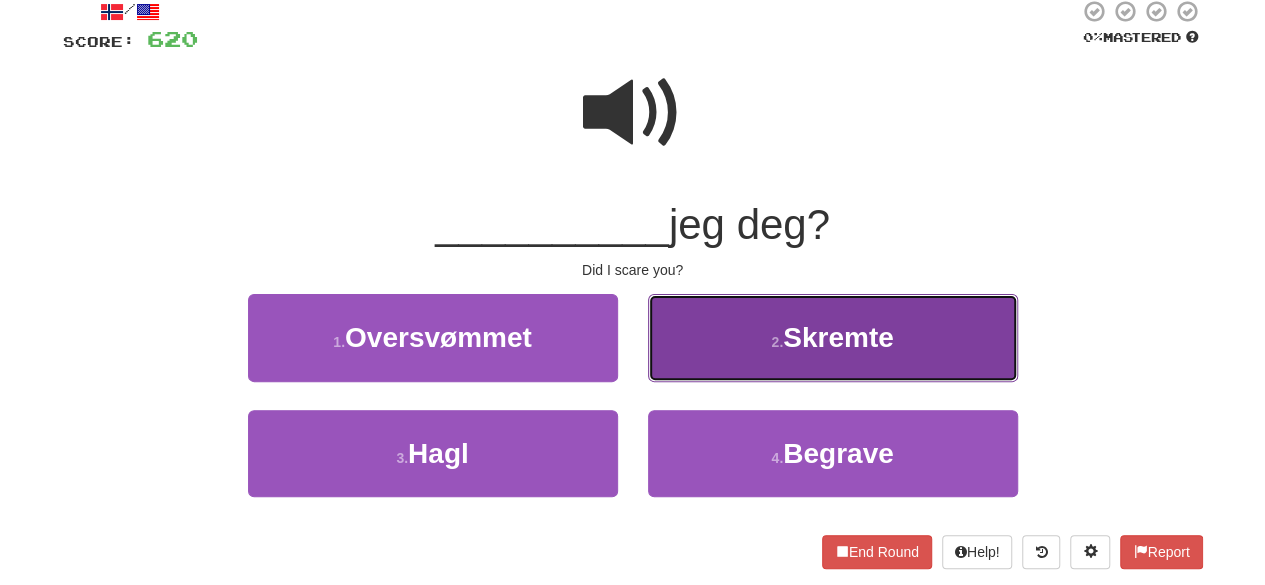 click on "2 .  Skremte" at bounding box center [833, 337] 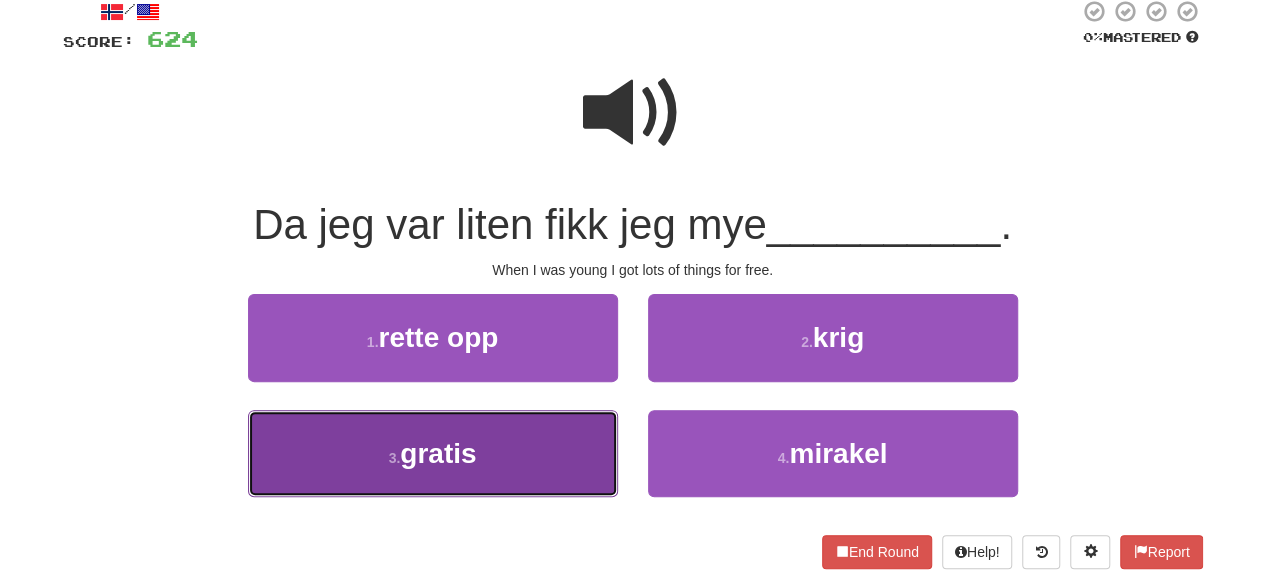 click on "3 .  gratis" at bounding box center (433, 453) 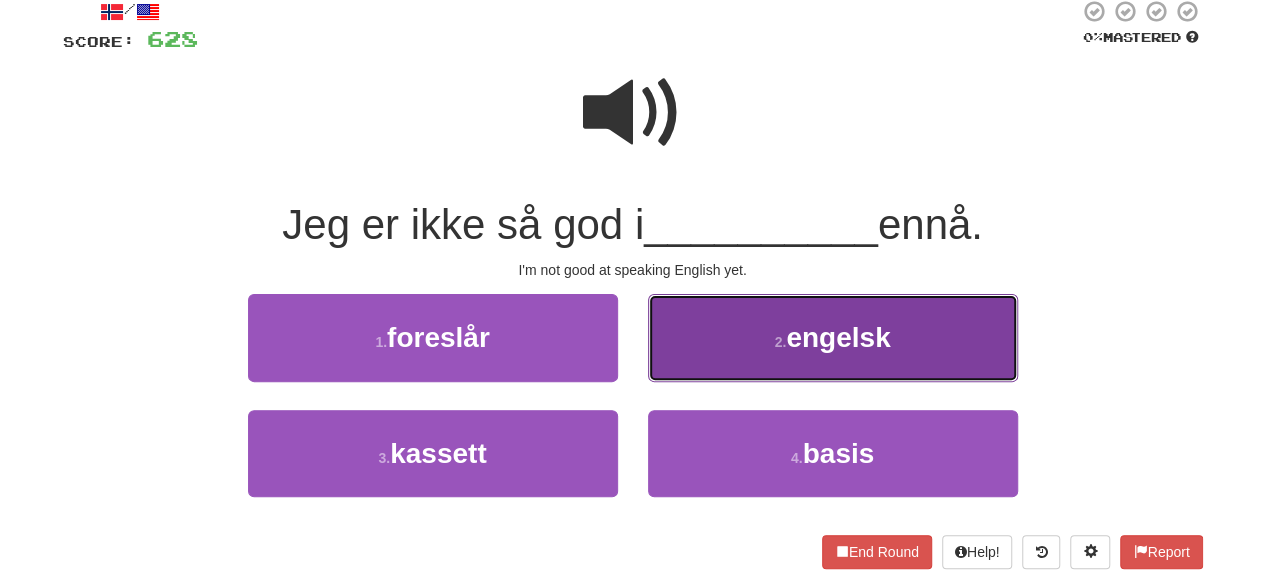 click on "2 .  engelsk" at bounding box center (833, 337) 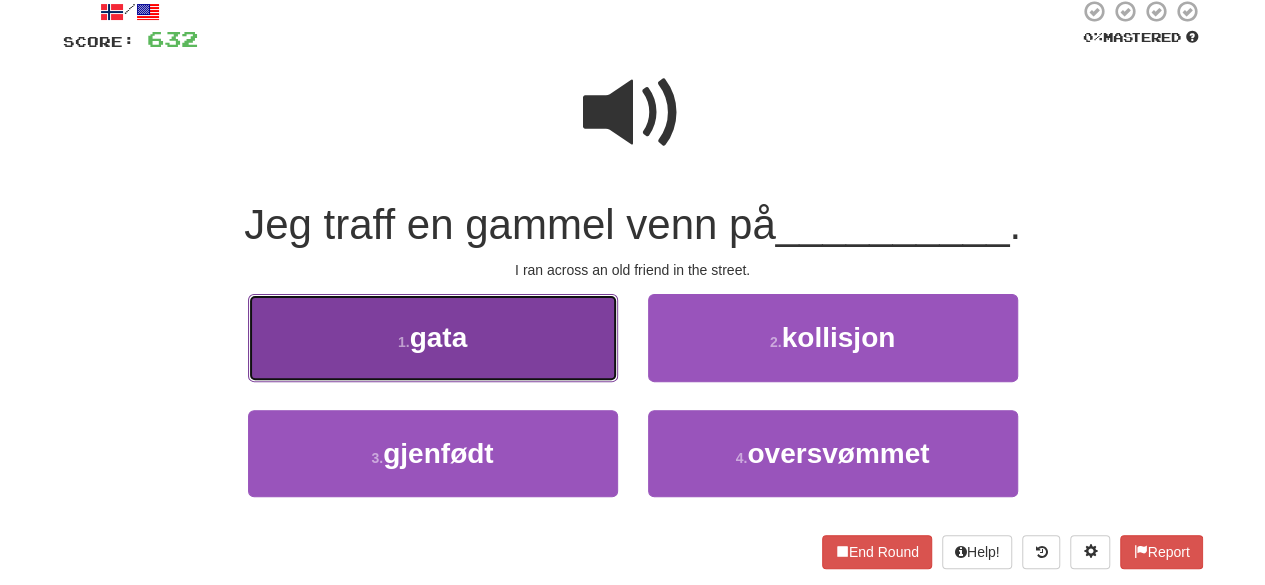 click on "1 .  gata" at bounding box center (433, 337) 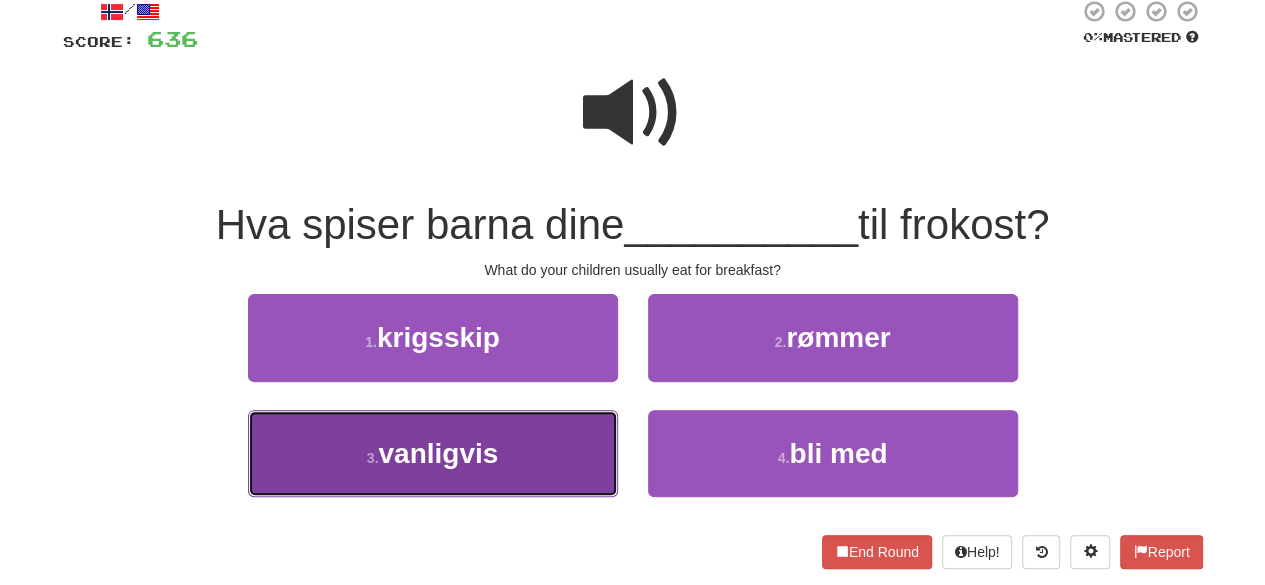 click on "3 .  vanligvis" at bounding box center (433, 453) 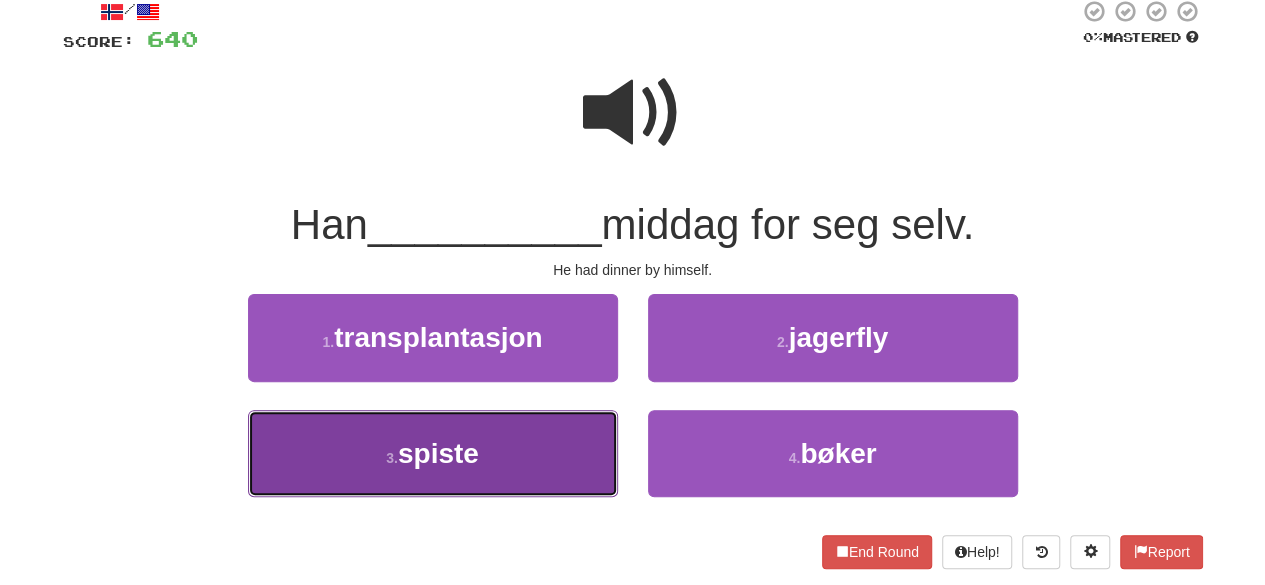 click on "3 .  spiste" at bounding box center (433, 453) 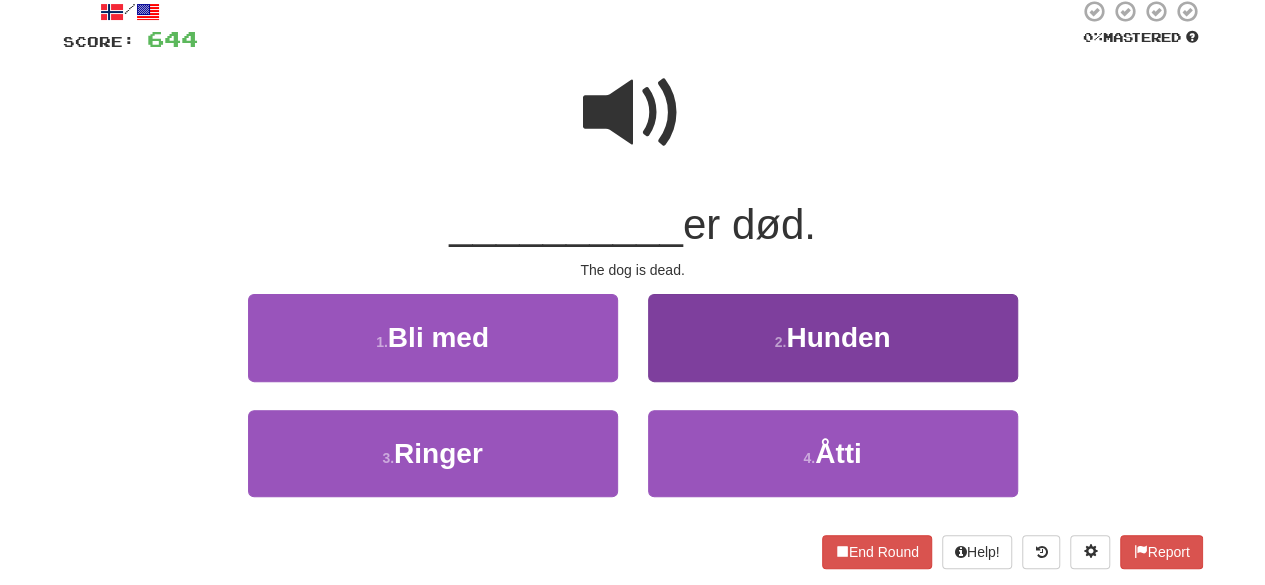 click on "2 .  Hunden" at bounding box center [833, 351] 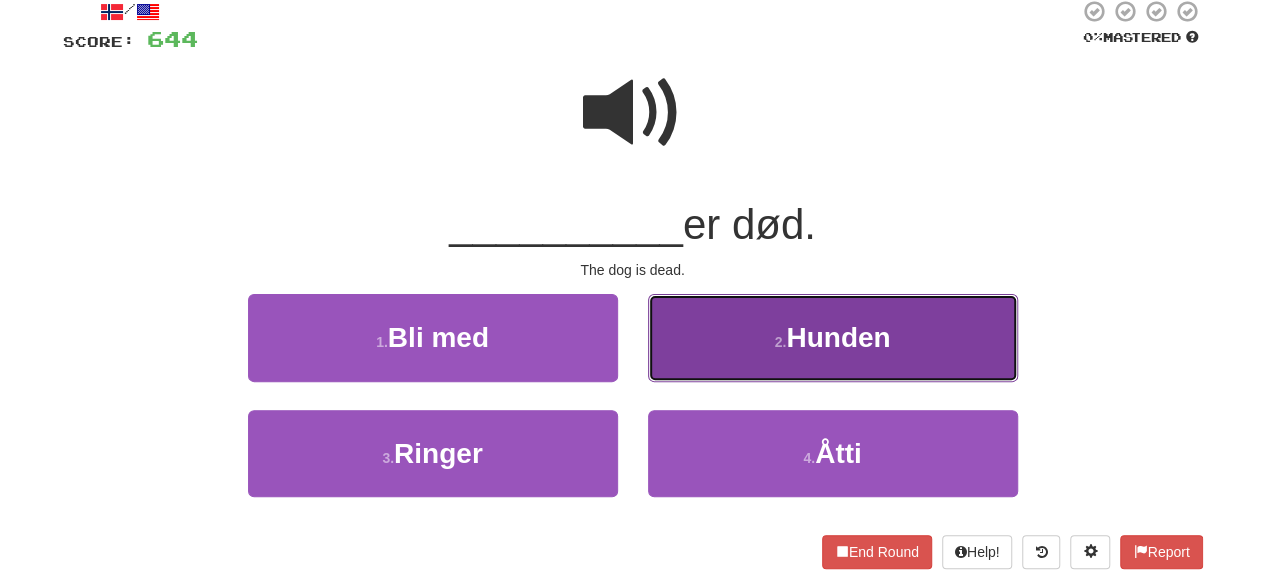 click on "2 .  Hunden" at bounding box center [833, 337] 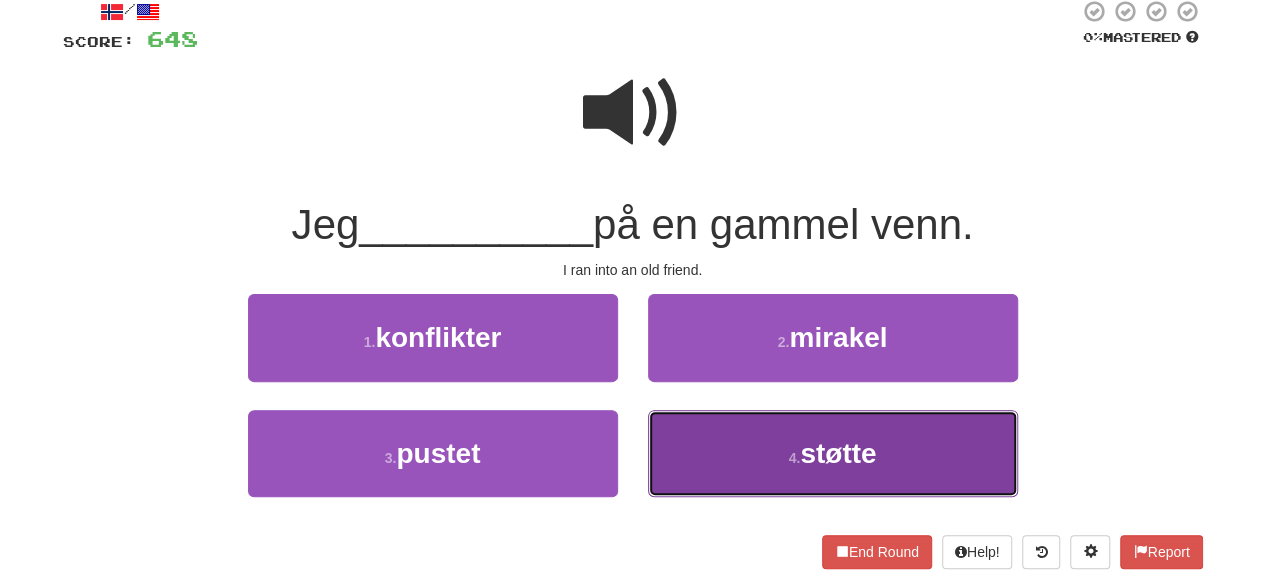click on "4 .  støtte" at bounding box center [833, 453] 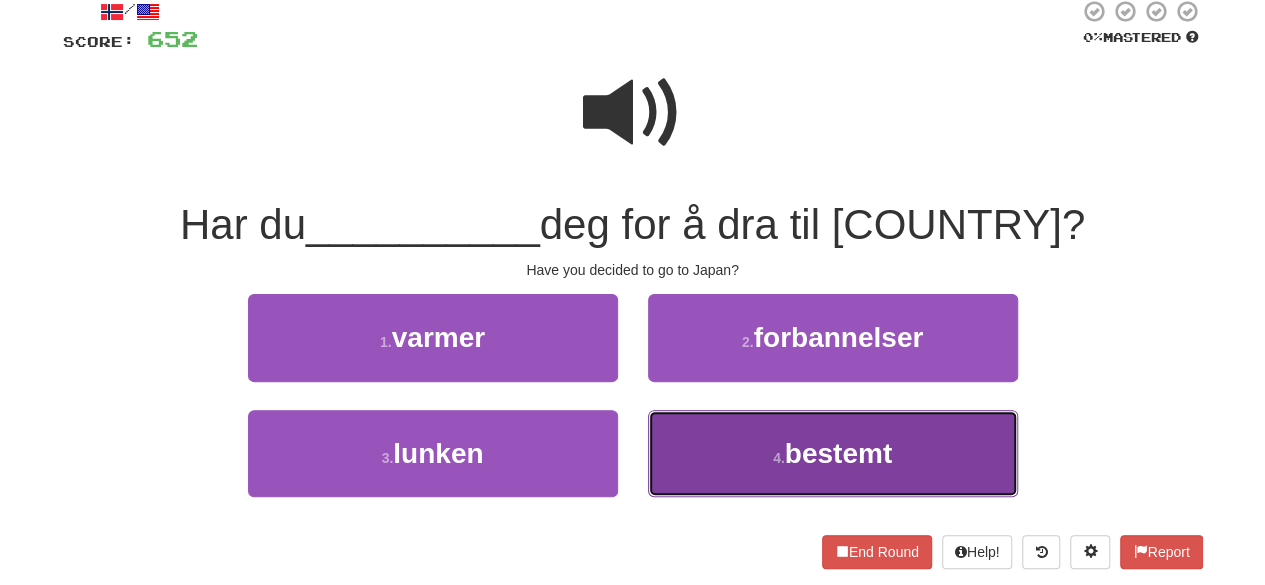 click on "4 .  bestemt" at bounding box center [833, 453] 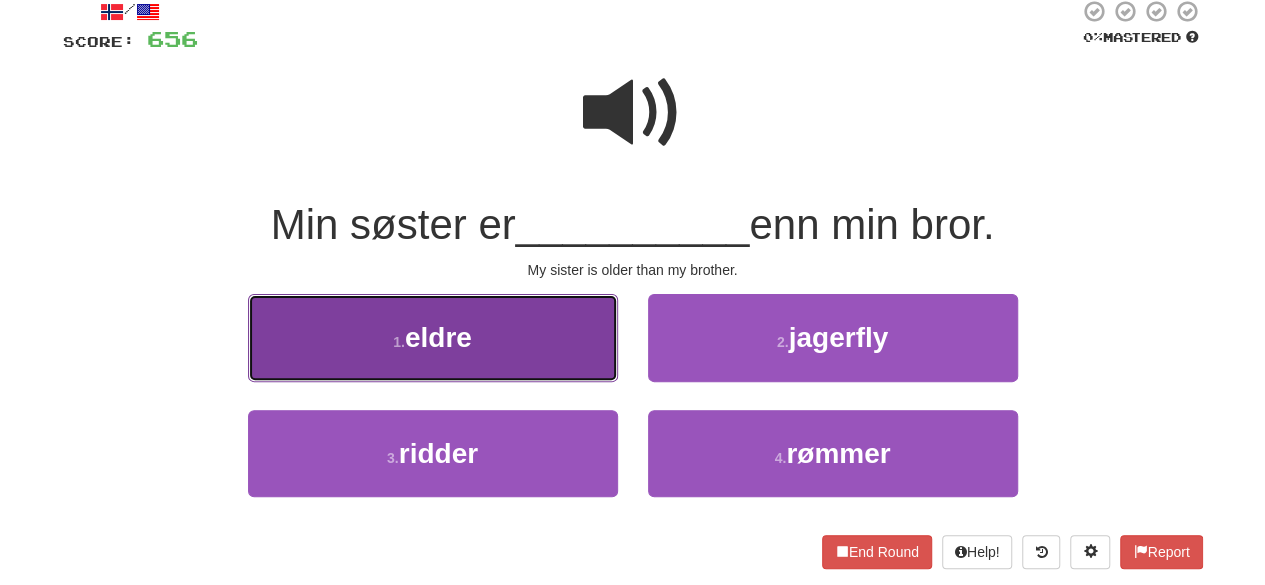 click on "1 .  eldre" at bounding box center [433, 337] 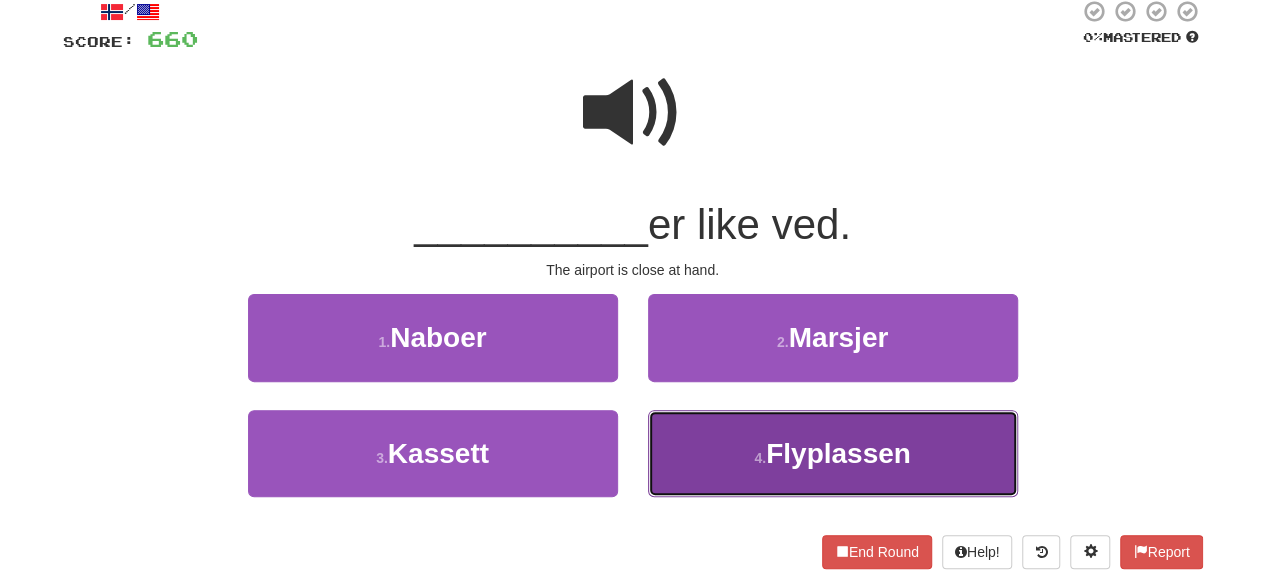 click on "4 .  Flyplassen" at bounding box center [833, 453] 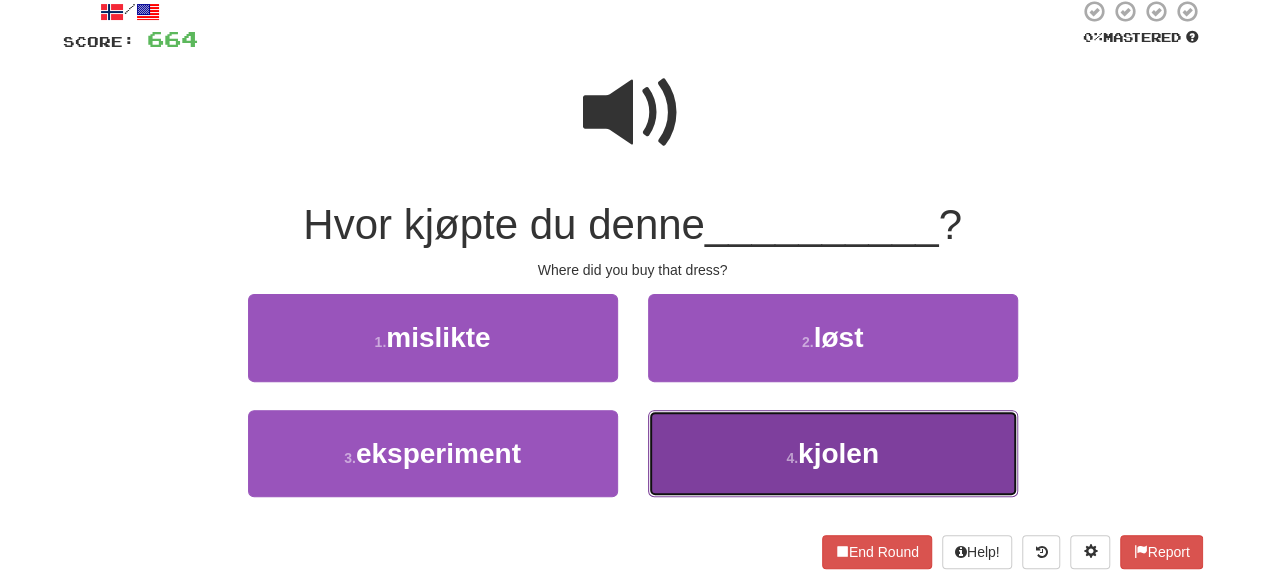 click on "kjolen" at bounding box center (838, 453) 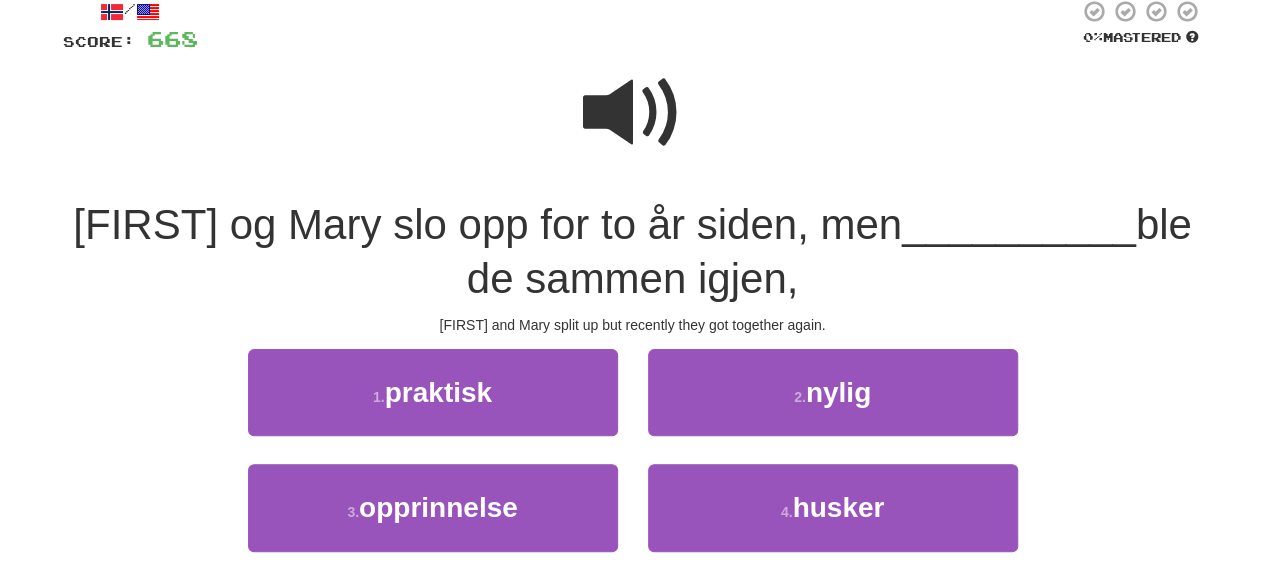 click at bounding box center (633, 113) 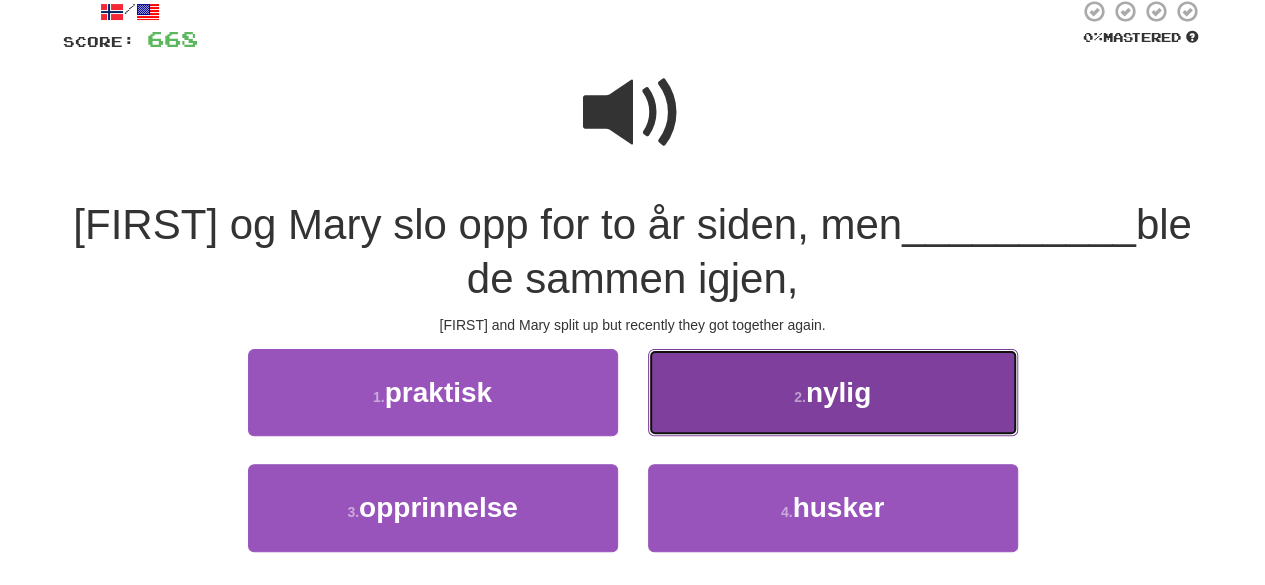 click on "2 ." at bounding box center (800, 397) 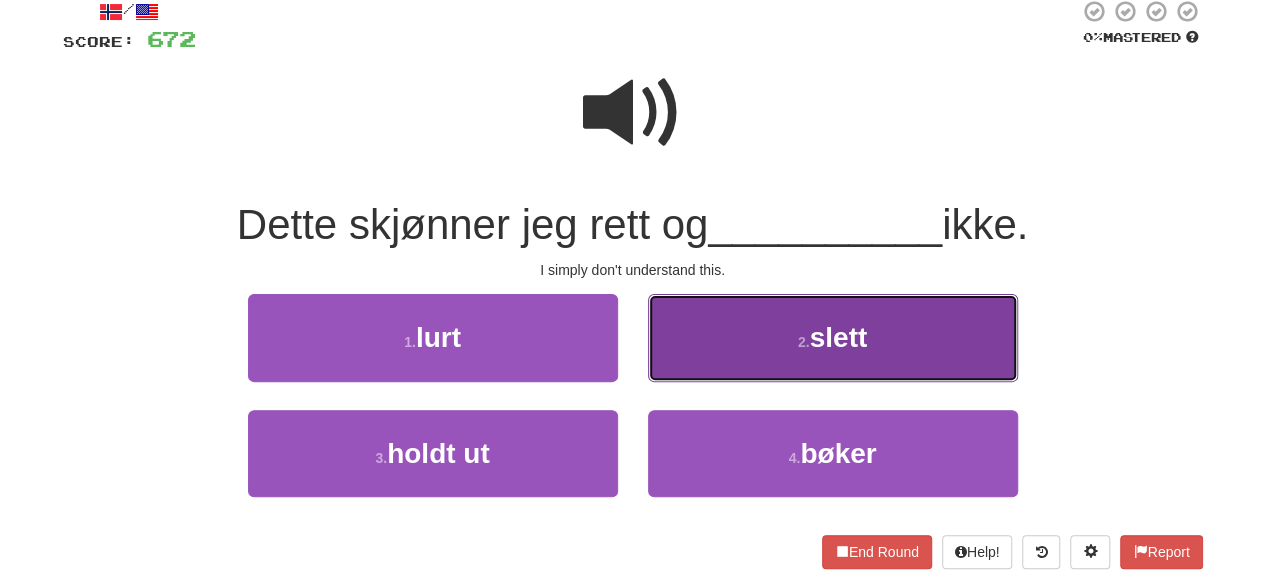 click on "2 .  slett" at bounding box center (833, 337) 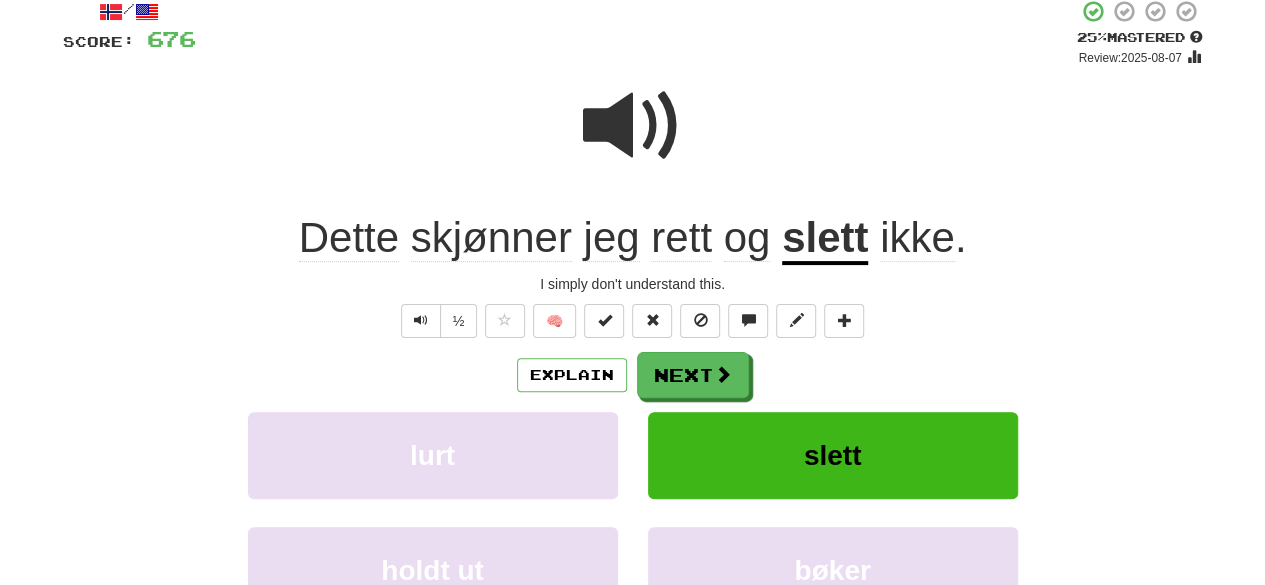 click on "slett" at bounding box center (833, 469) 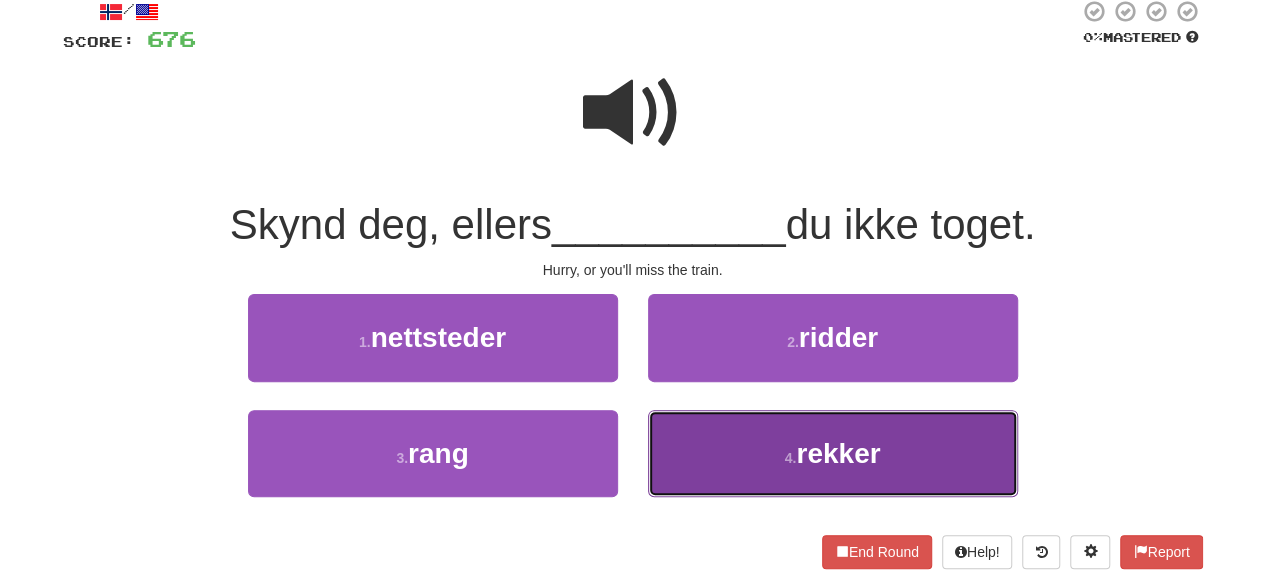 click on "rekker" at bounding box center [838, 453] 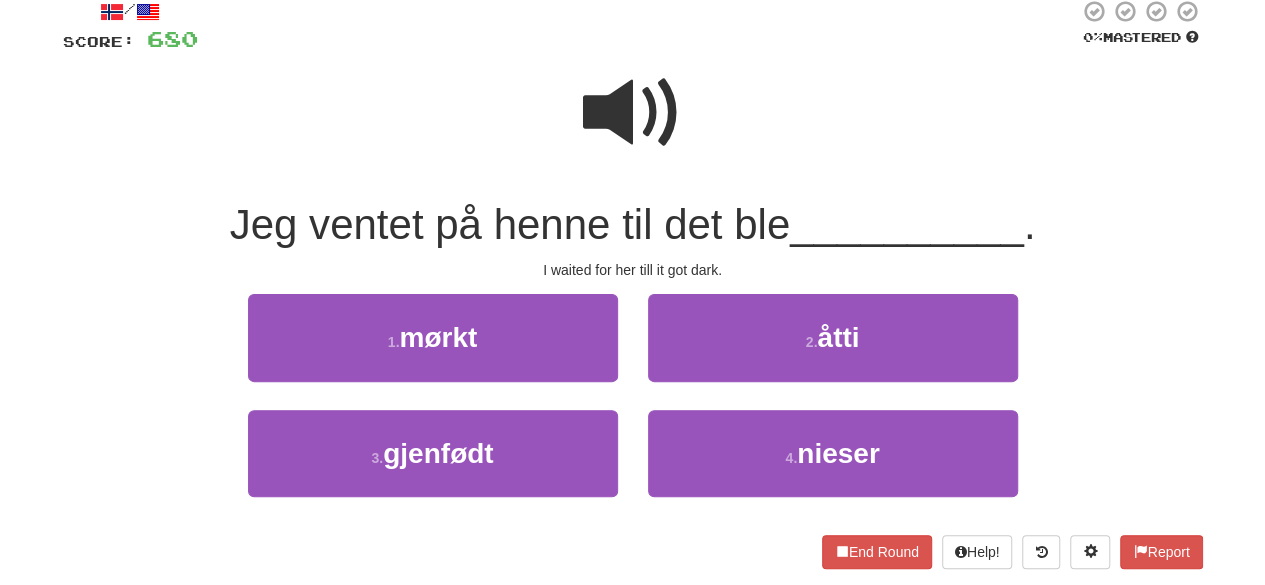 click on "1 .  mørkt" at bounding box center (433, 351) 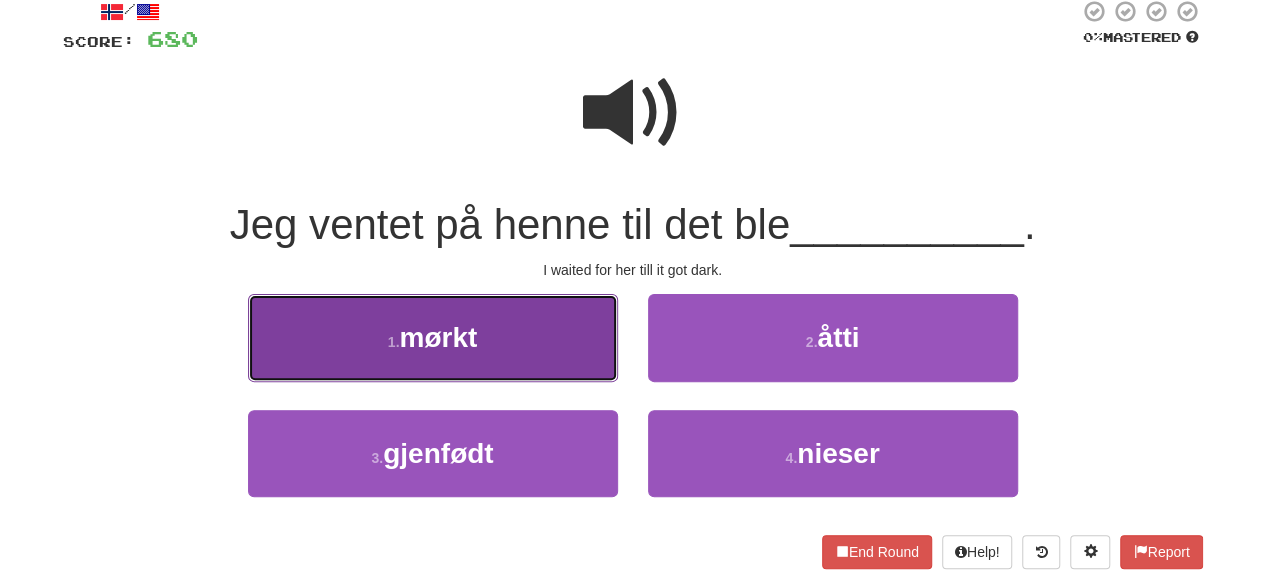 click on "1 .  mørkt" at bounding box center [433, 337] 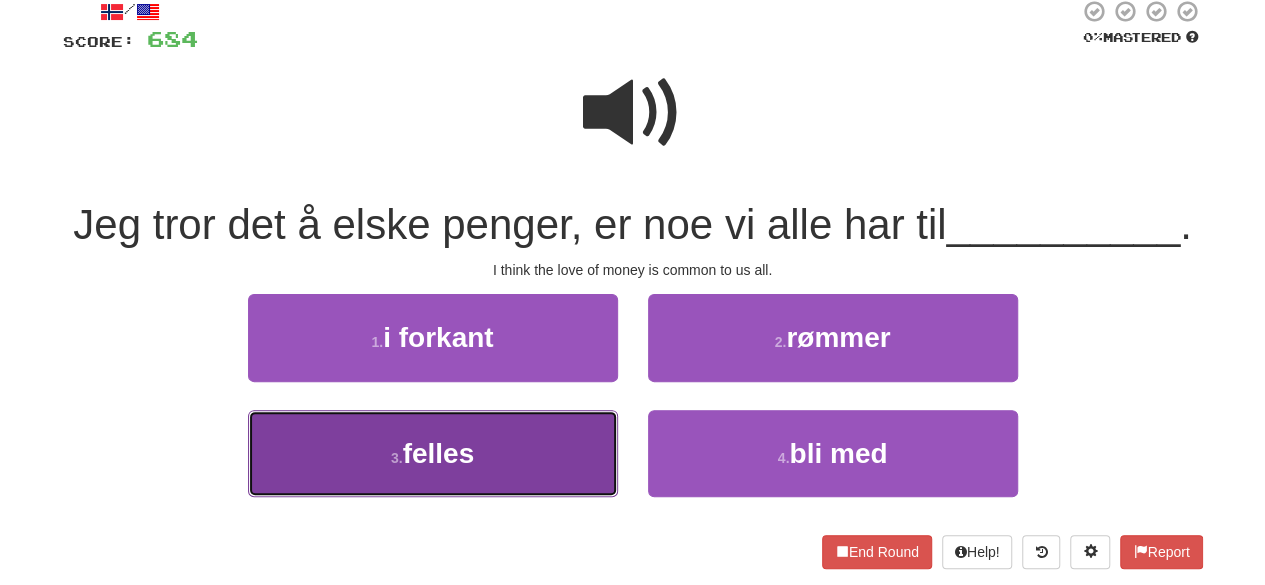 click on "3 .  felles" at bounding box center (433, 453) 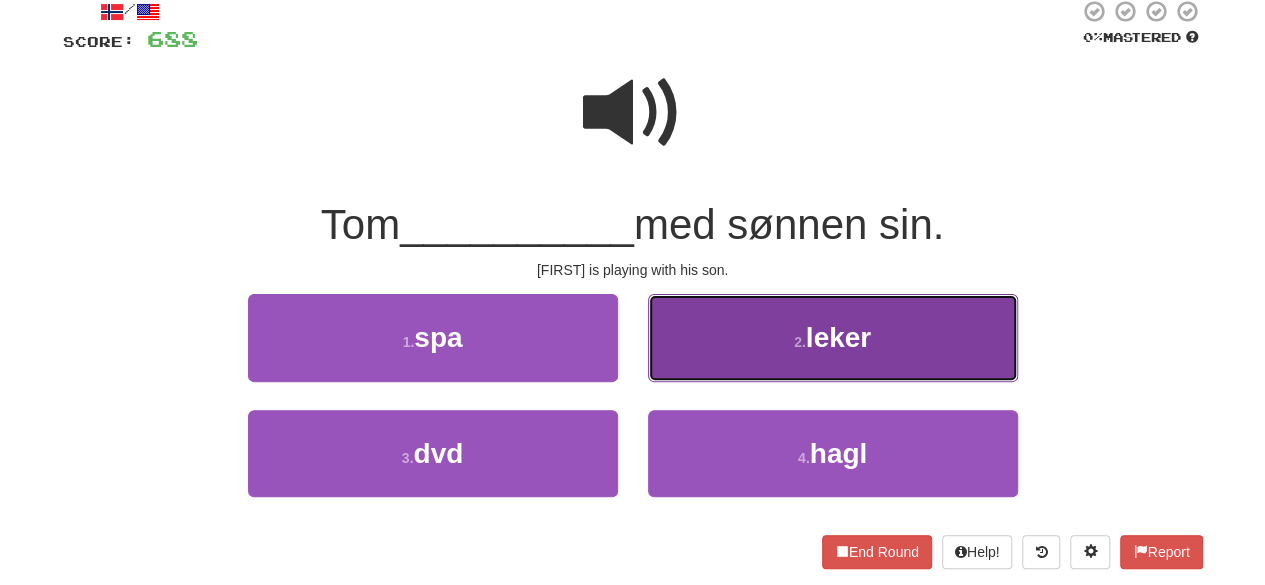 click on "2 .  leker" at bounding box center [833, 337] 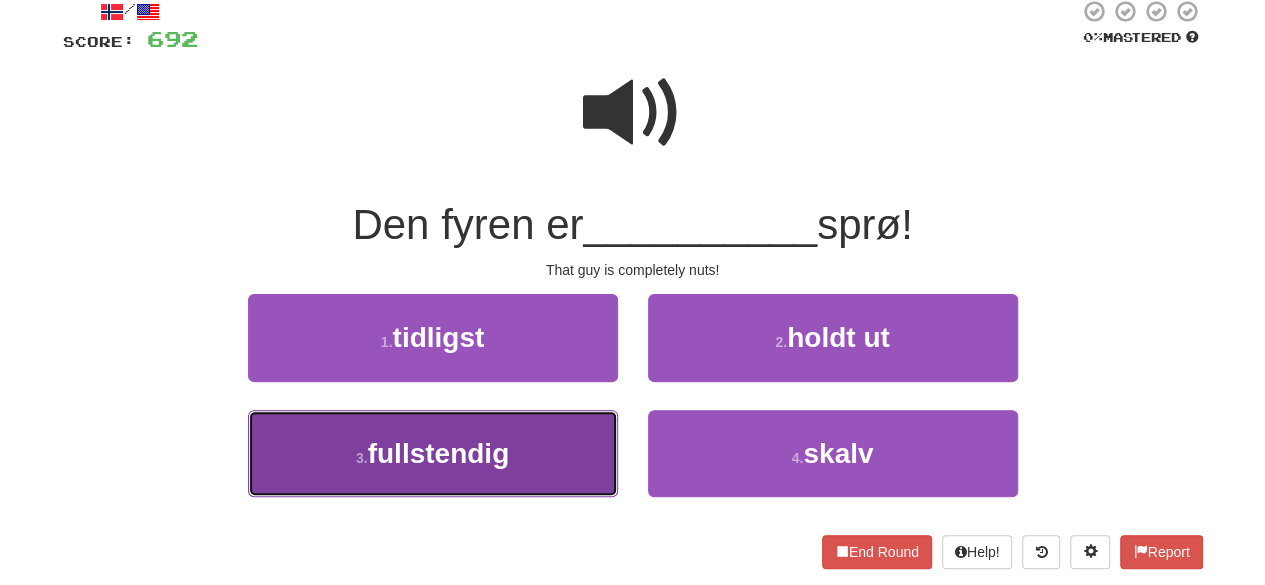 click on "3 .  fullstendig" at bounding box center [433, 453] 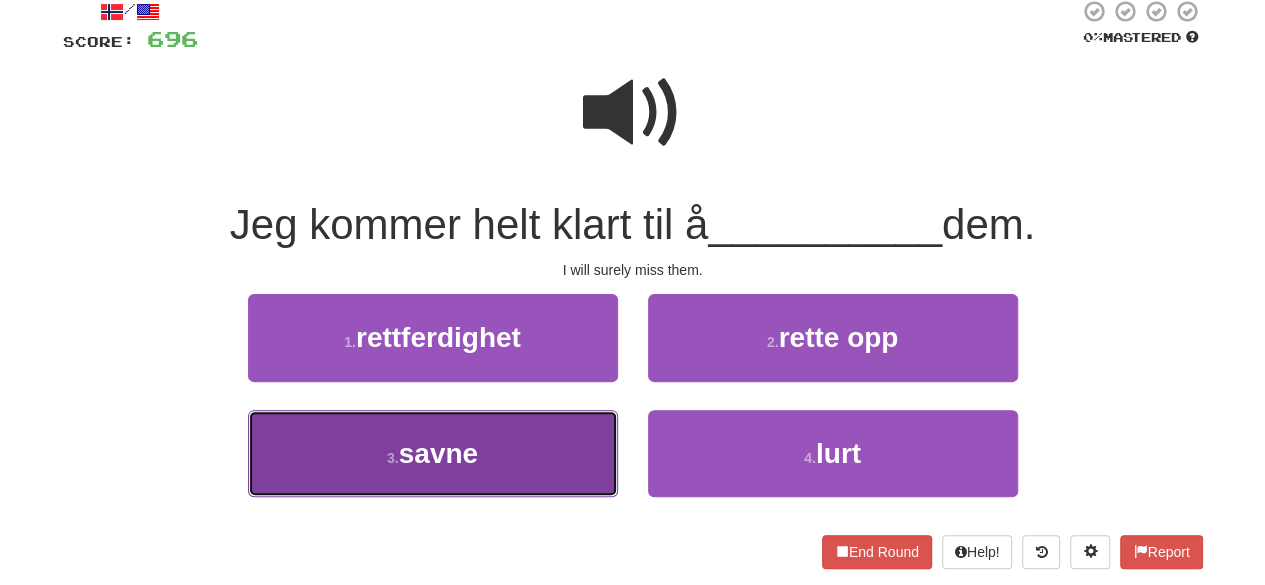 click on "3 .  savne" at bounding box center [433, 453] 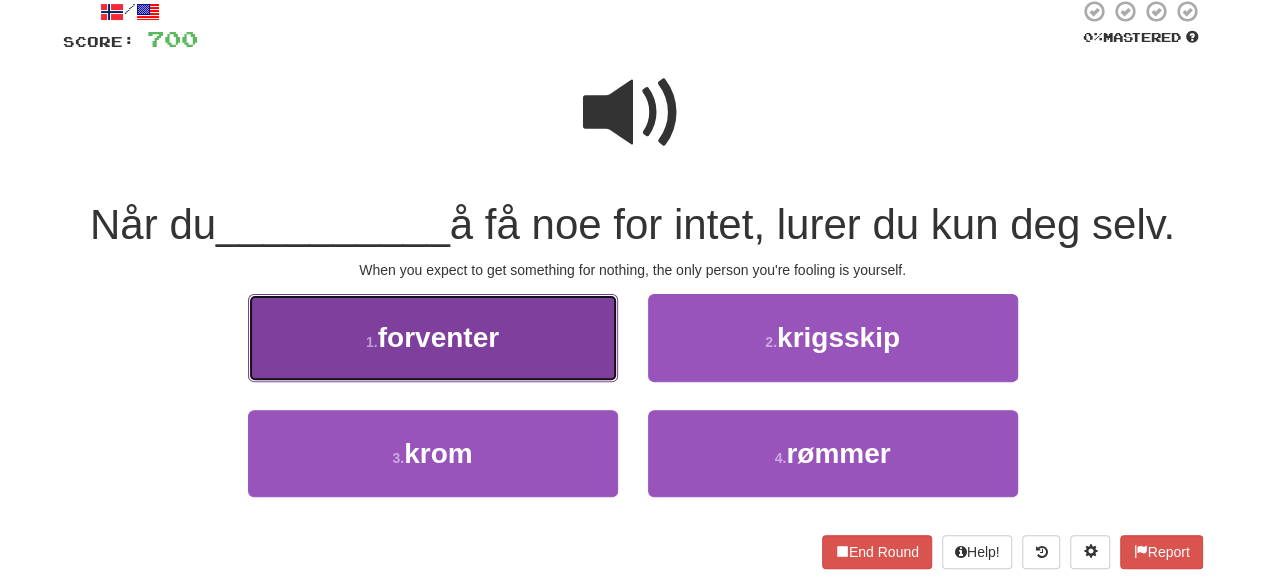 click on "forventer" at bounding box center [438, 337] 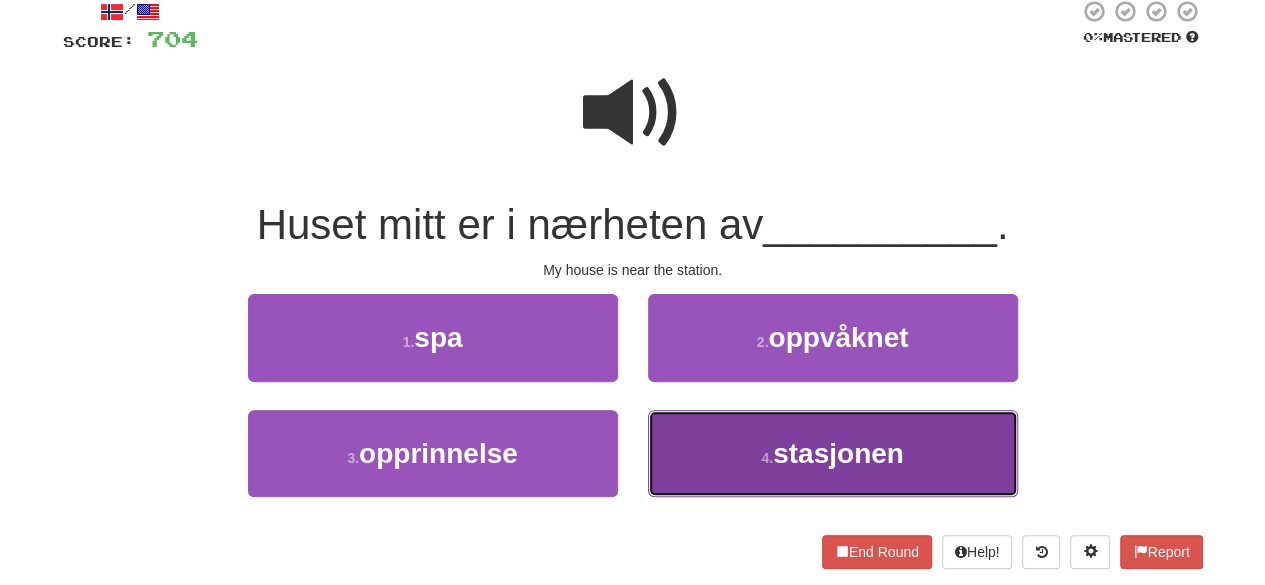 click on "4 .  stasjonen" at bounding box center [833, 453] 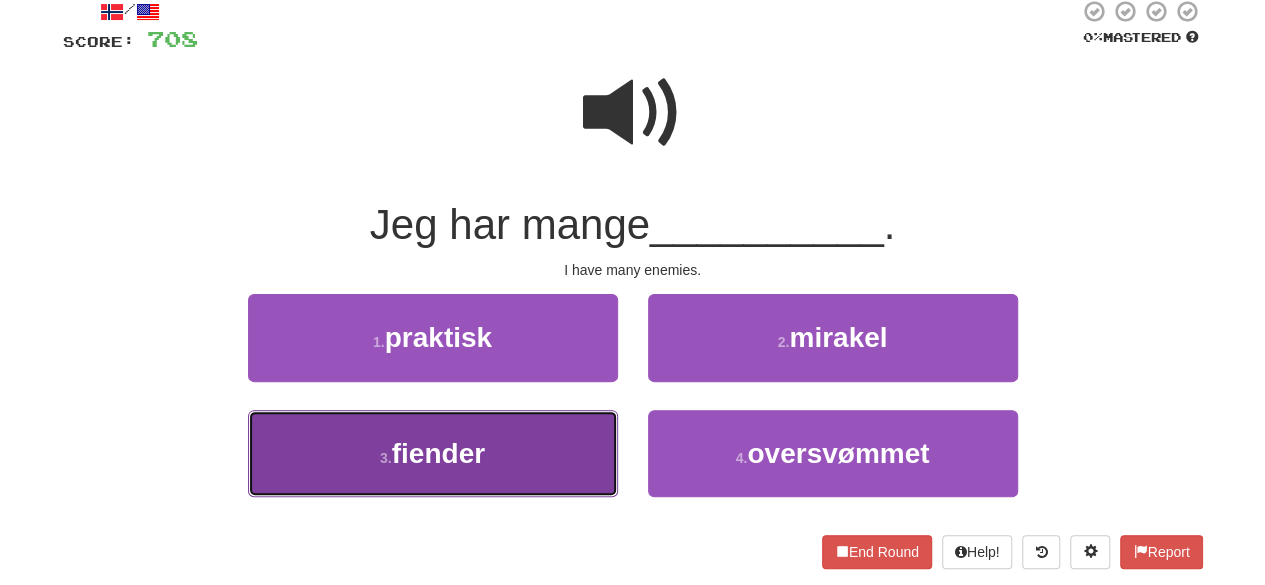 click on "3 .  fiender" at bounding box center [433, 453] 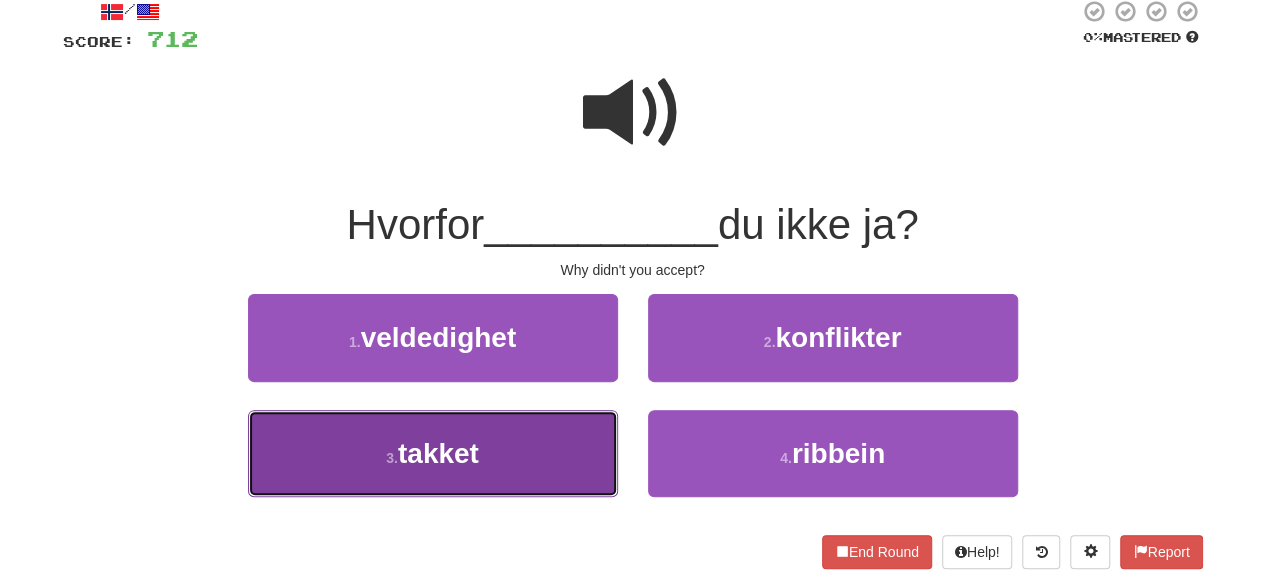 click on "3 .  takket" at bounding box center [433, 453] 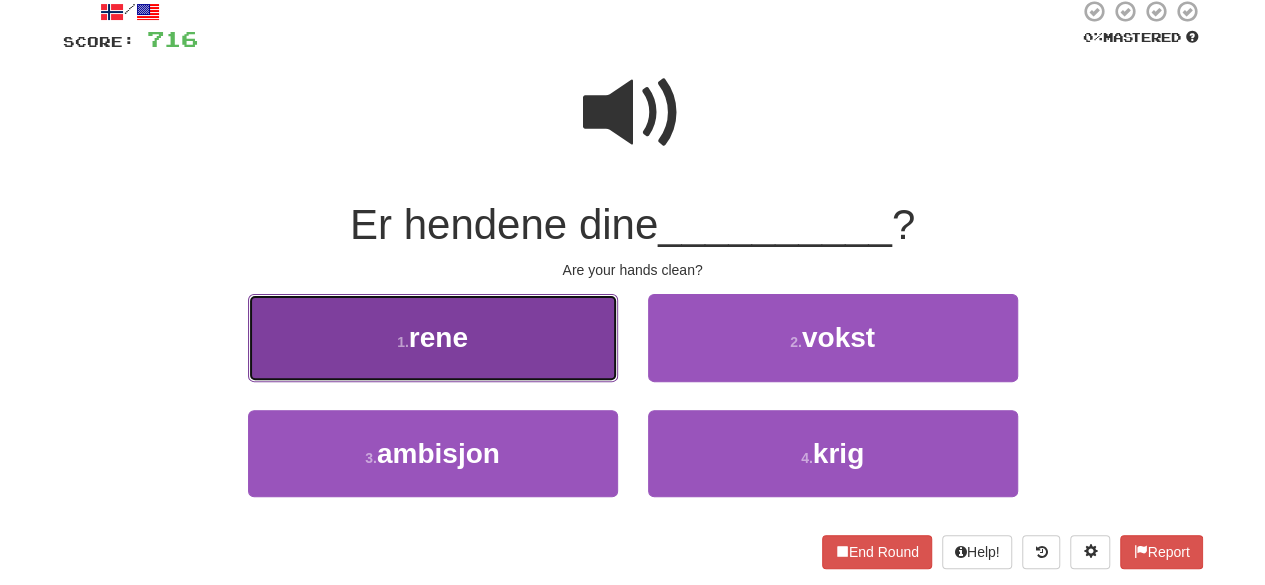 click on "1 .  rene" at bounding box center (433, 337) 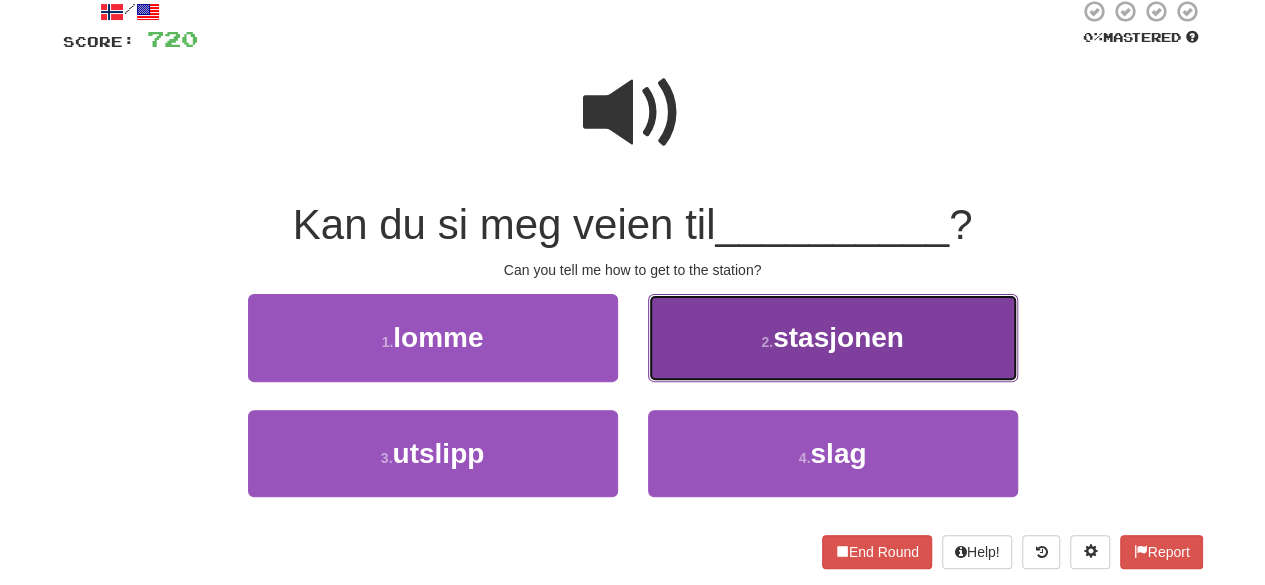 click on "stasjonen" at bounding box center [838, 337] 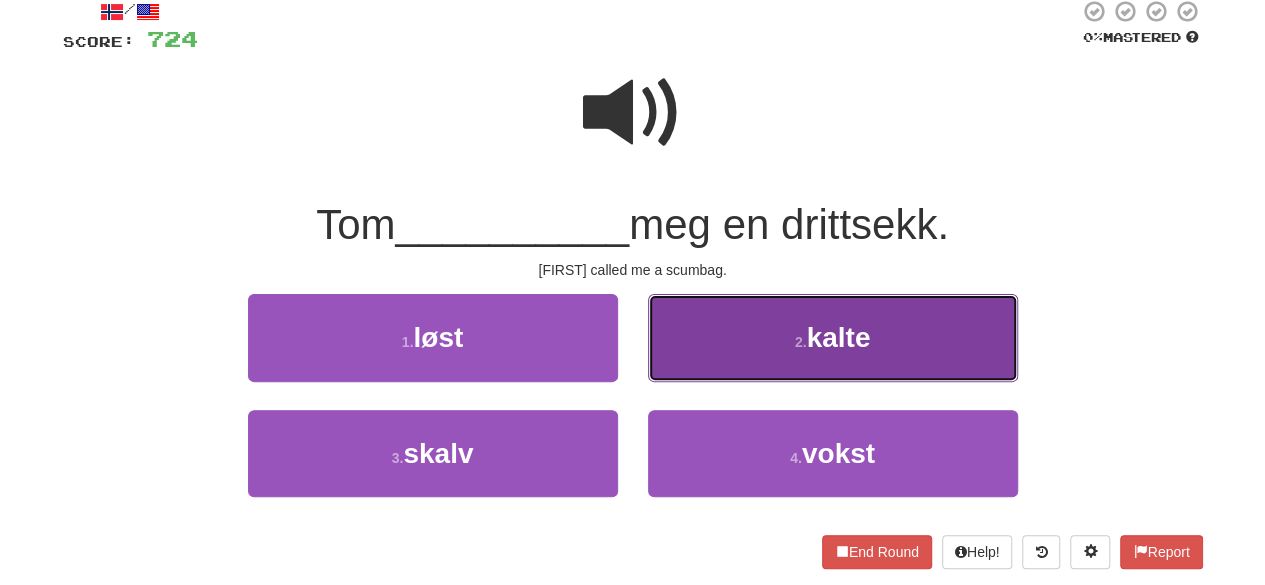 click on "2 .  kalte" at bounding box center (833, 337) 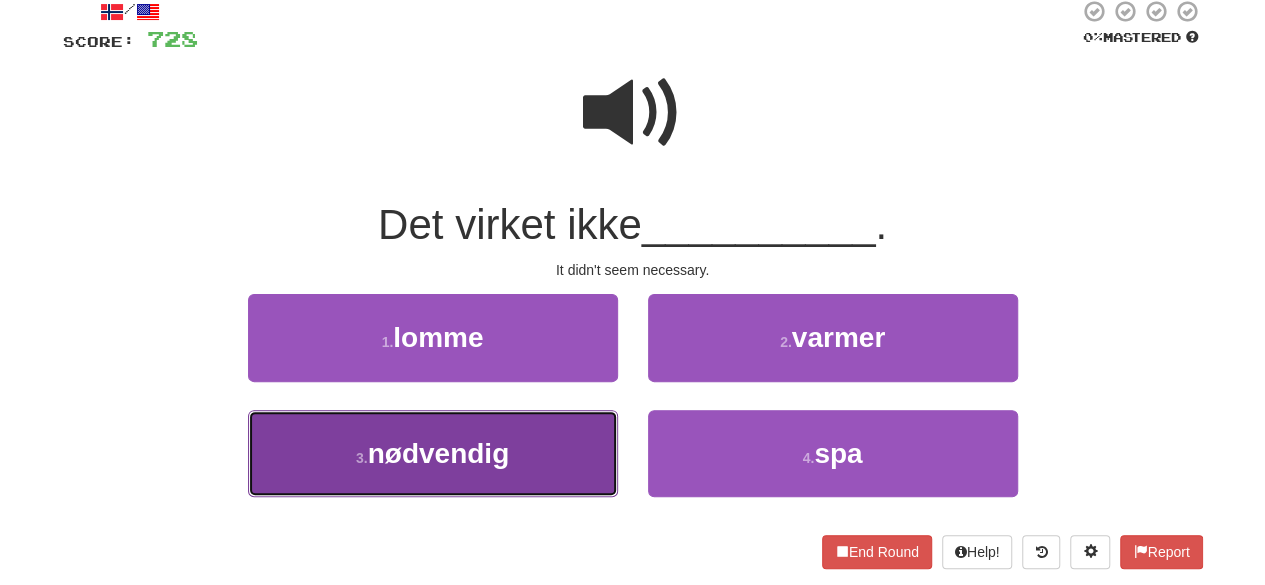 click on "3 .  nødvendig" at bounding box center [433, 453] 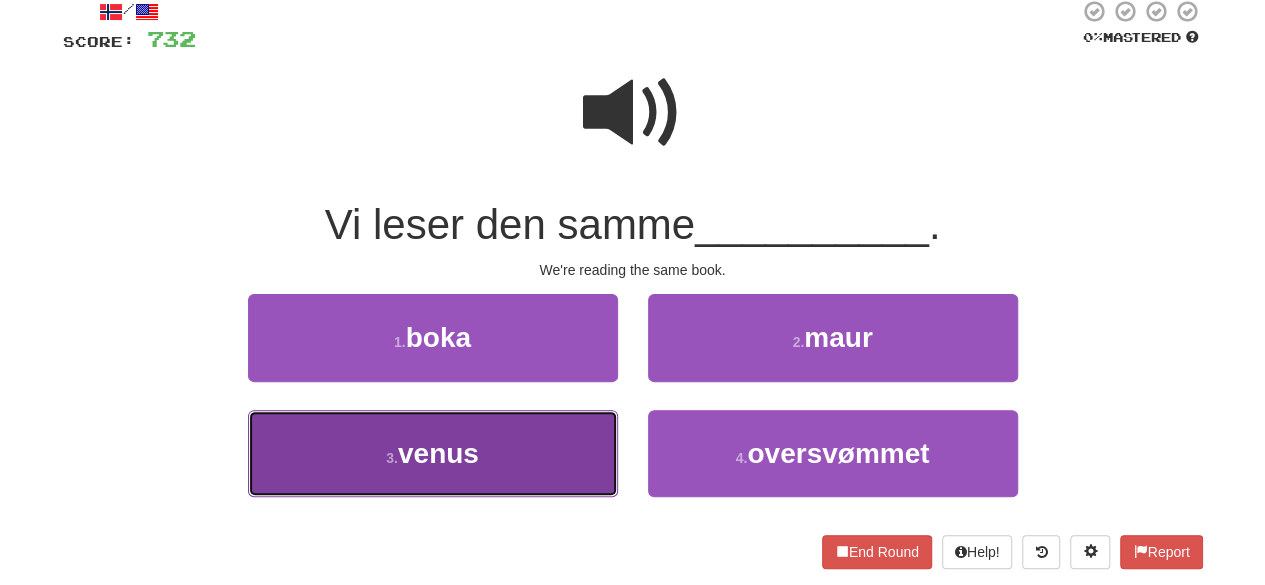 click on "3 .  venus" at bounding box center (433, 453) 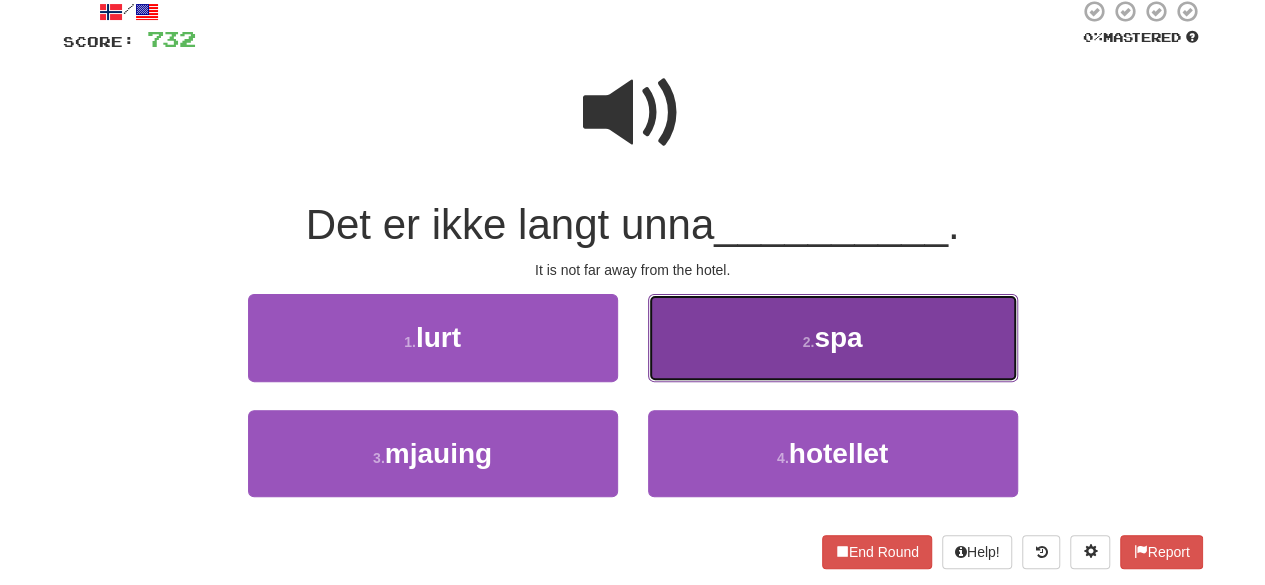 click on "2 .  spa" at bounding box center [833, 337] 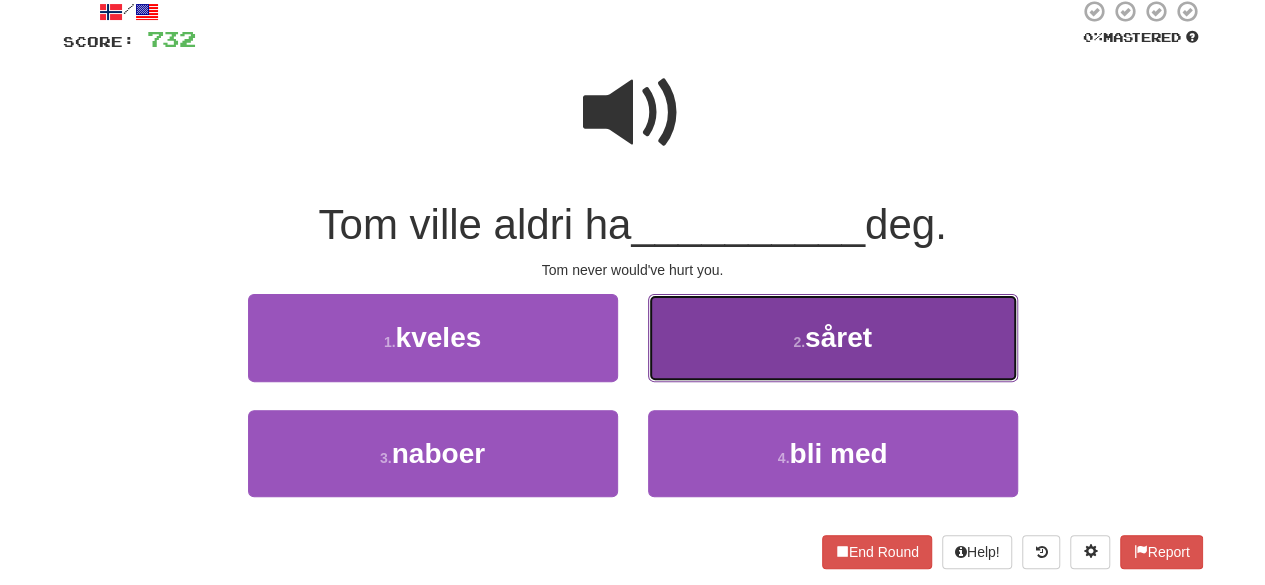 click on "2 .  såret" at bounding box center (833, 337) 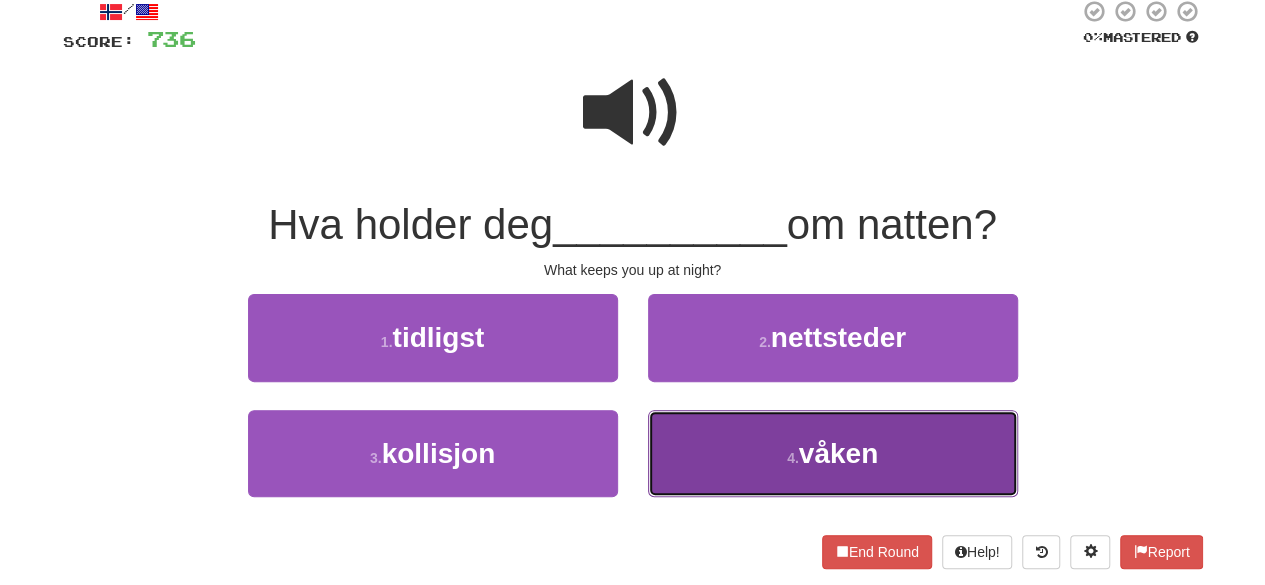 click on "4 .  våken" at bounding box center (833, 453) 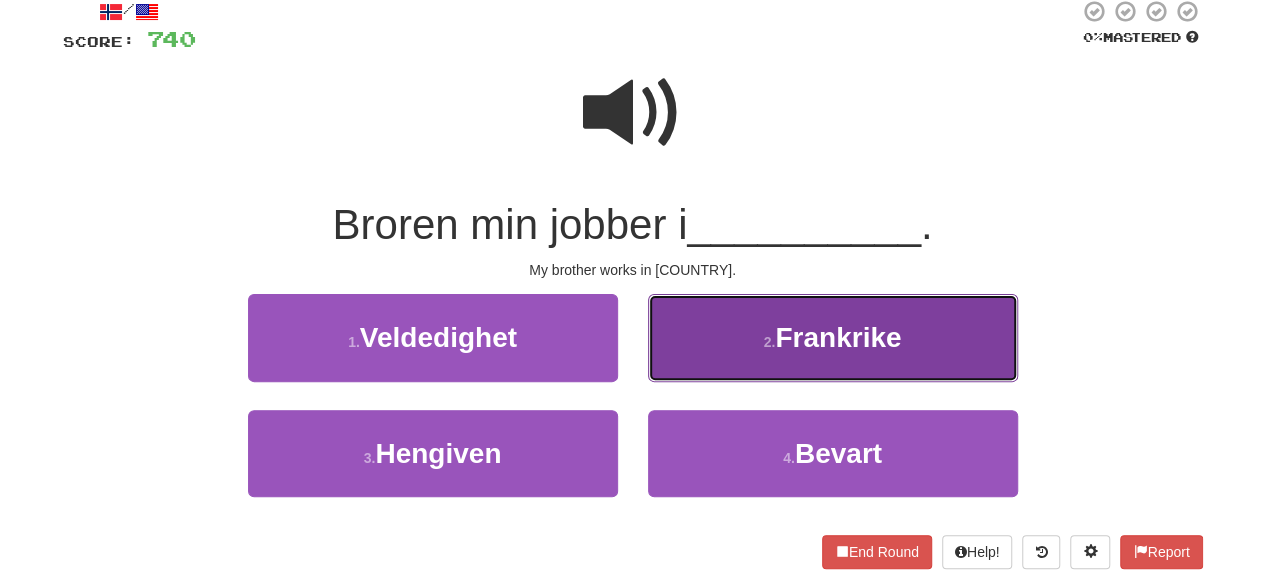 click on "Frankrike" at bounding box center [838, 337] 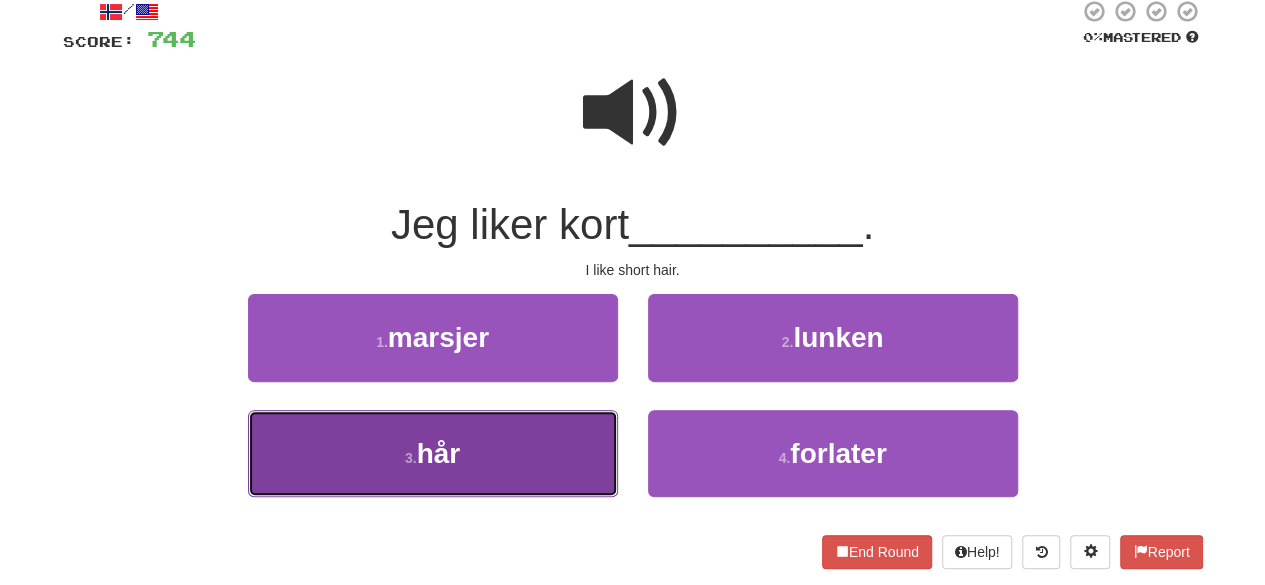 click on "3 .  hår" at bounding box center [433, 453] 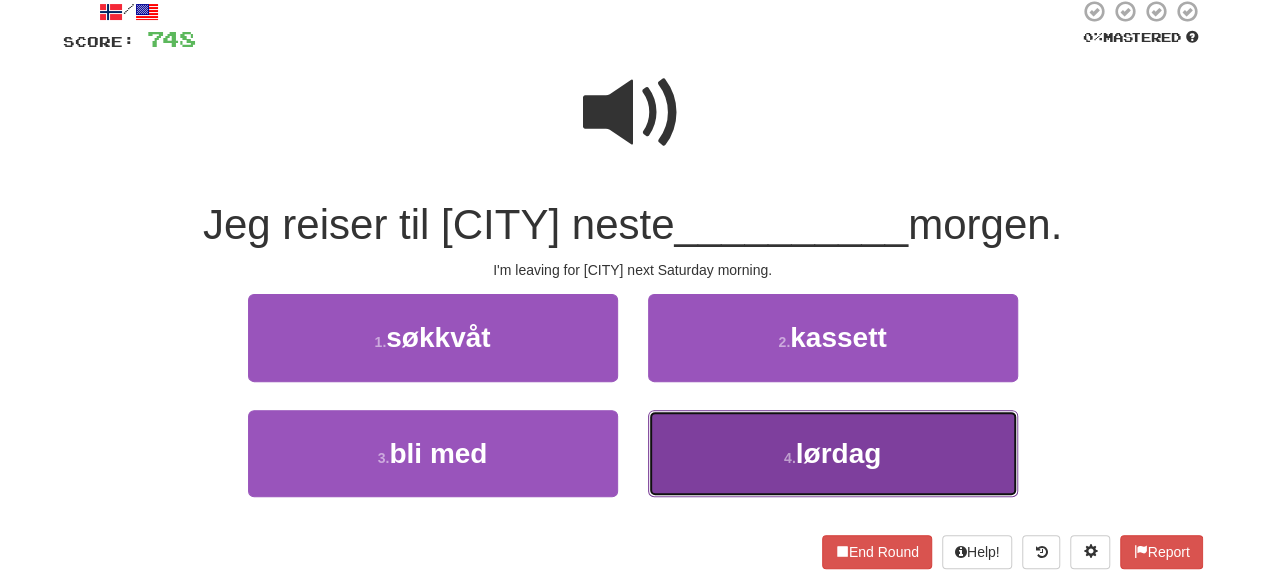 click on "lørdag" at bounding box center [839, 453] 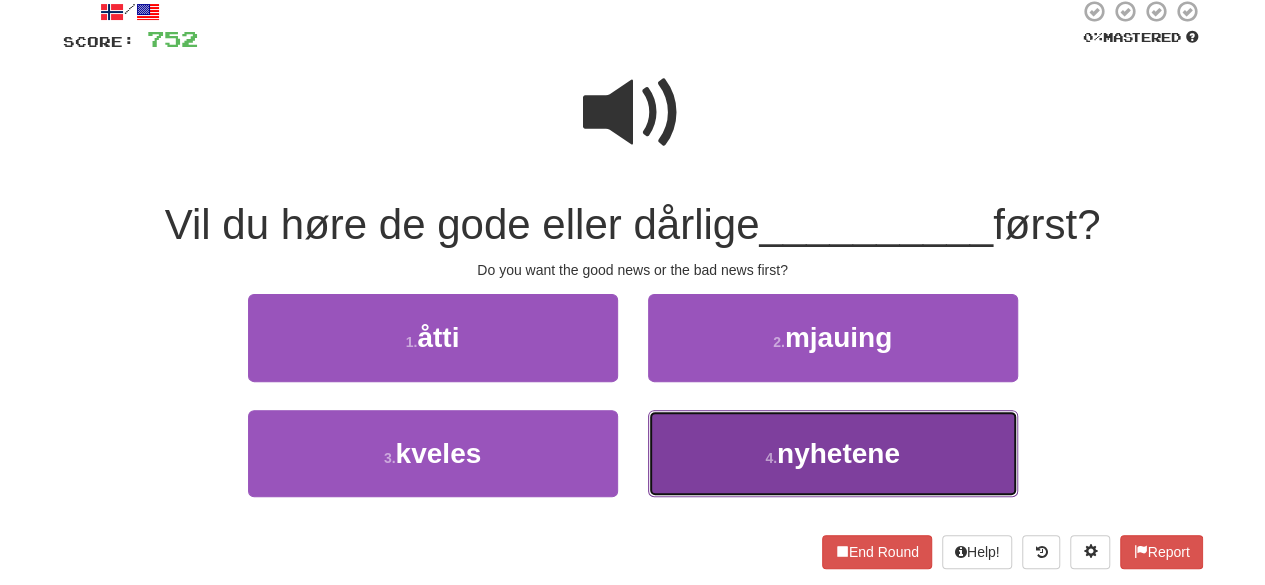 click on "4 .  nyhetene" at bounding box center (833, 453) 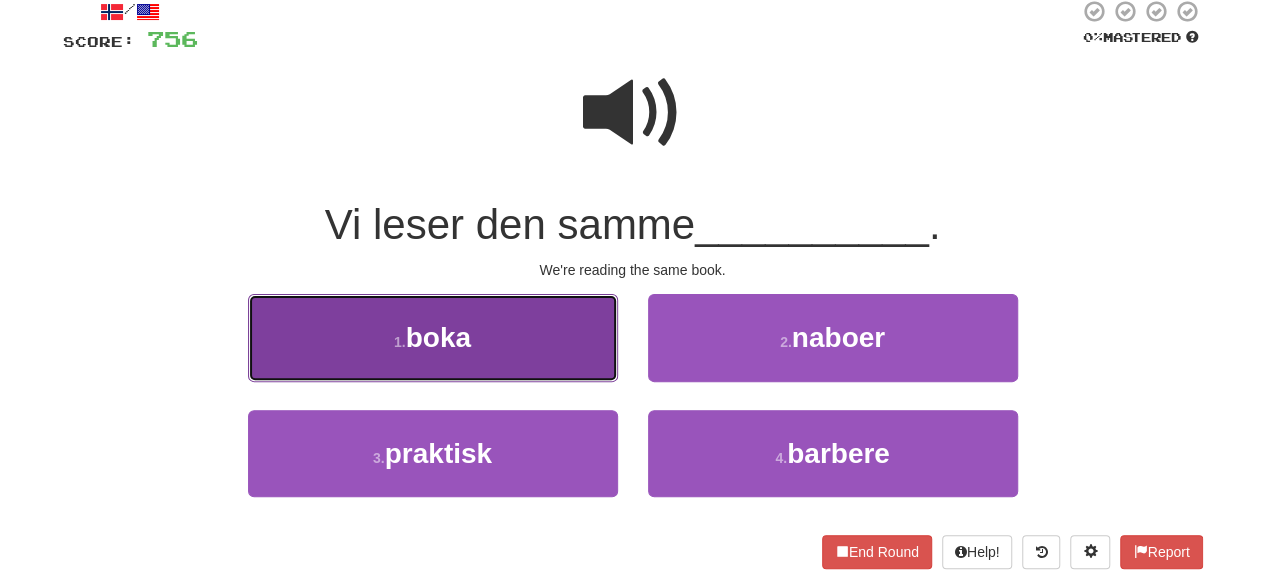 click on "1 .  boka" at bounding box center [433, 337] 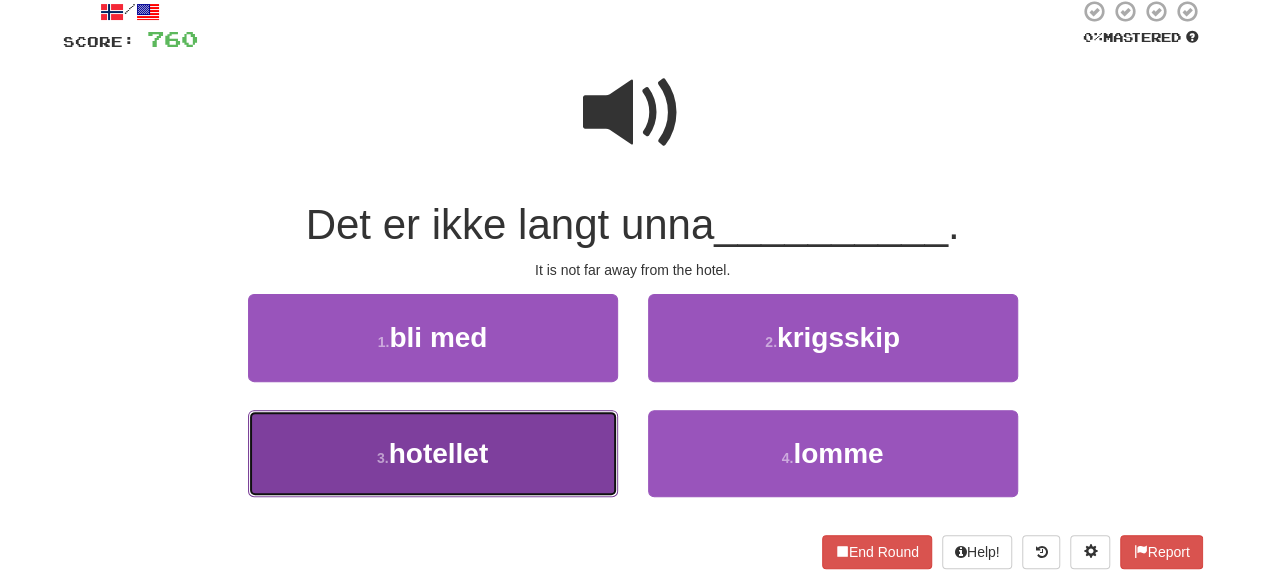 click on "3 .  hotellet" at bounding box center [433, 453] 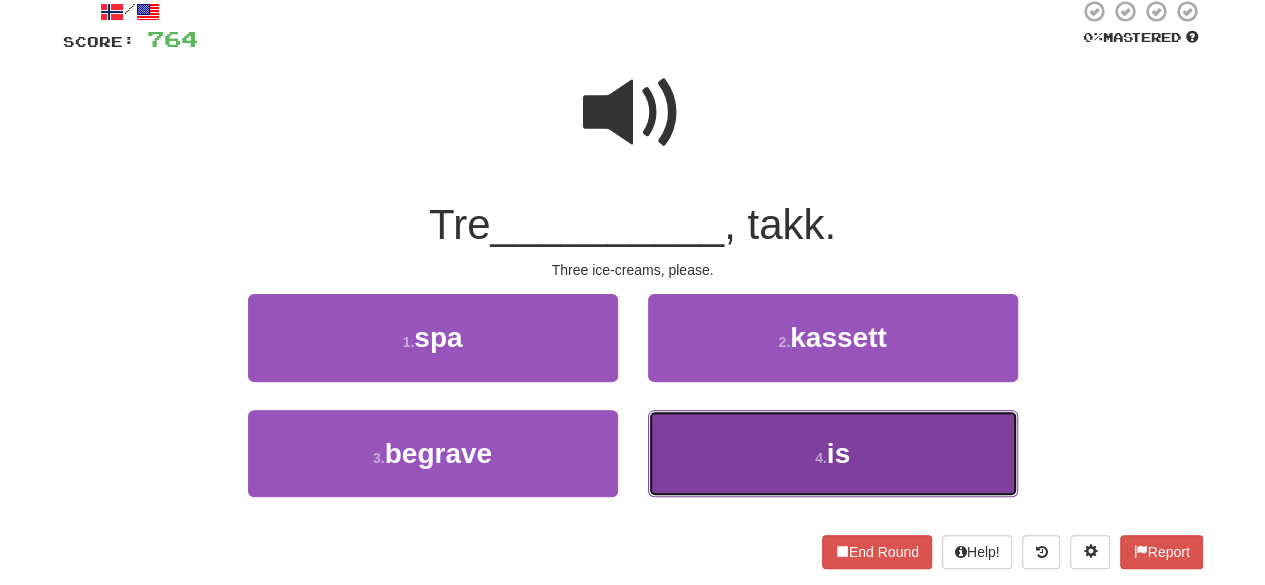click on "4 .  is" at bounding box center [833, 453] 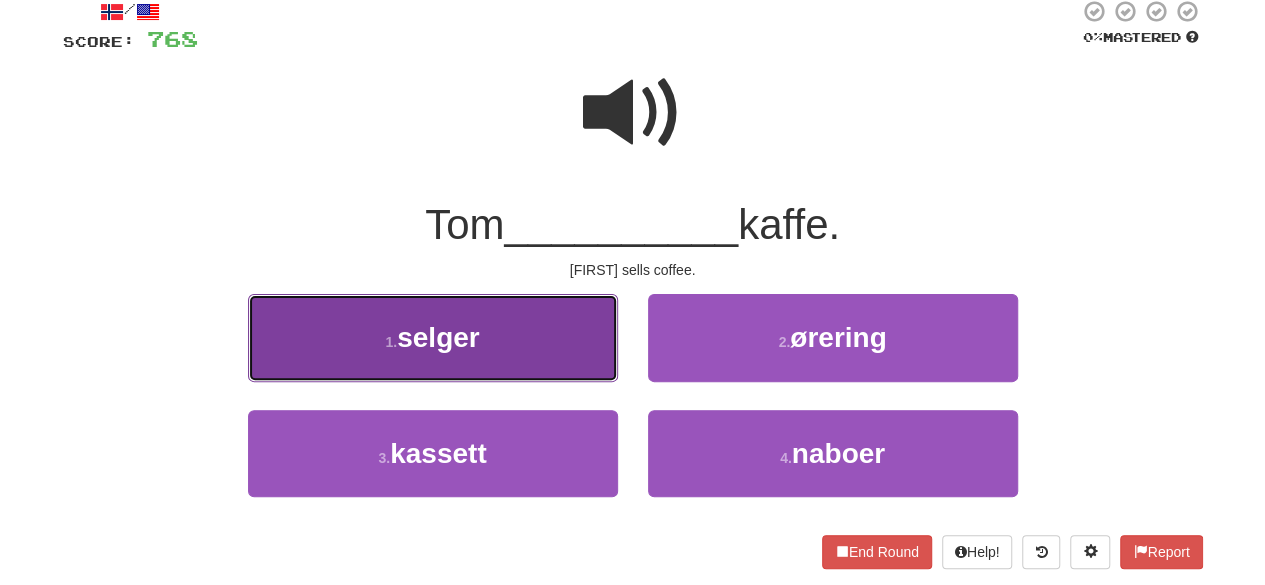 click on "1 .  selger" at bounding box center [433, 337] 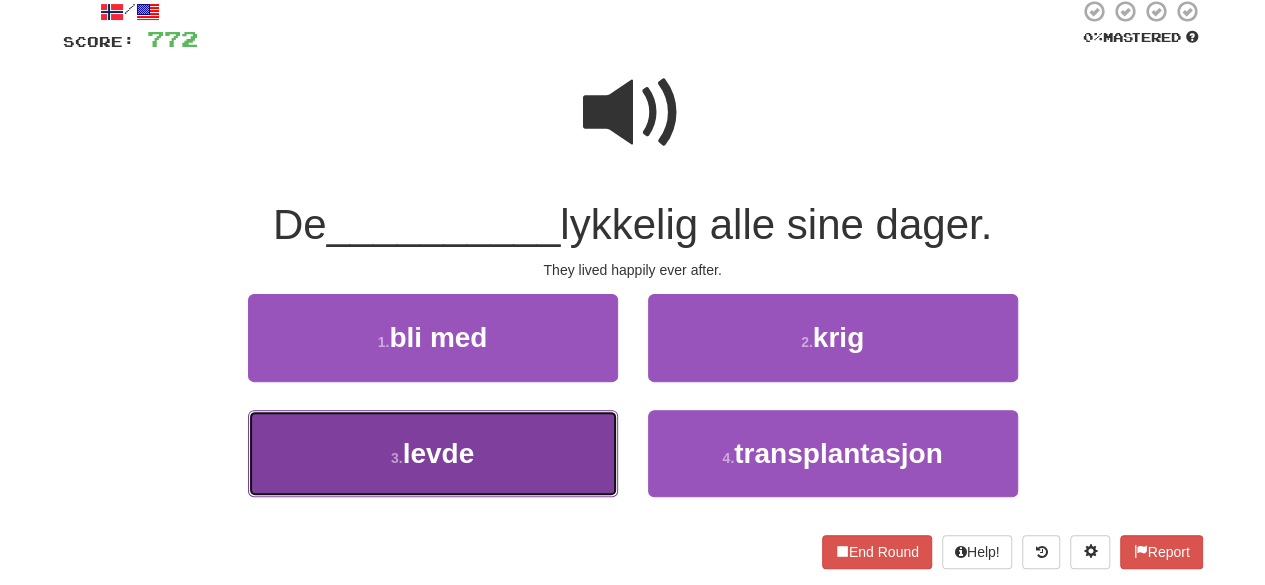 click on "3 .  levde" at bounding box center [433, 453] 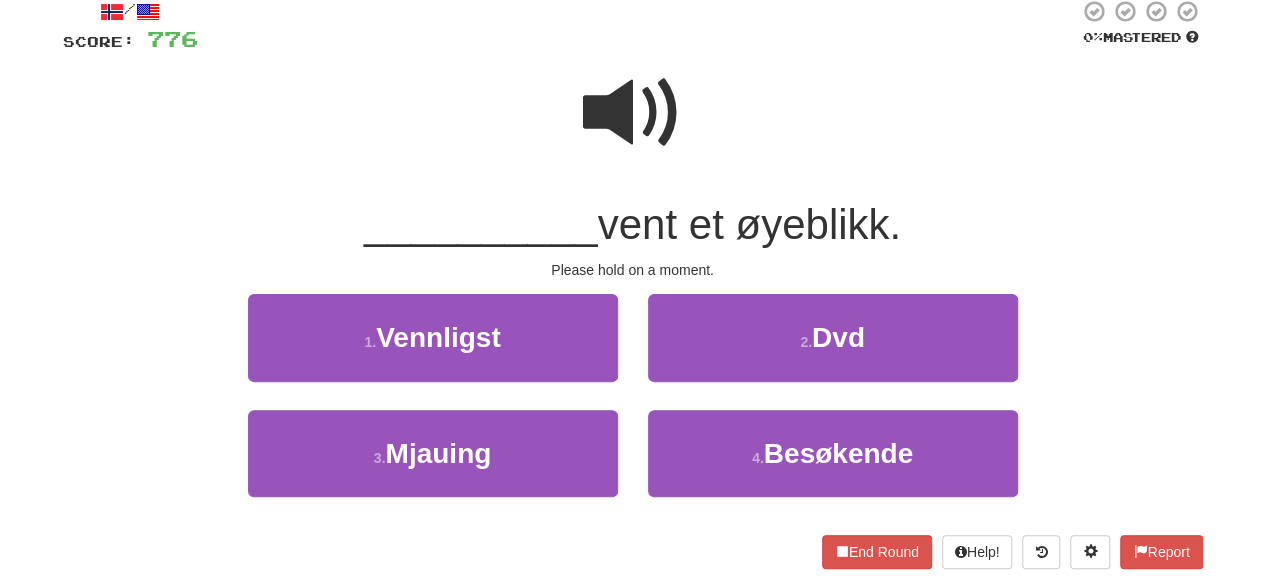 click on "1 .  Vennligst" at bounding box center (433, 351) 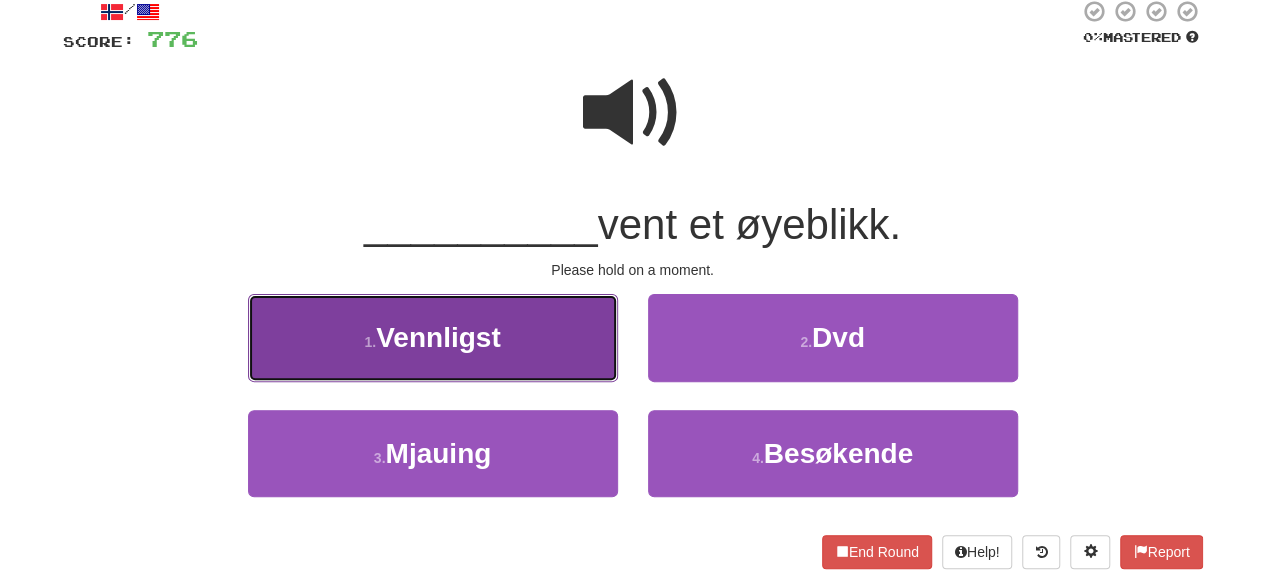click on "1 .  Vennligst" at bounding box center (433, 337) 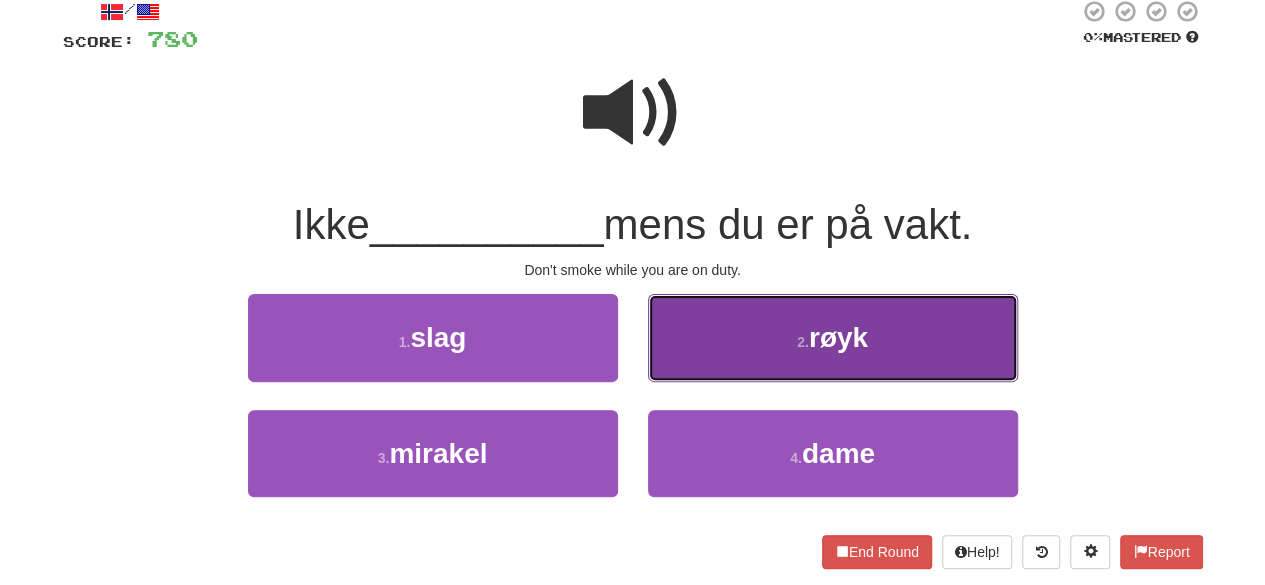 click on "røyk" at bounding box center [838, 337] 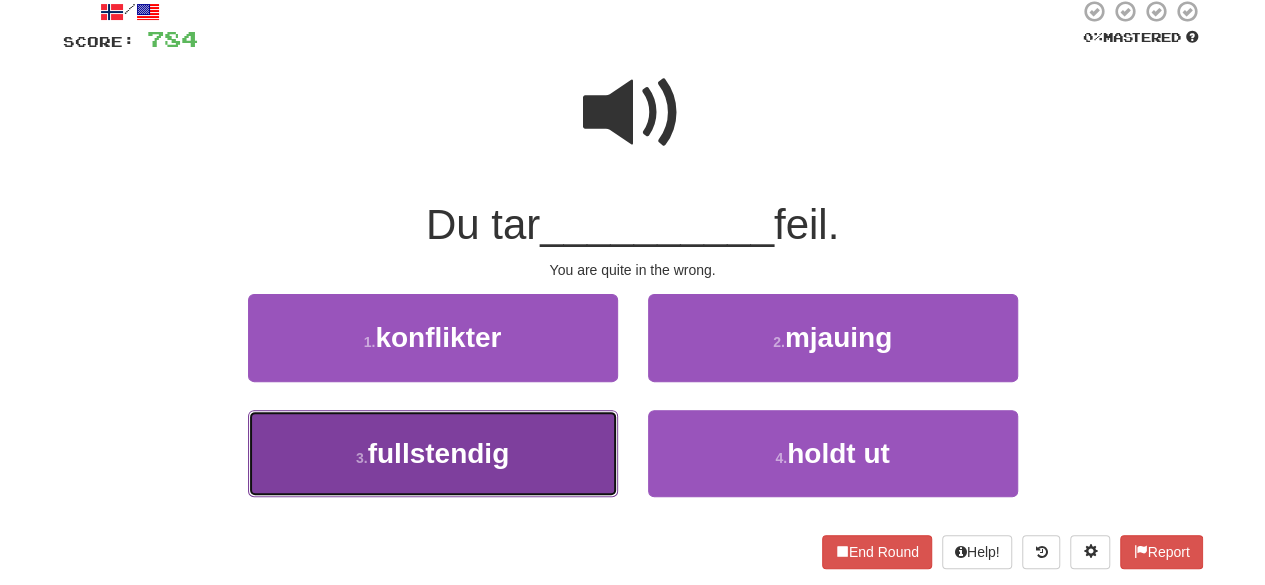 click on "3 .  fullstendig" at bounding box center (433, 453) 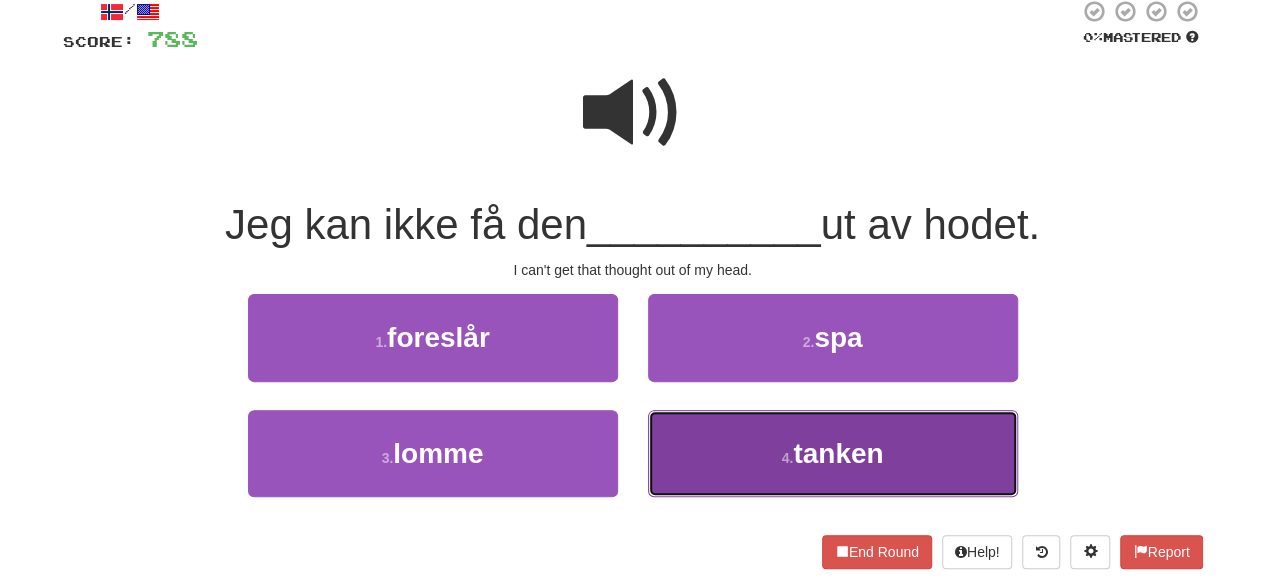 click on "4 .  tanken" at bounding box center (833, 453) 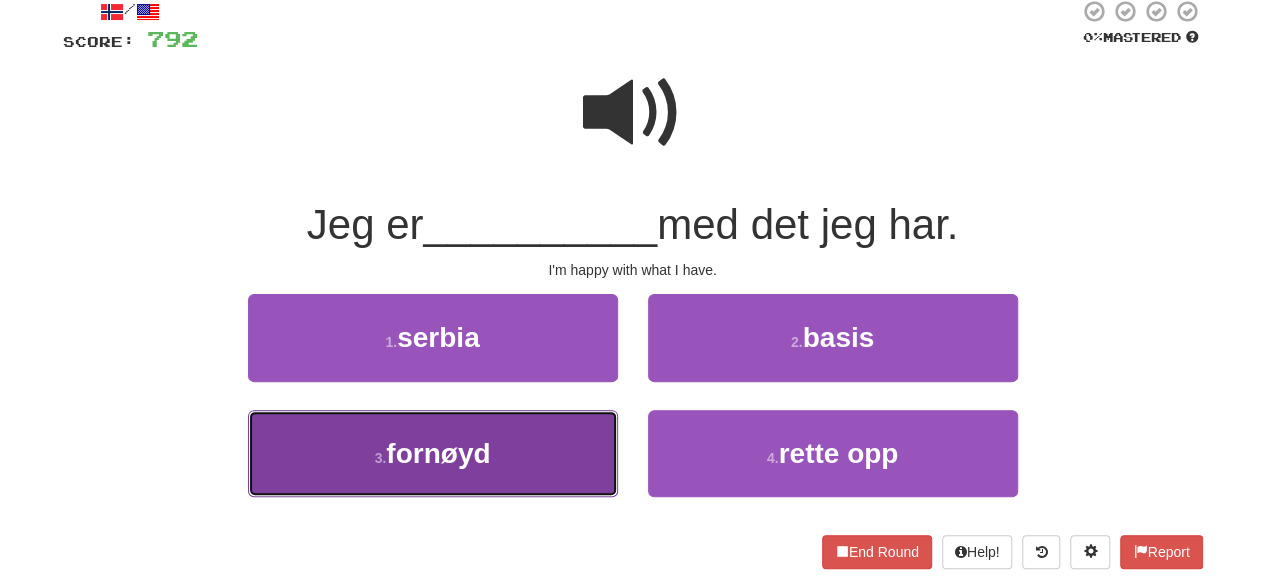 click on "3 .  fornøyd" at bounding box center (433, 453) 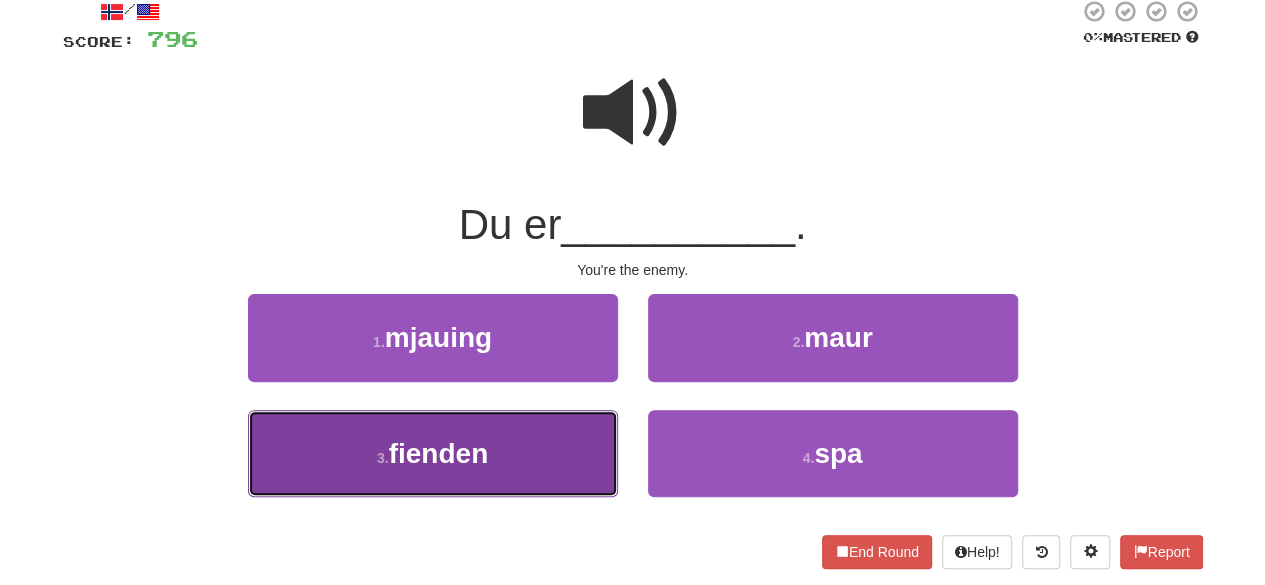 click on "3 .  fienden" at bounding box center (433, 453) 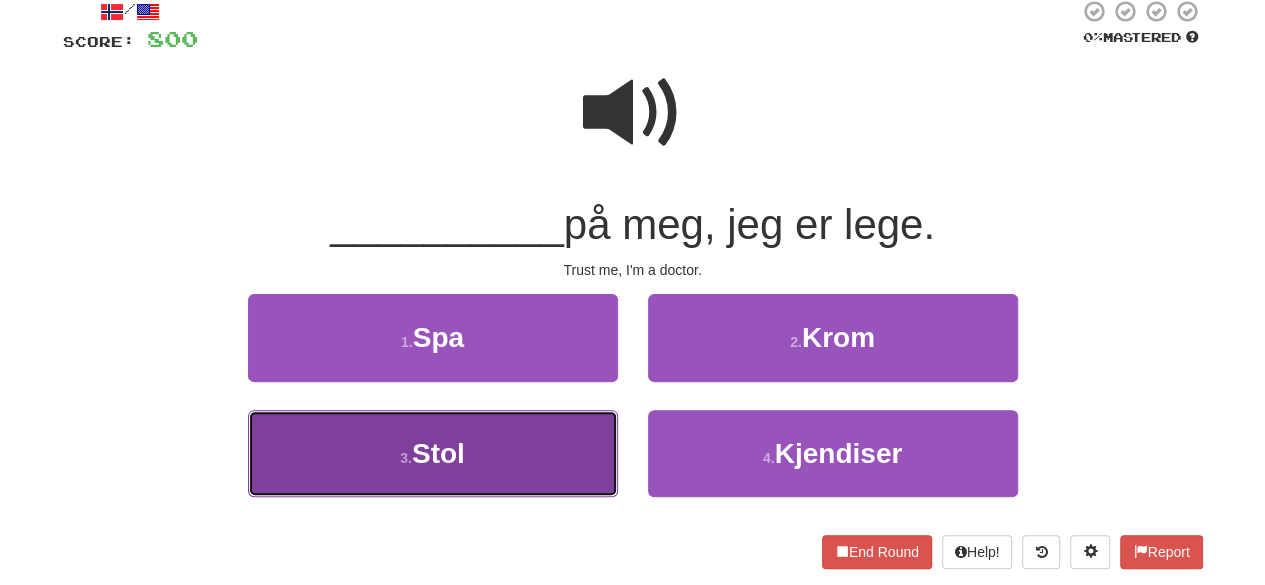 click on "3 .  Stol" at bounding box center [433, 453] 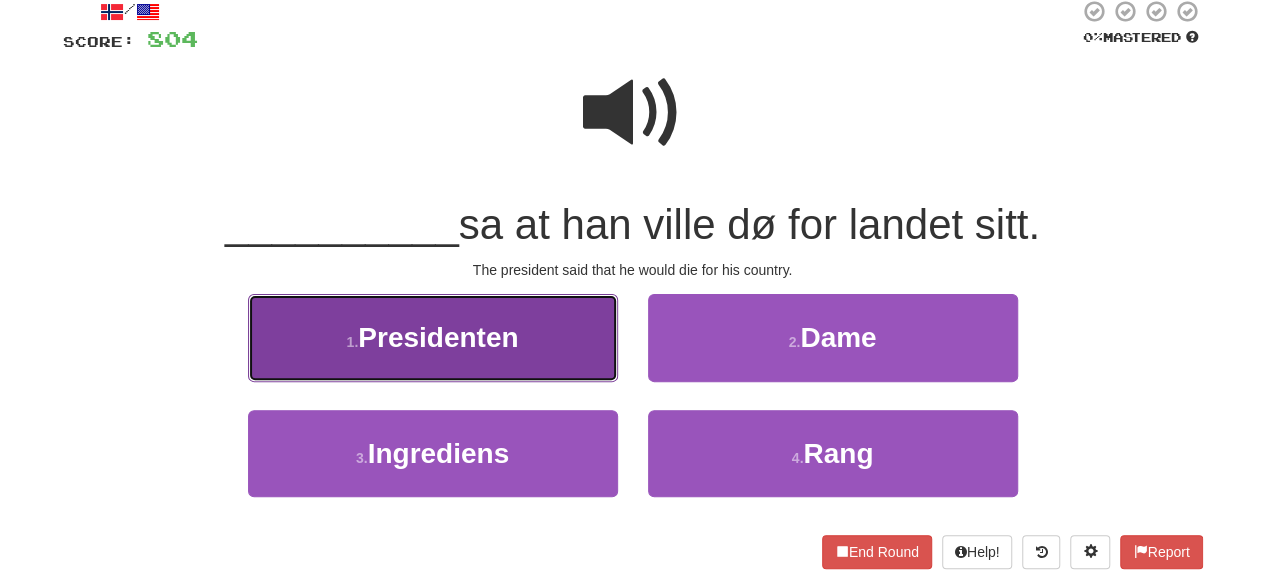 click on "1 .  Presidenten" at bounding box center (433, 337) 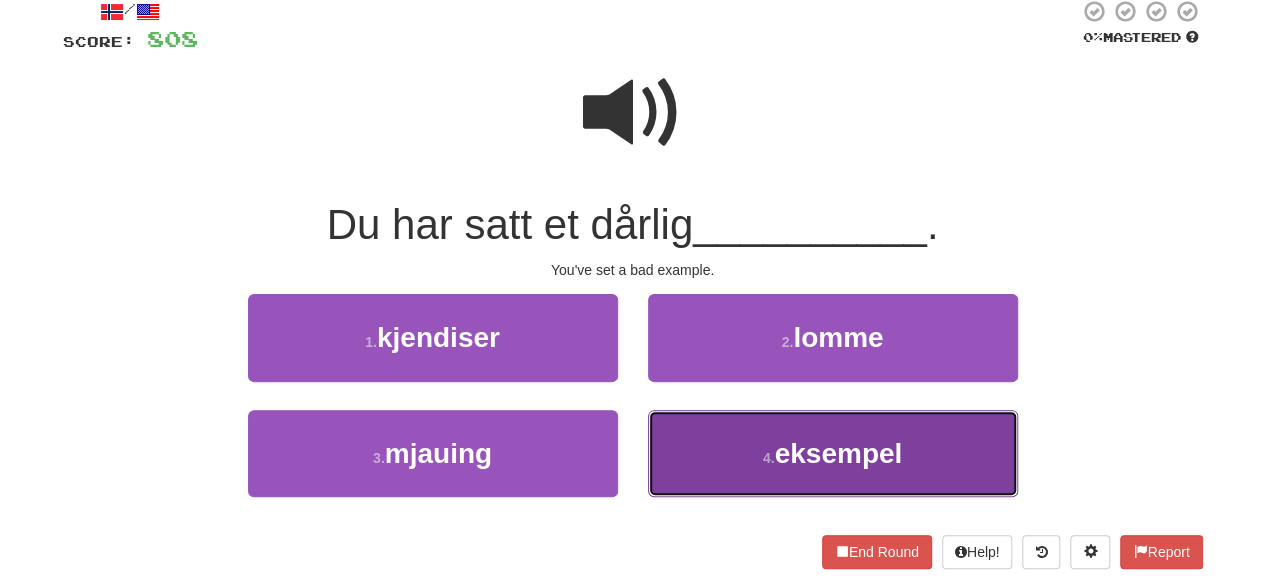 click on "4 .  eksempel" at bounding box center [833, 453] 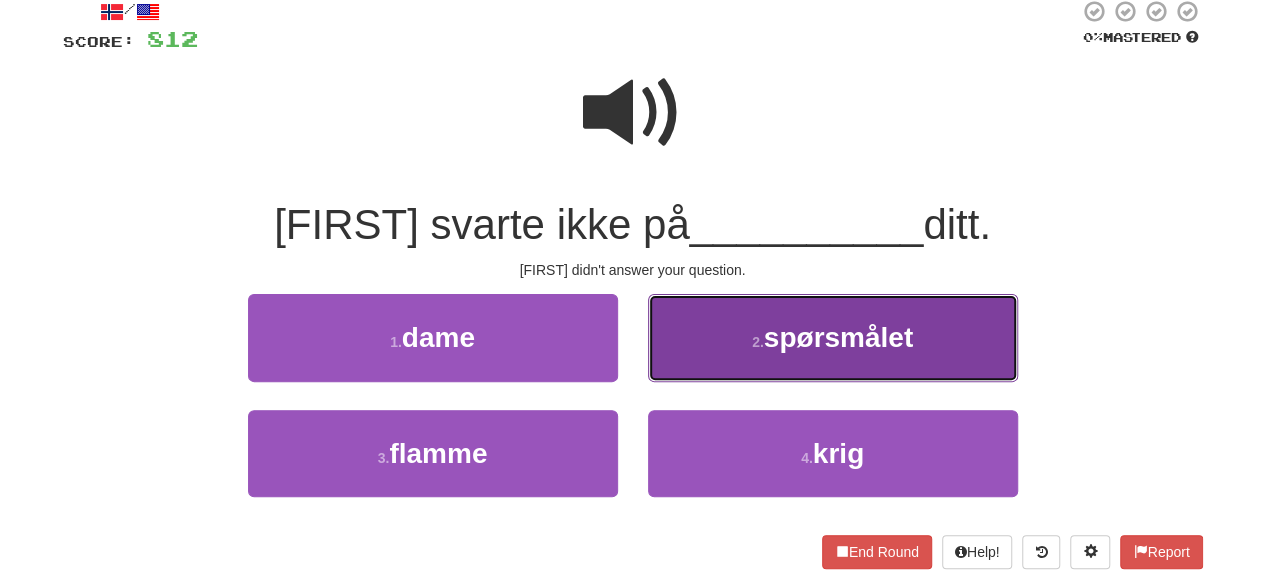click on "2 .  spørsmålet" at bounding box center [833, 337] 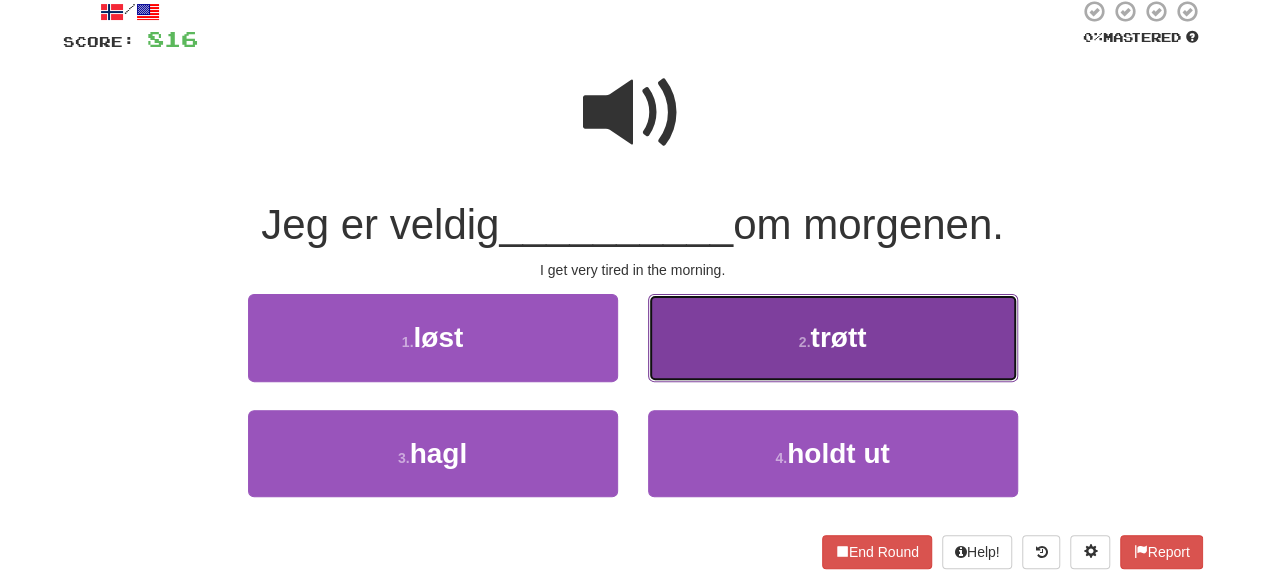 click on "2 .  trøtt" at bounding box center (833, 337) 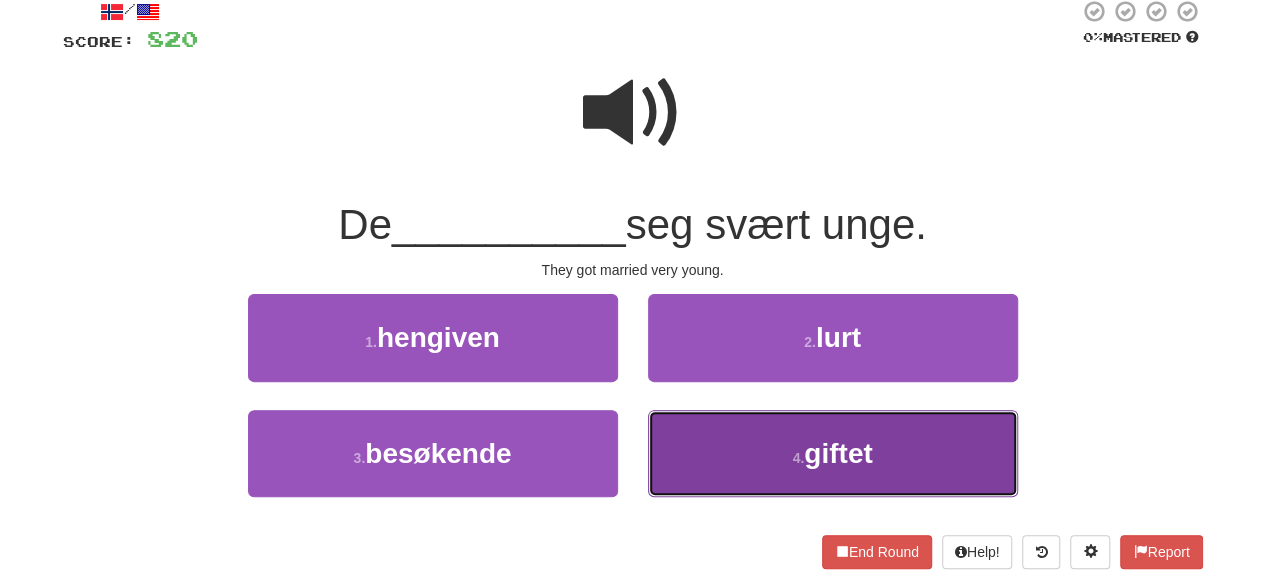 click on "4 .  giftet" at bounding box center (833, 453) 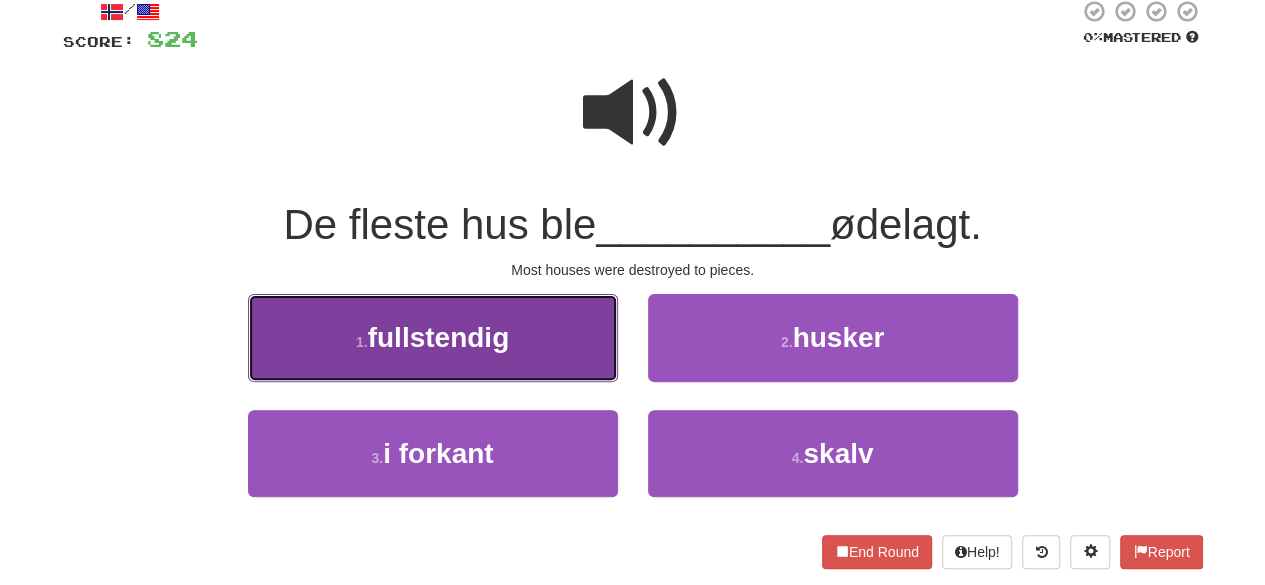 click on "1 .  fullstendig" at bounding box center (433, 337) 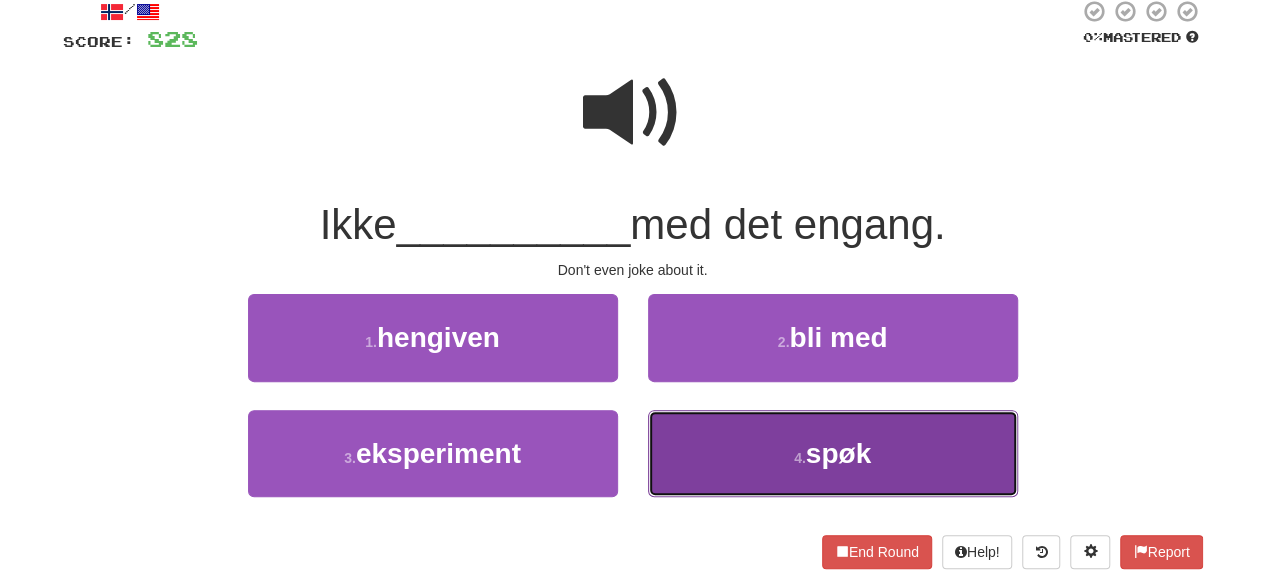click on "4 .  spøk" at bounding box center [833, 453] 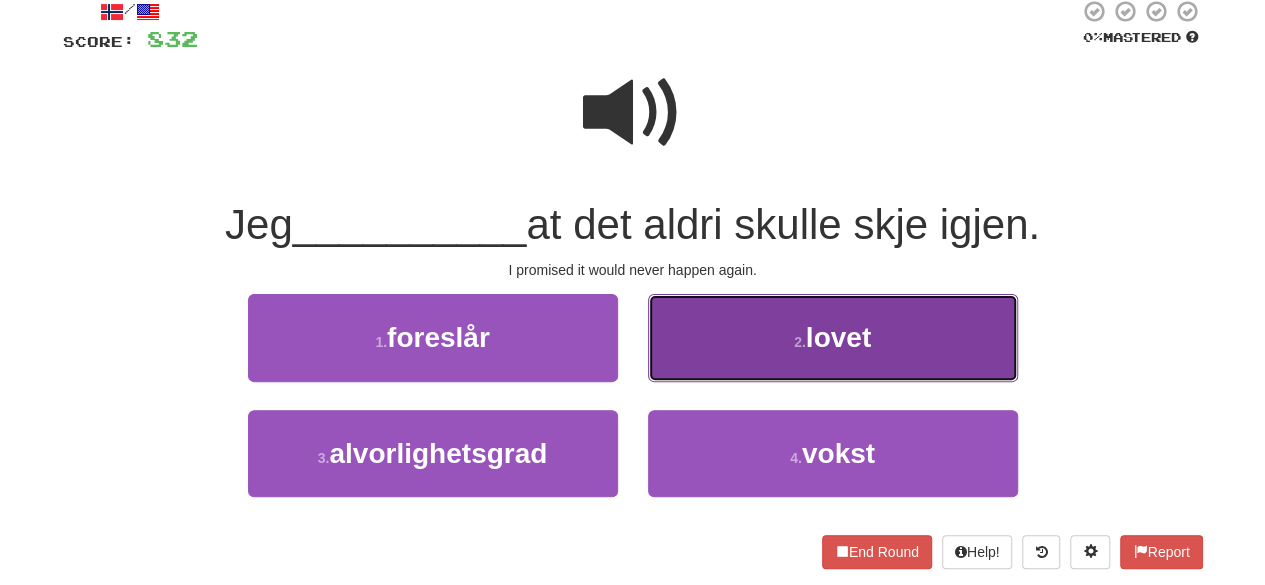 click on "2 .  lovet" at bounding box center (833, 337) 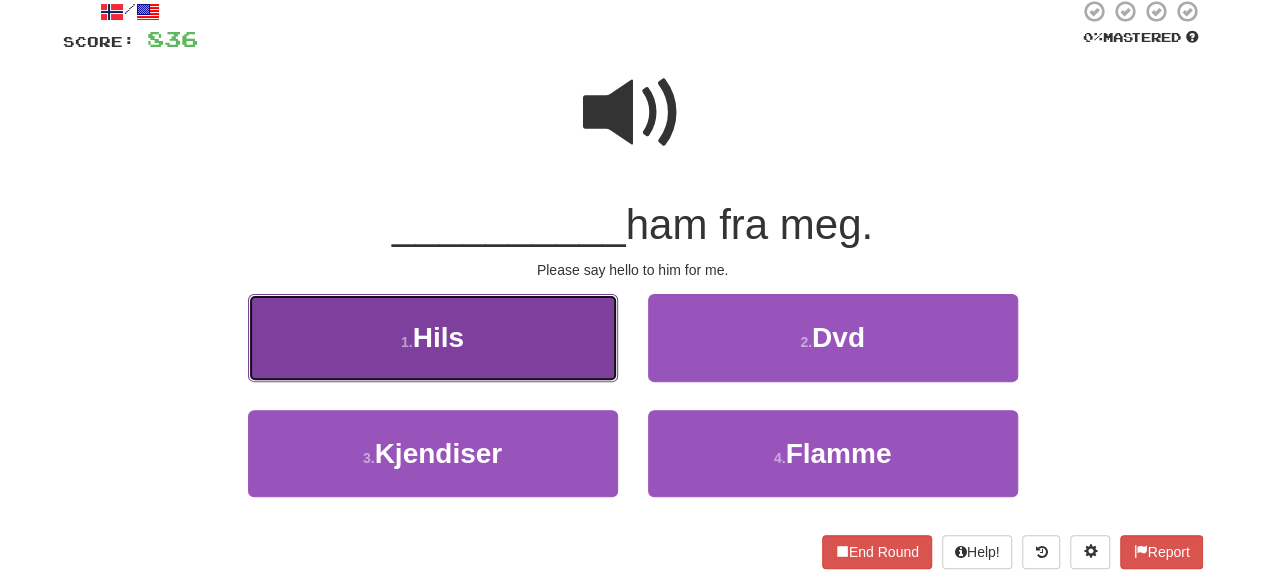 click on "1 .  Hils" at bounding box center [433, 337] 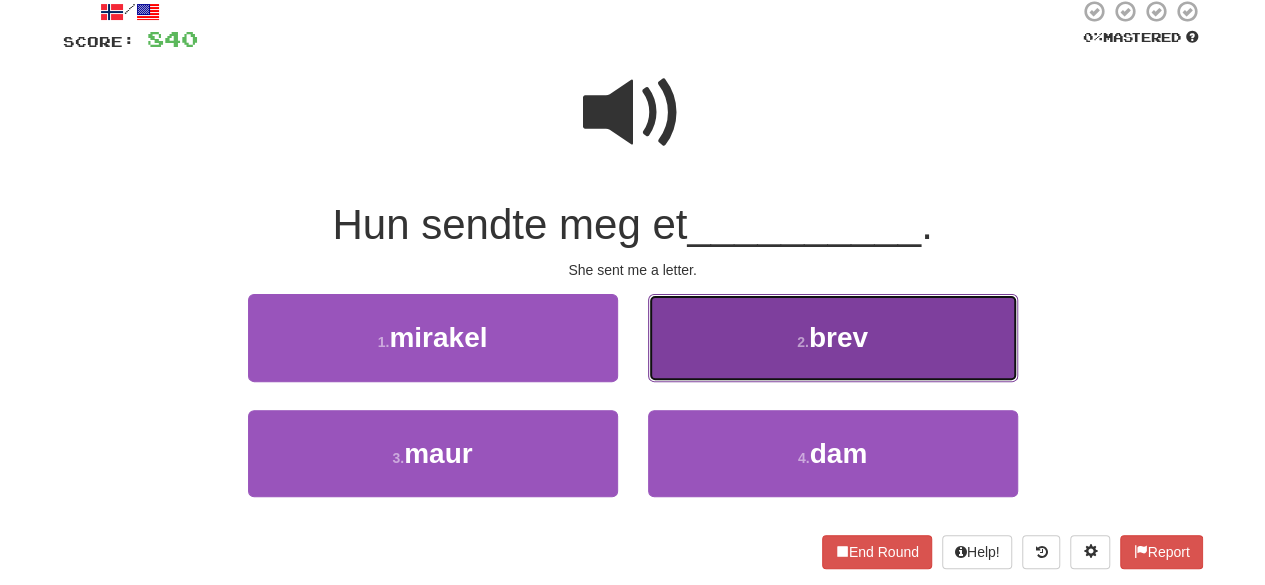 click on "brev" at bounding box center (838, 337) 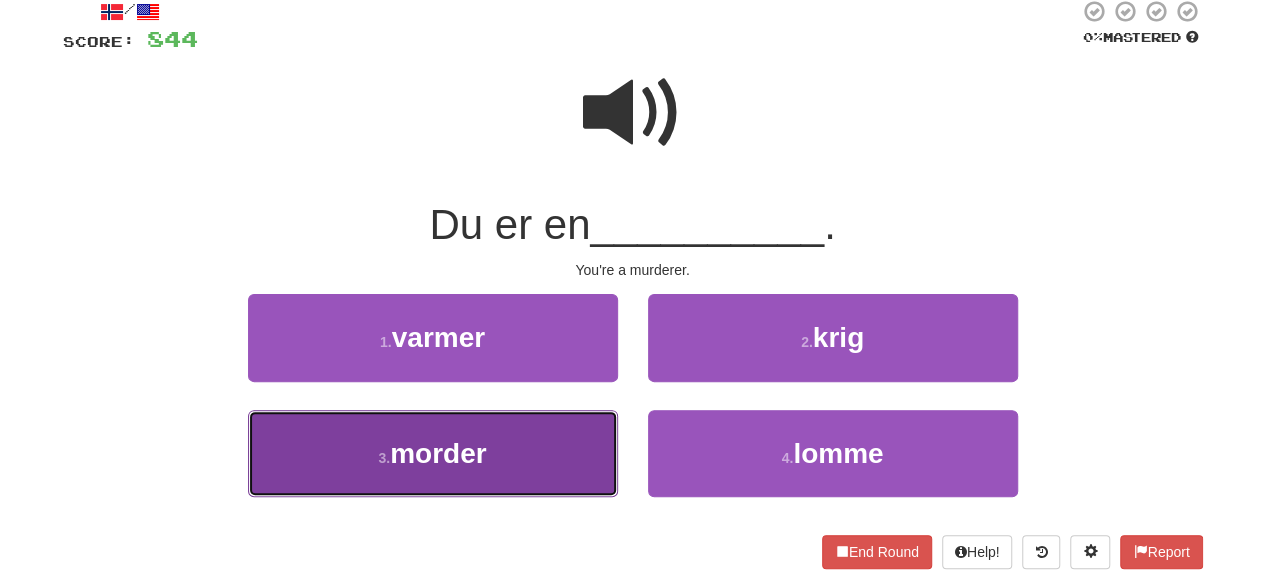 click on "3 .  morder" at bounding box center (433, 453) 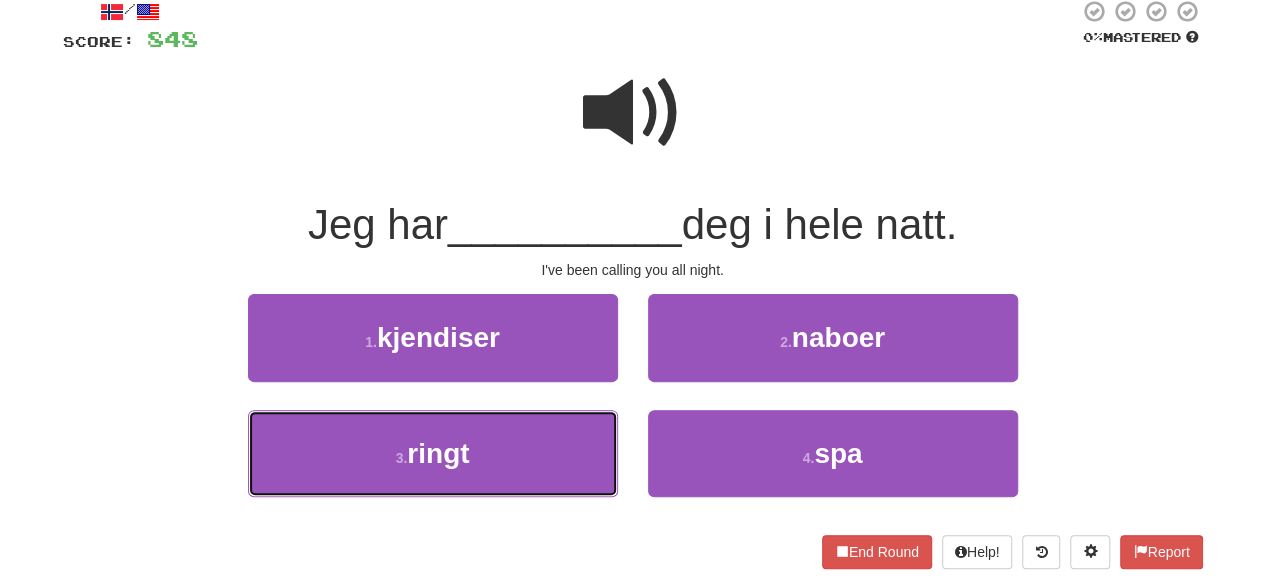 click on "3 .  ringt" at bounding box center (433, 453) 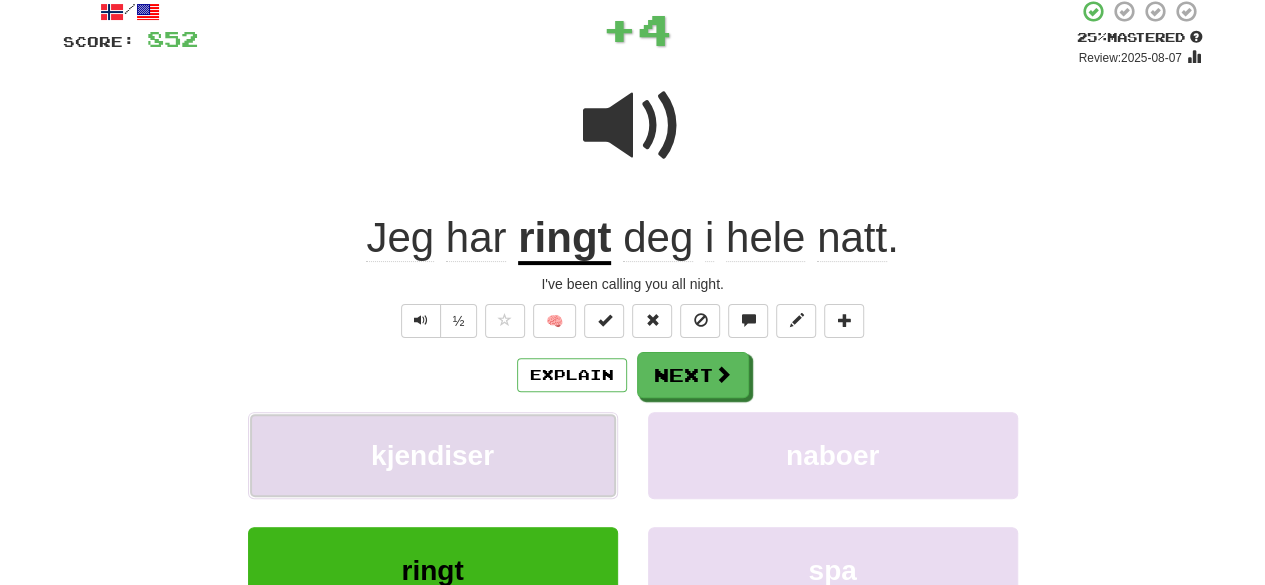 click on "kjendiser" at bounding box center [432, 455] 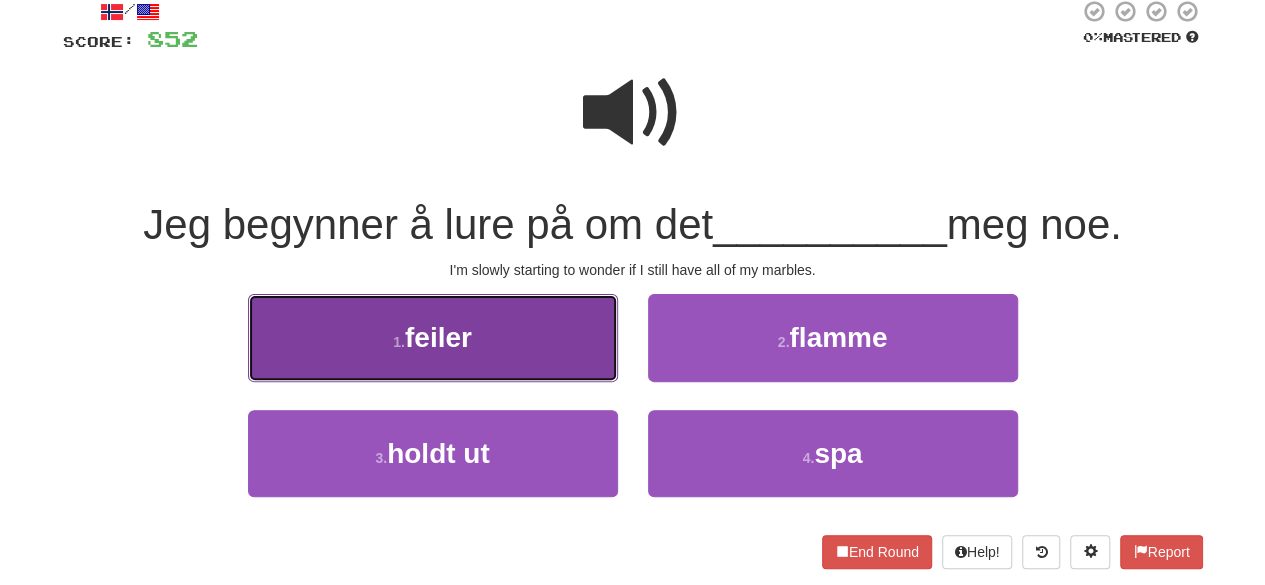click on "1 .  feiler" at bounding box center (433, 337) 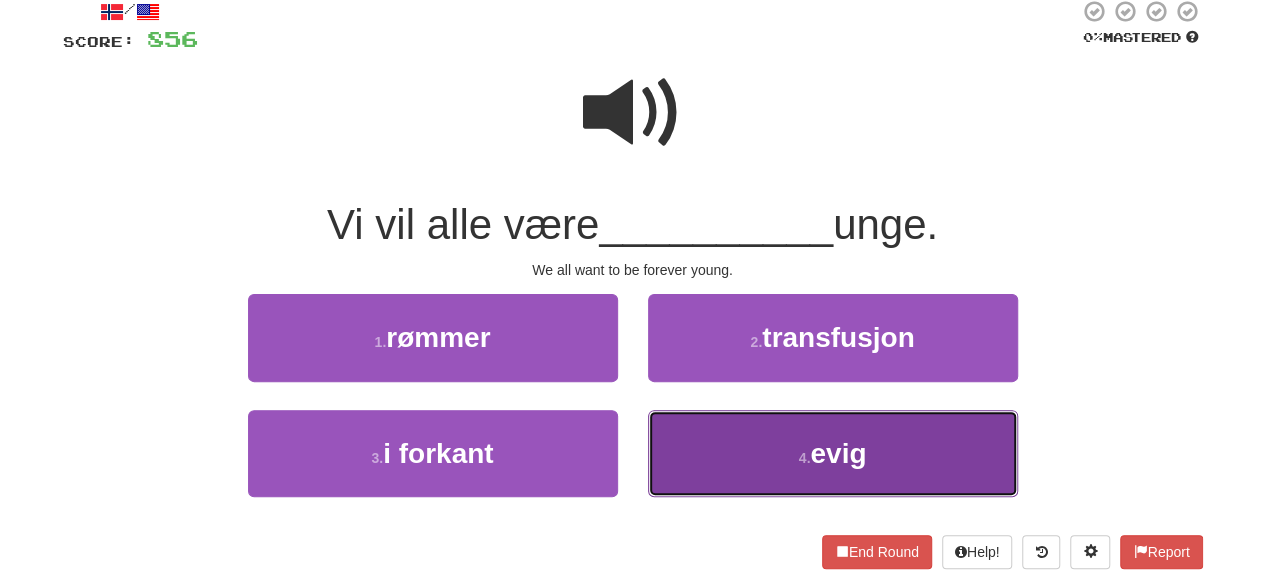 click on "4 .  evig" at bounding box center (833, 453) 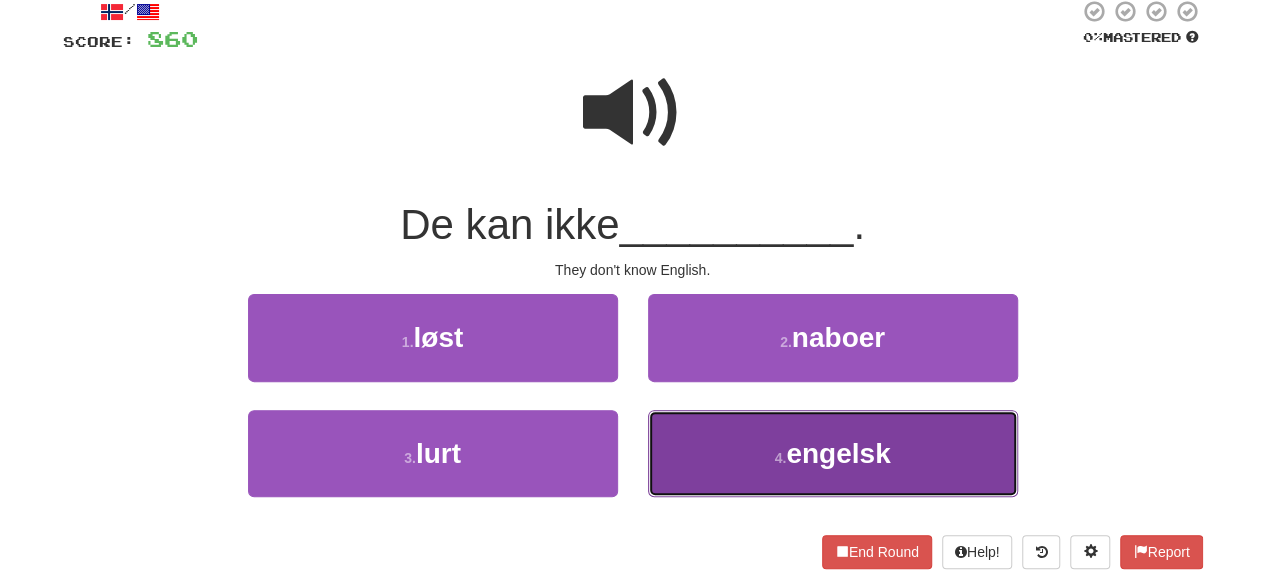 click on "4 ." at bounding box center [781, 458] 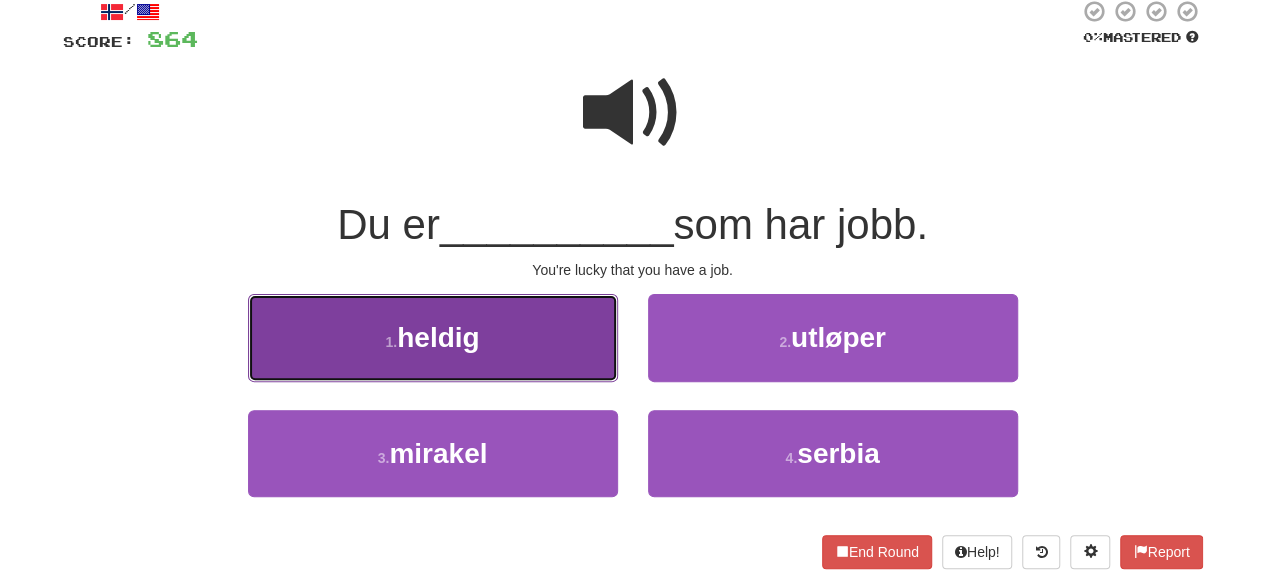click on "1 .  heldig" at bounding box center (433, 337) 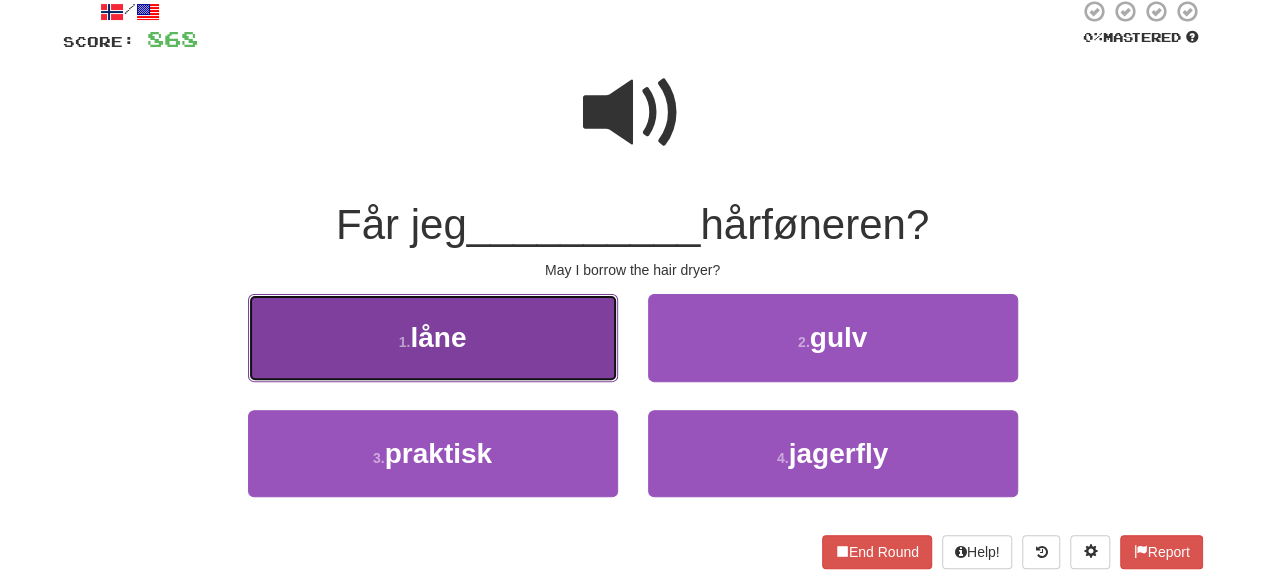 click on "1 .  låne" at bounding box center [433, 337] 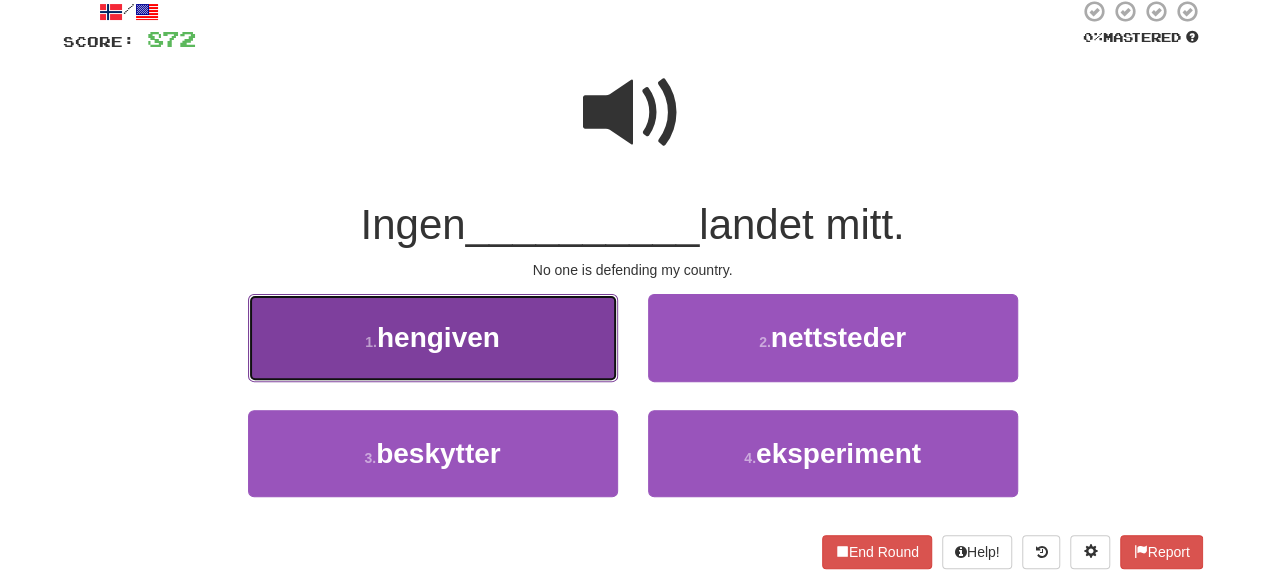 click on "1 .  hengiven" at bounding box center (433, 337) 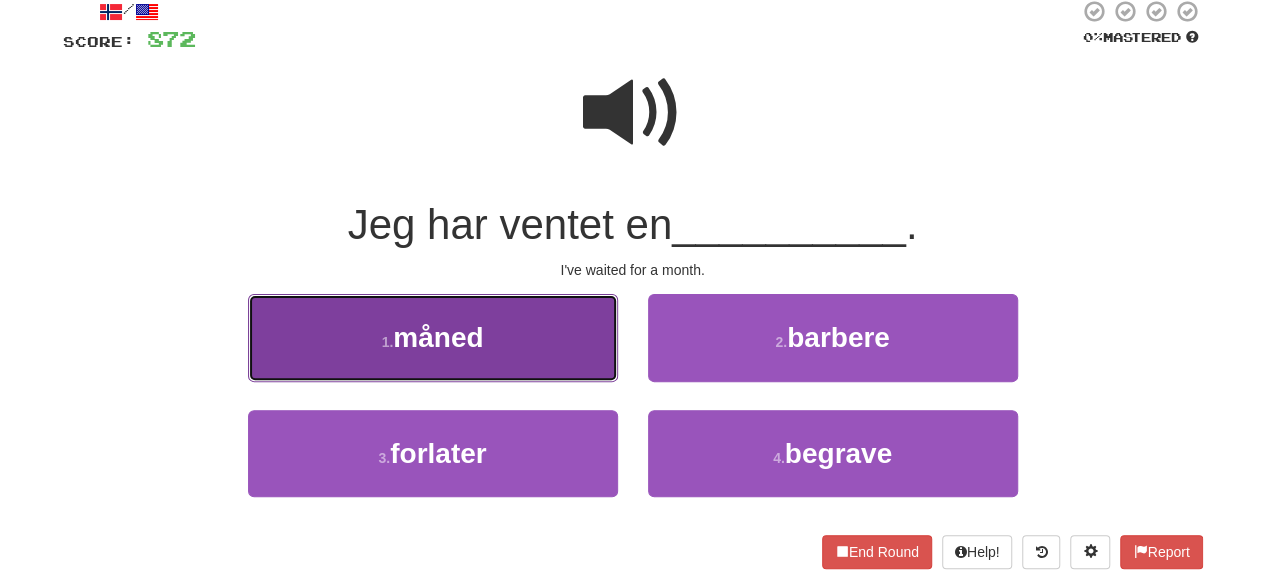 click on "1 .  måned" at bounding box center (433, 337) 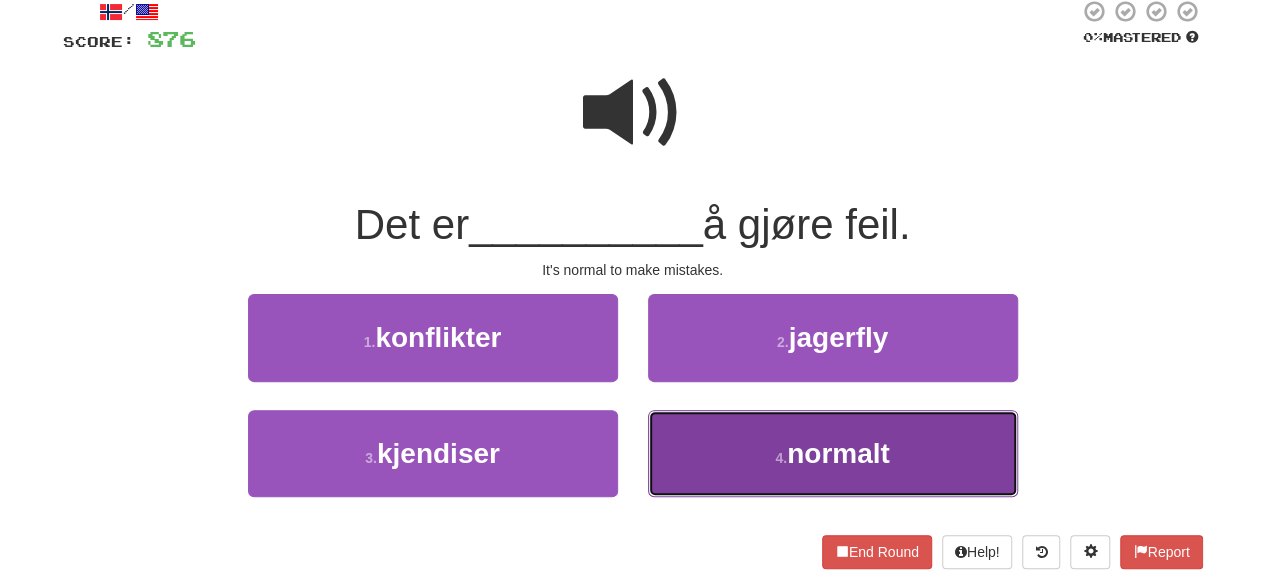click on "4 .  normalt" at bounding box center (833, 453) 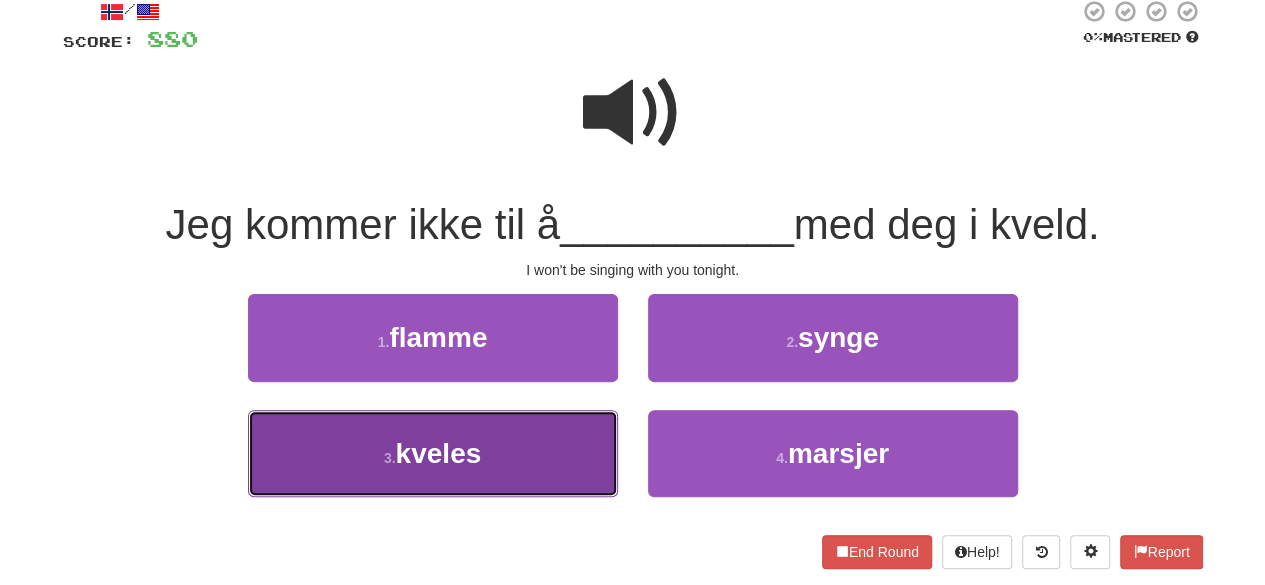 click on "3 .  kveles" at bounding box center (433, 453) 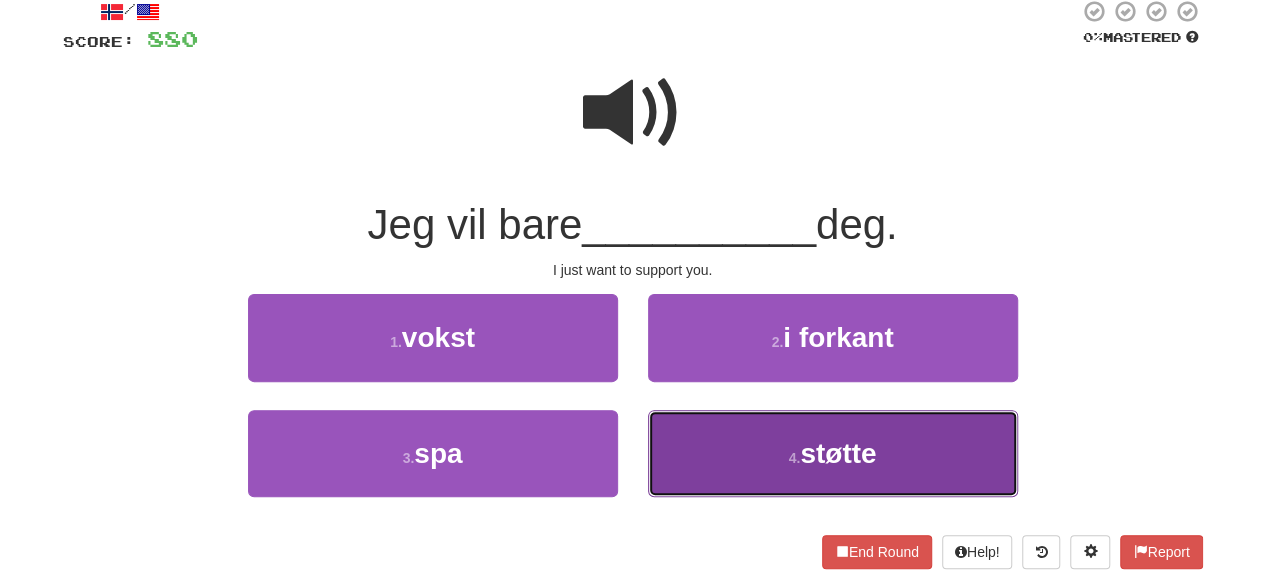 click on "4 .  støtte" at bounding box center [833, 453] 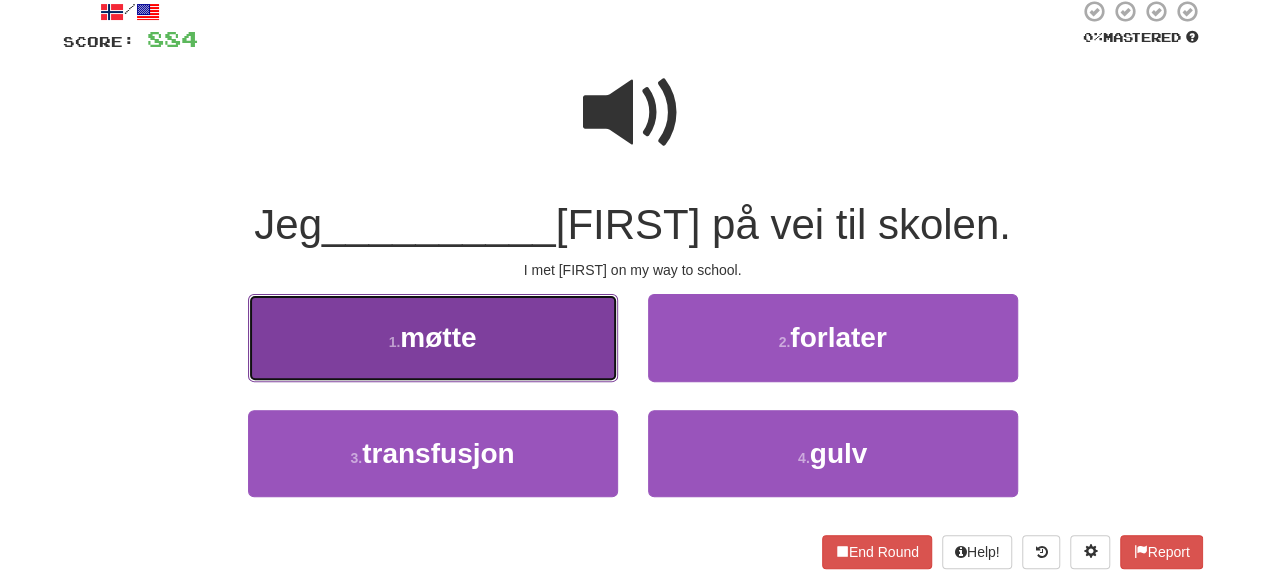 click on "1 .  møtte" at bounding box center [433, 337] 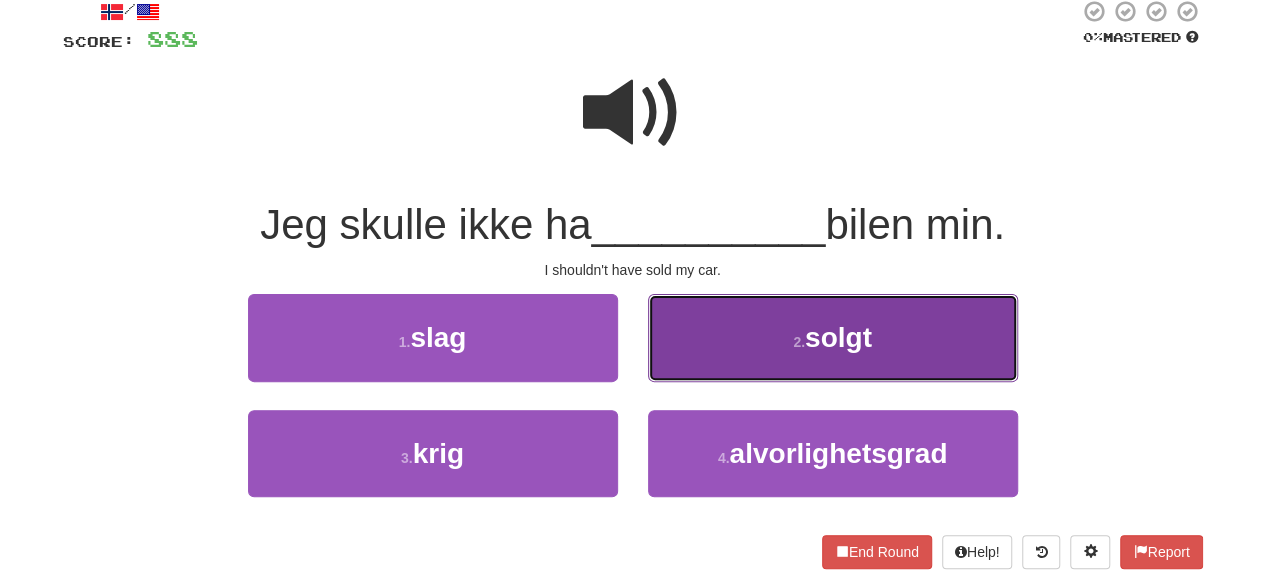 click on "2 .  solgt" at bounding box center (833, 337) 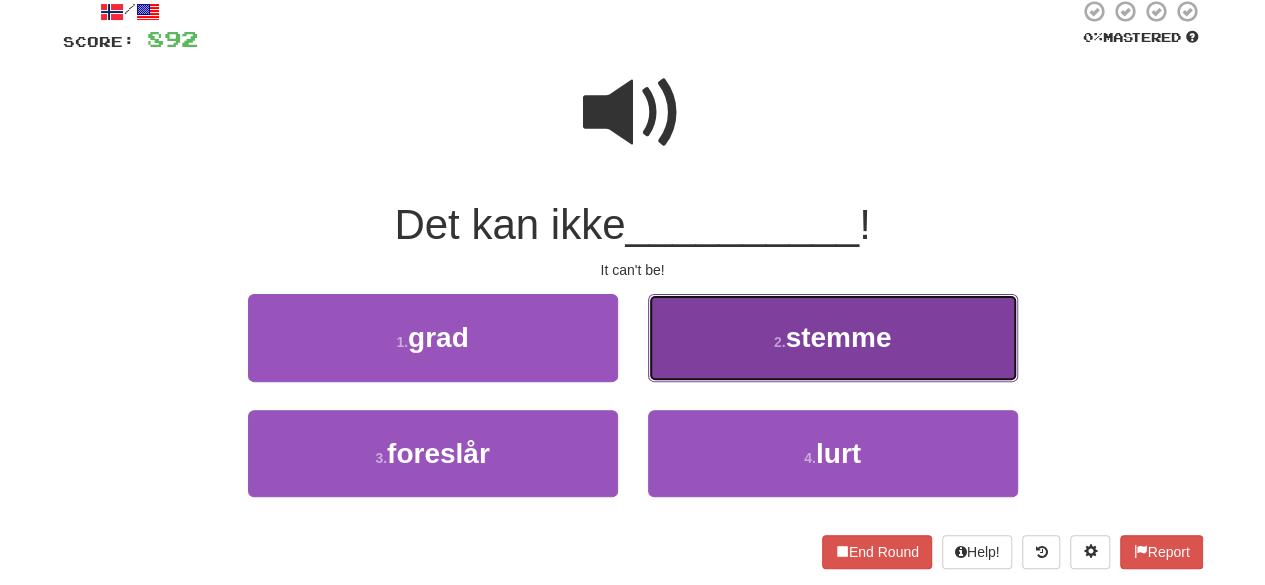 click on "2 .  stemme" at bounding box center [833, 337] 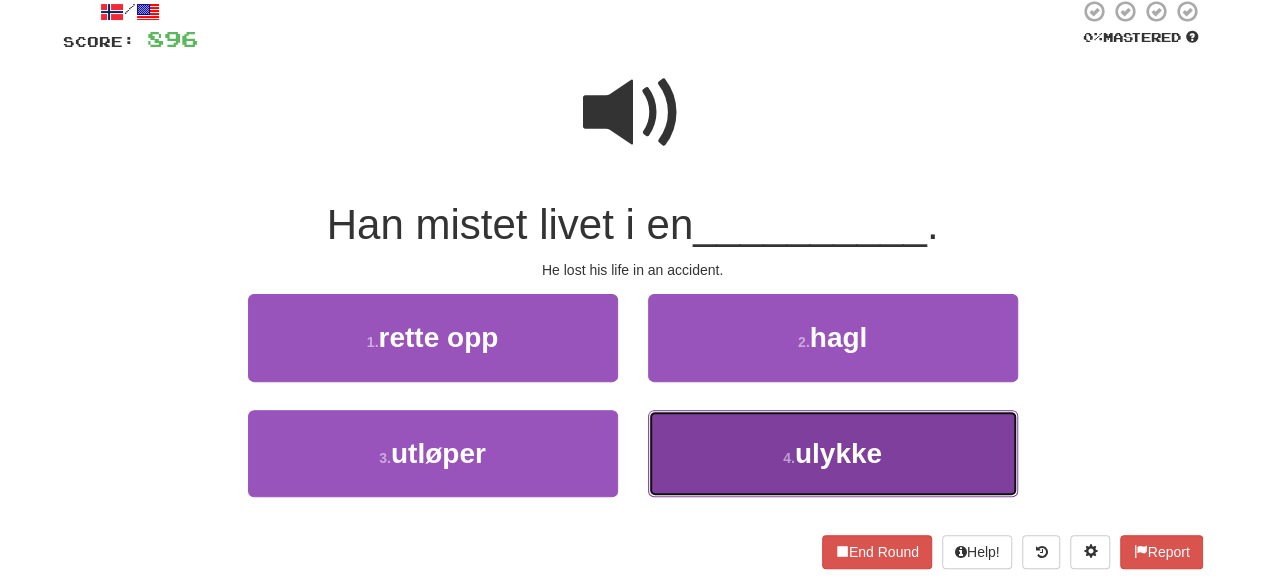 click on "4 .  ulykke" at bounding box center (833, 453) 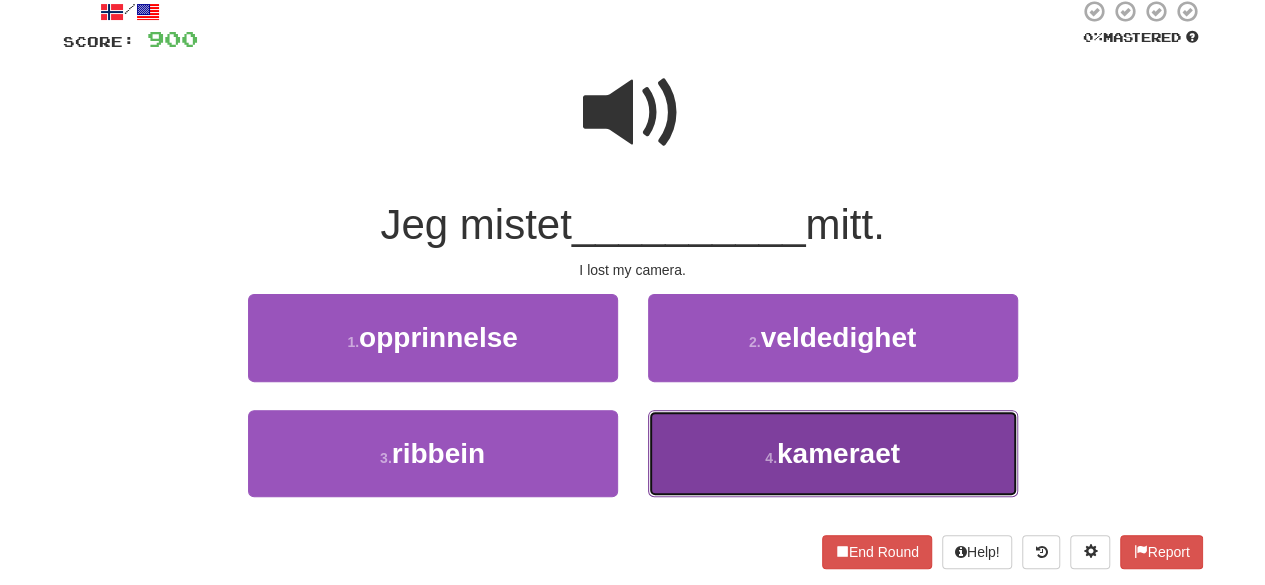 click on "kameraet" at bounding box center (838, 453) 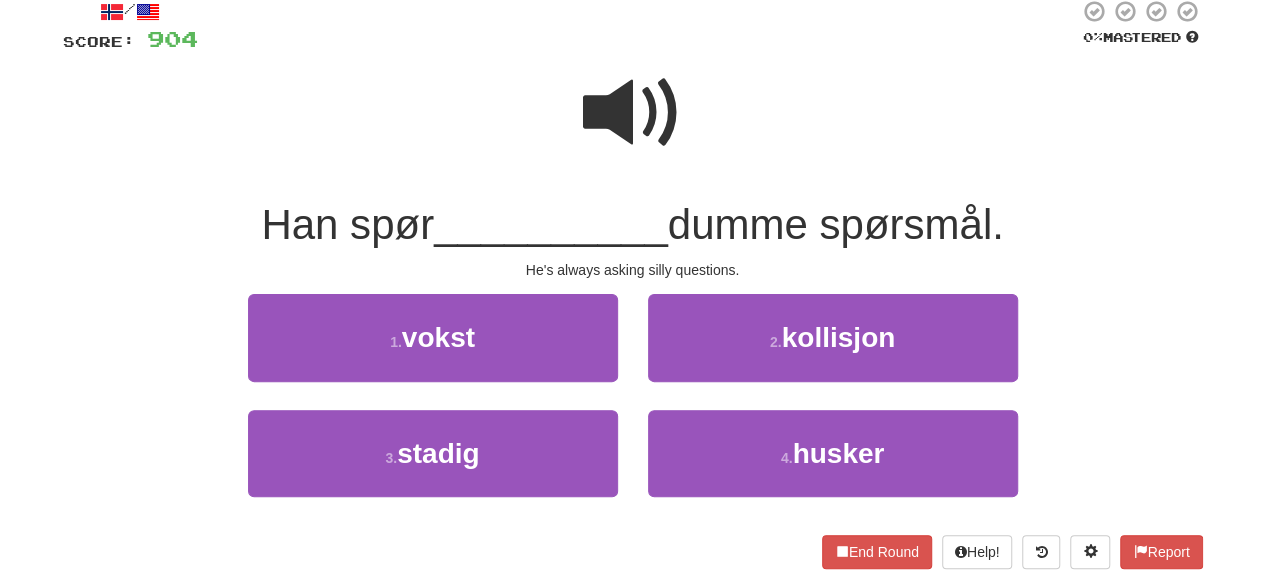 click at bounding box center [633, 113] 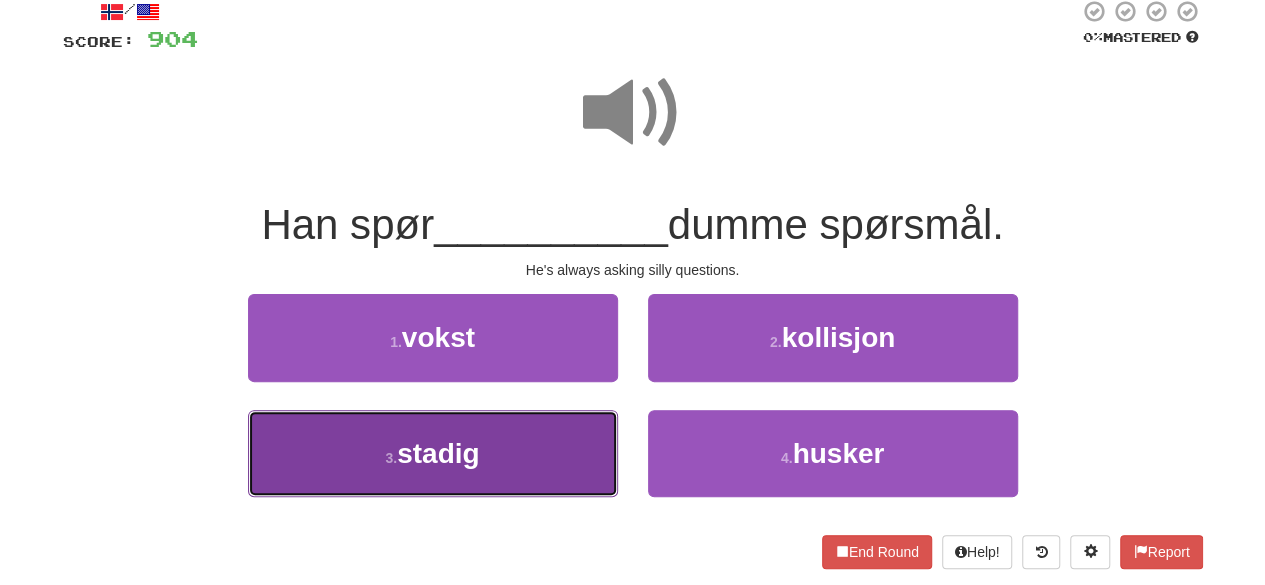 click on "3 .  stadig" at bounding box center [433, 453] 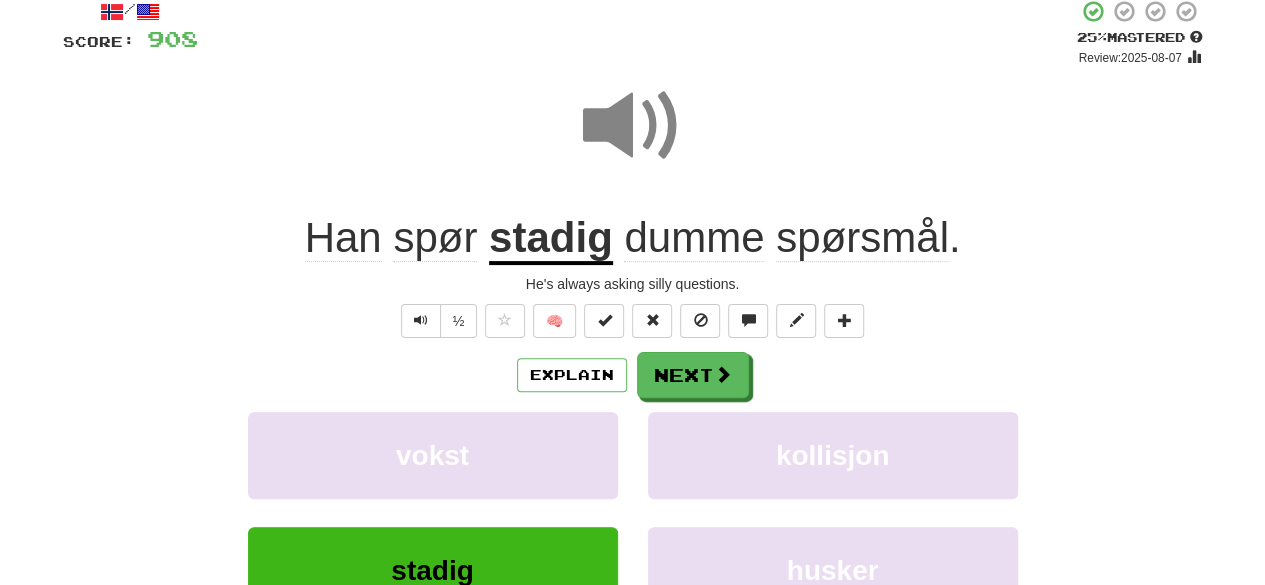 click at bounding box center (633, 126) 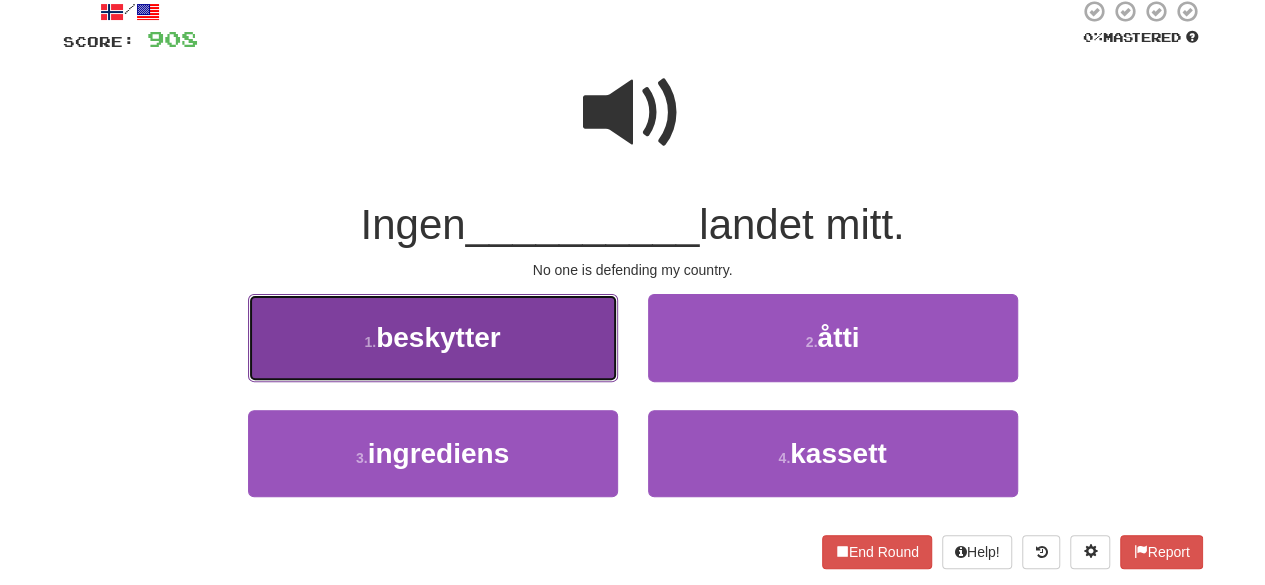 click on "1 .  beskytter" at bounding box center [433, 337] 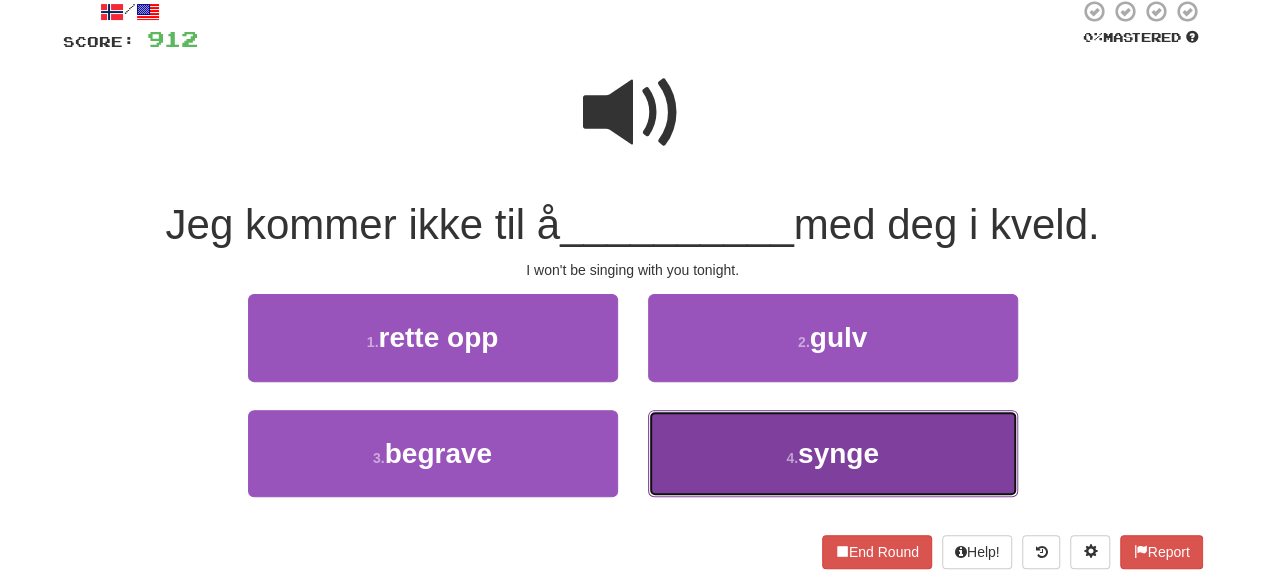 click on "4 ." at bounding box center (792, 458) 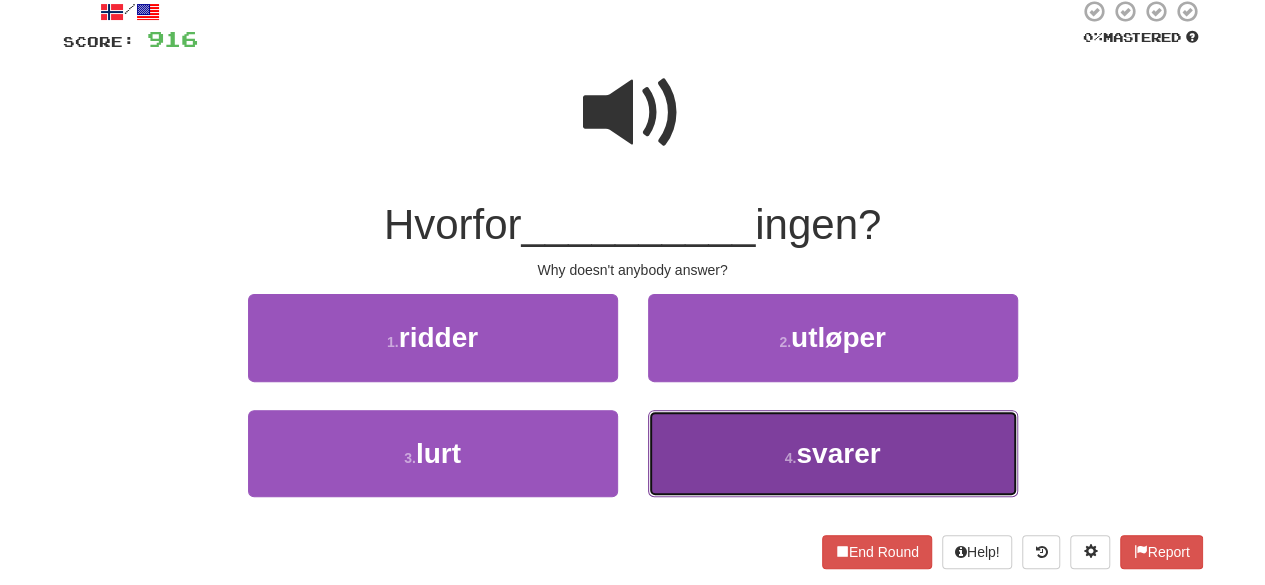 click on "svarer" at bounding box center [838, 453] 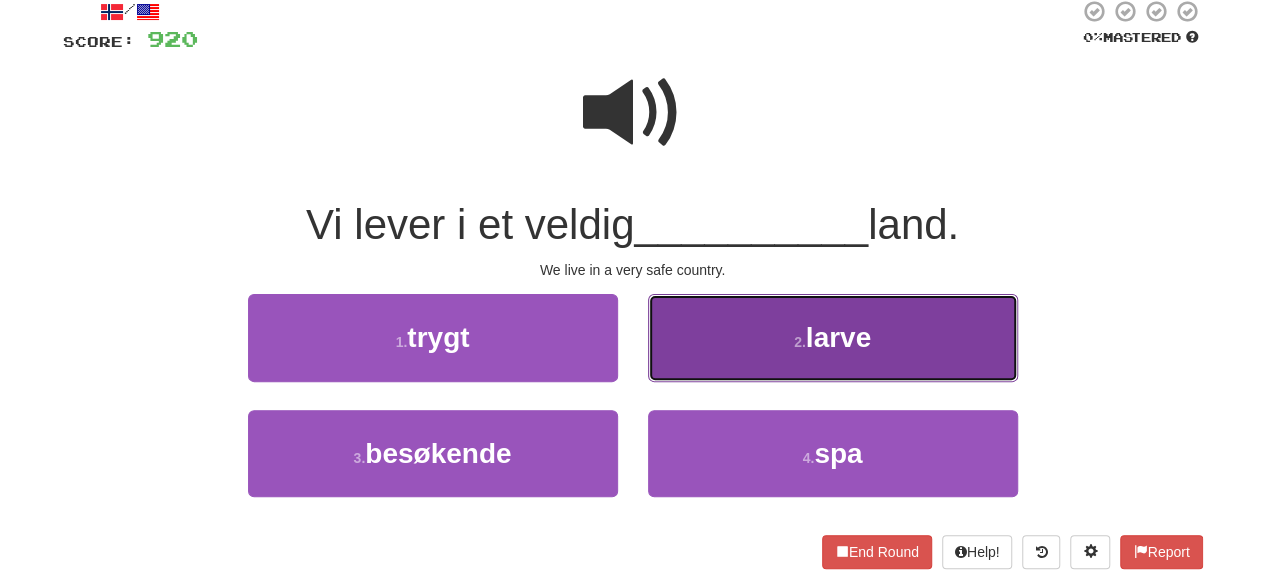 click on "2 .  larve" at bounding box center (833, 337) 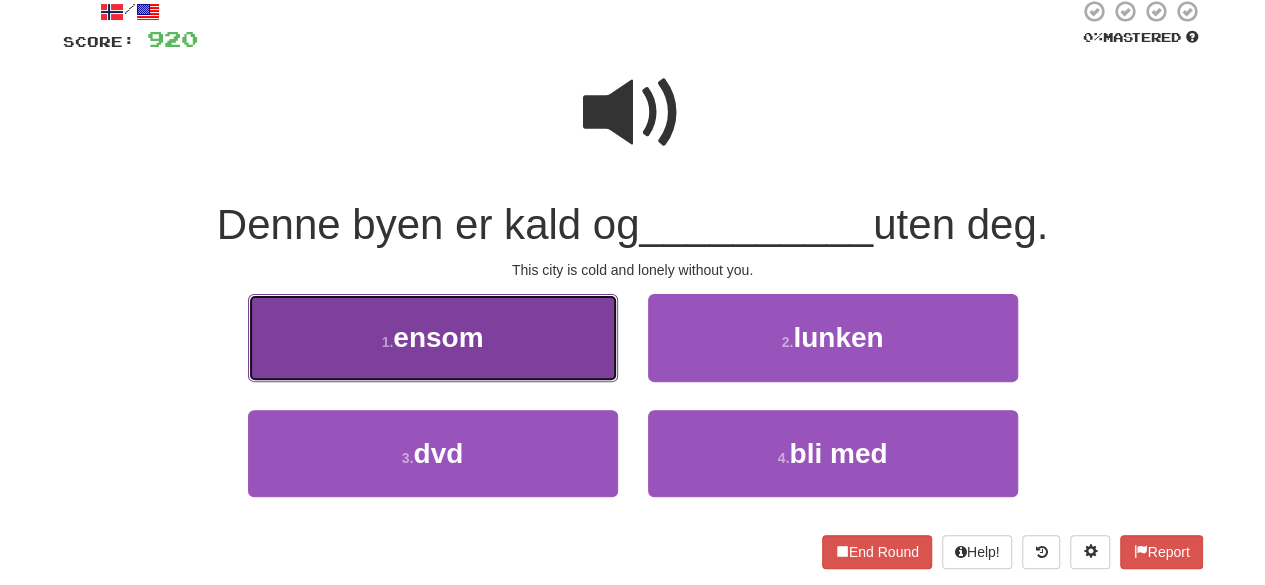 click on "1 .  ensom" at bounding box center [433, 337] 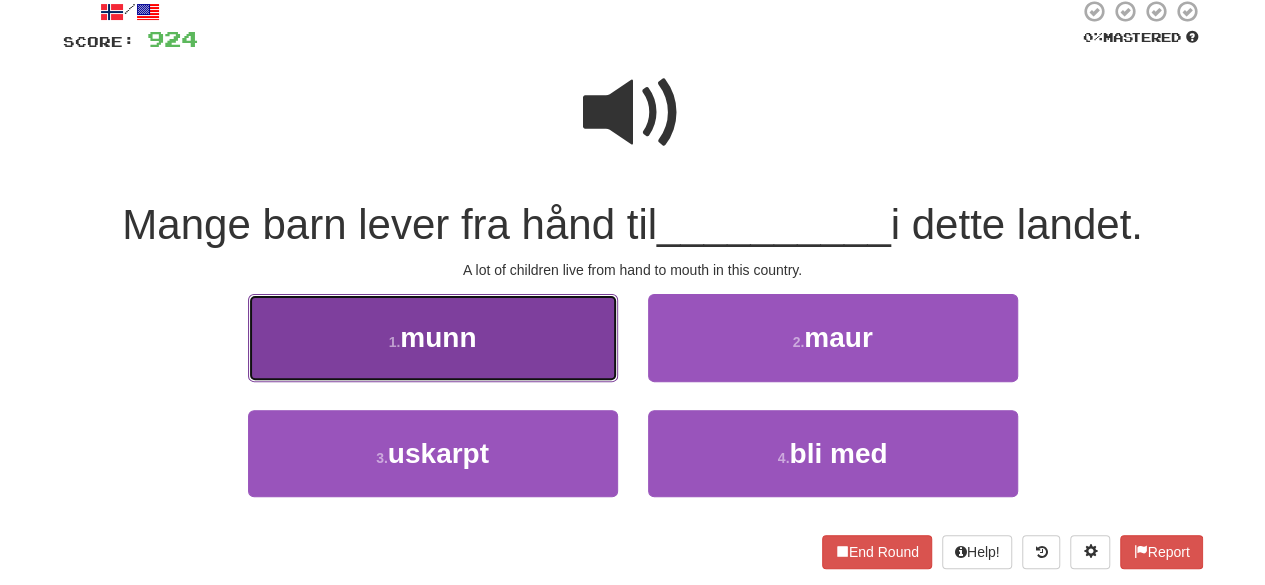 click on "1 .  munn" at bounding box center [433, 337] 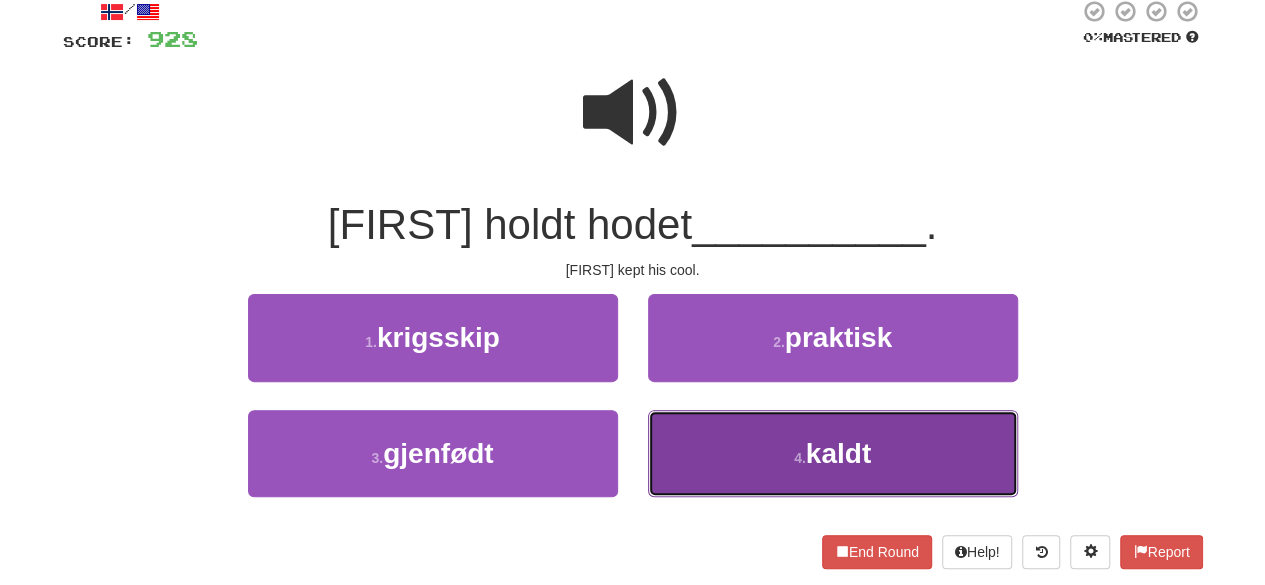 click on "4 .  kaldt" at bounding box center (833, 453) 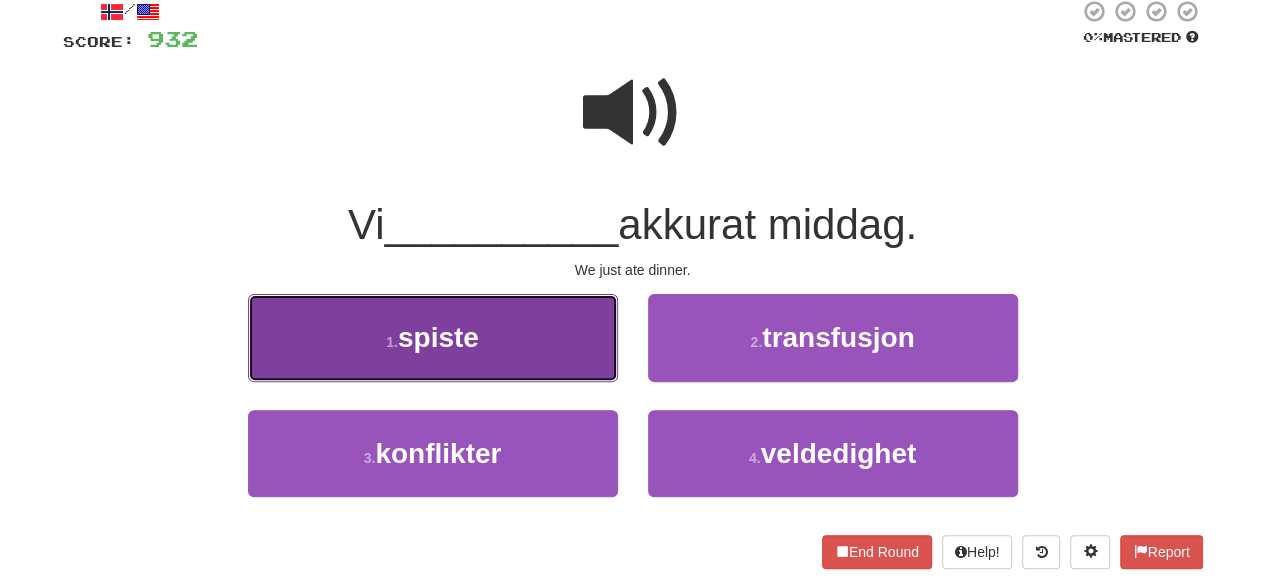 click on "1 .  spiste" at bounding box center (433, 337) 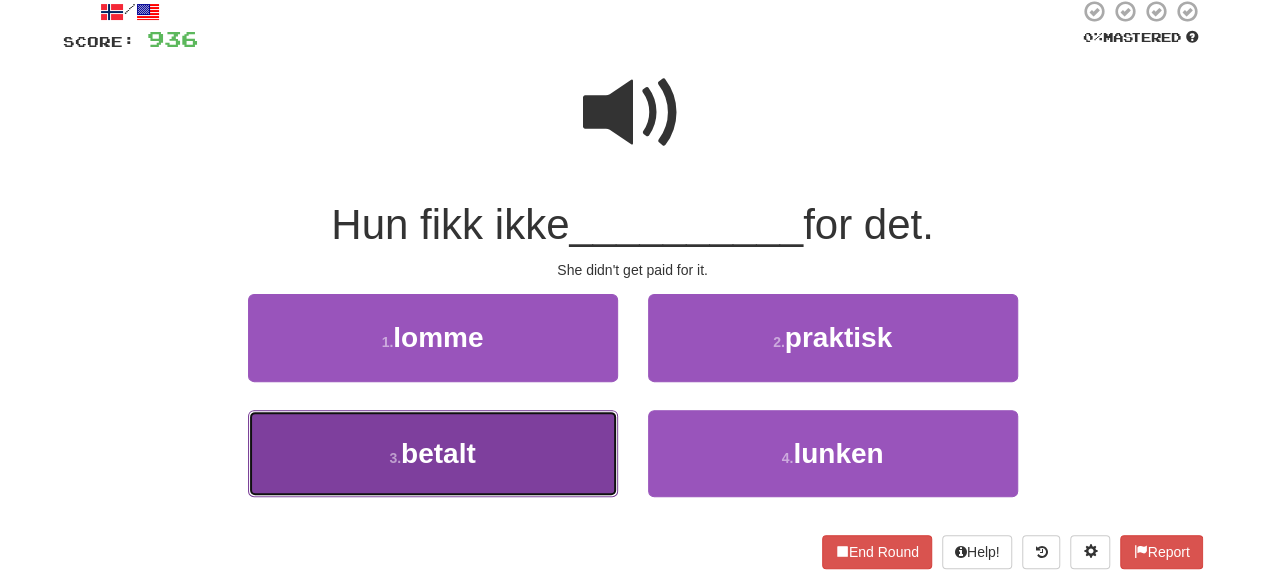 click on "3 .  betalt" at bounding box center [433, 453] 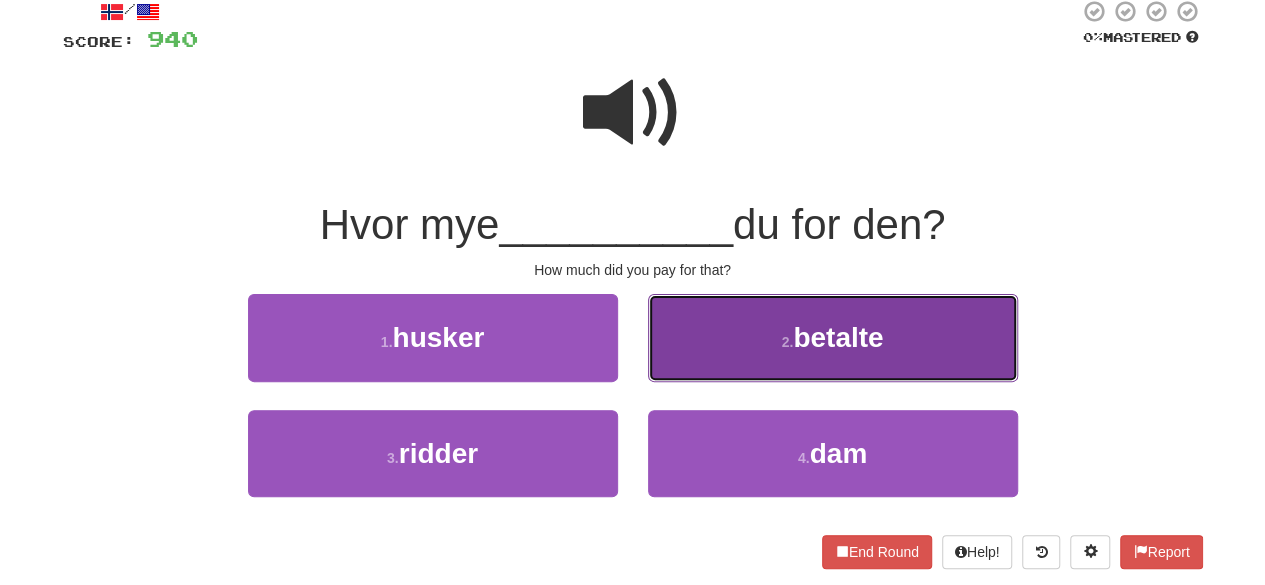 click on "2 .  betalte" at bounding box center [833, 337] 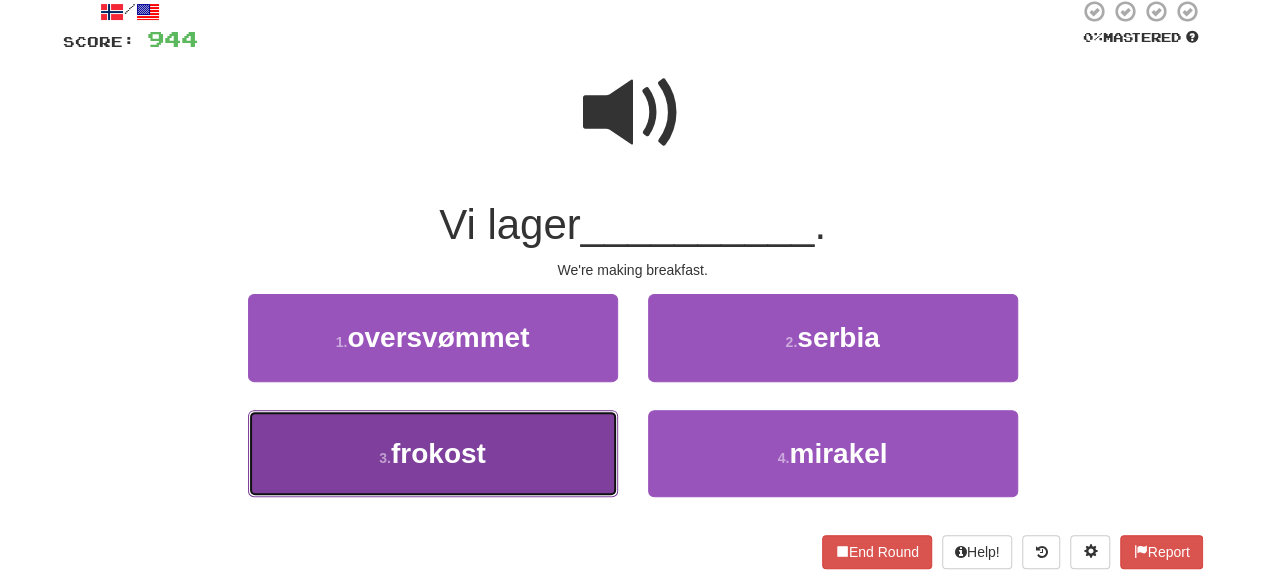 click on "3 .  frokost" at bounding box center [433, 453] 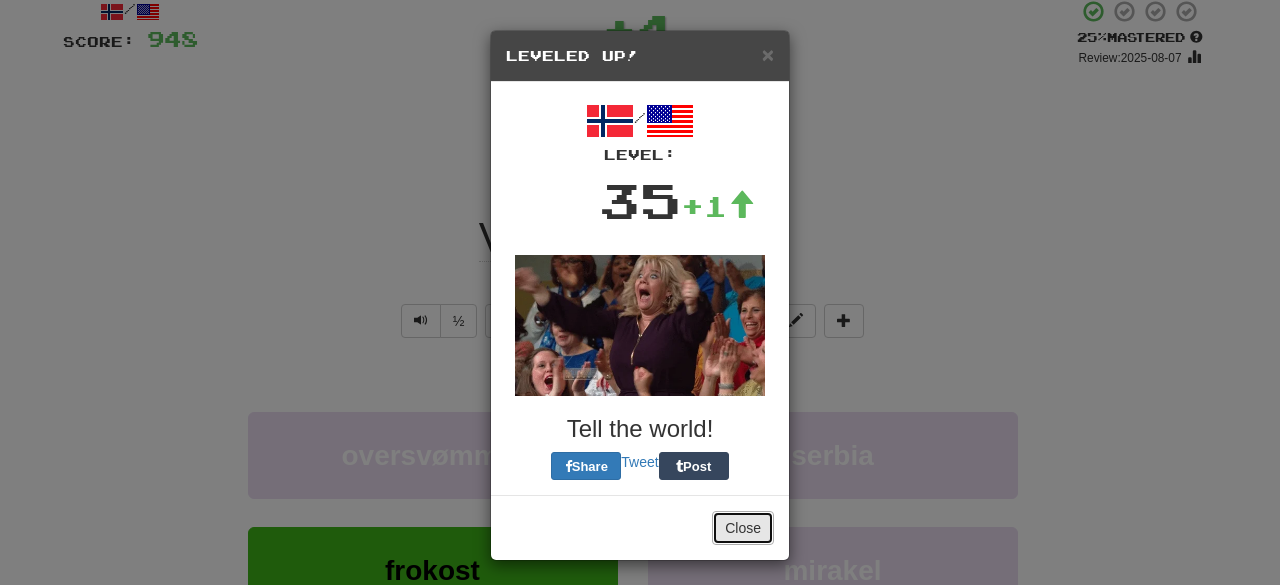 click on "Close" at bounding box center [743, 528] 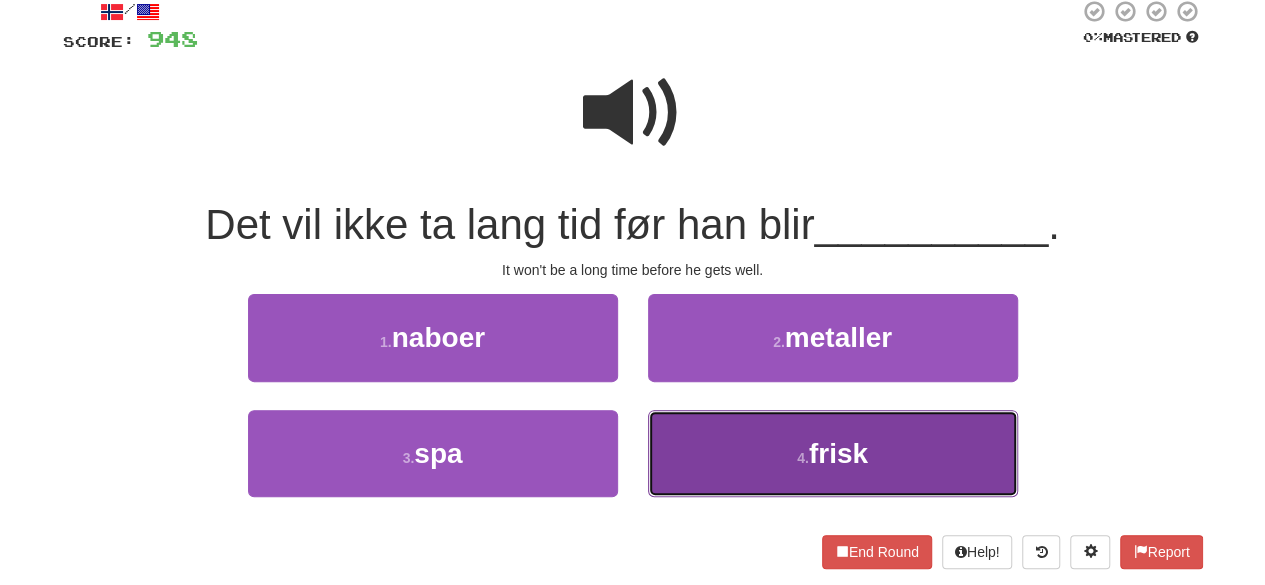 click on "4 .  frisk" at bounding box center (833, 453) 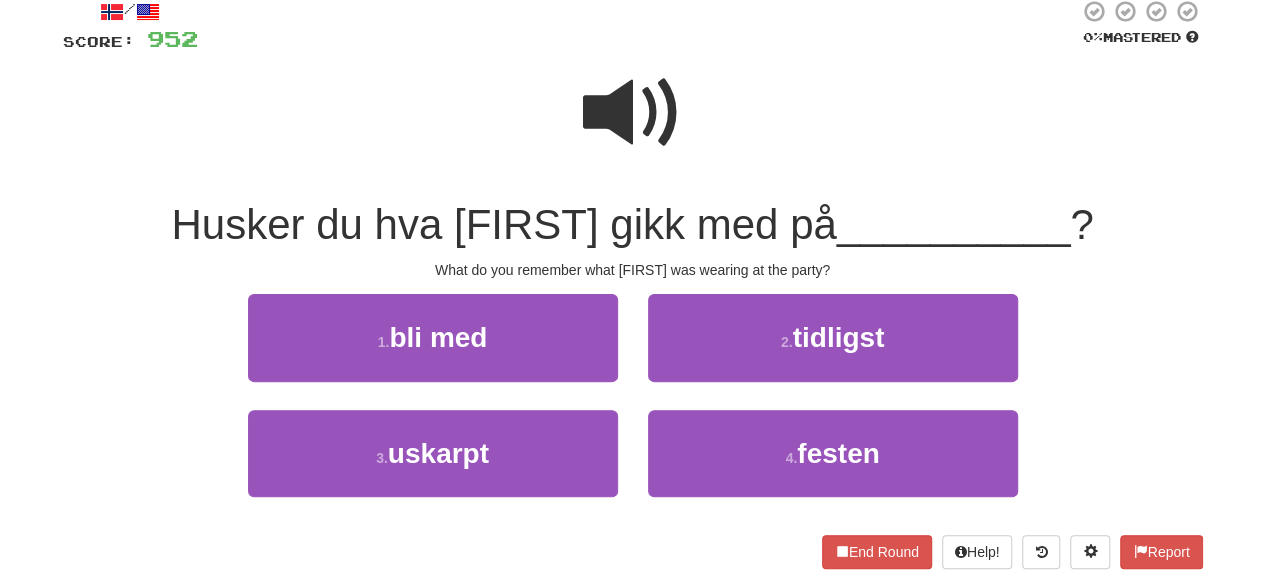 click at bounding box center [633, 113] 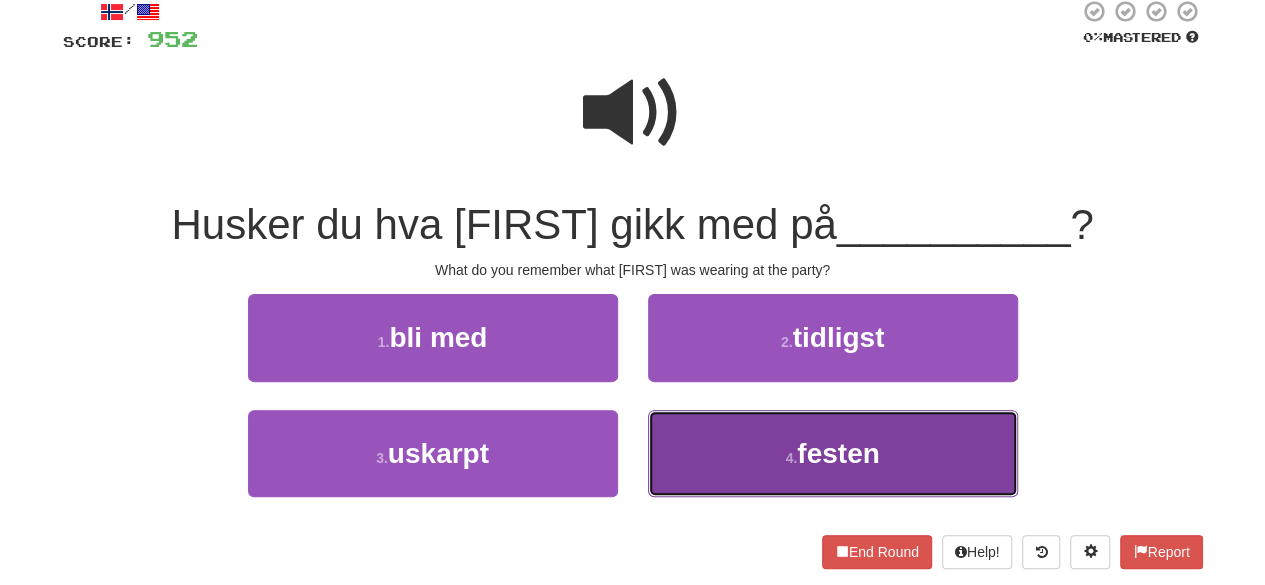 click on "4 .  festen" at bounding box center (833, 453) 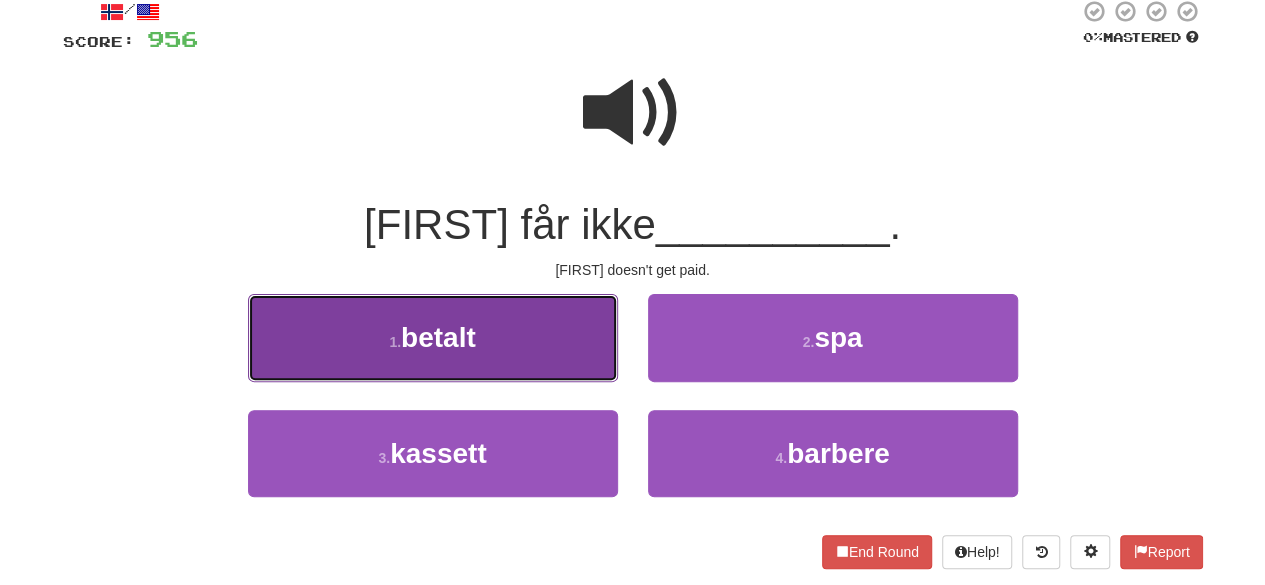 click on "1 .  betalt" at bounding box center [433, 337] 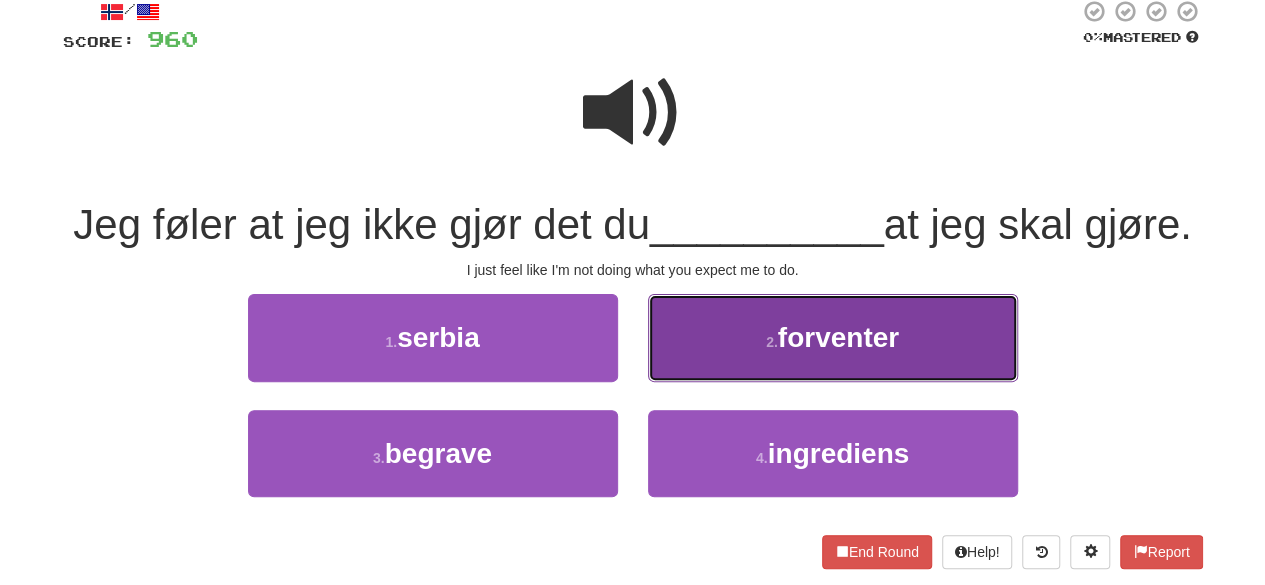 click on "forventer" at bounding box center (838, 337) 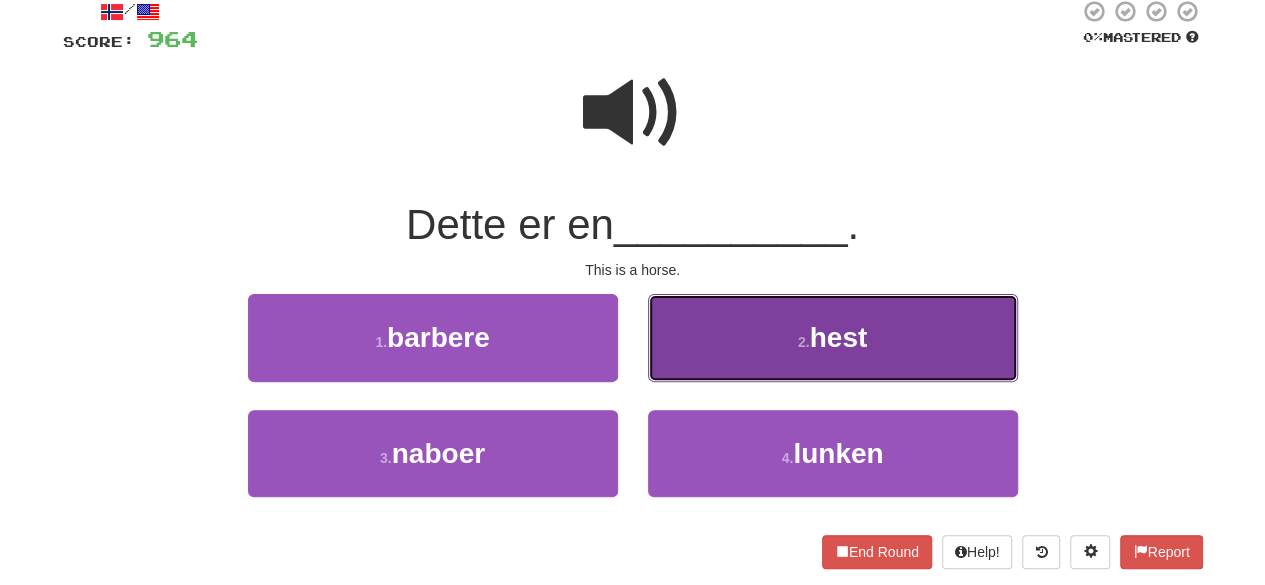 click on "2 .  hest" at bounding box center (833, 337) 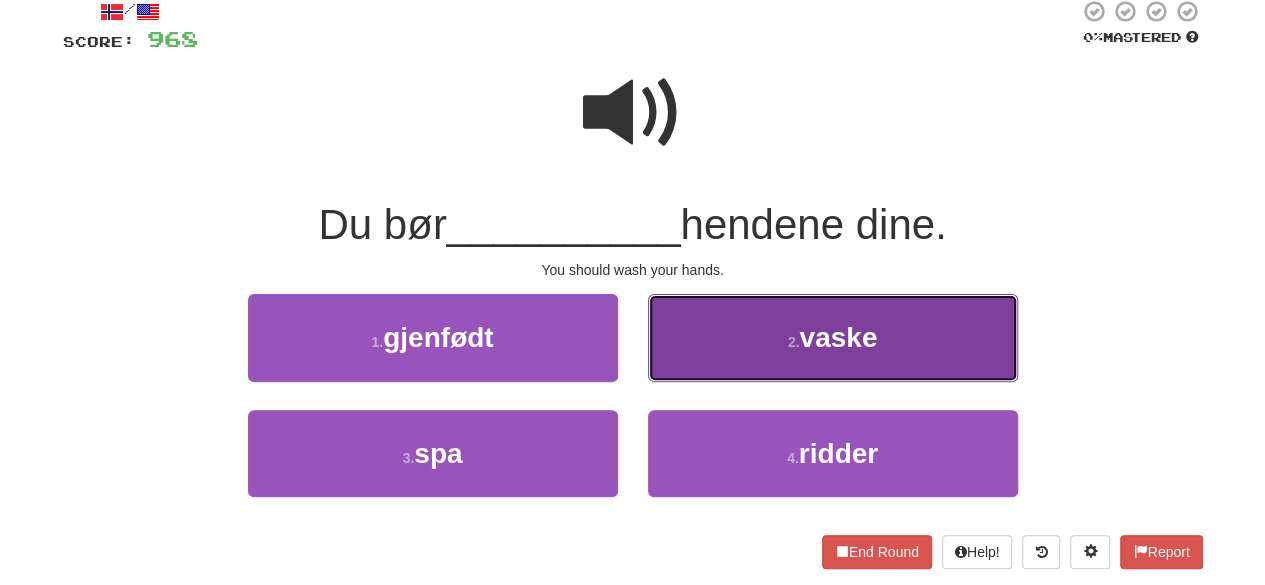 click on "2 .  vaske" at bounding box center (833, 337) 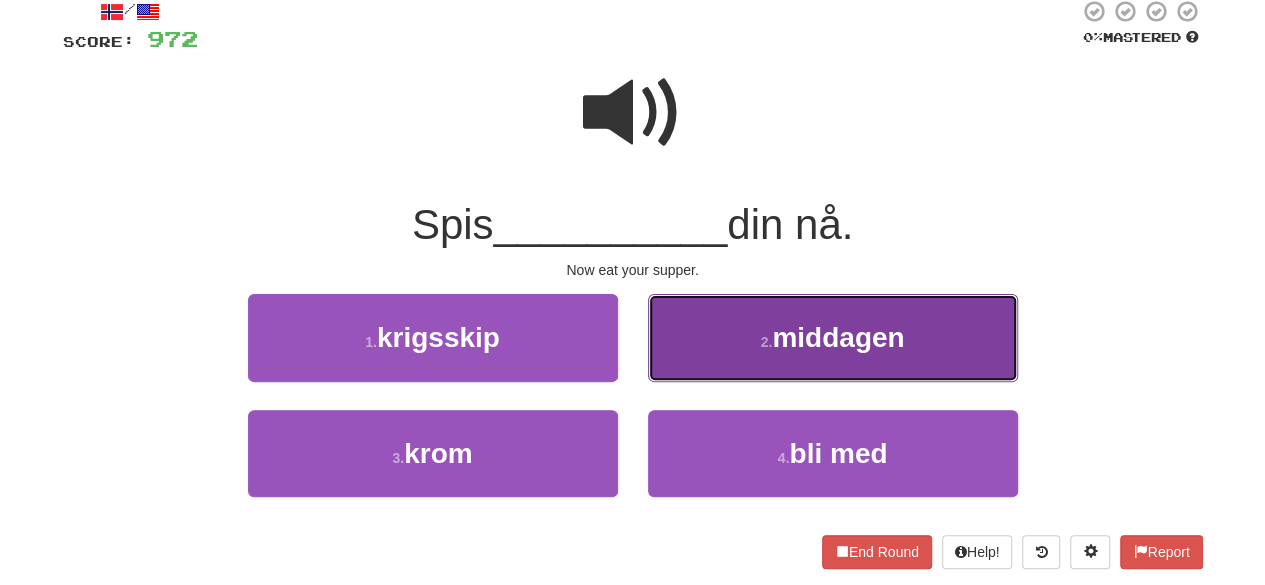 click on "middagen" at bounding box center [838, 337] 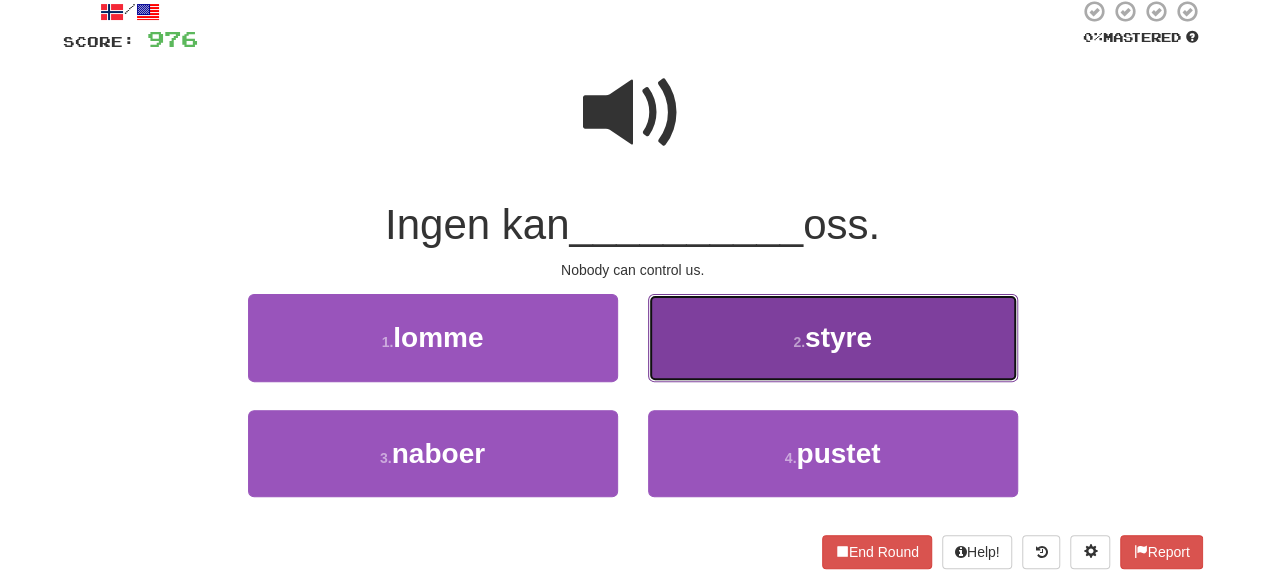 click on "2 .  styre" at bounding box center [833, 337] 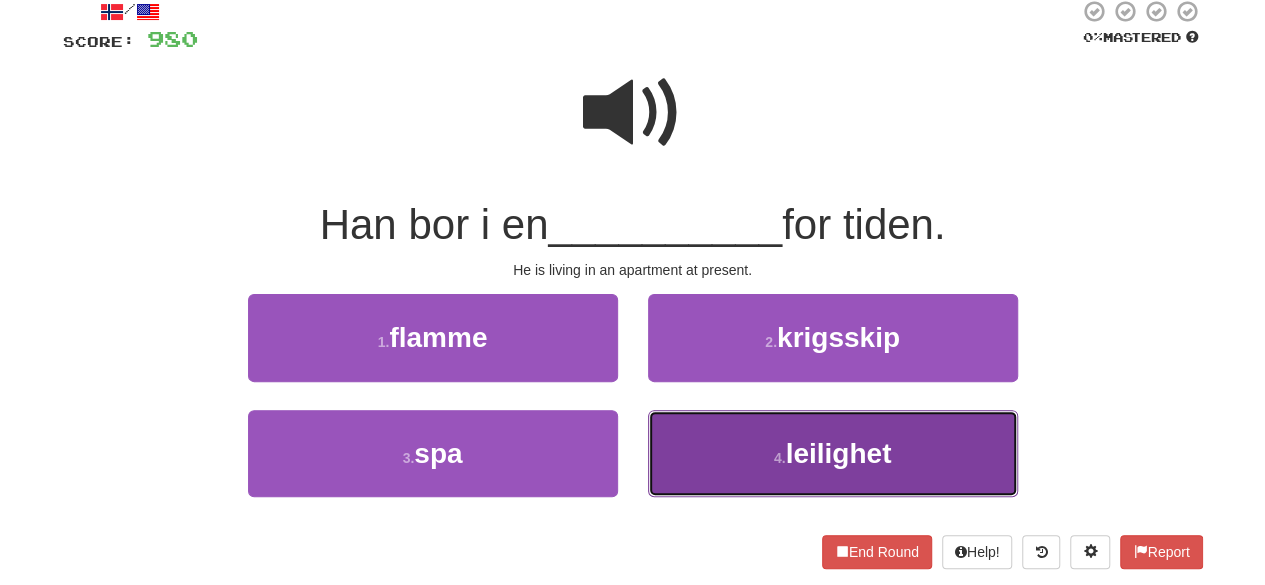 click on "4 .  leilighet" at bounding box center (833, 453) 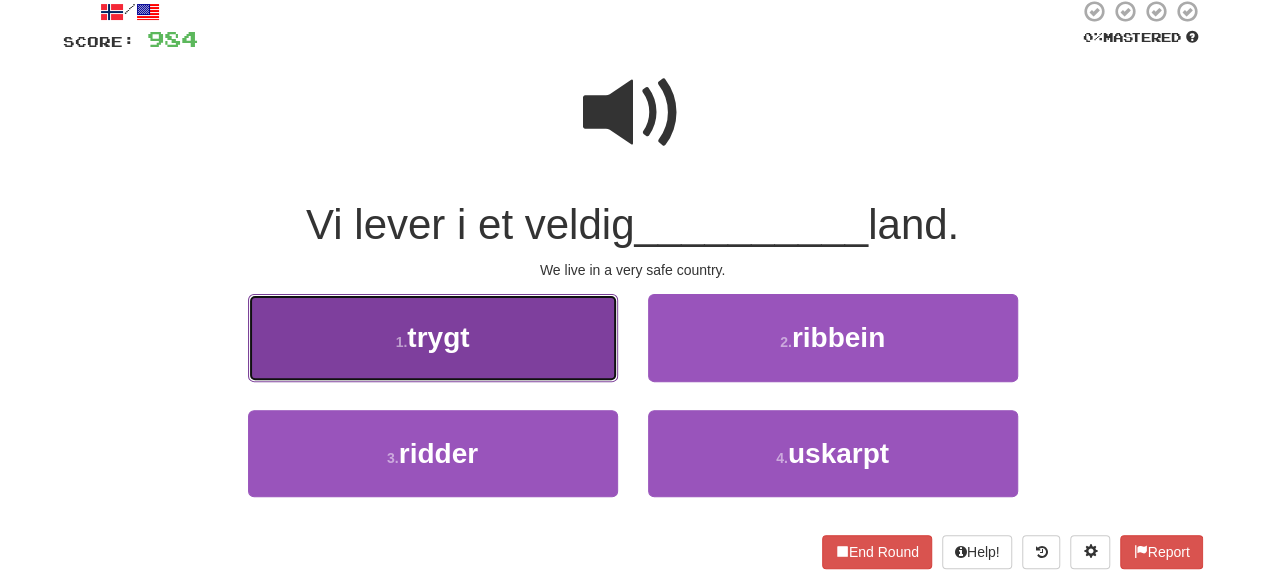 click on "1 .  trygt" at bounding box center [433, 337] 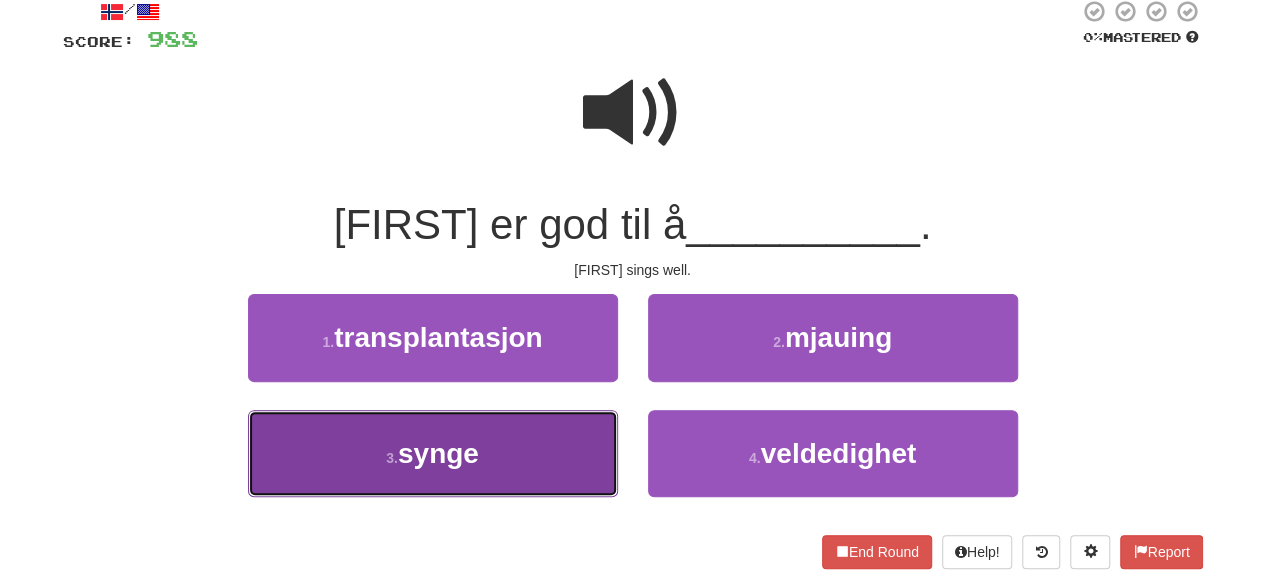 click on "3 .  synge" at bounding box center [433, 453] 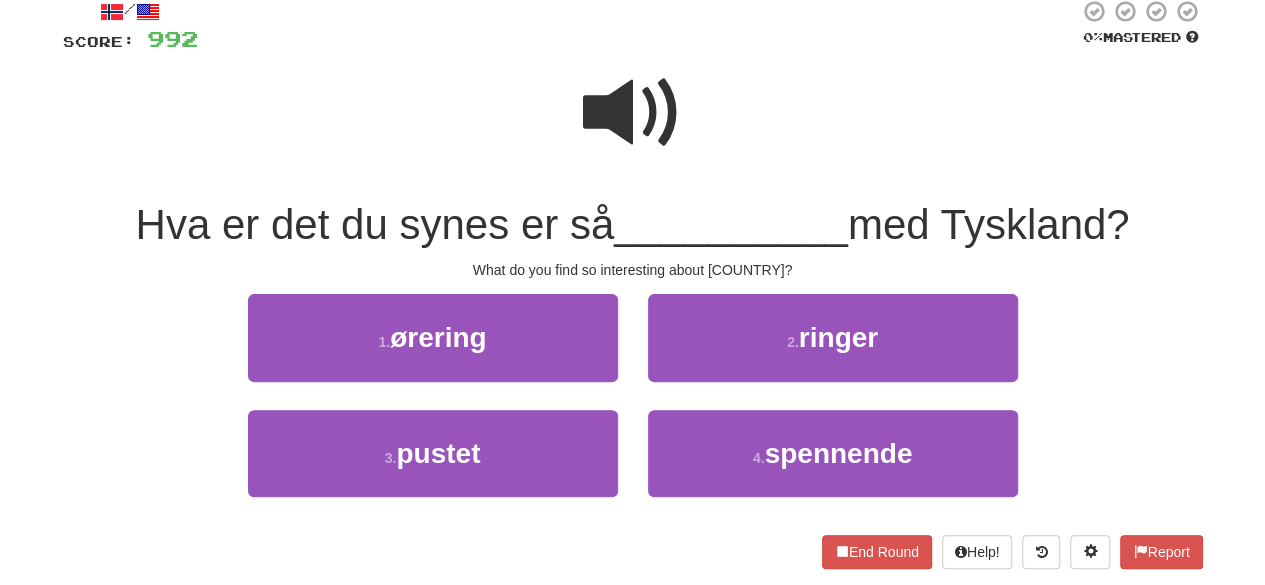 click at bounding box center [633, 113] 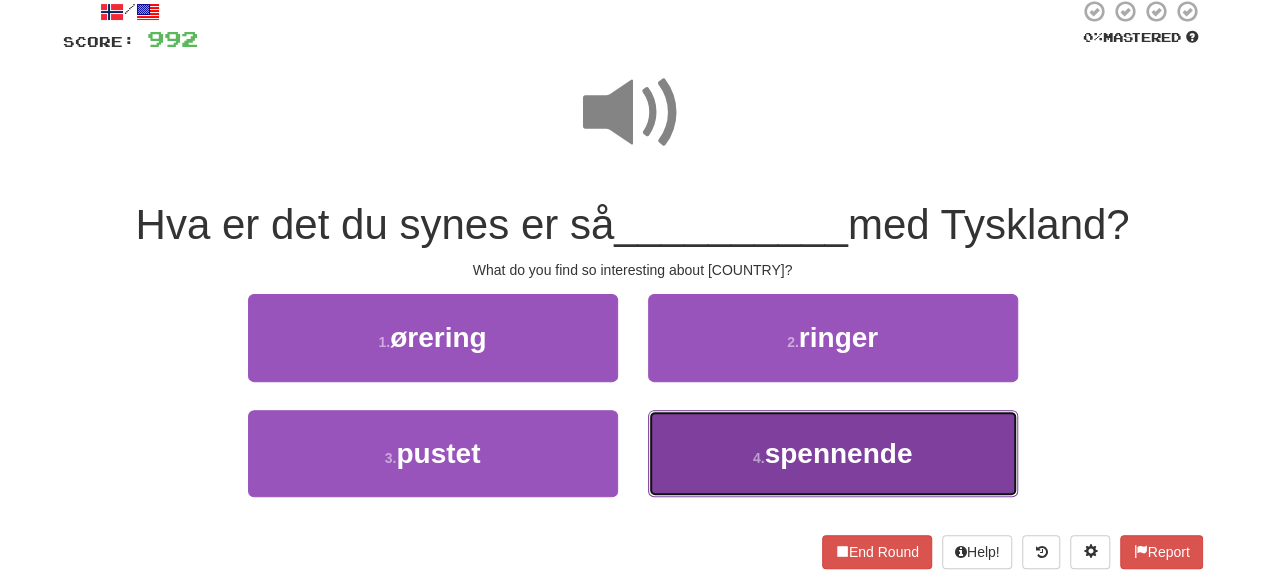 click on "4 .  spennende" at bounding box center [833, 453] 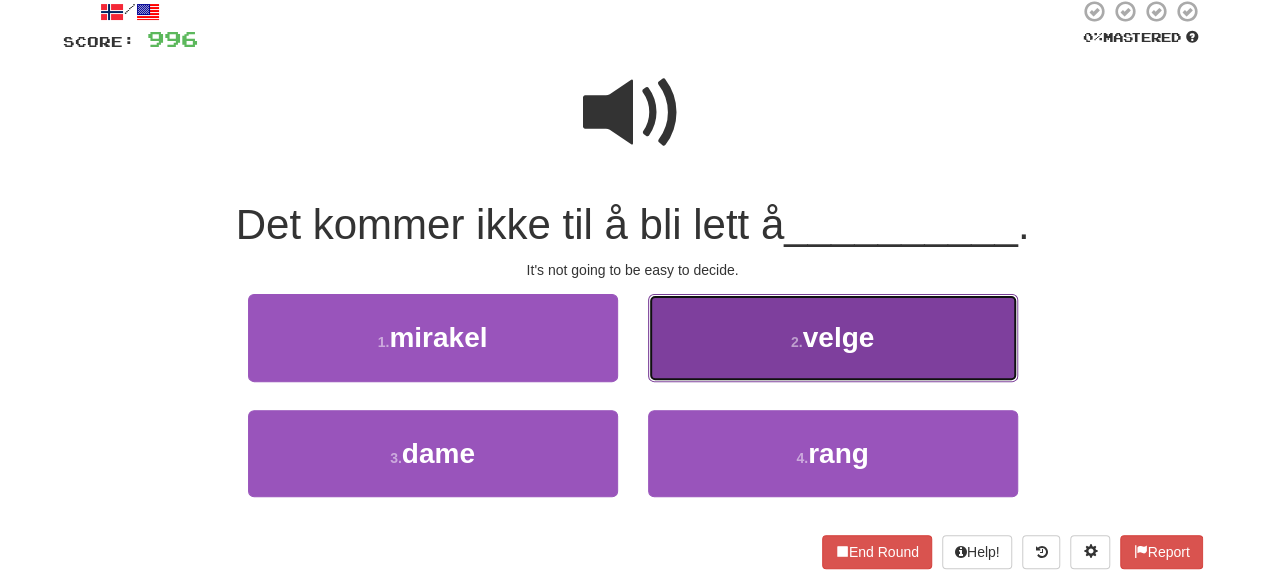 click on "2 ." at bounding box center [797, 342] 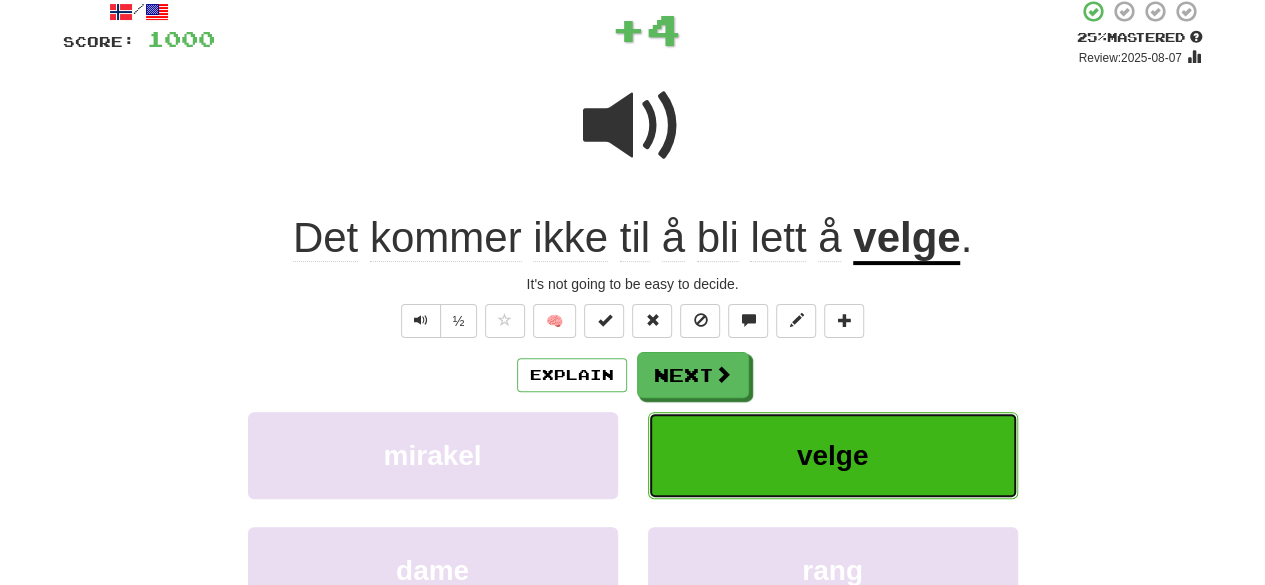 scroll, scrollTop: 0, scrollLeft: 0, axis: both 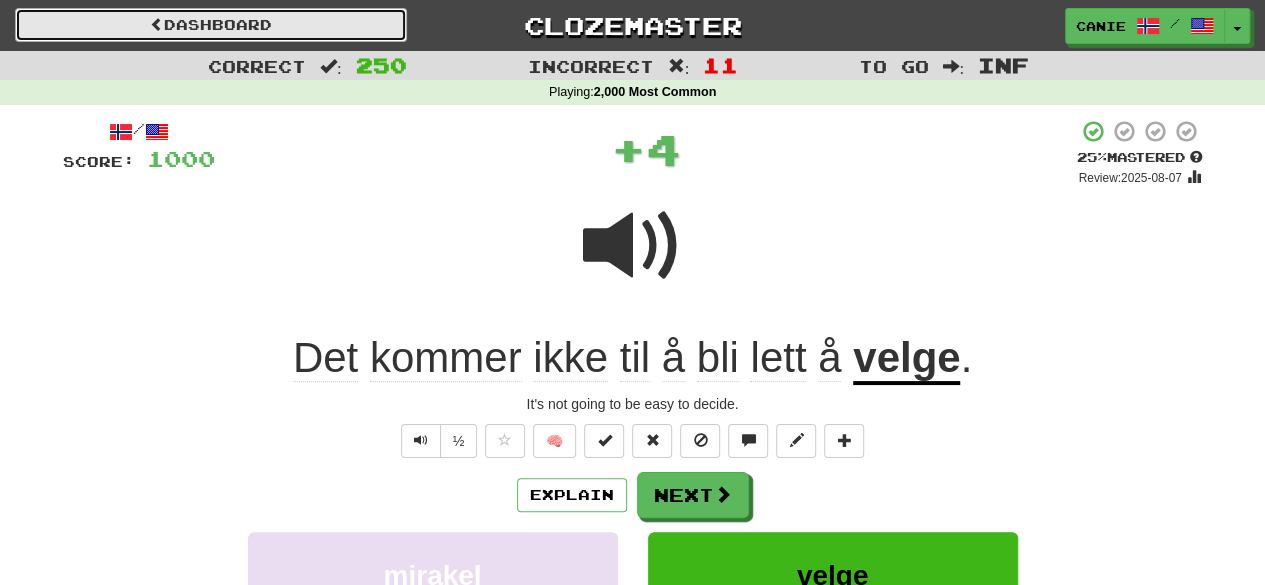 click on "Dashboard" at bounding box center (211, 25) 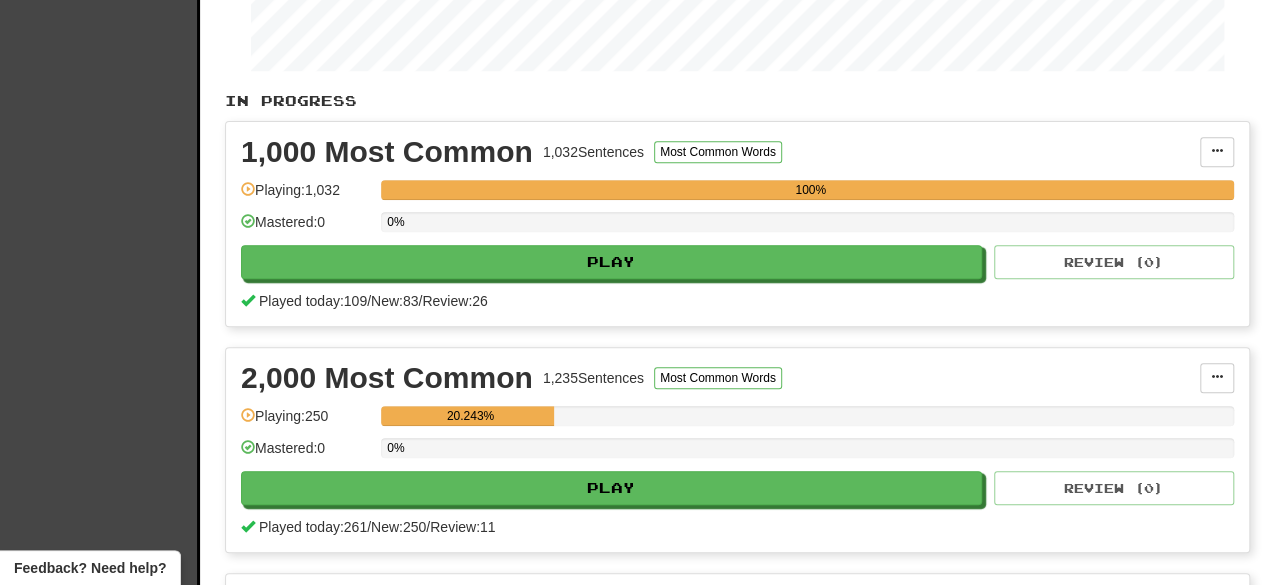 scroll, scrollTop: 316, scrollLeft: 0, axis: vertical 